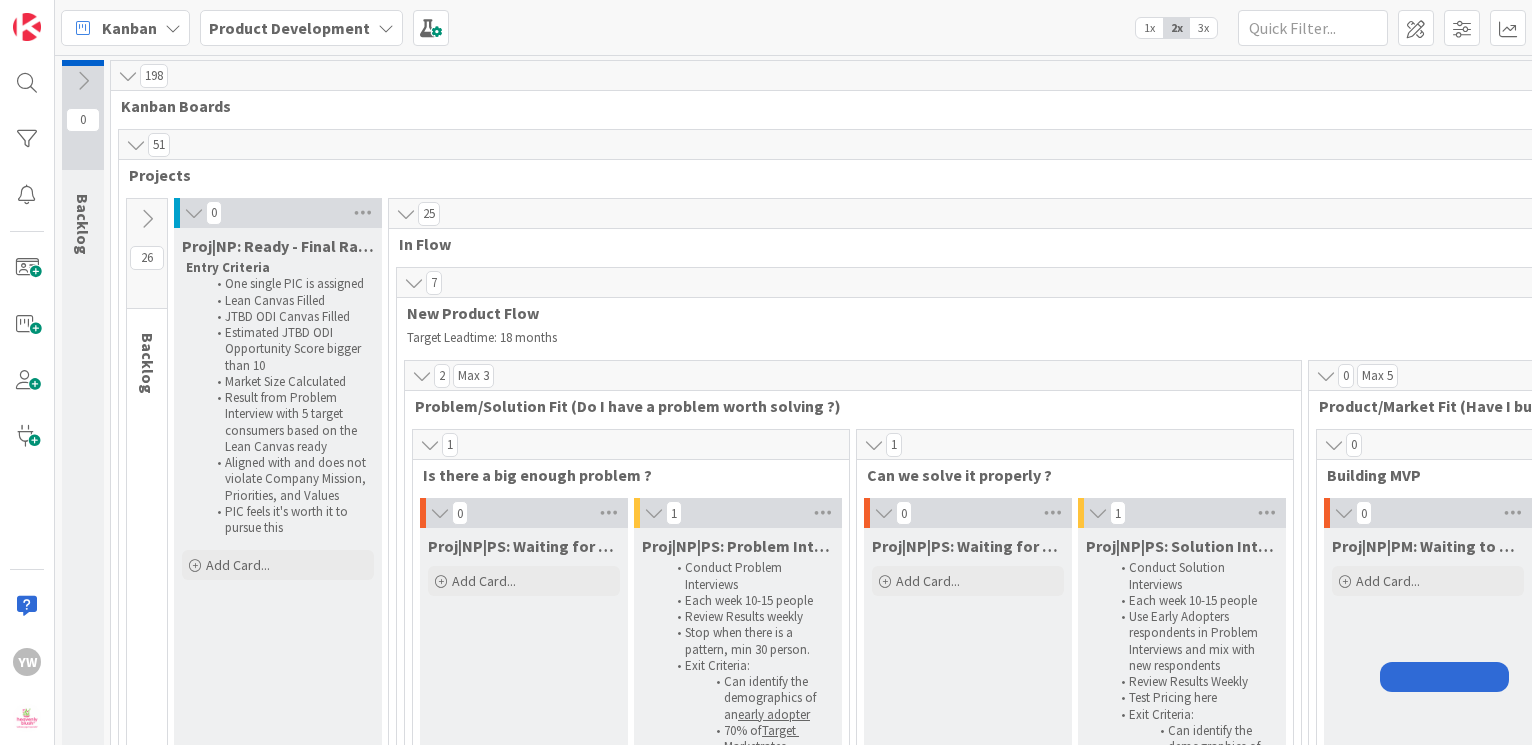 scroll, scrollTop: 0, scrollLeft: 0, axis: both 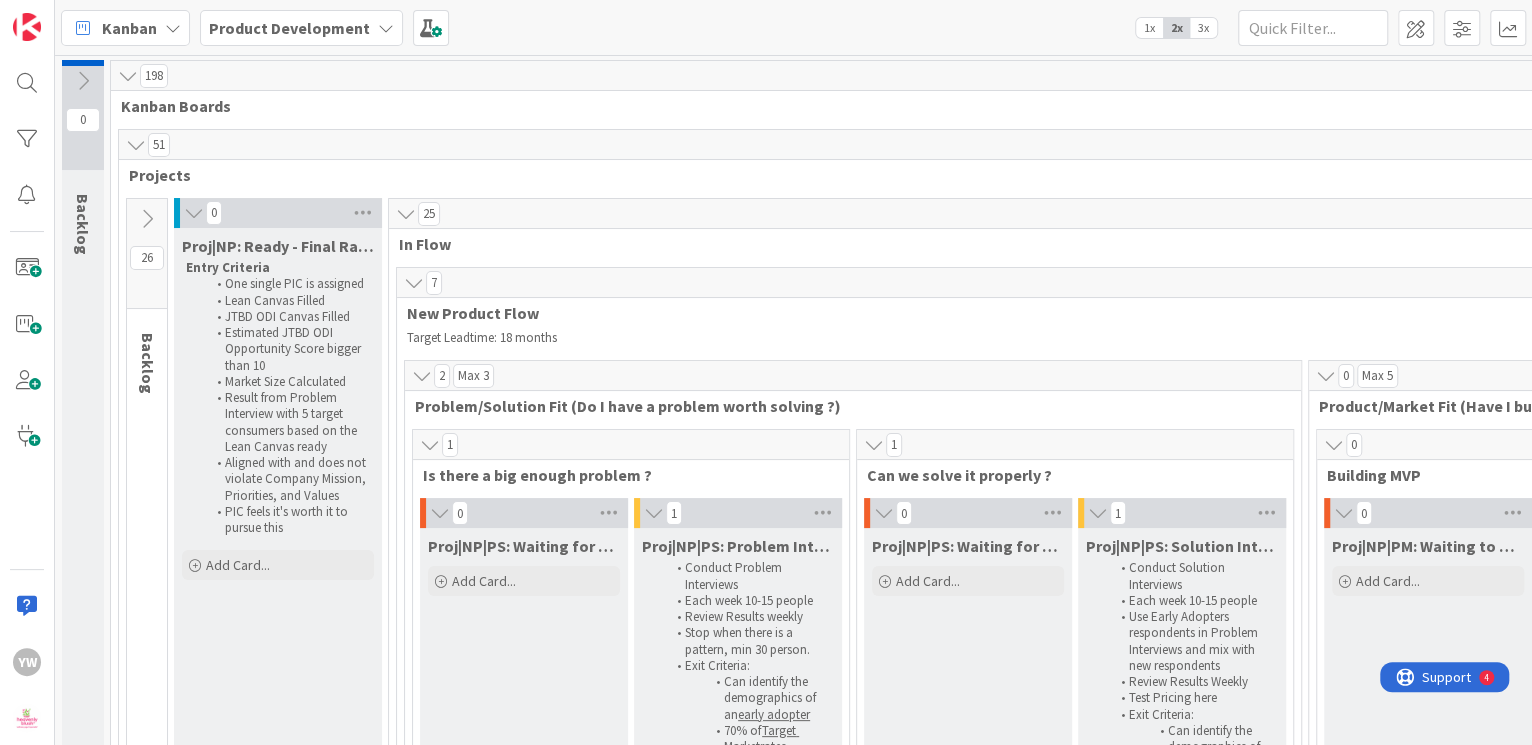 click on "3x" at bounding box center (1203, 28) 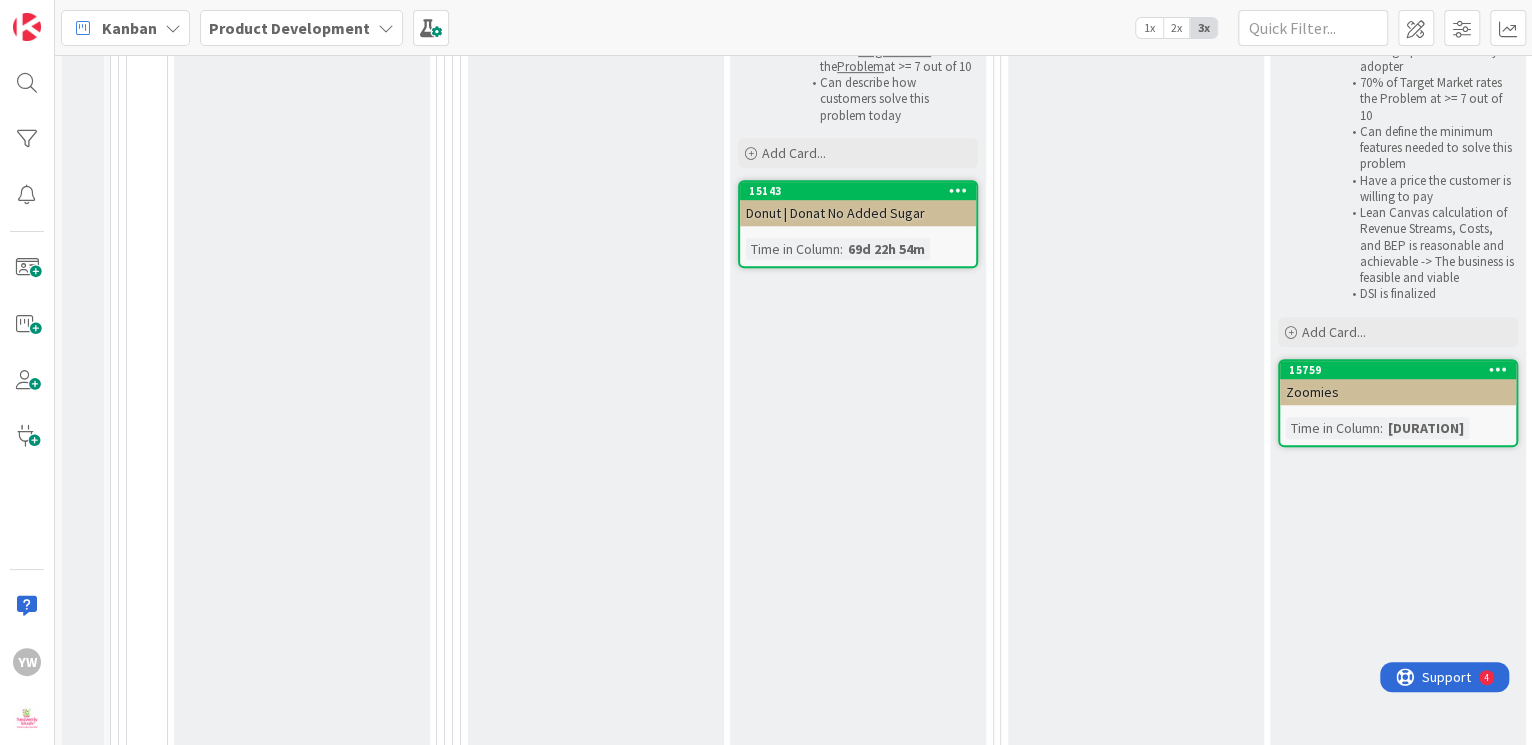 scroll, scrollTop: 625, scrollLeft: 0, axis: vertical 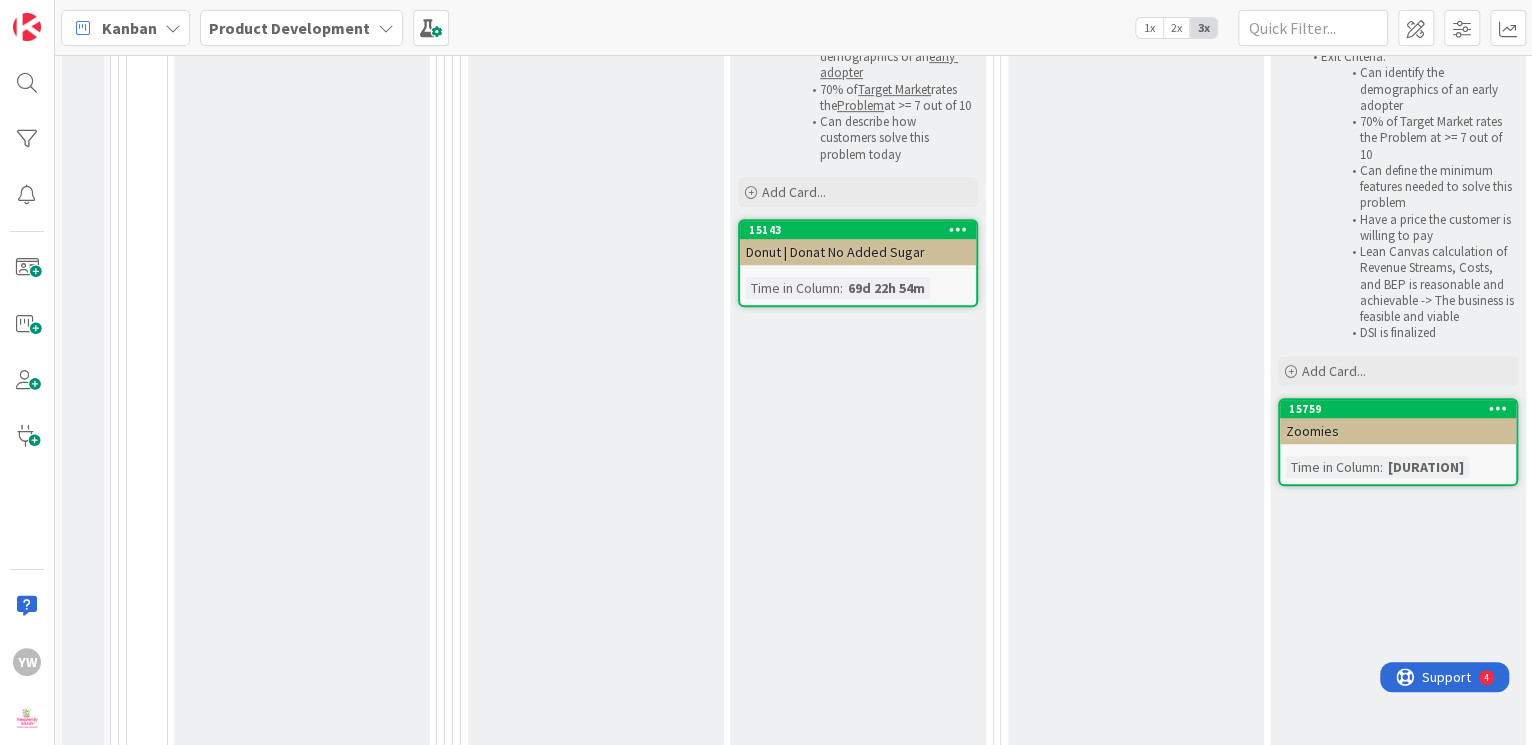 click on "Proj|NP|PS: Waiting for Problem Interviews Add Card..." at bounding box center [596, 516] 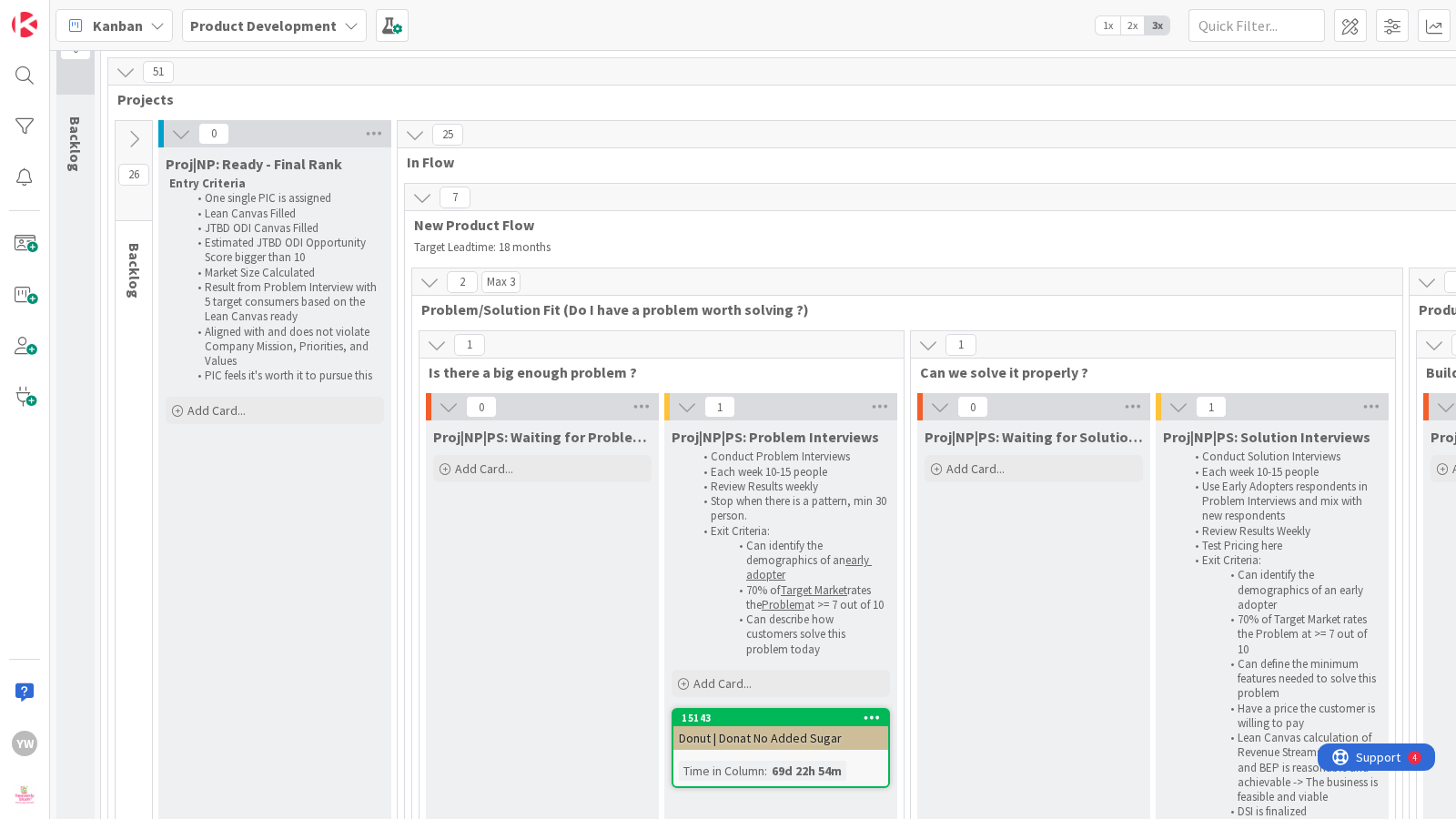 scroll, scrollTop: 0, scrollLeft: 0, axis: both 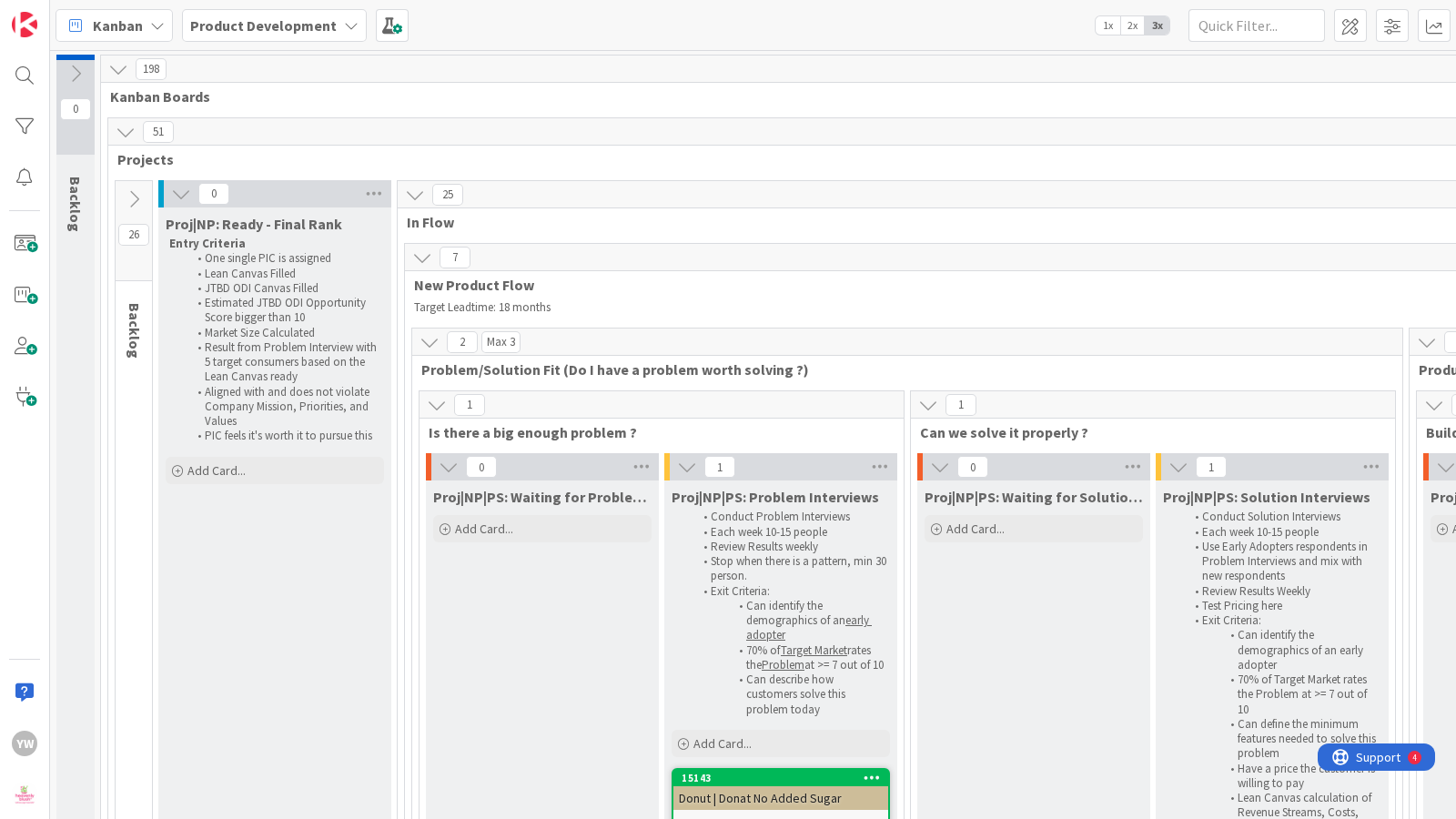 click on "7" at bounding box center (2262, 258) 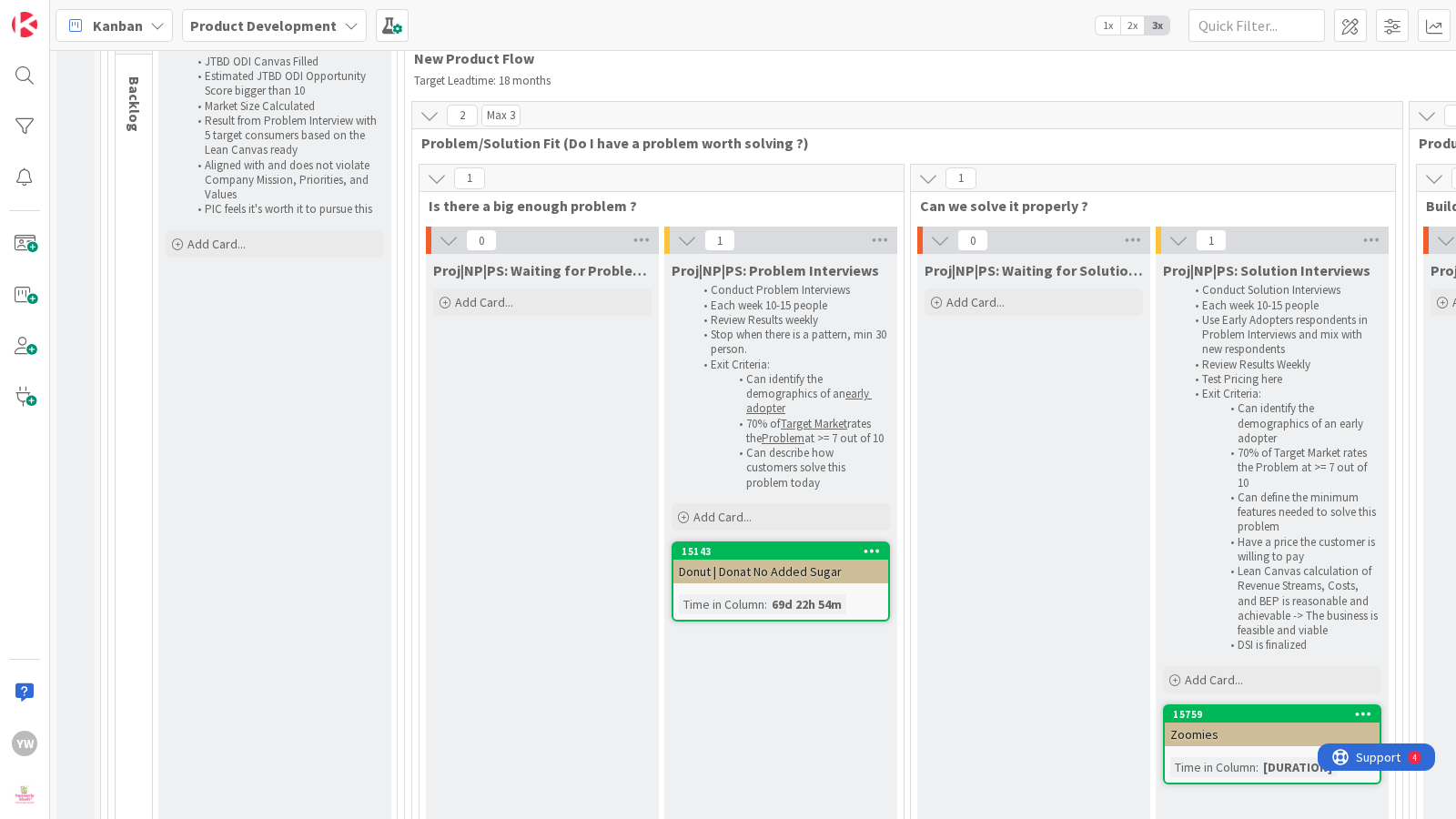 scroll, scrollTop: 113, scrollLeft: 0, axis: vertical 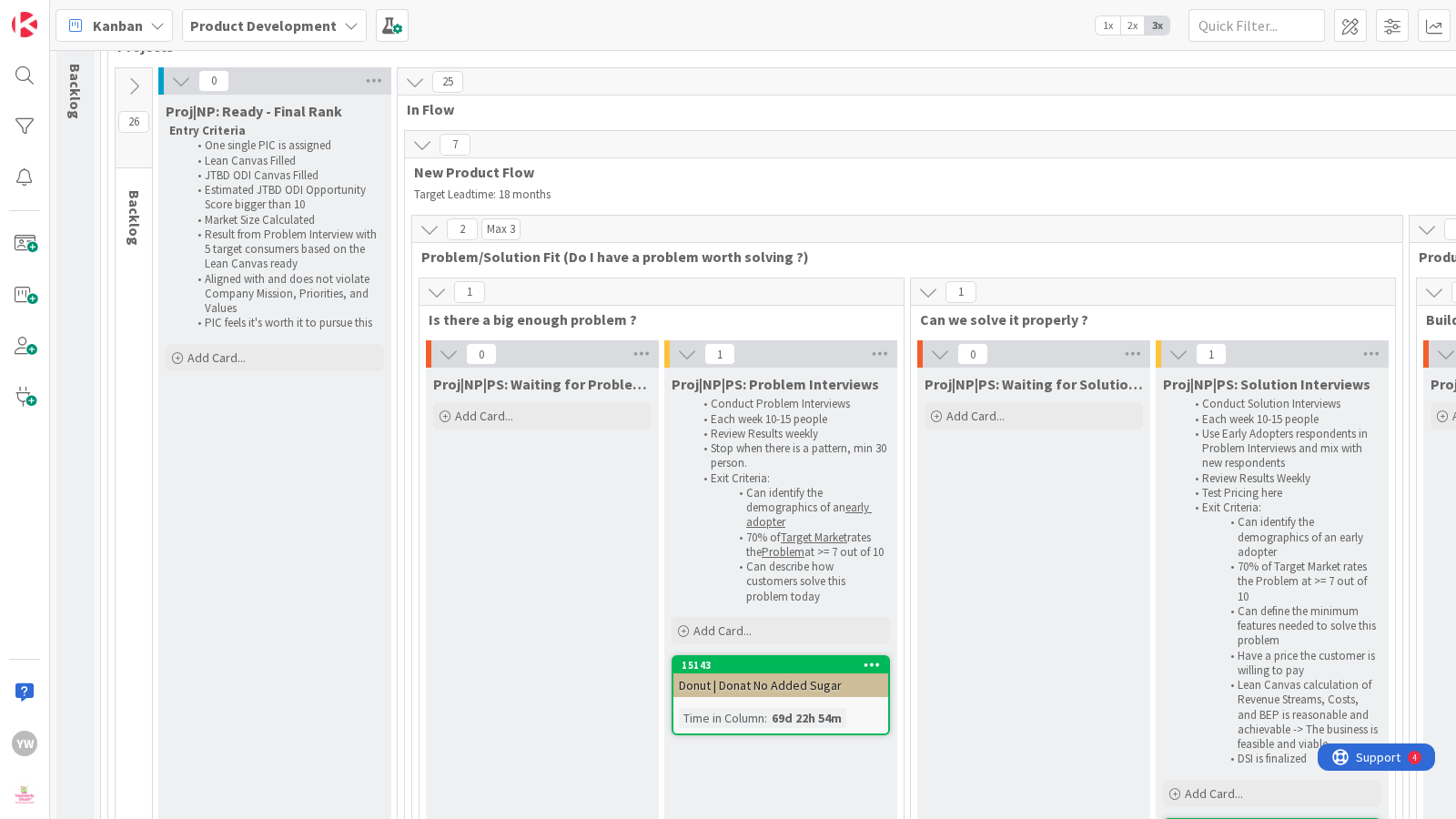 click on "Proj|NP|PS: Waiting for Problem Interviews Add Card..." at bounding box center [542, 925] 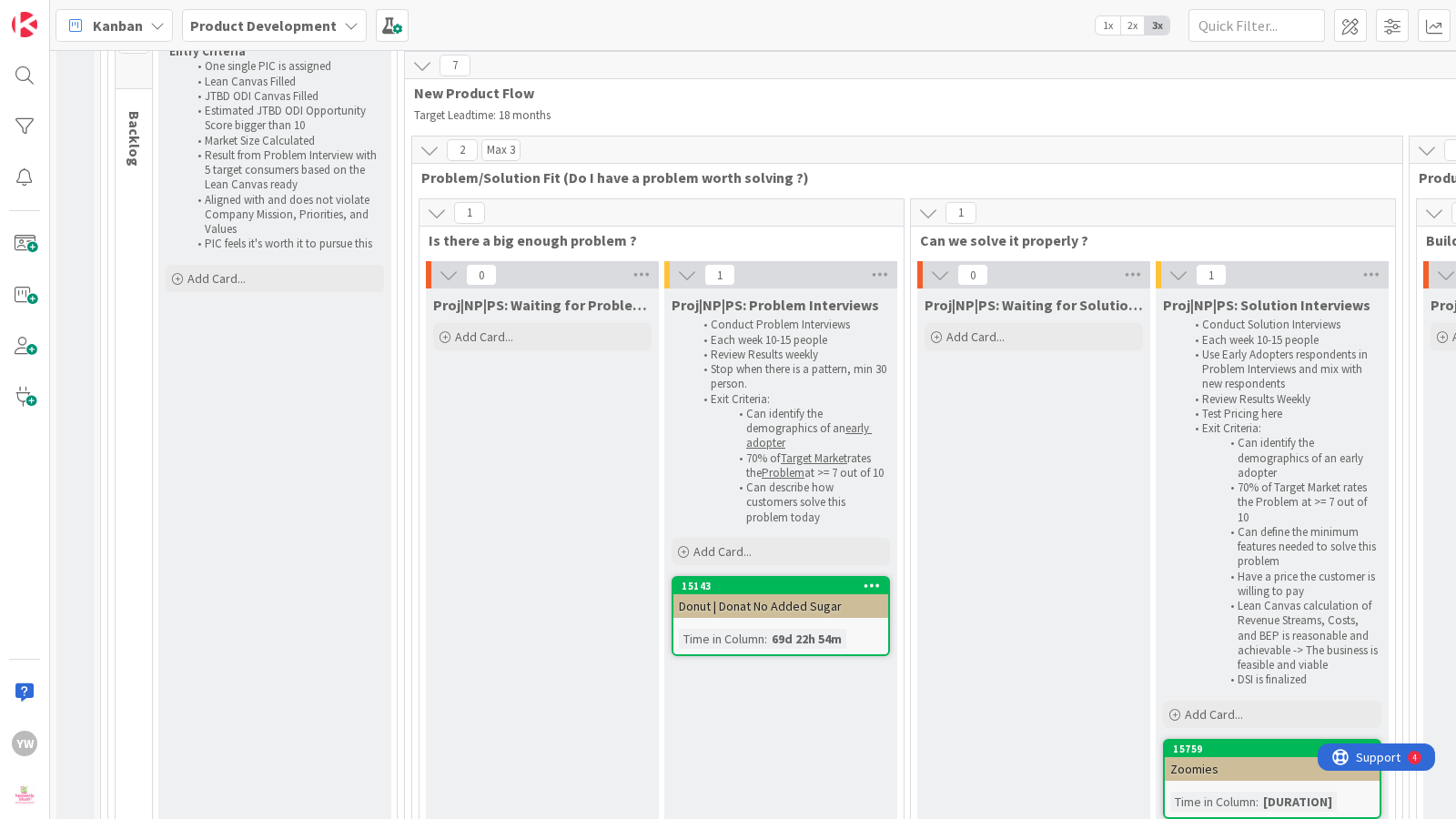scroll, scrollTop: 227, scrollLeft: 0, axis: vertical 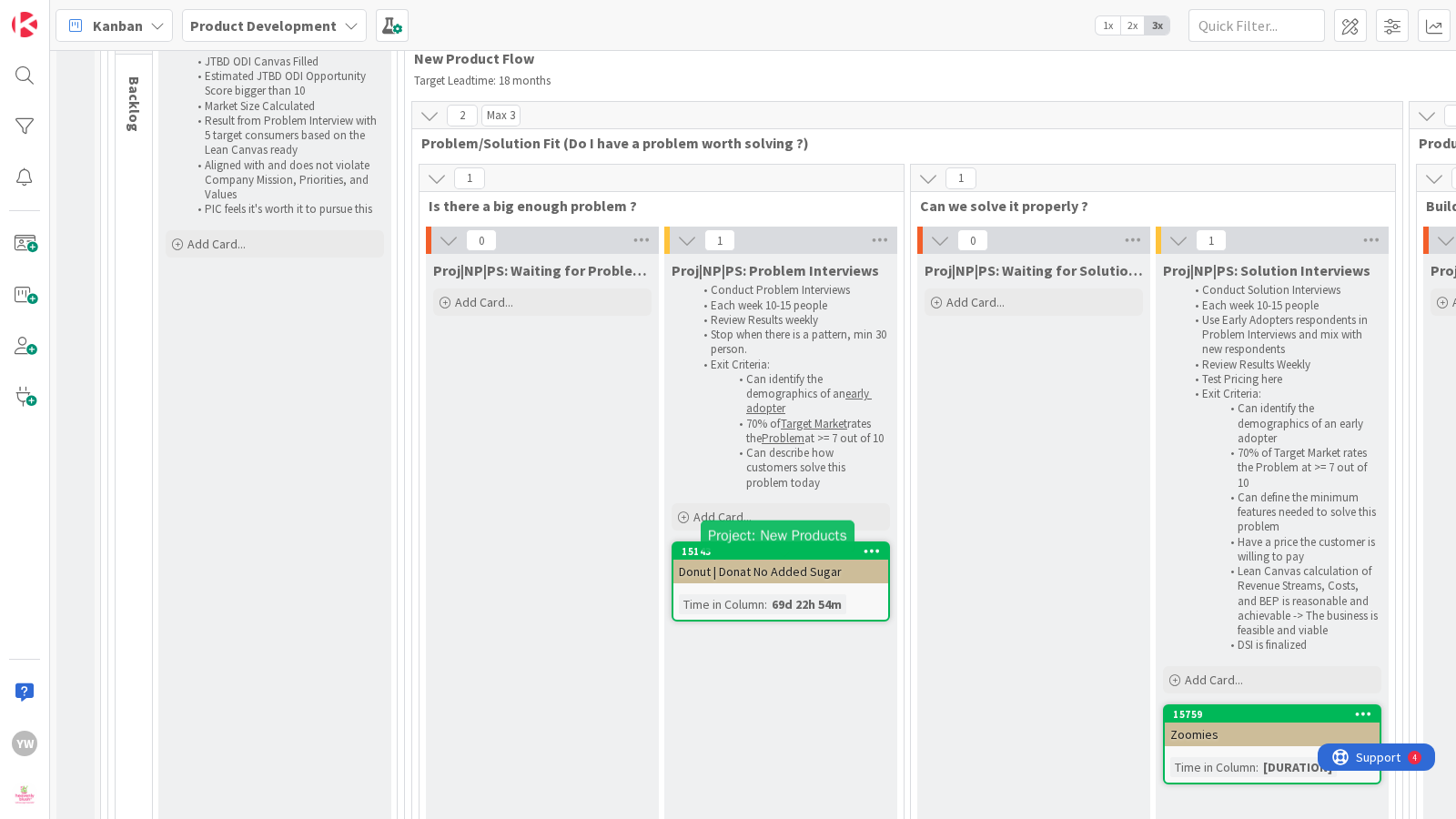 click on "Proj|NP|PS: Waiting for Solution Interview Add Card..." at bounding box center [1034, 812] 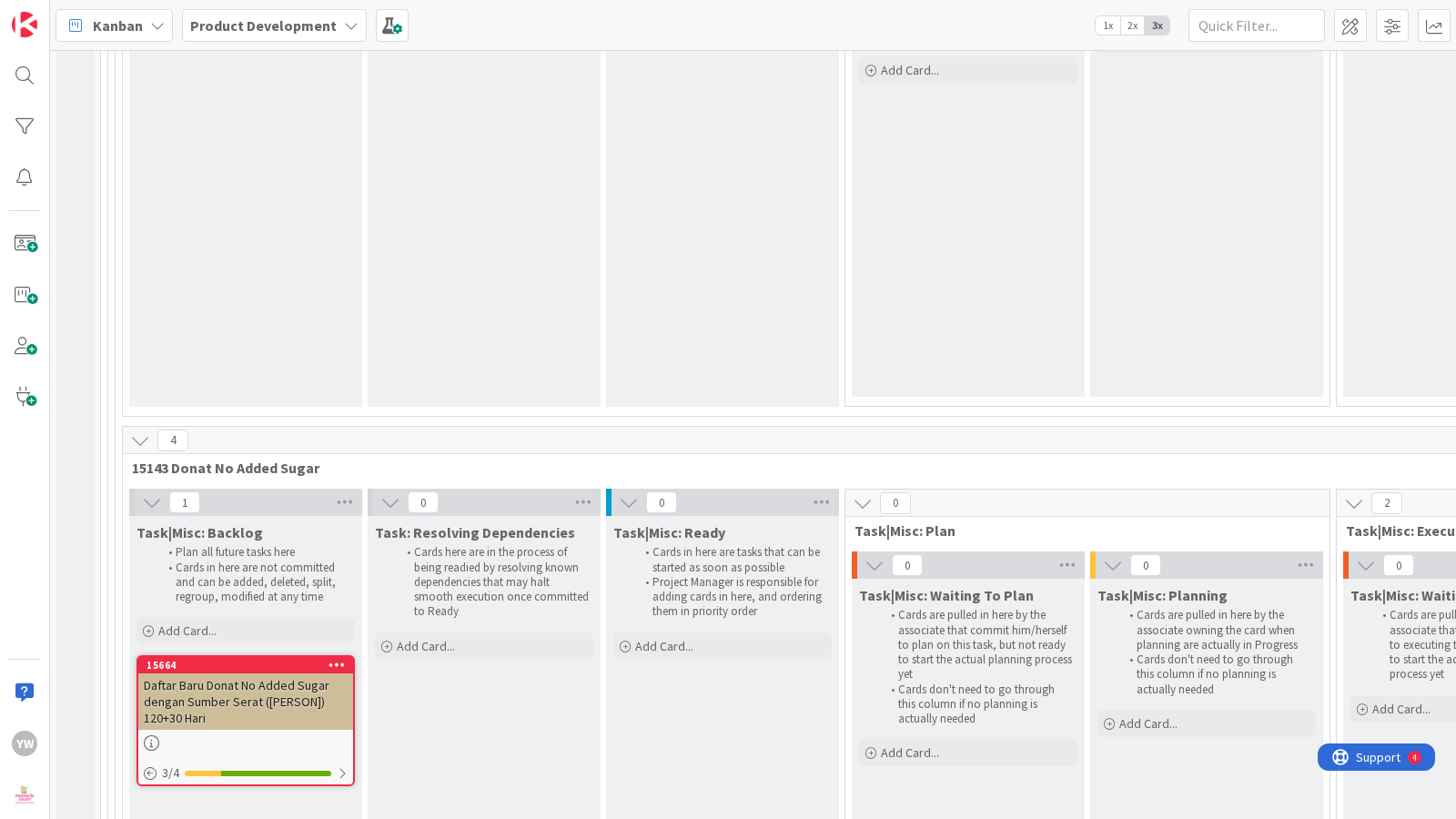 scroll, scrollTop: 17635, scrollLeft: 0, axis: vertical 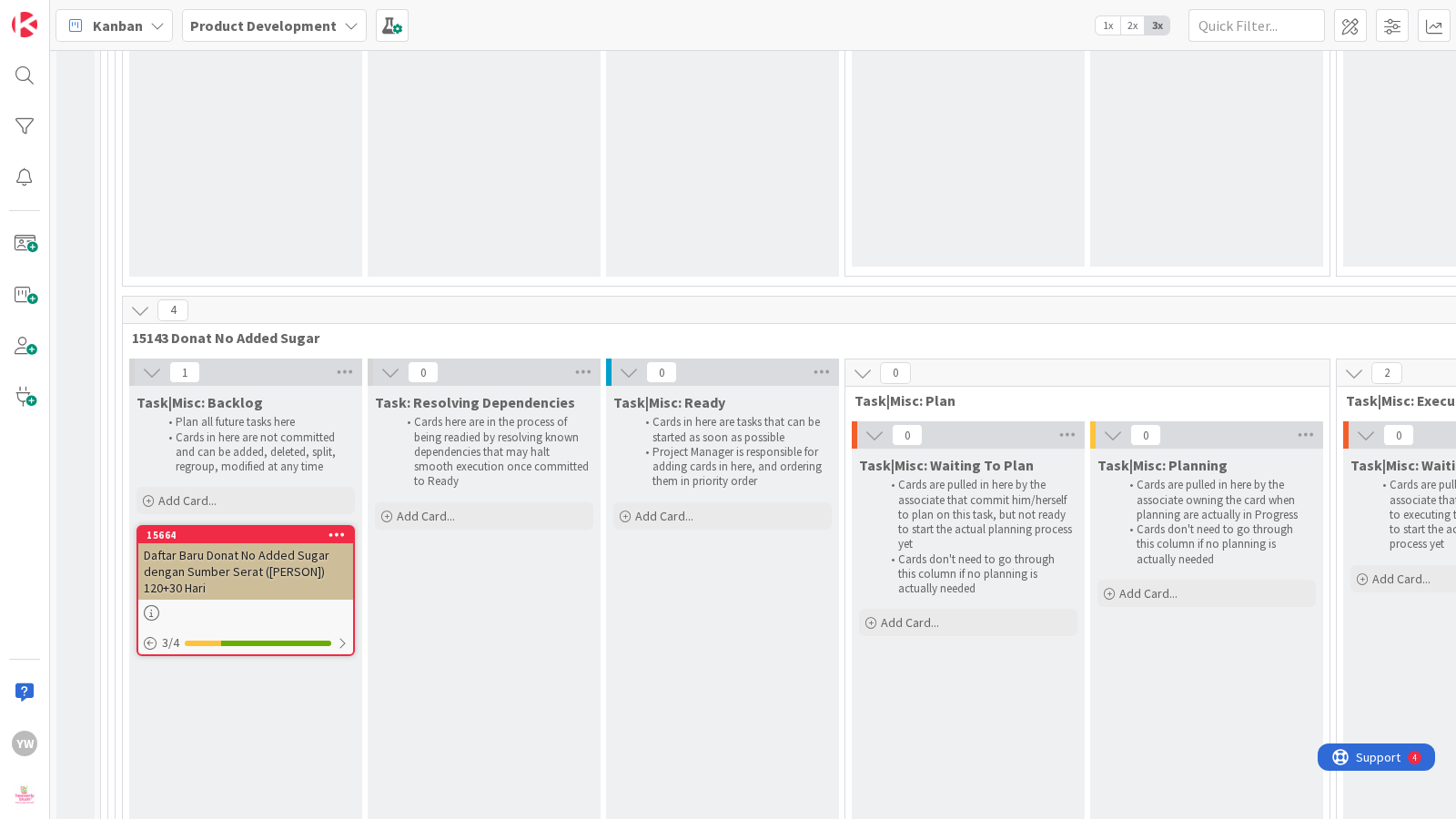drag, startPoint x: 328, startPoint y: 653, endPoint x: 330, endPoint y: 662, distance: 9.219544 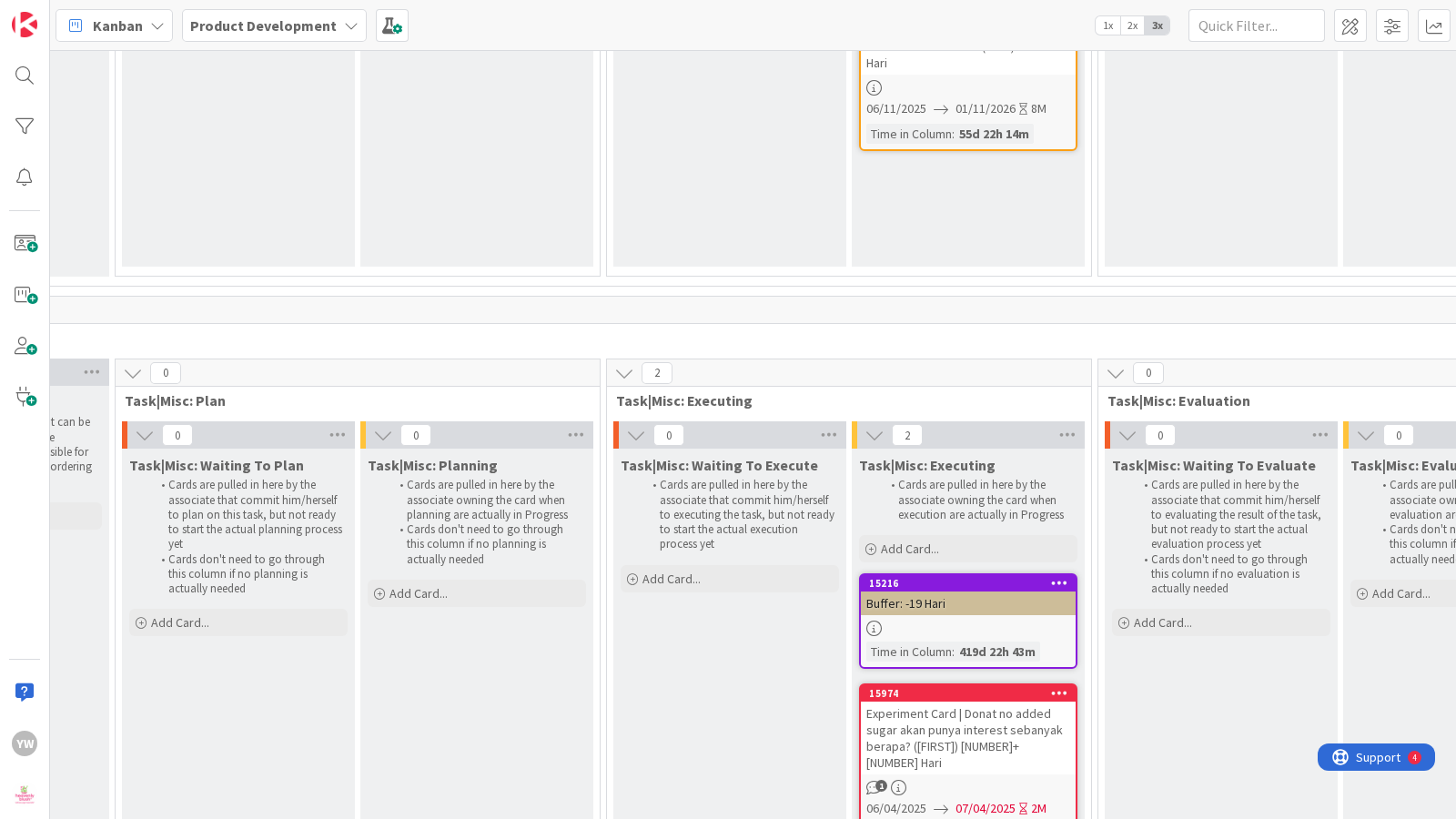 scroll, scrollTop: 17635, scrollLeft: 734, axis: both 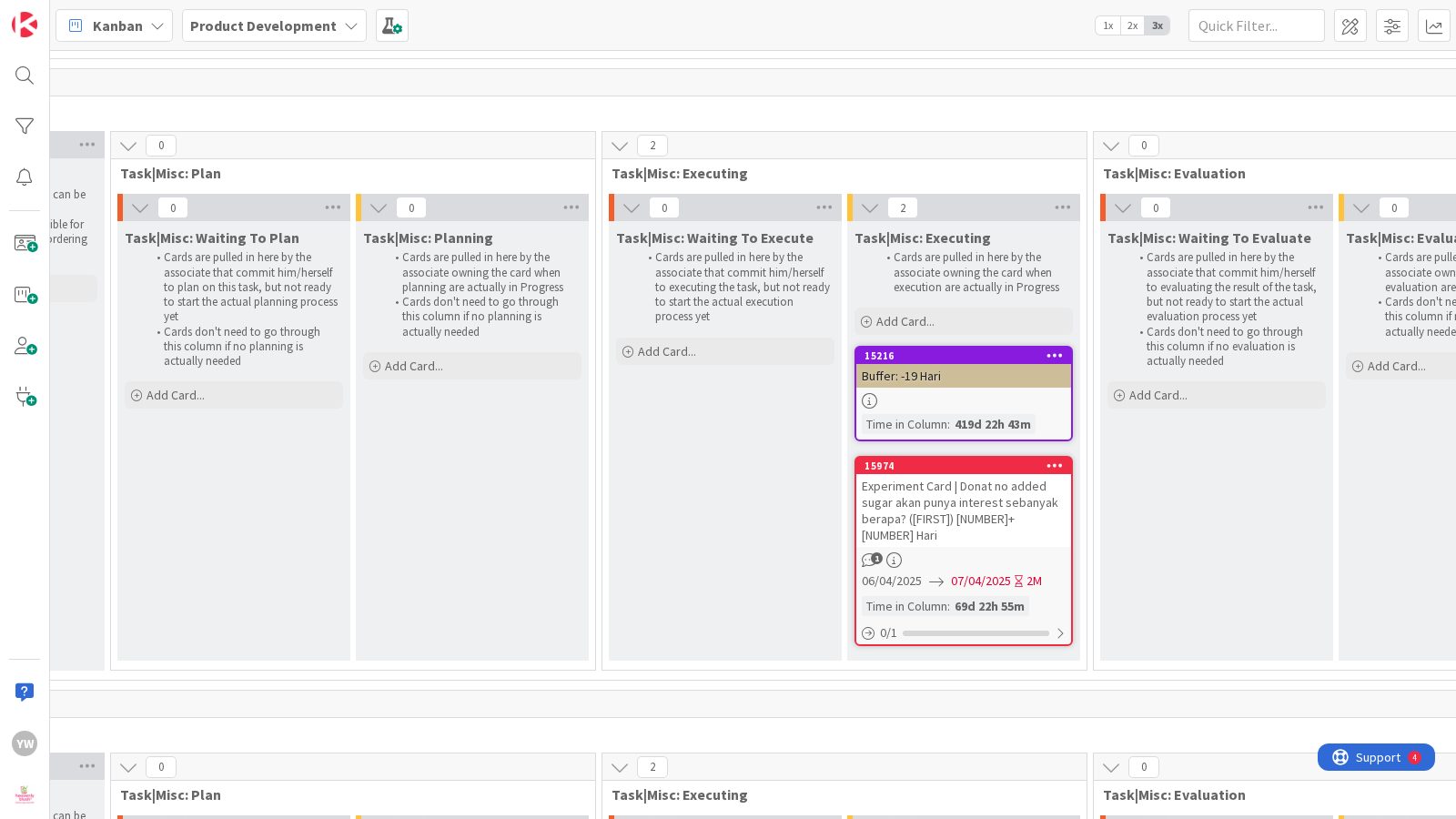 click on "Experiment Card |  Donat no added sugar akan punya interest sebanyak berapa? ([FIRST]) [NUMBER]+[NUMBER] Hari" at bounding box center (964, 511) 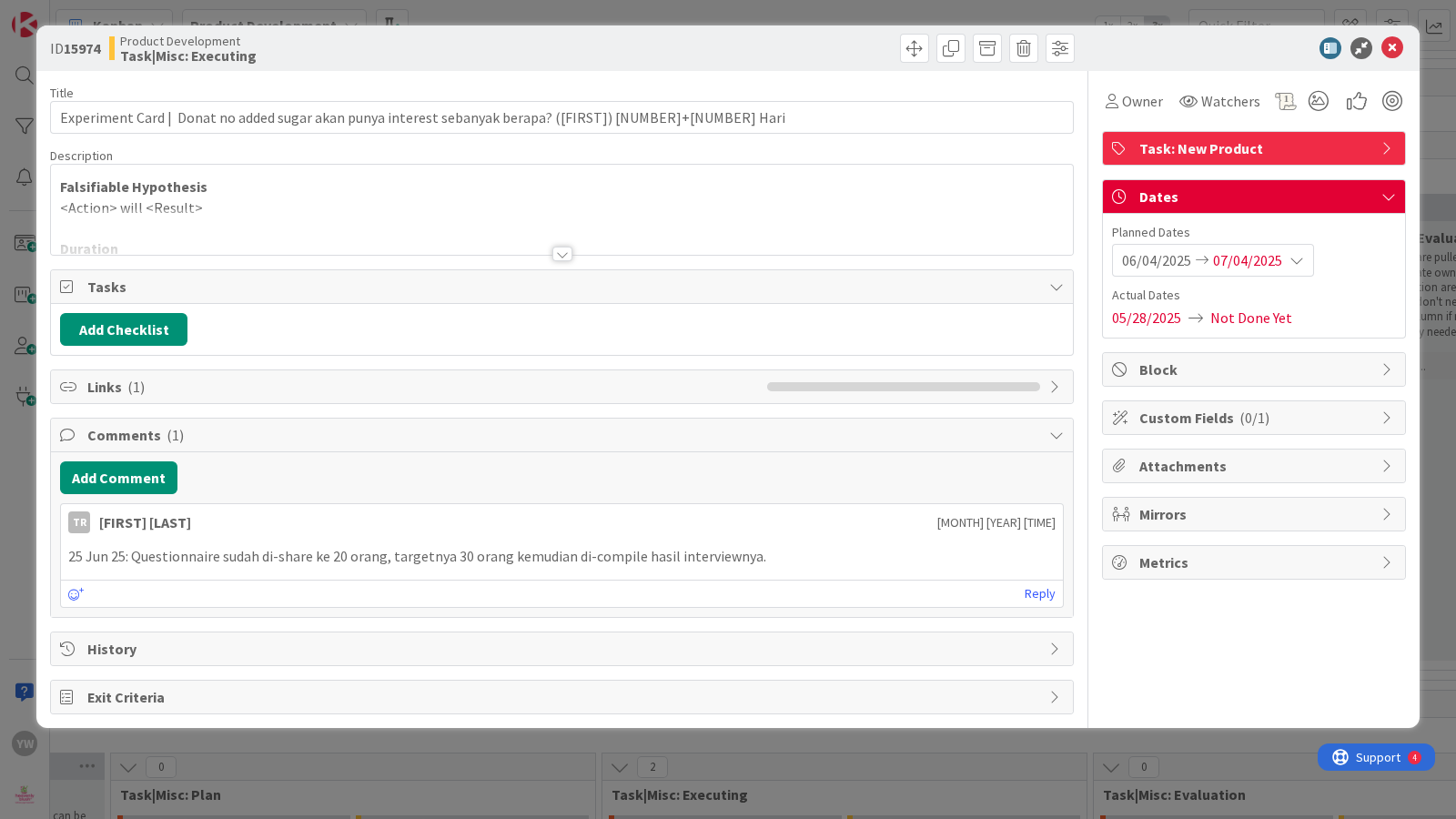 scroll, scrollTop: 0, scrollLeft: 0, axis: both 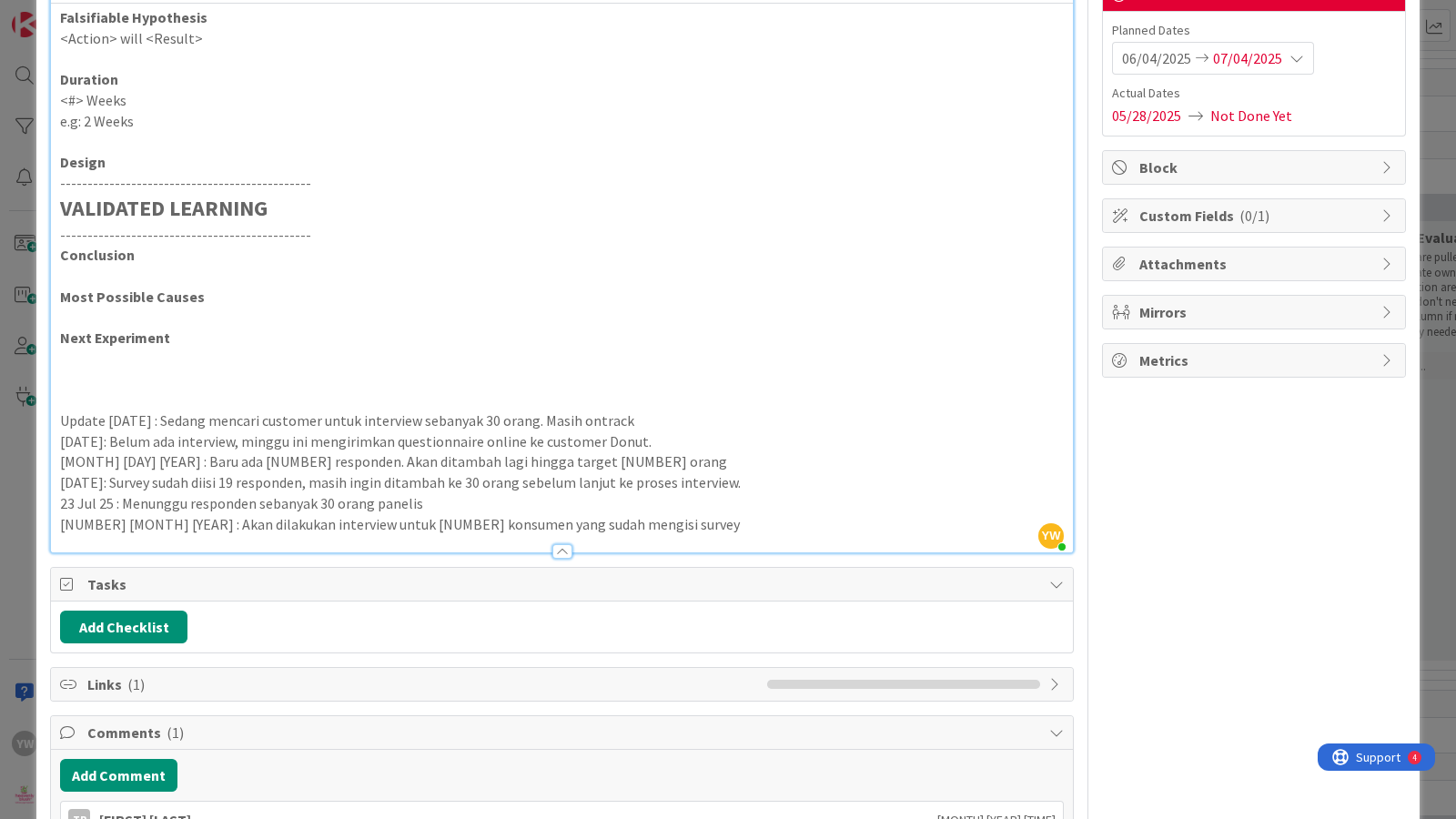 click on "23 Jul 25 : Menunggu responden sebanyak 30 orang panelis" at bounding box center (561, 503) 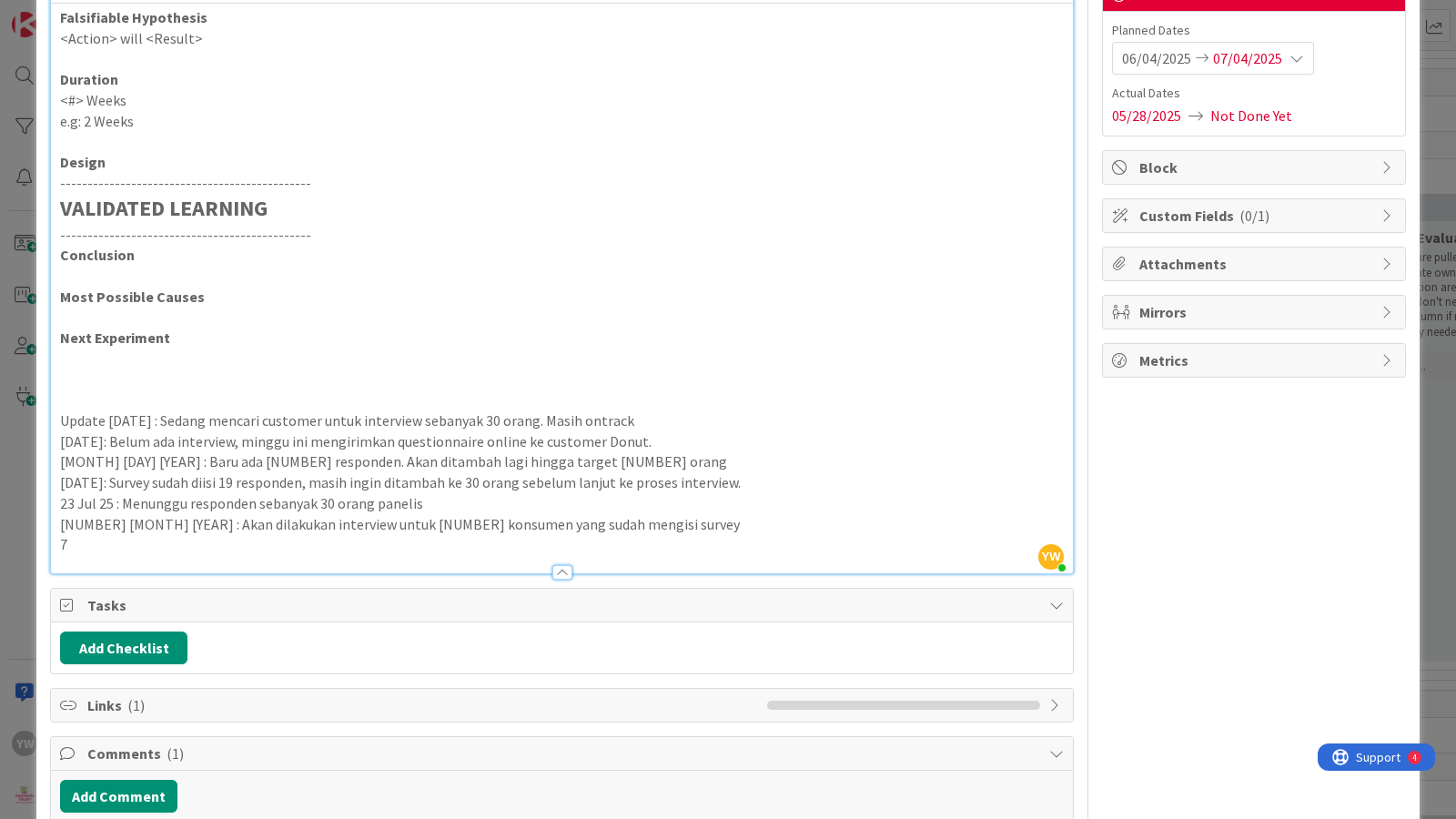 type 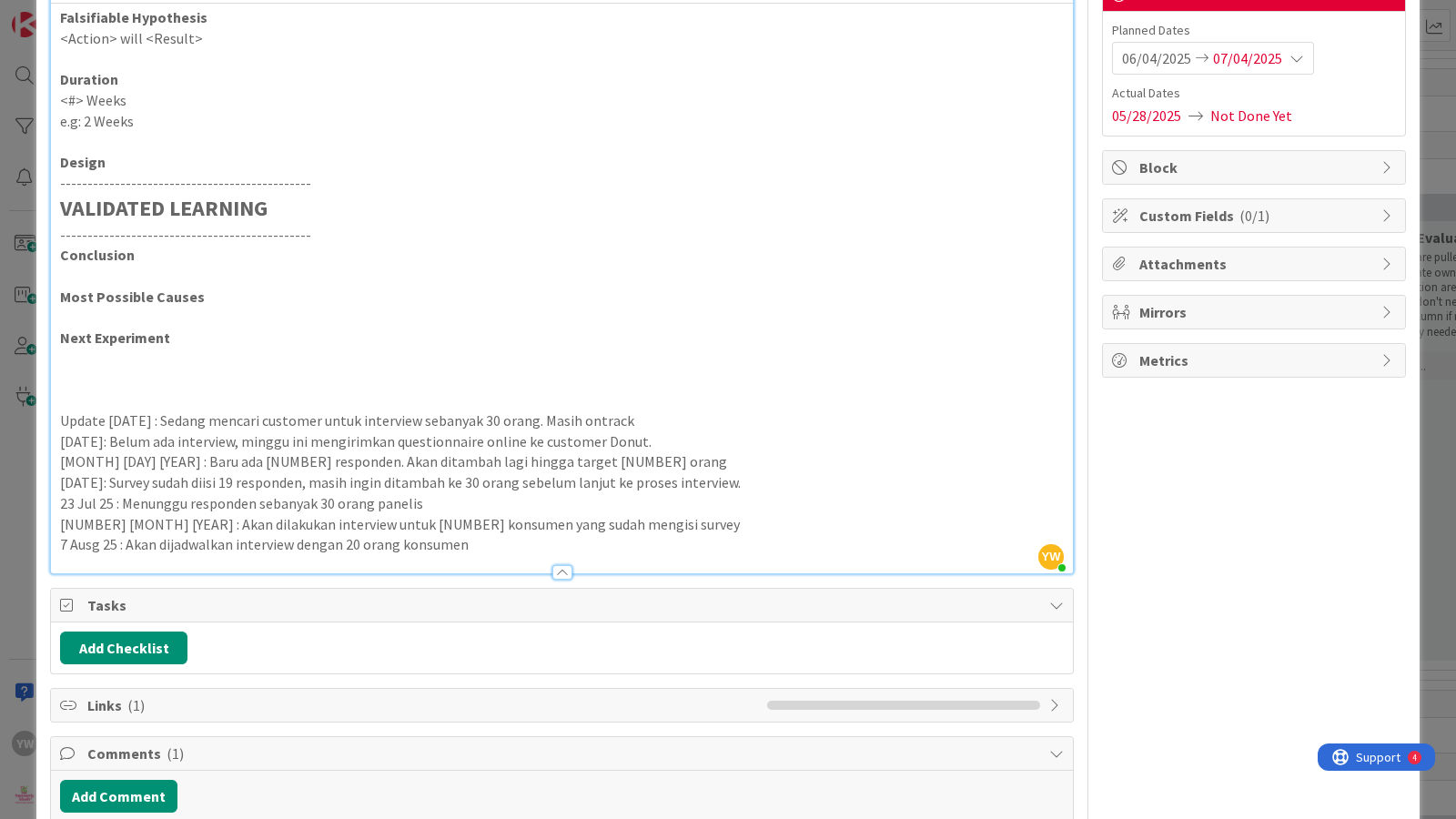 click on "7 Ausg 25 : Akan dijadwalkan interview dengan 20 orang konsumen" at bounding box center [561, 544] 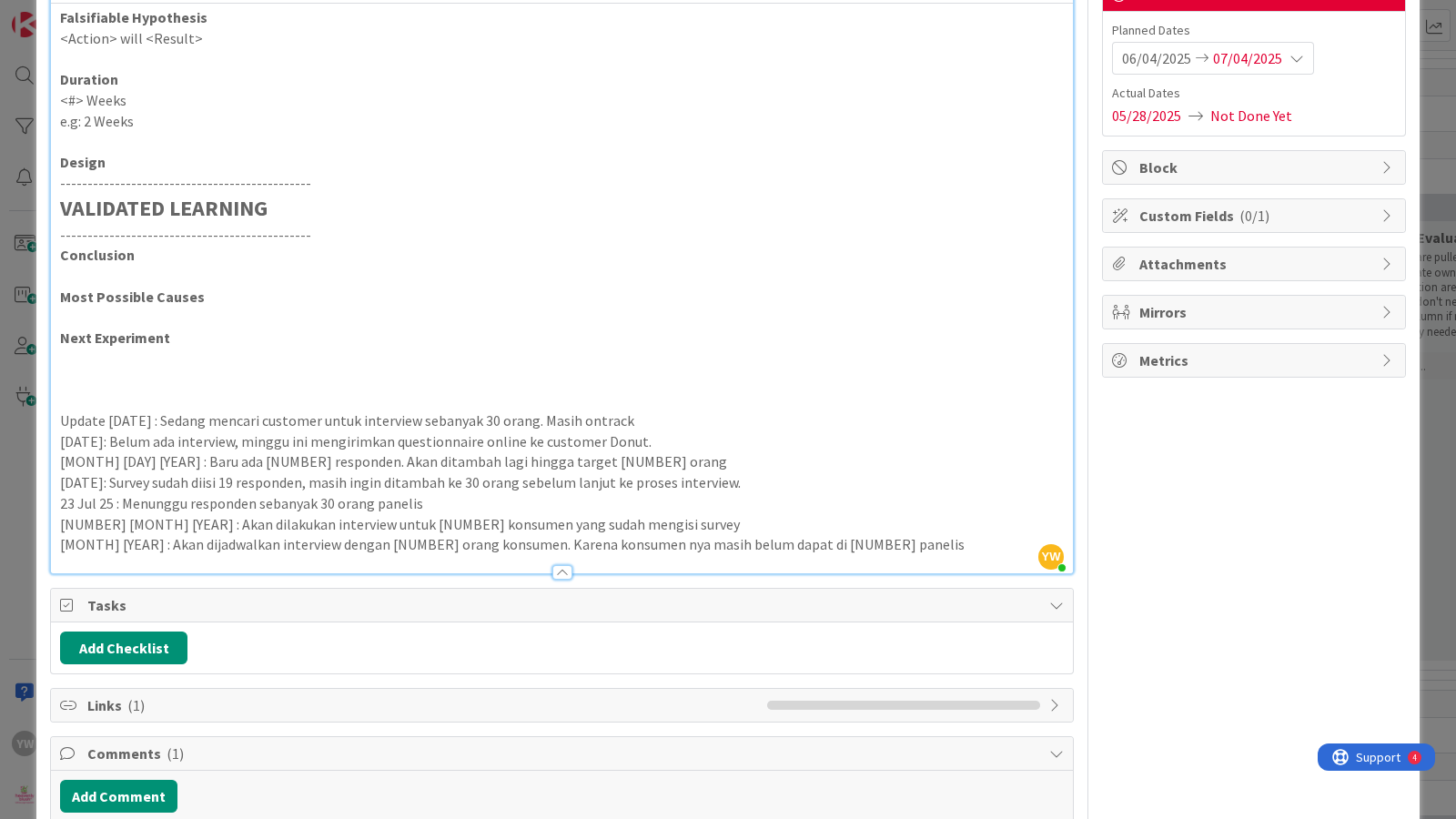 click on "[MONTH] [YEAR] : Akan dijadwalkan interview dengan [NUMBER] orang konsumen. Karena konsumen nya masih belum dapat di [NUMBER] panelis" at bounding box center [561, 544] 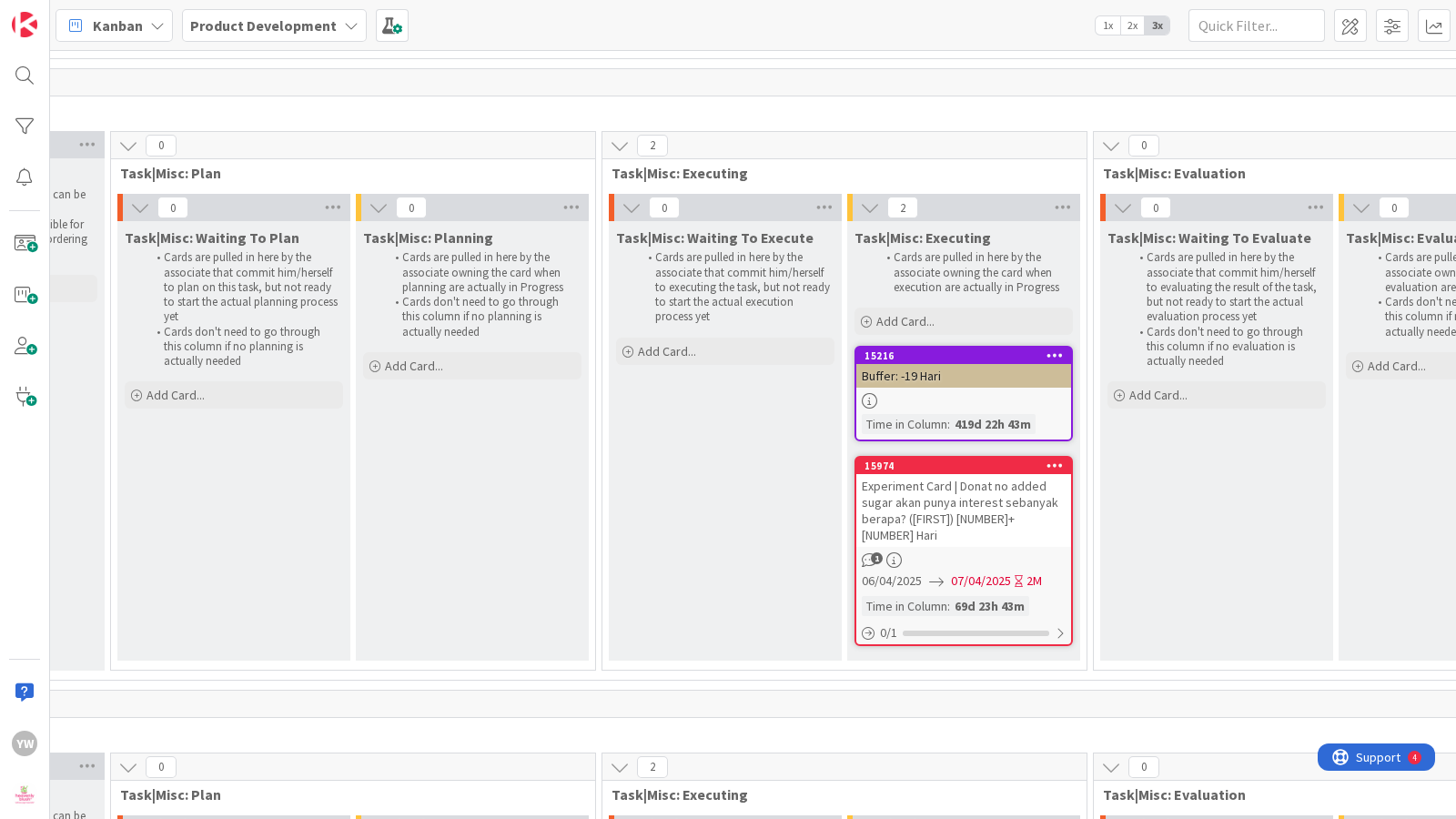 scroll, scrollTop: 0, scrollLeft: 0, axis: both 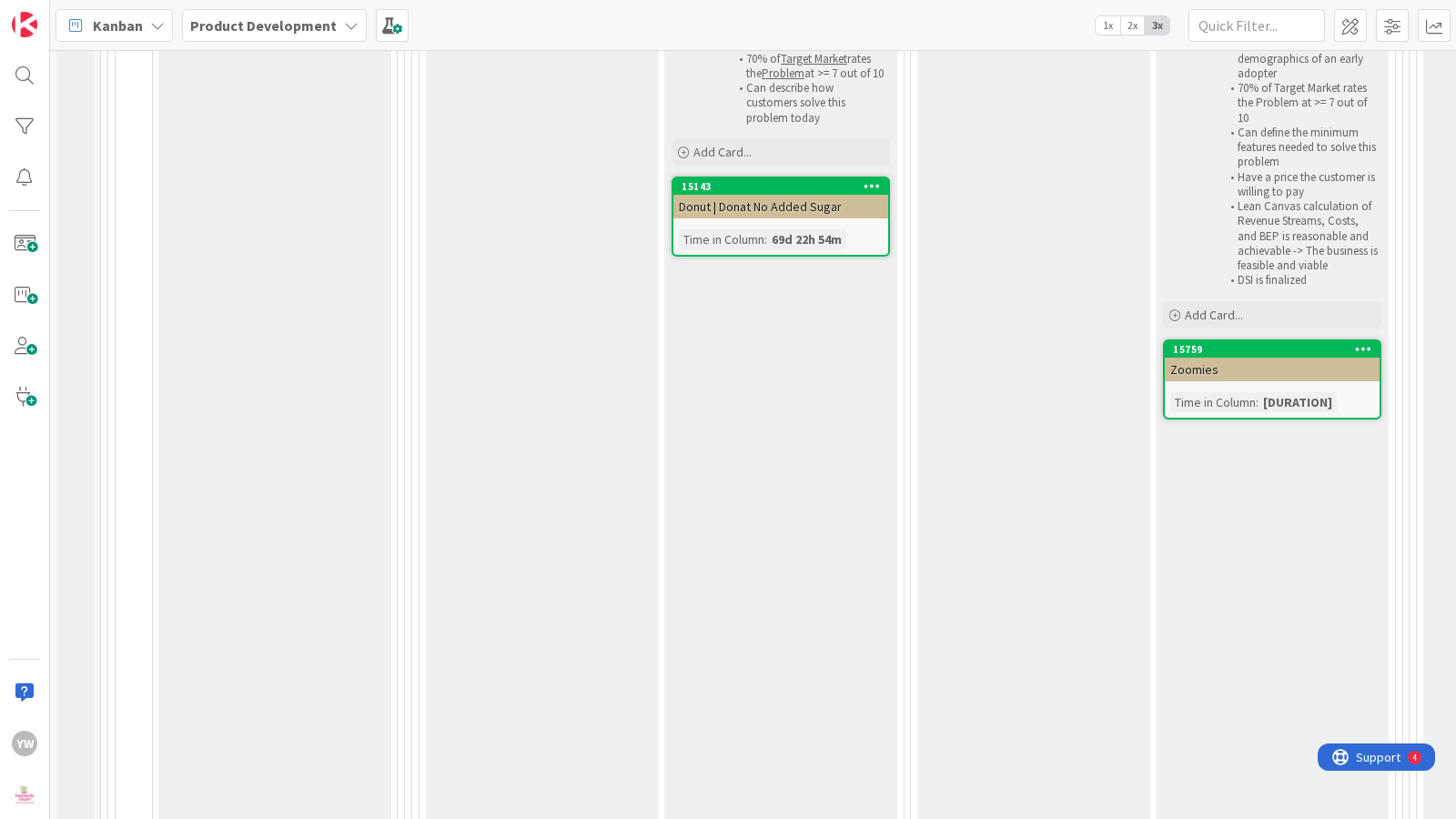 drag, startPoint x: 843, startPoint y: 498, endPoint x: 835, endPoint y: 511, distance: 15.264338 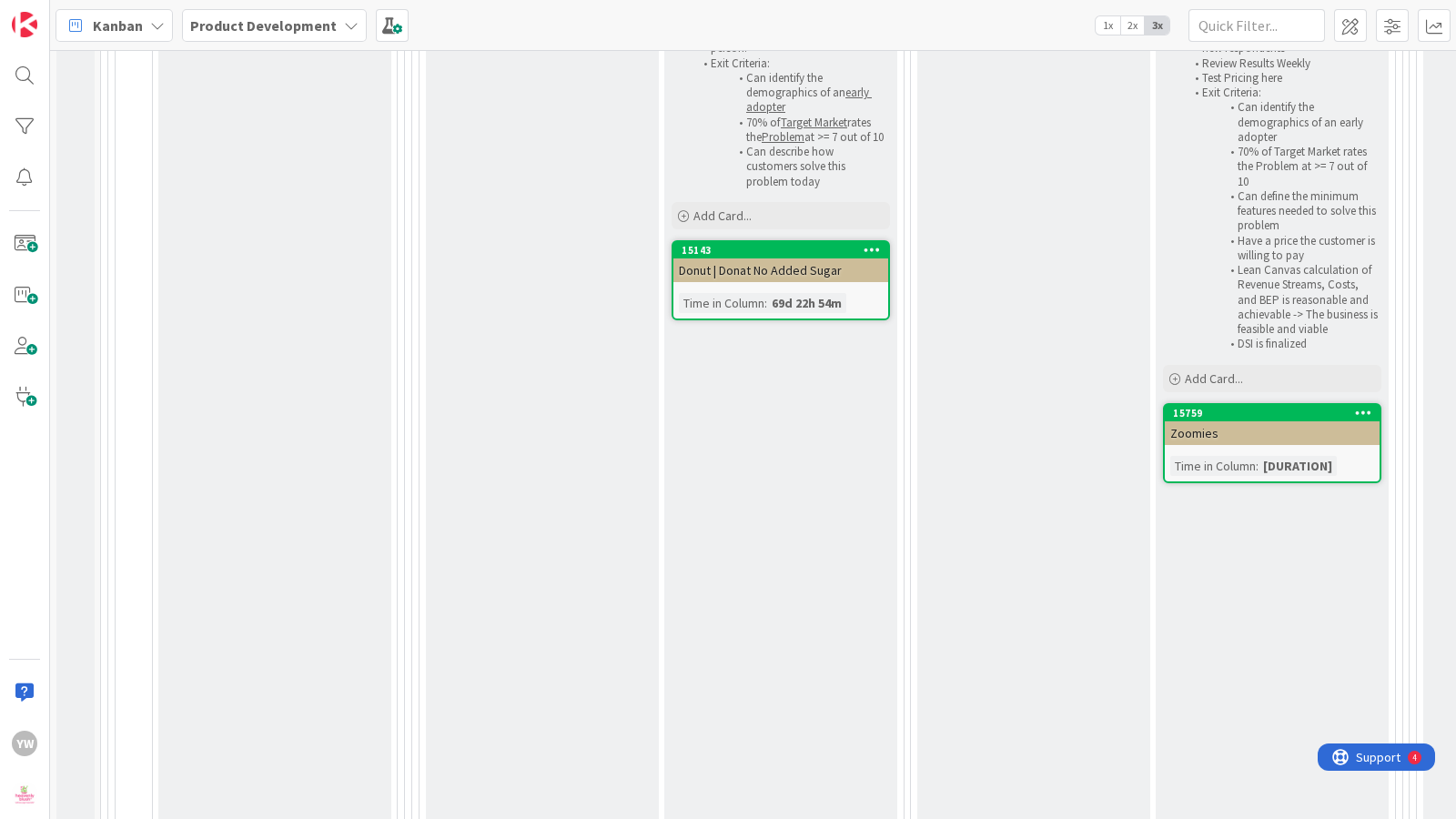 scroll, scrollTop: 478, scrollLeft: 0, axis: vertical 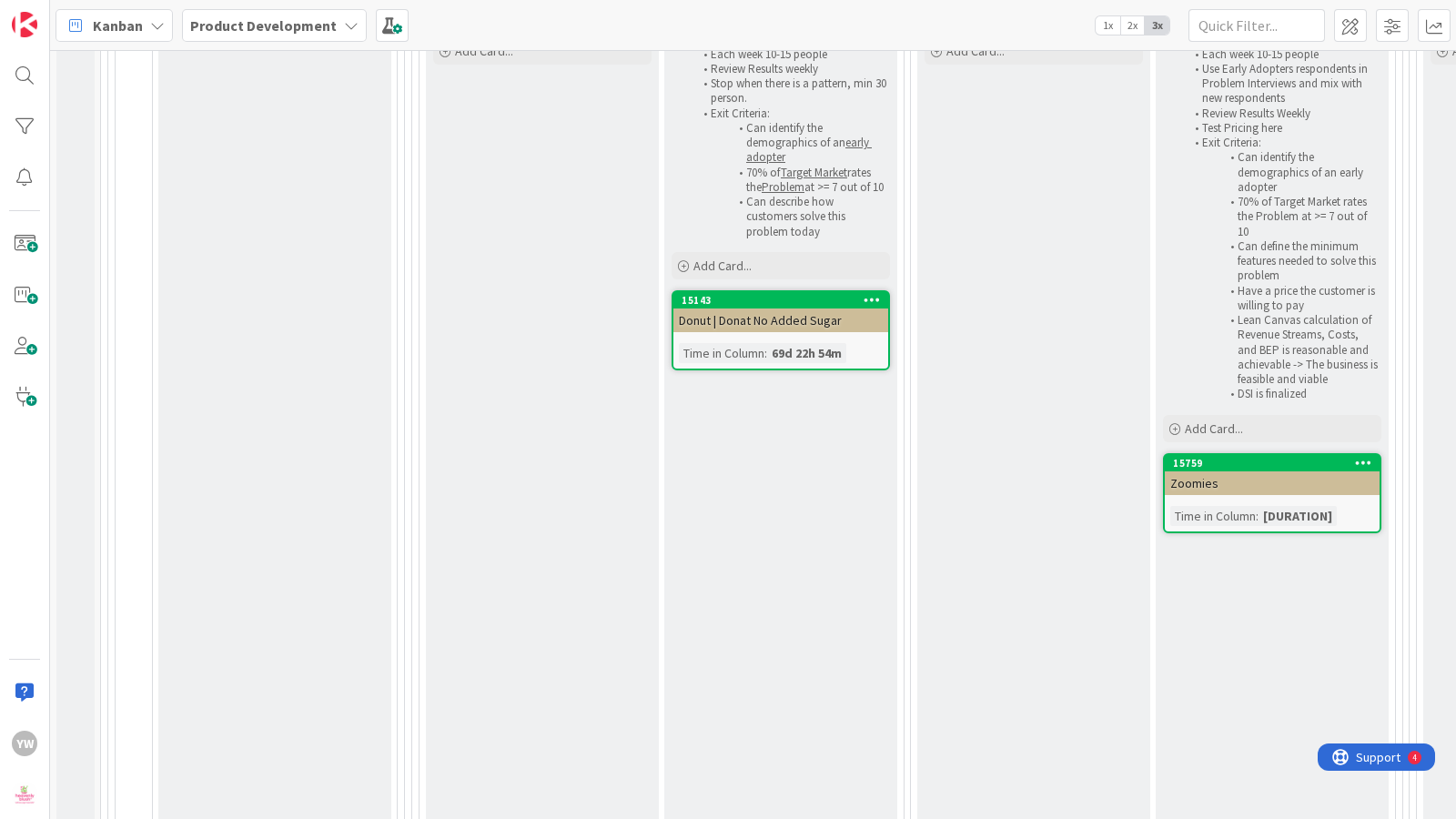 click on "Proj|NP|PS: Problem Interviews Conduct Problem Interviews Each week [NUMBER]-[NUMBER] people Review Results weekly Stop when there is a pattern, min [NUMBER] person. Exit Criteria: Can identify the demographics of an  early adopter [NUMBER]% of  Target Market  rates the  Problem  at >= [NUMBER] out of [NUMBER] Can describe how customers solve this problem today Add Card... [NUMBER] Donut | Donat No Added Sugar Time in Column : [NUMBER]d [NUMBER]h [NUMBER]m" at bounding box center (781, 561) 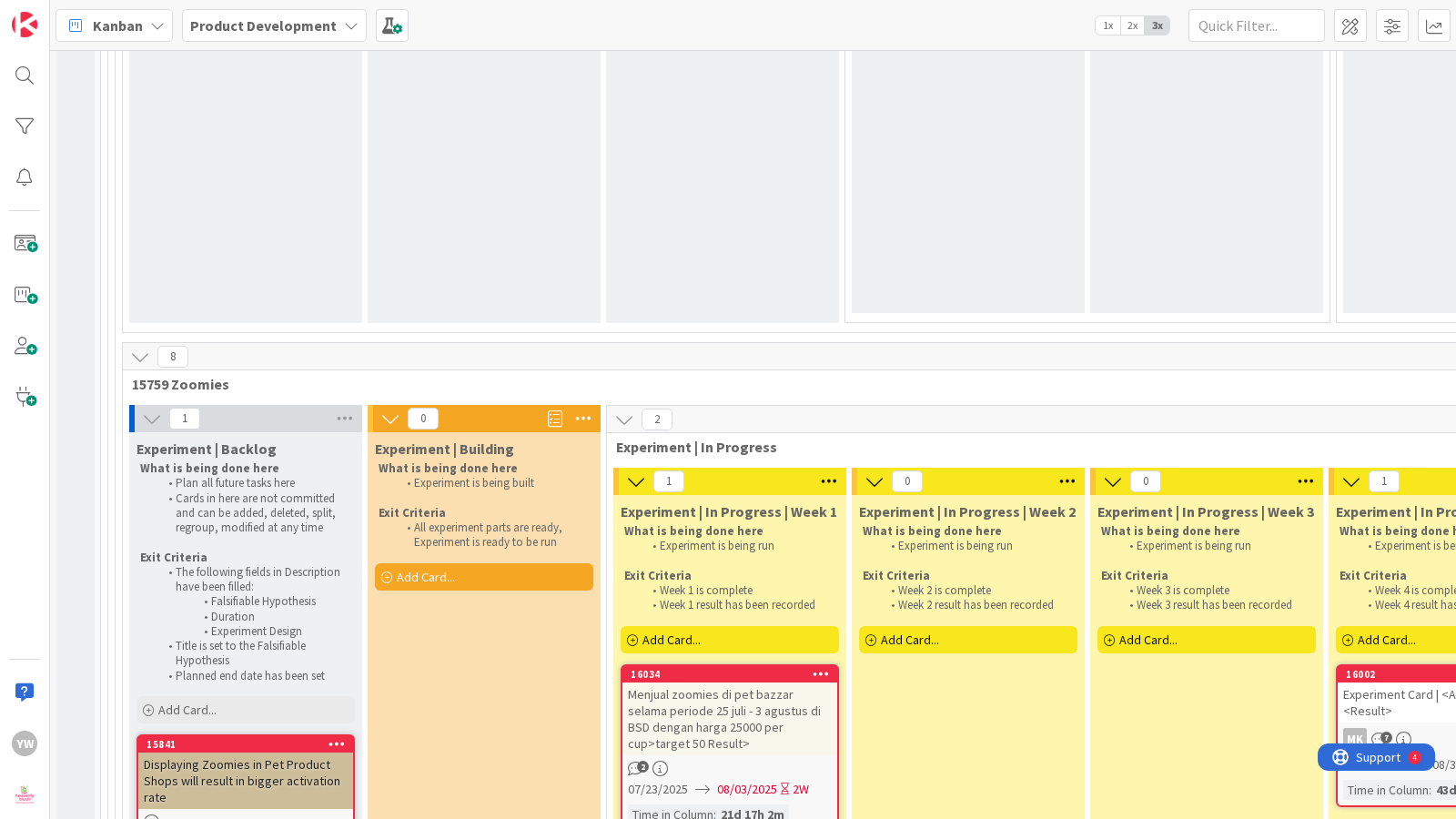 scroll, scrollTop: 9427, scrollLeft: 0, axis: vertical 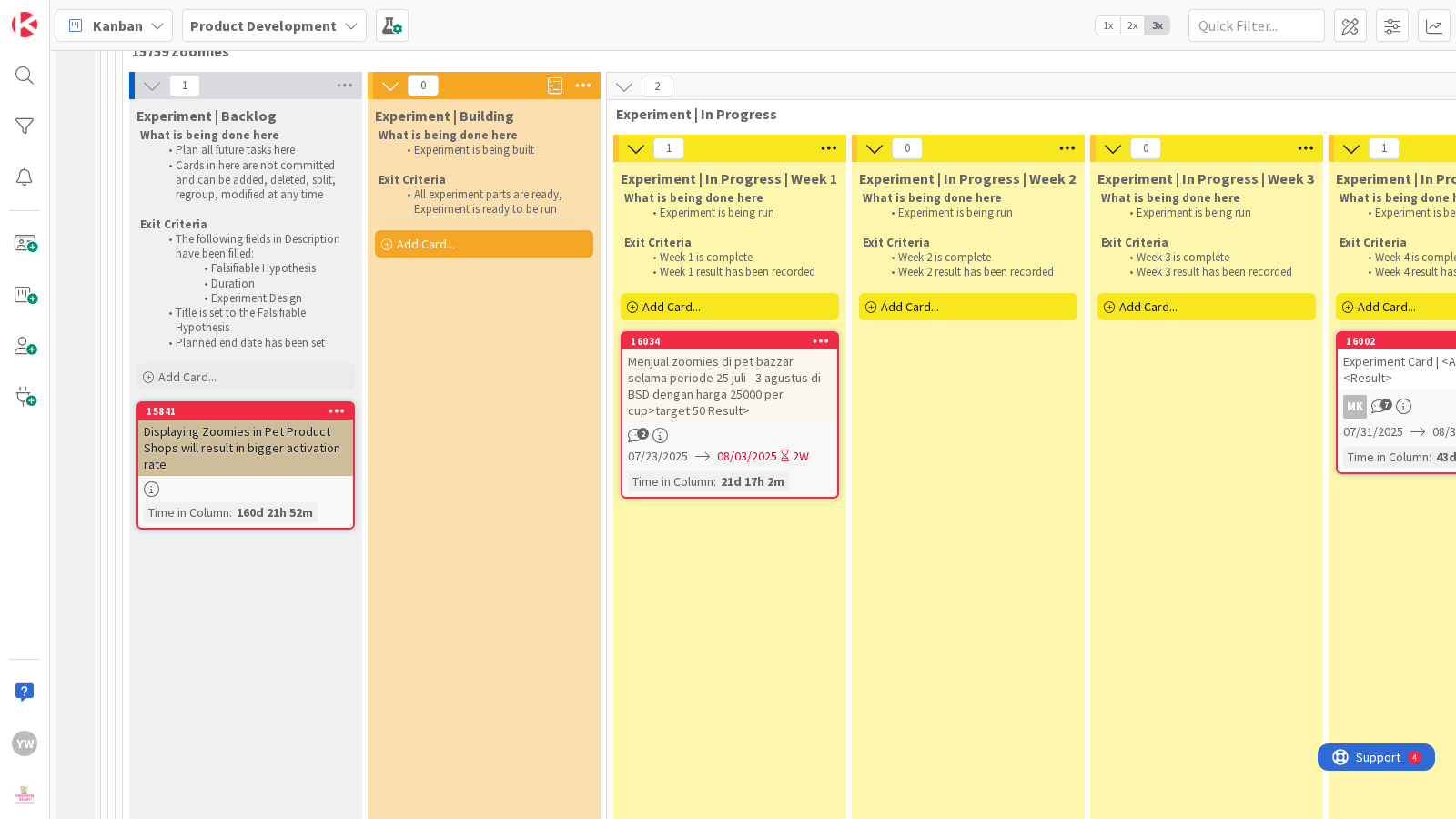 drag, startPoint x: 651, startPoint y: 573, endPoint x: 629, endPoint y: 595, distance: 31.112698 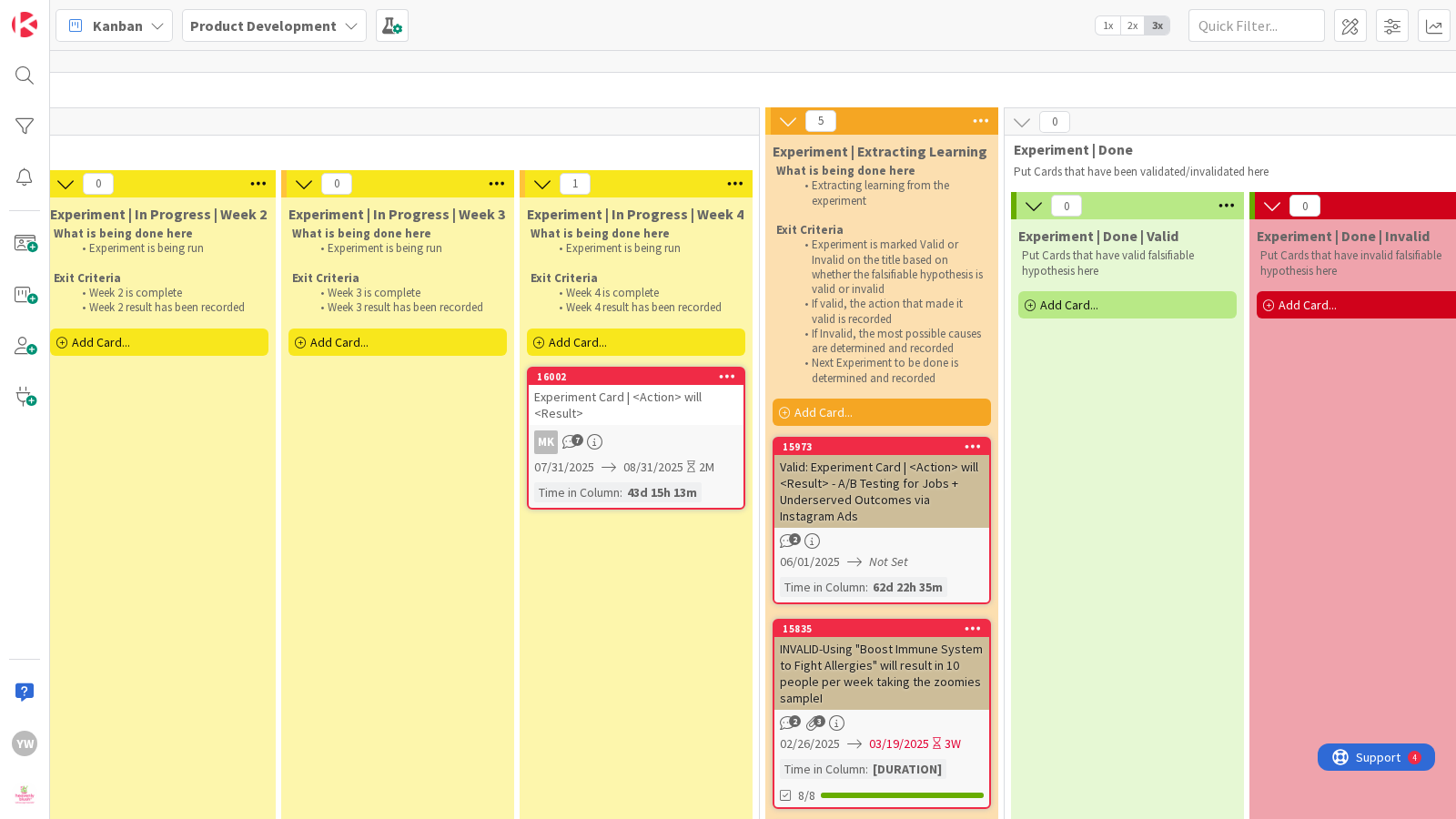 scroll, scrollTop: 9427, scrollLeft: 809, axis: both 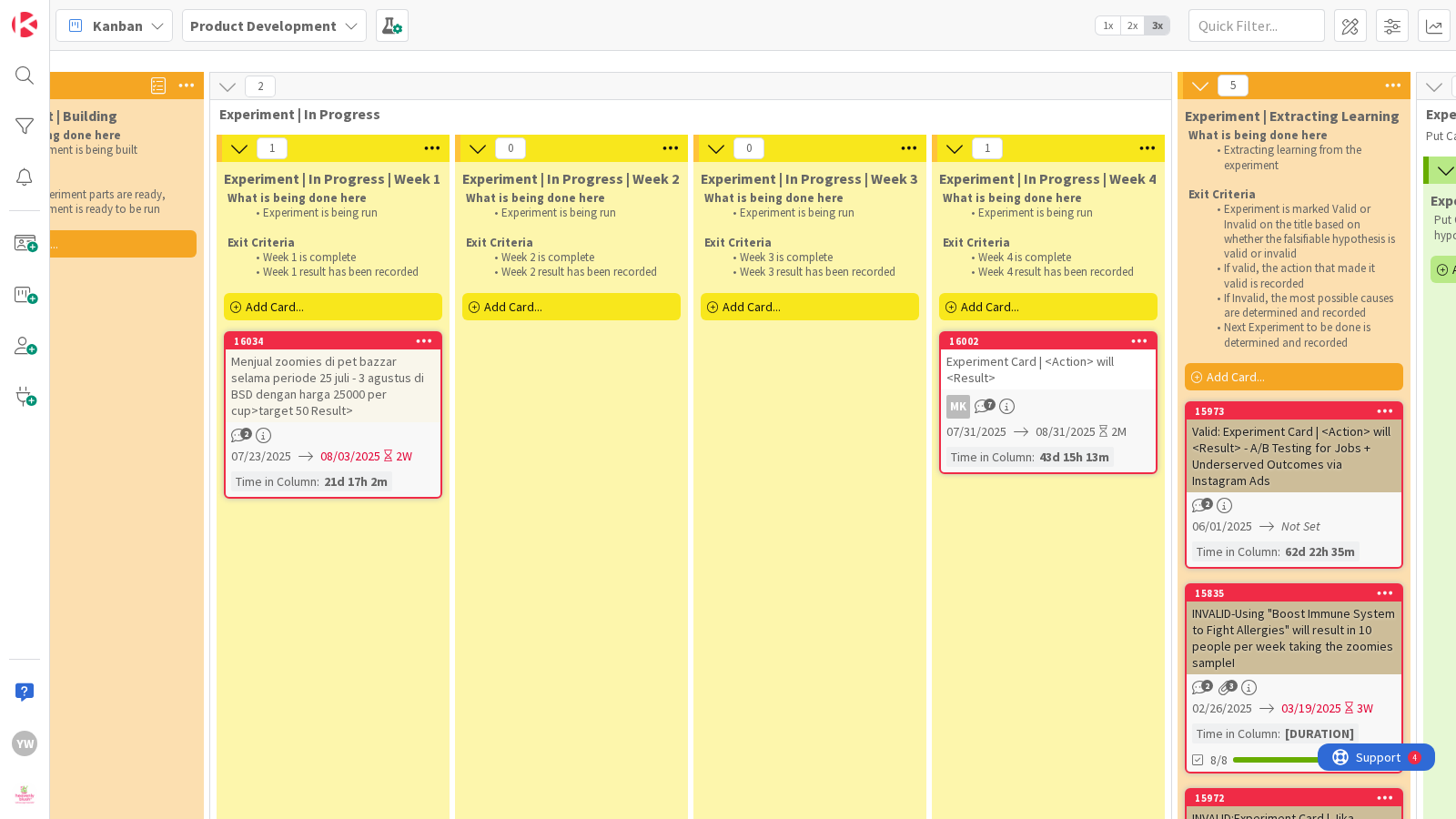 click on "Menjual zoomies di pet bazzar selama periode 25 juli - 3 agustus di BSD dengan harga 25000 per cup>target 50 Result>" at bounding box center (333, 386) 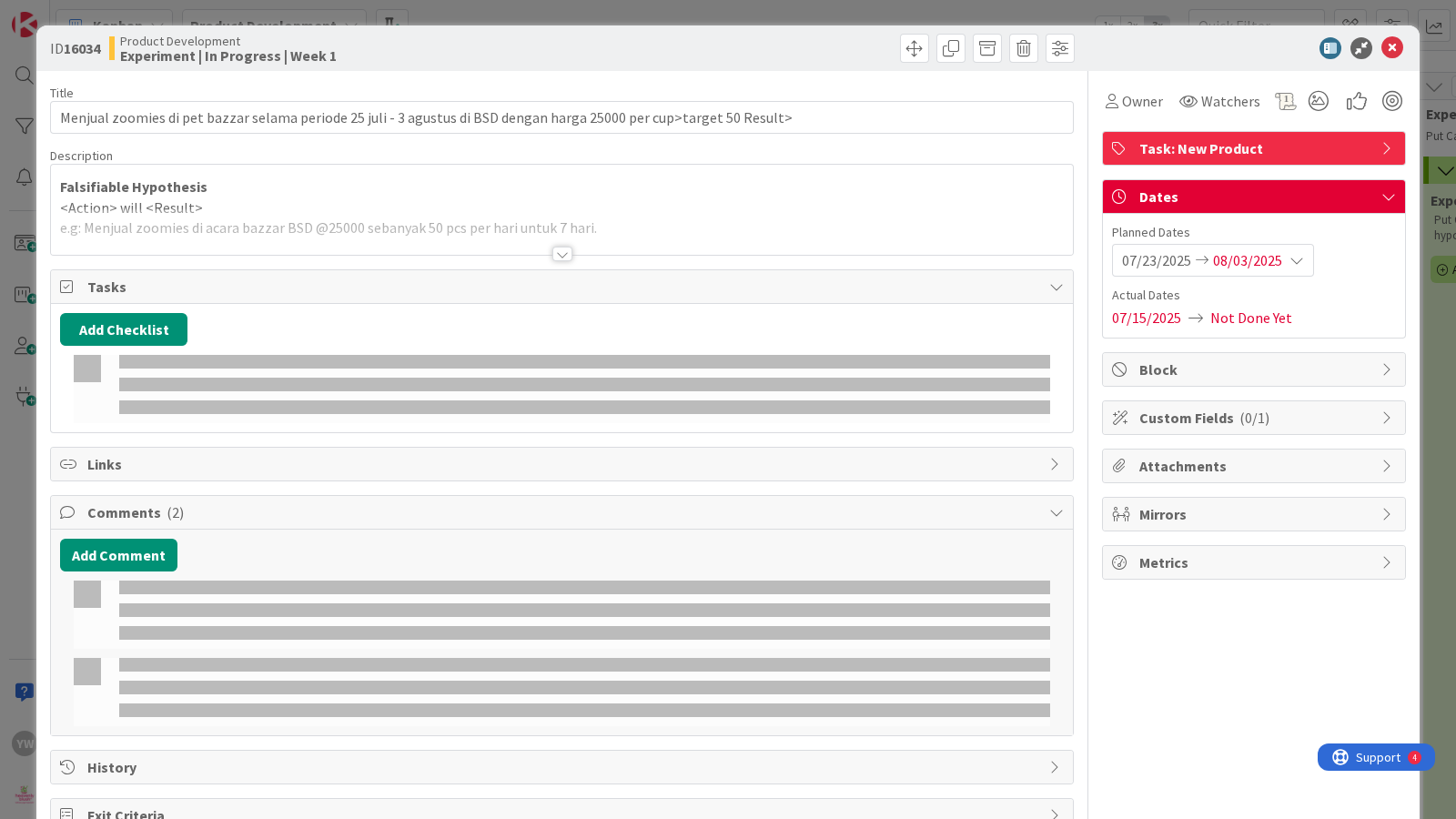 scroll, scrollTop: 0, scrollLeft: 0, axis: both 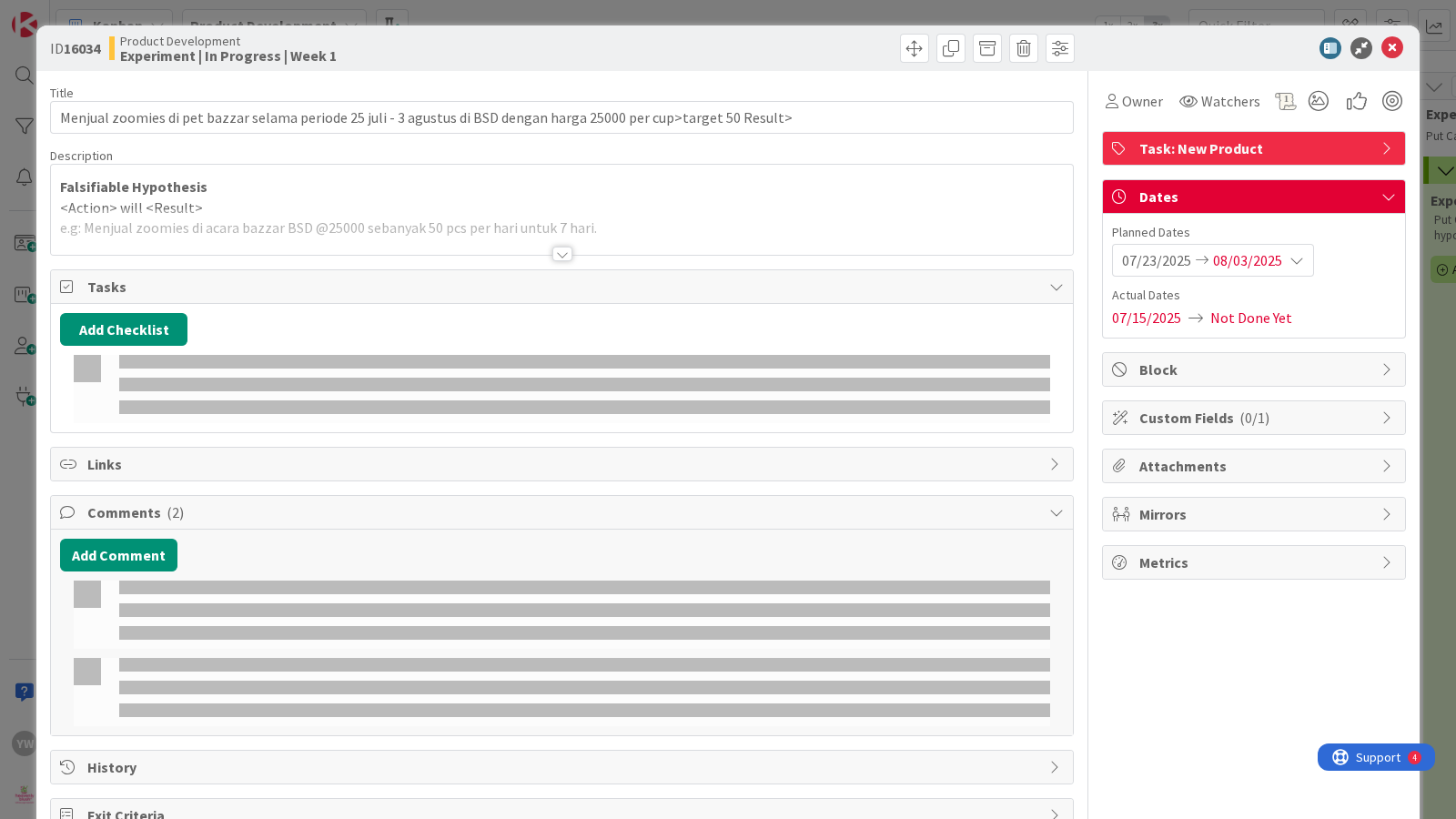 click at bounding box center [562, 254] 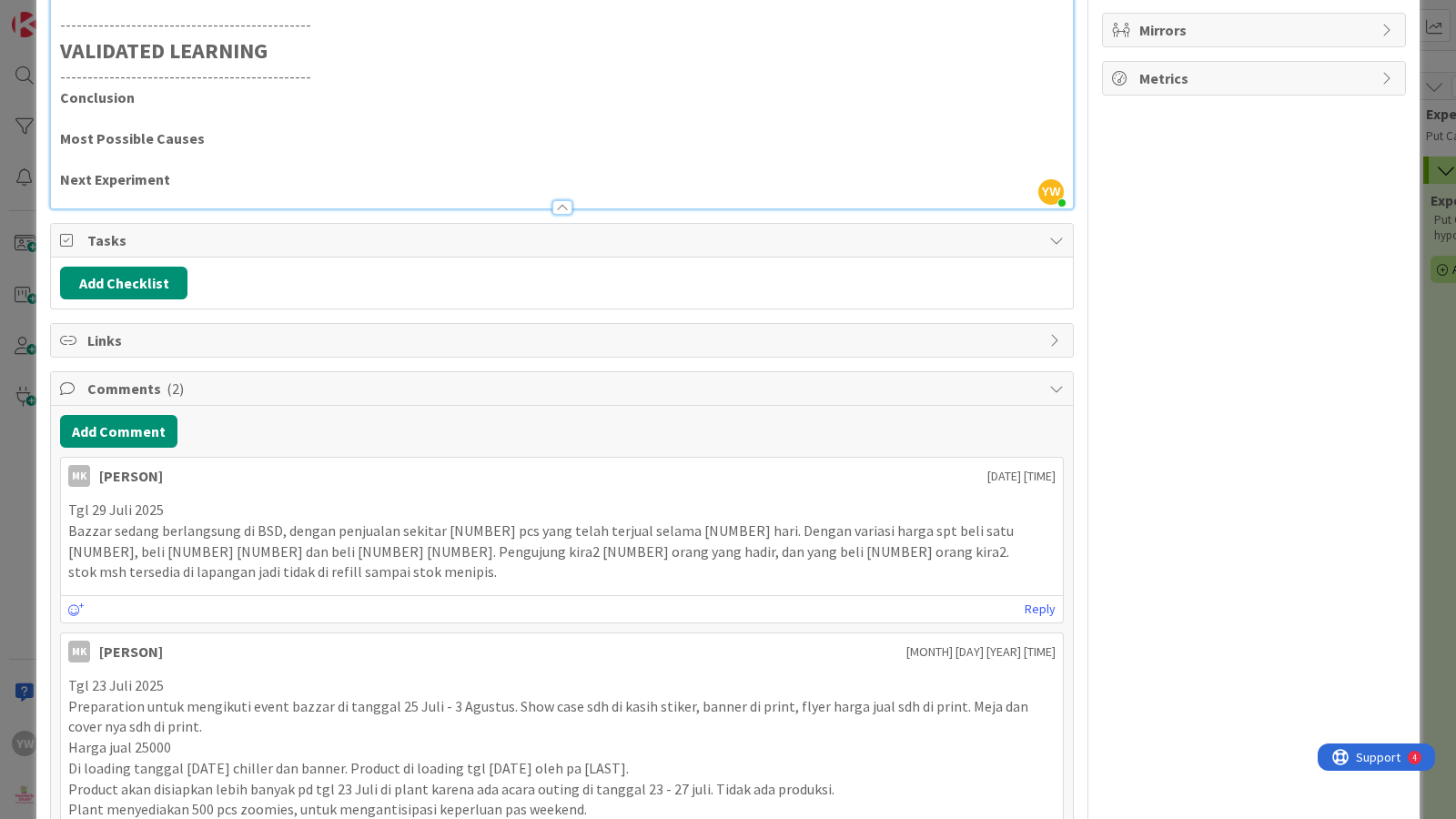 scroll, scrollTop: 657, scrollLeft: 0, axis: vertical 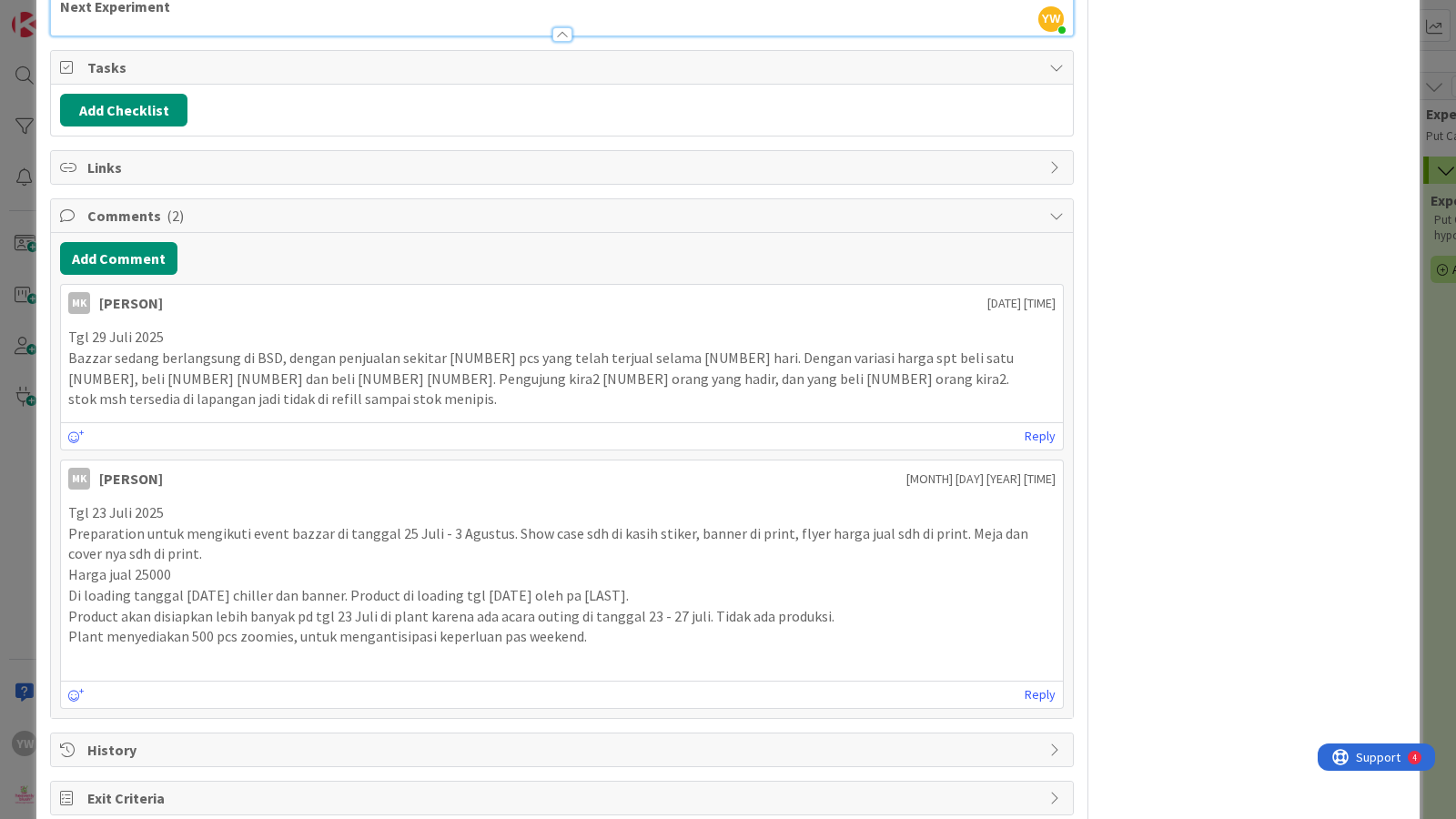 drag, startPoint x: 32, startPoint y: 414, endPoint x: 1047, endPoint y: 68, distance: 1072.353 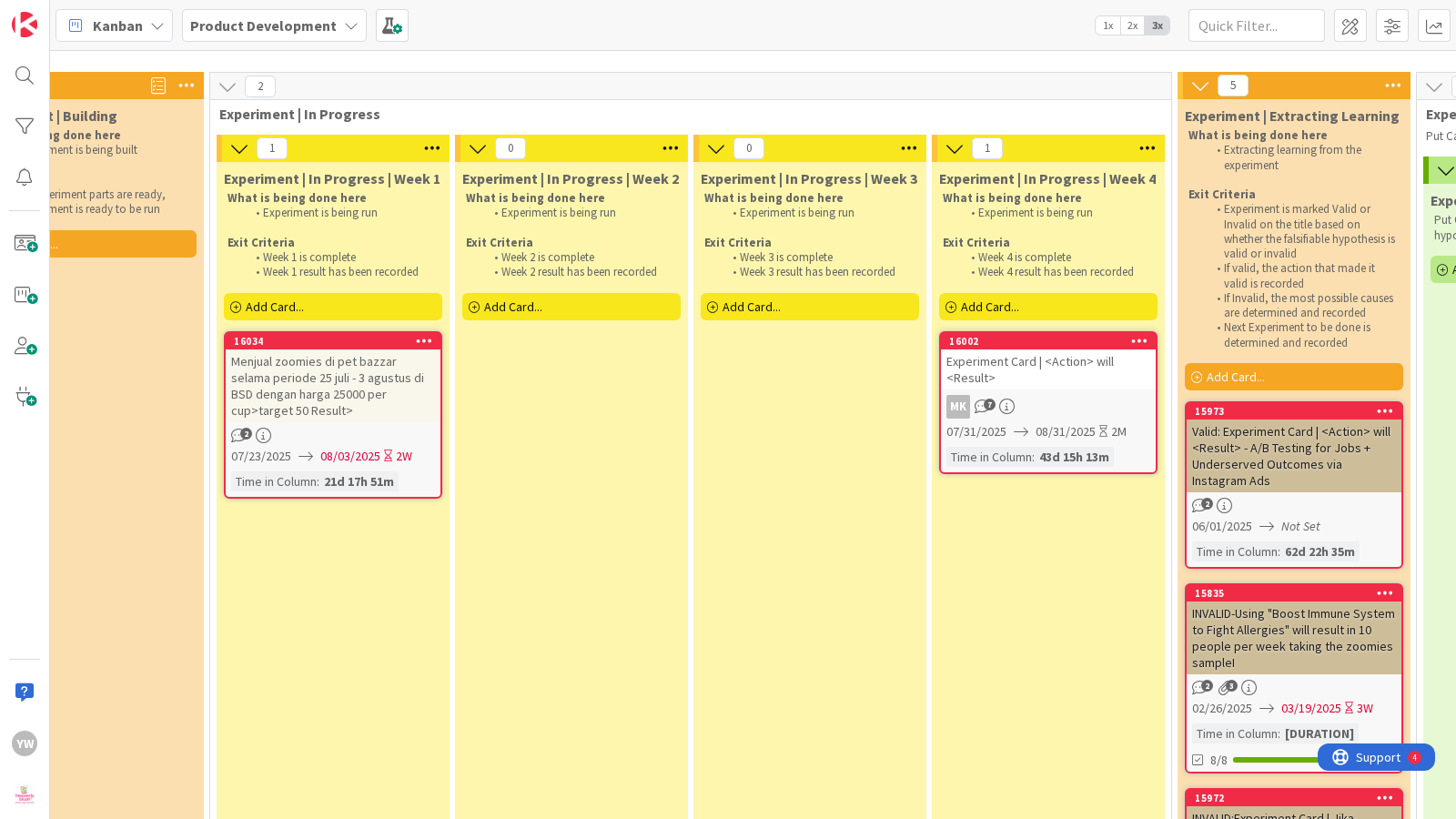 scroll, scrollTop: 8972, scrollLeft: 0, axis: vertical 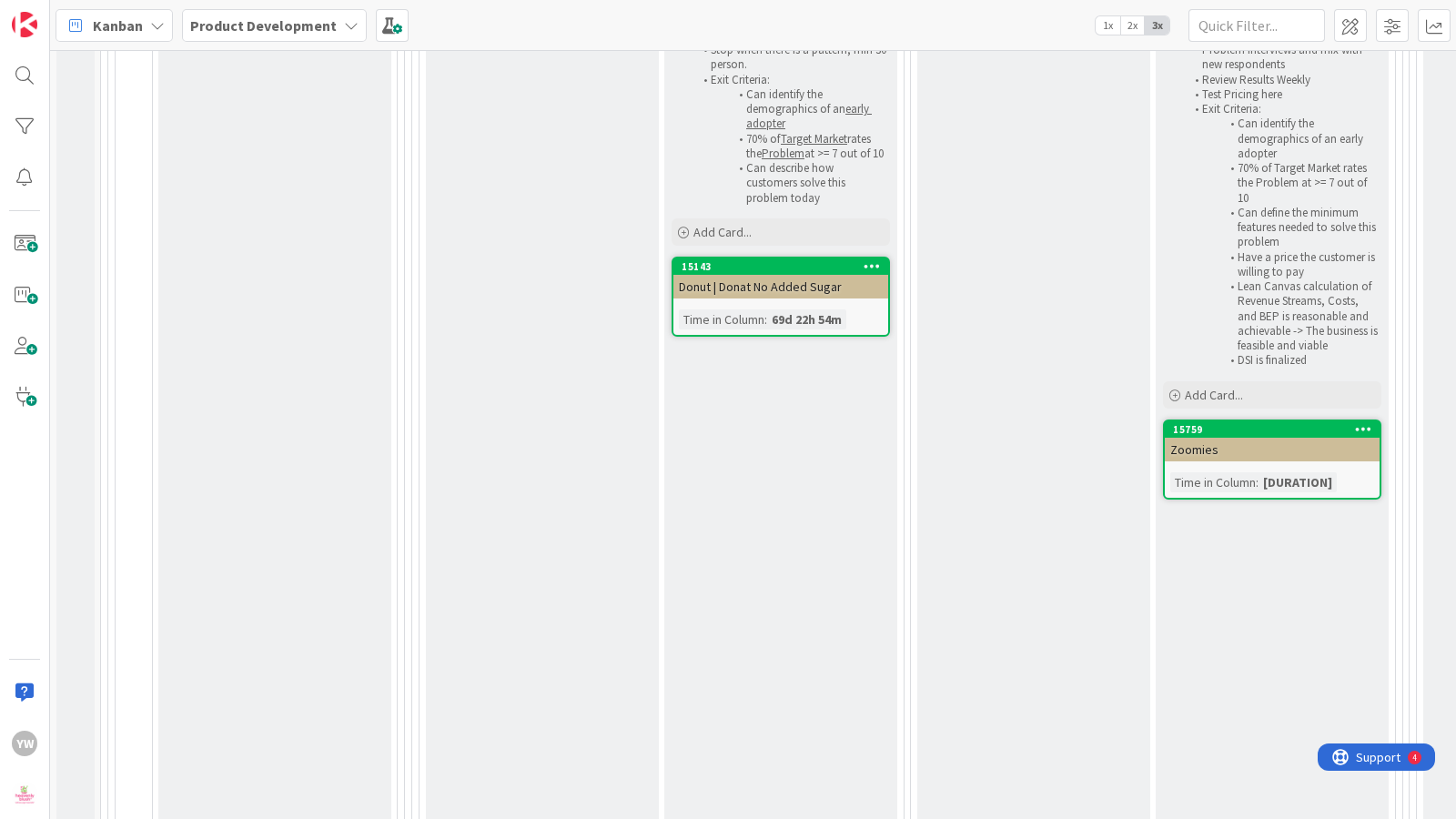 drag, startPoint x: 987, startPoint y: 635, endPoint x: 895, endPoint y: 638, distance: 92.0489 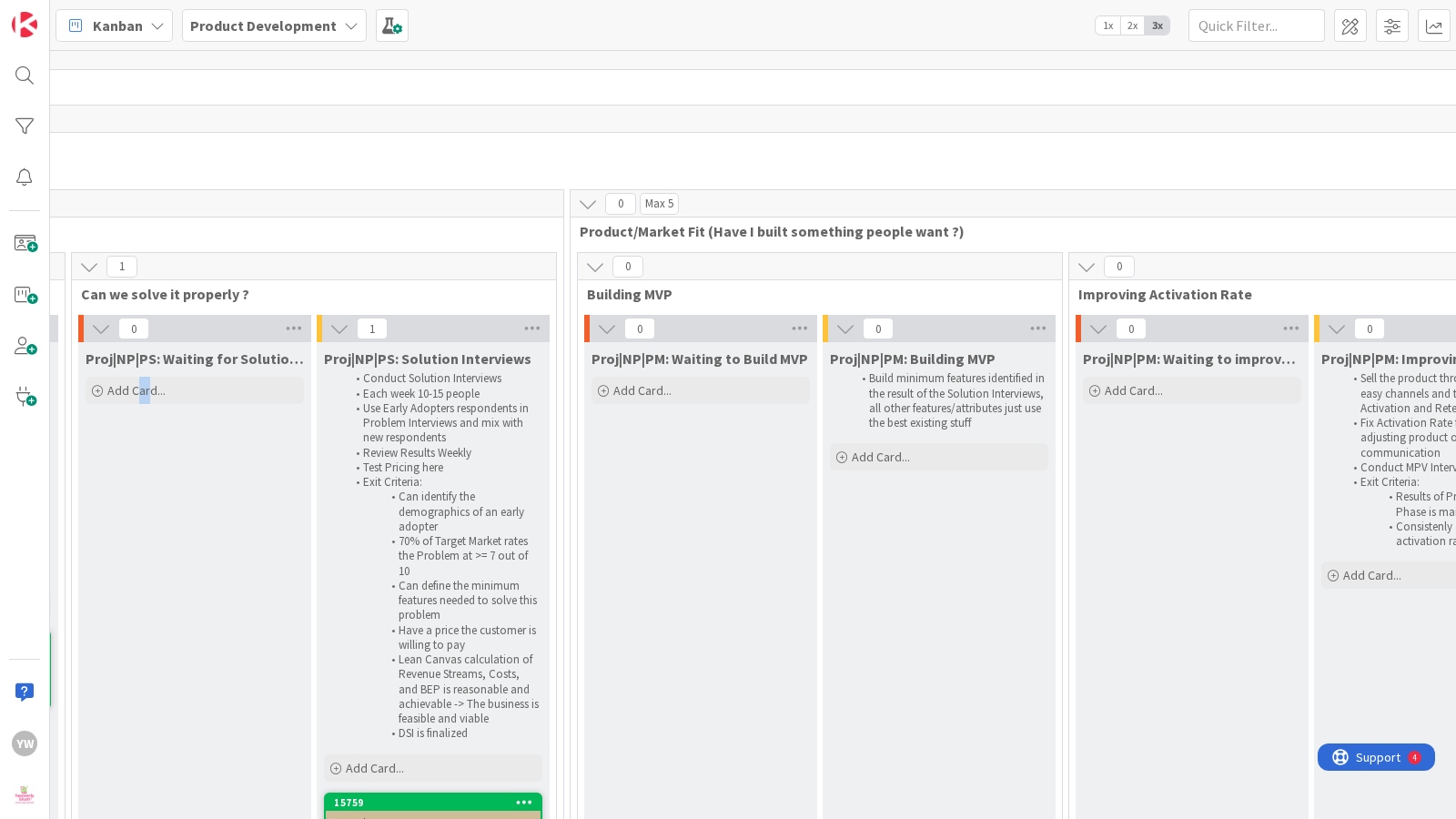 scroll, scrollTop: 170, scrollLeft: 839, axis: both 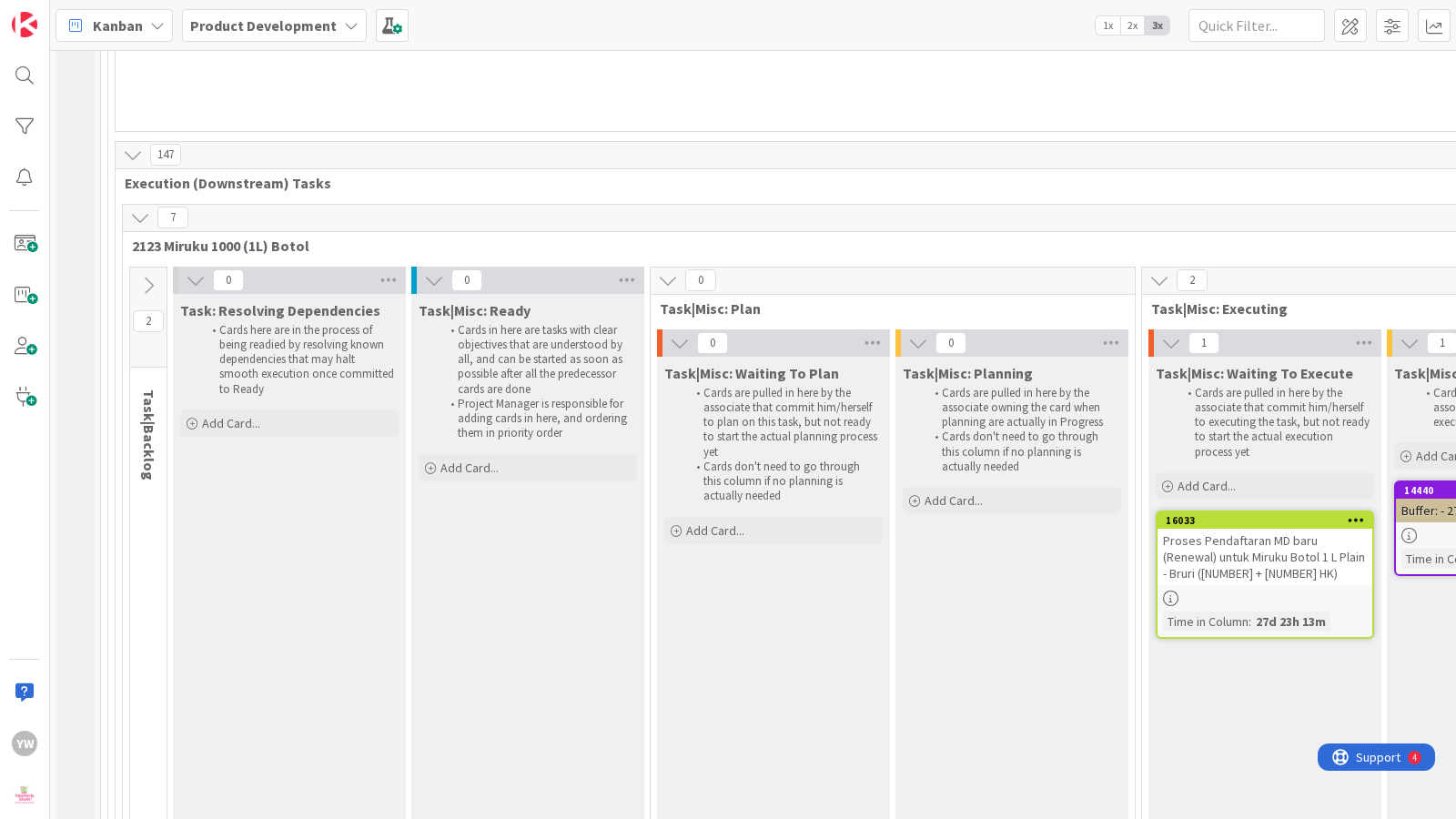 click on "Task|Misc: Ready Cards in here are tasks with clear objectives that are understood by all, and can be started as soon as possible after all the predecessor cards are done Project Manager is responsible for adding cards in here, and ordering them in priority order Add Card..." at bounding box center (528, 602) 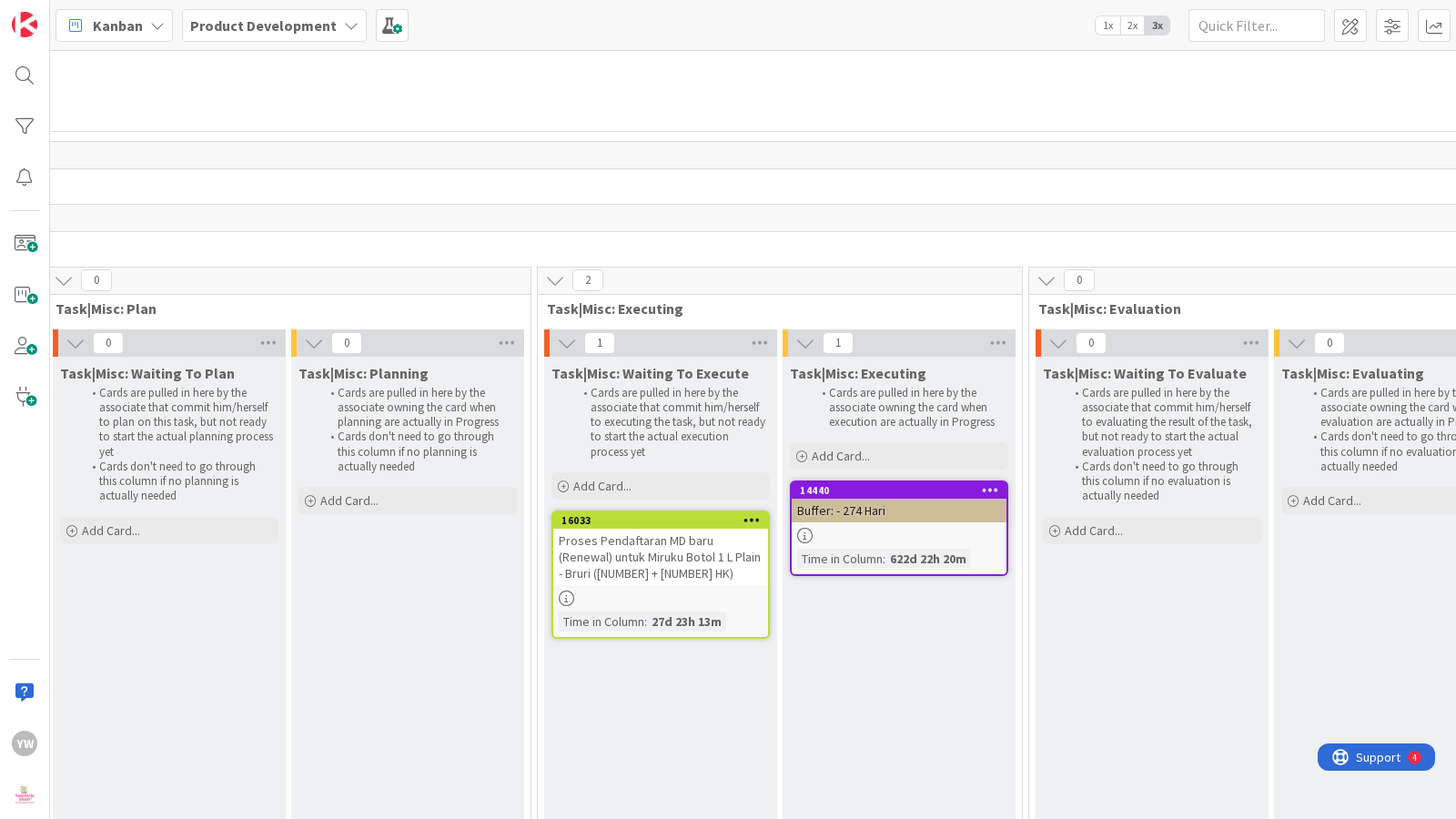 scroll, scrollTop: 4386, scrollLeft: 619, axis: both 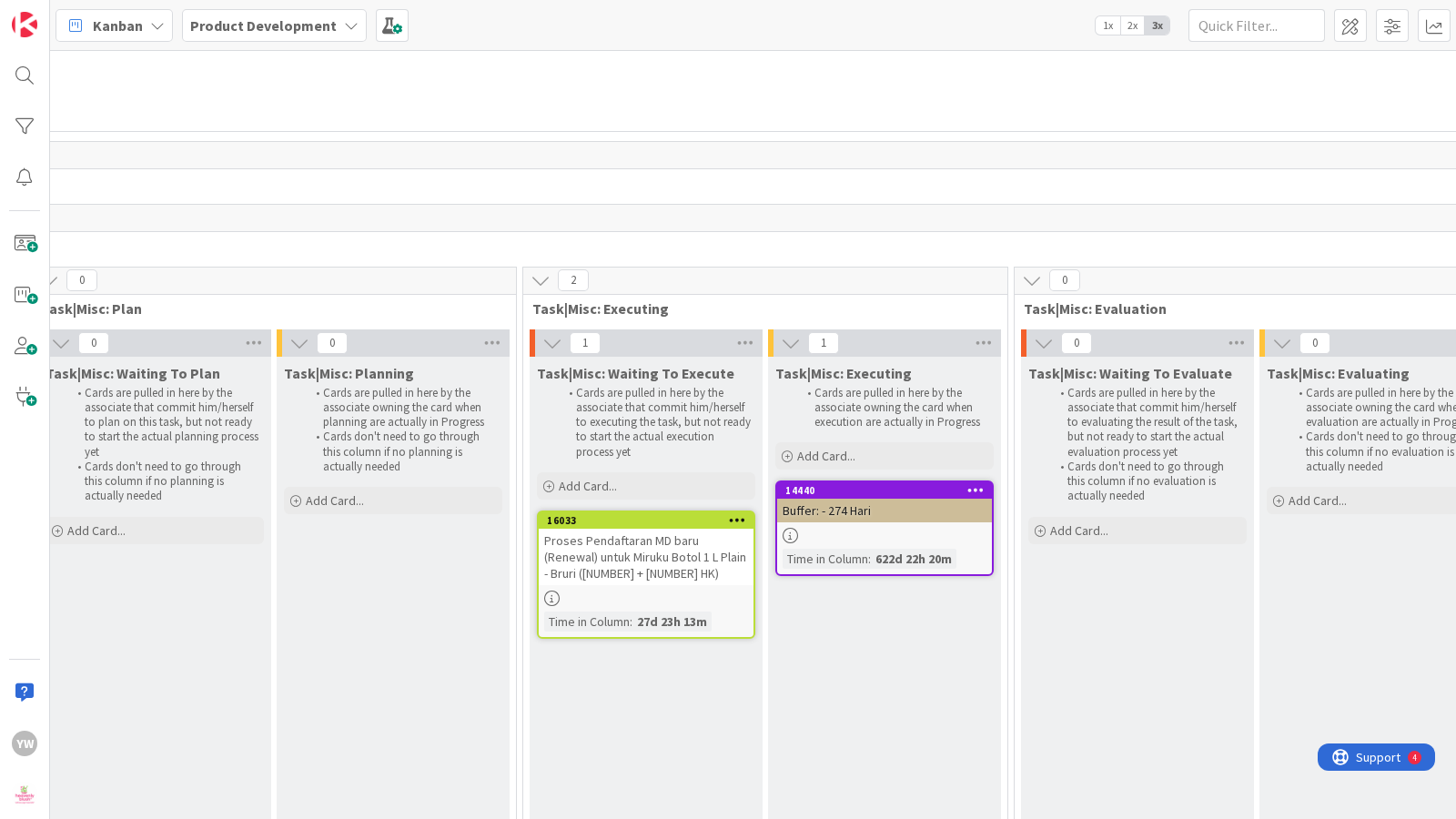 click on "Proses Pendaftaran MD baru (Renewal) untuk Miruku Botol 1 L Plain - Bruri ([NUMBER] + [NUMBER] HK)" at bounding box center [646, 557] 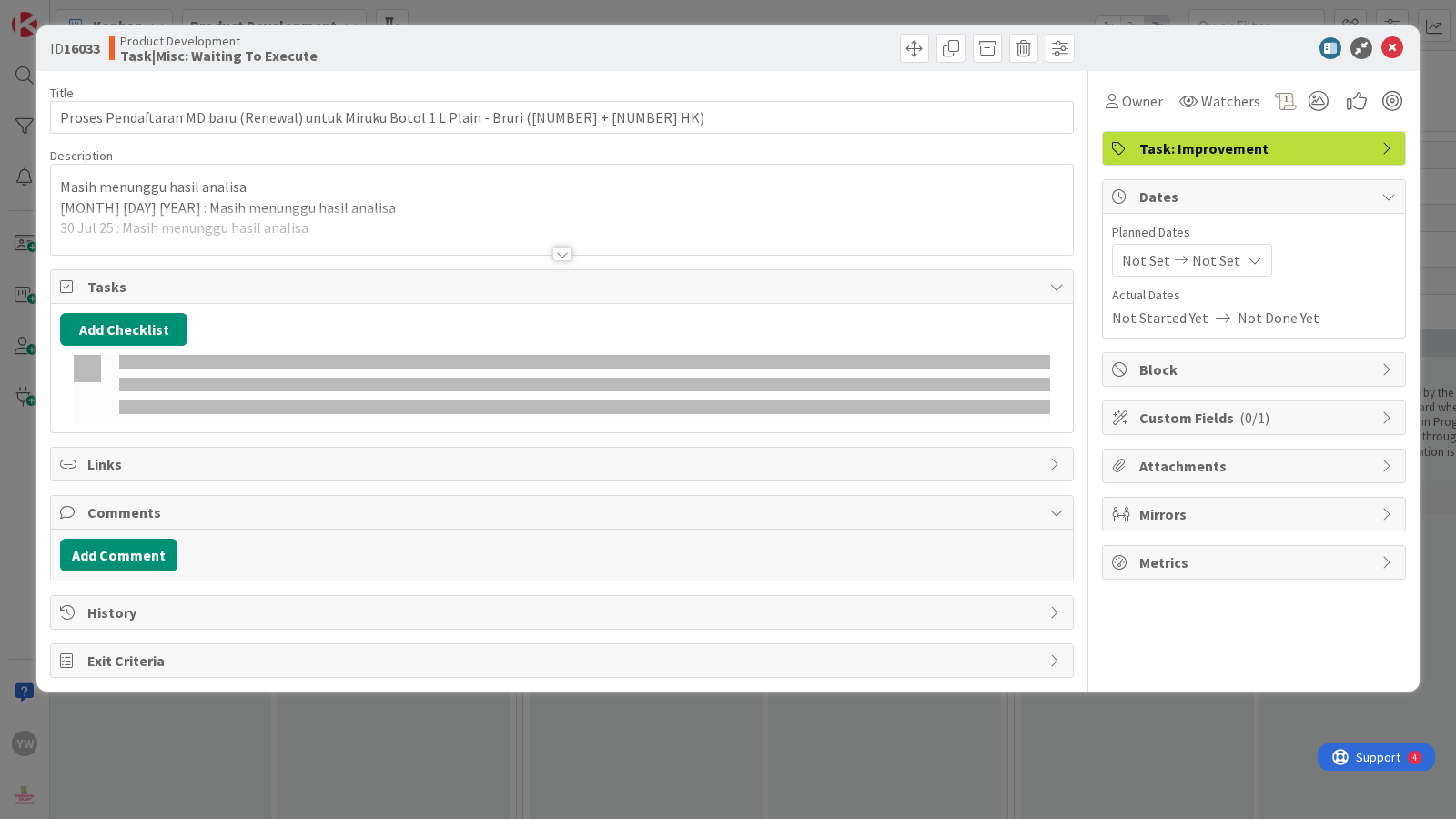 scroll, scrollTop: 0, scrollLeft: 0, axis: both 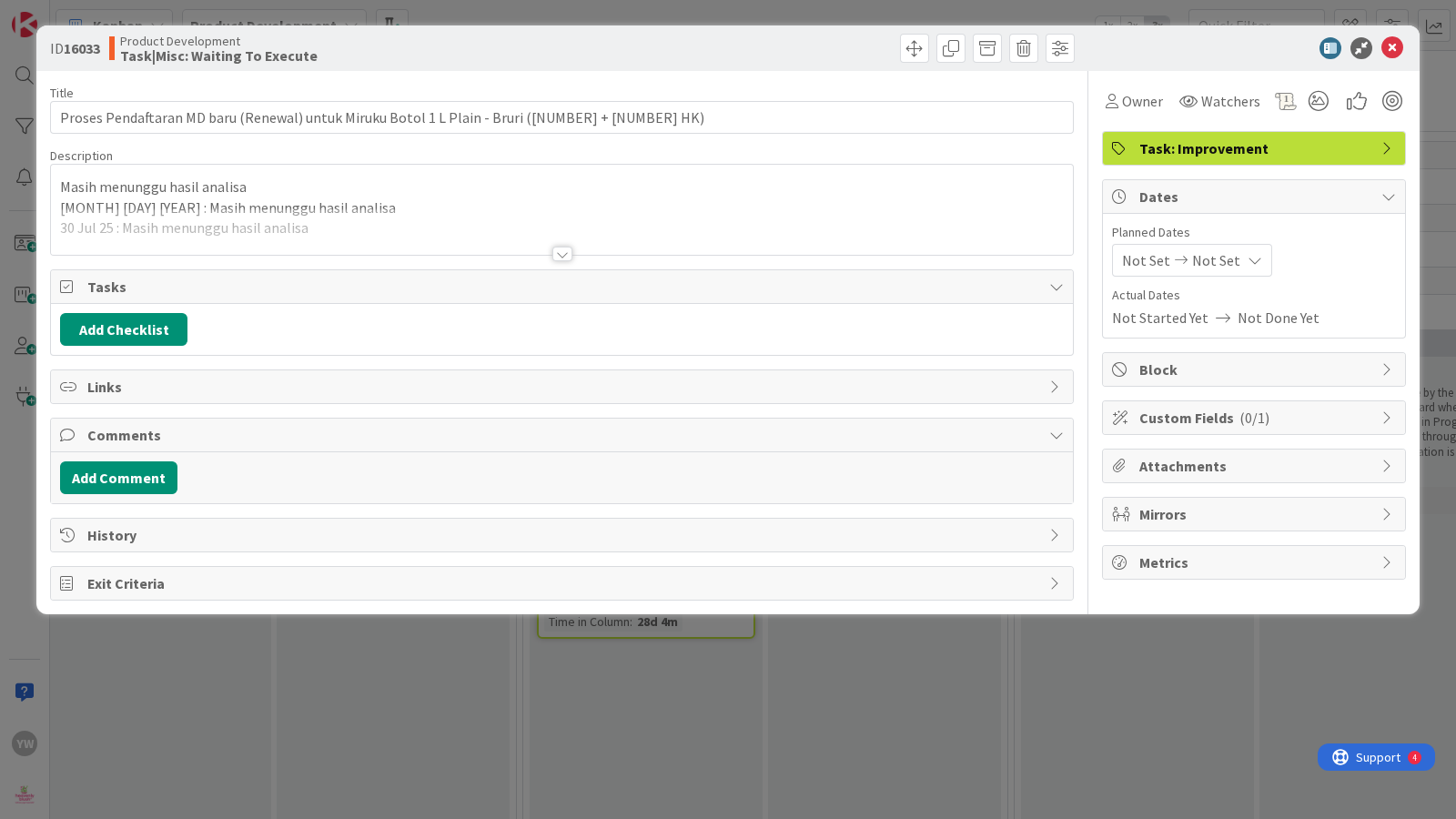 click at bounding box center (562, 254) 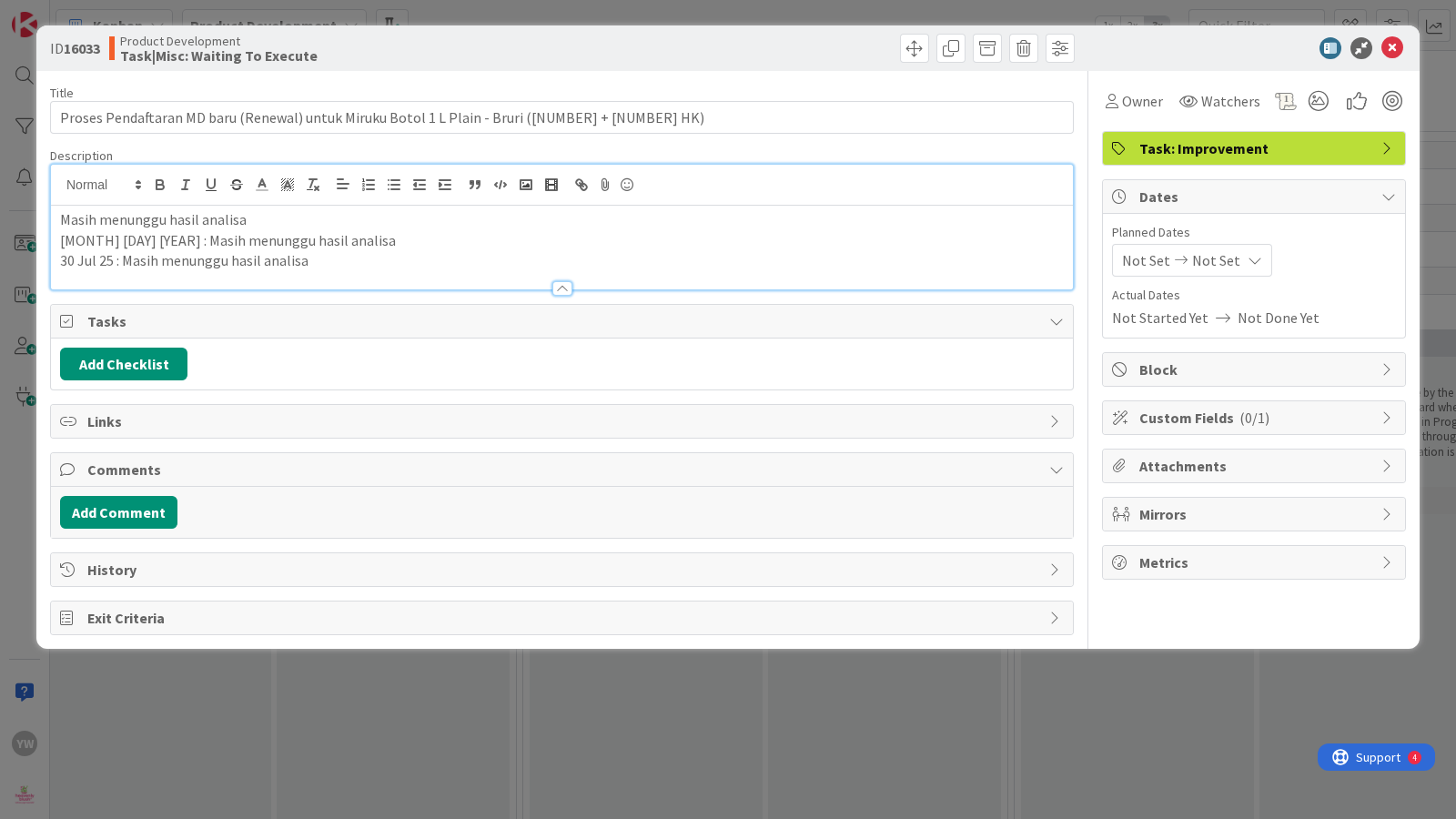 click on "30 Jul 25 : Masih menunggu hasil analisa" at bounding box center (561, 260) 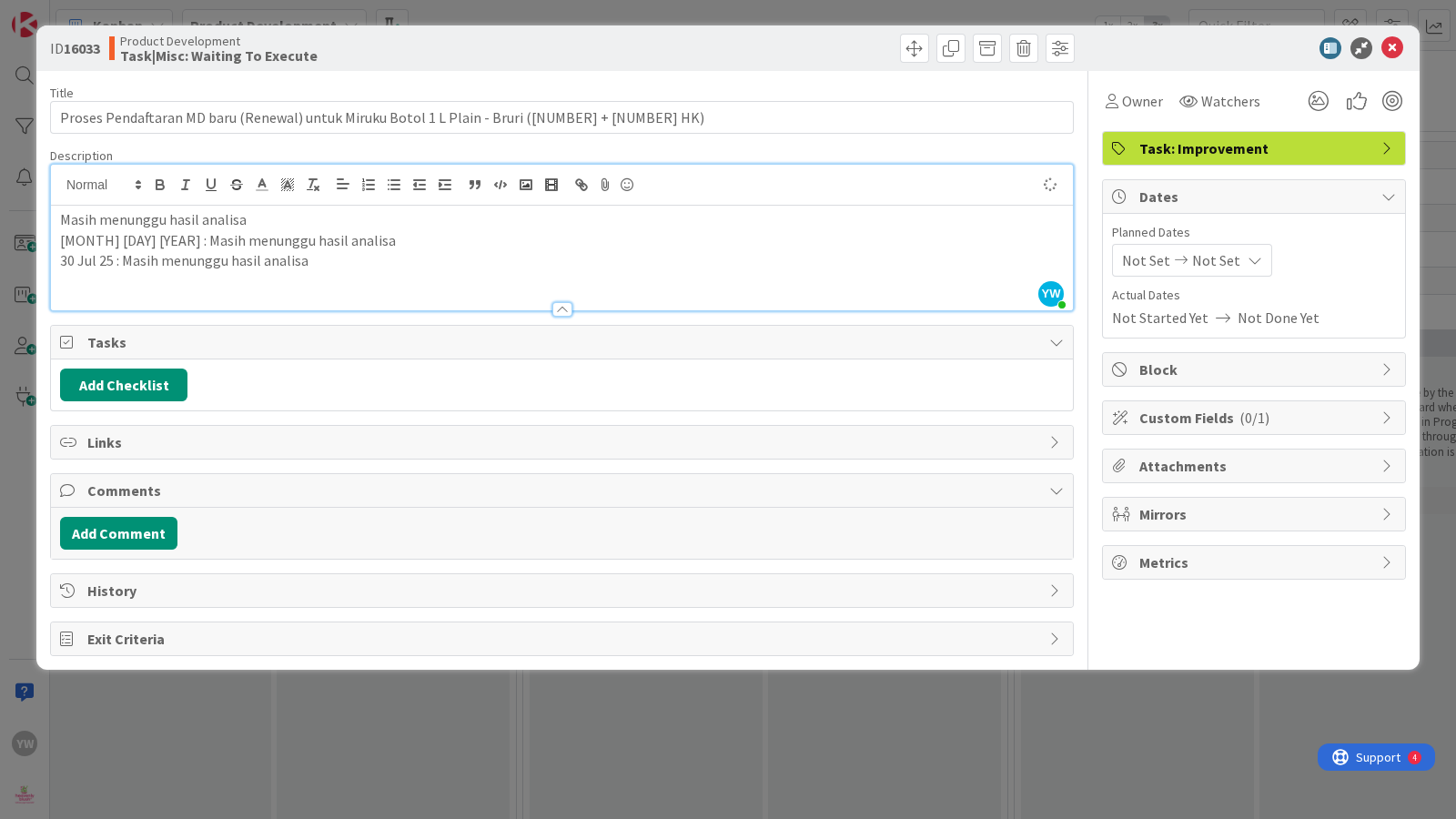 type 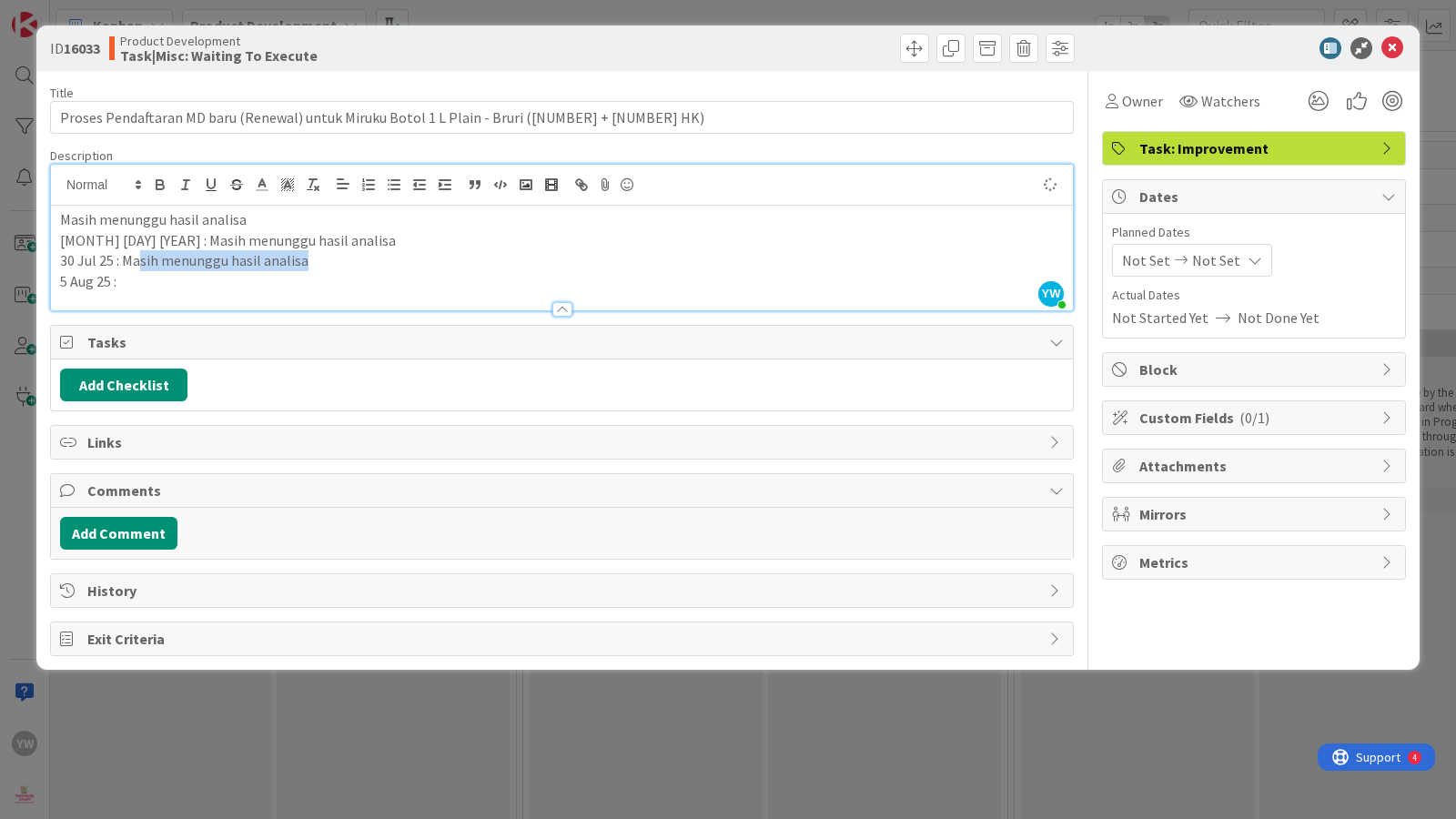 drag, startPoint x: 170, startPoint y: 258, endPoint x: 139, endPoint y: 259, distance: 31.016125 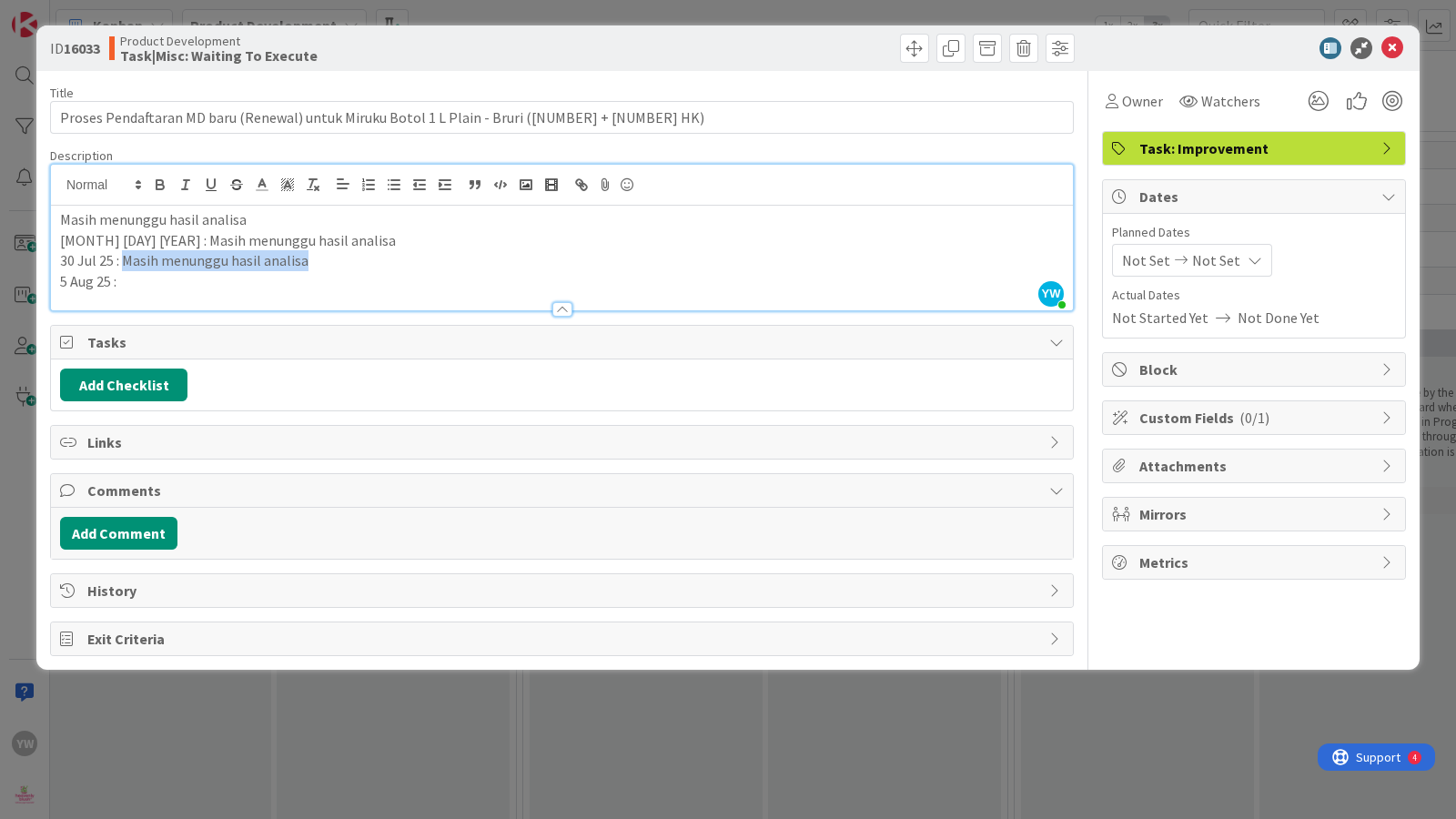 drag, startPoint x: 126, startPoint y: 258, endPoint x: 317, endPoint y: 266, distance: 191.16747 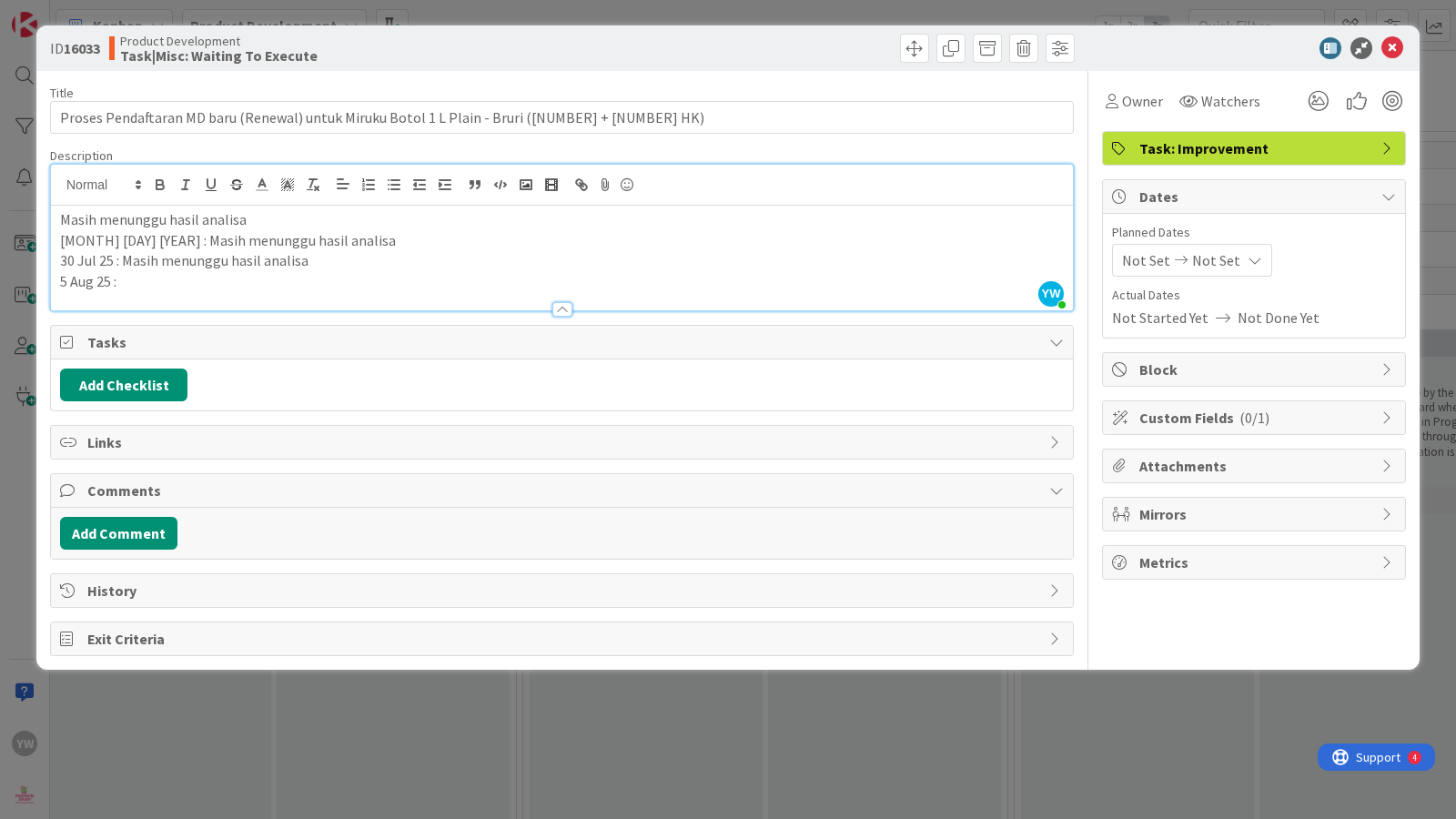 click on "5 Aug 25 :" at bounding box center [561, 281] 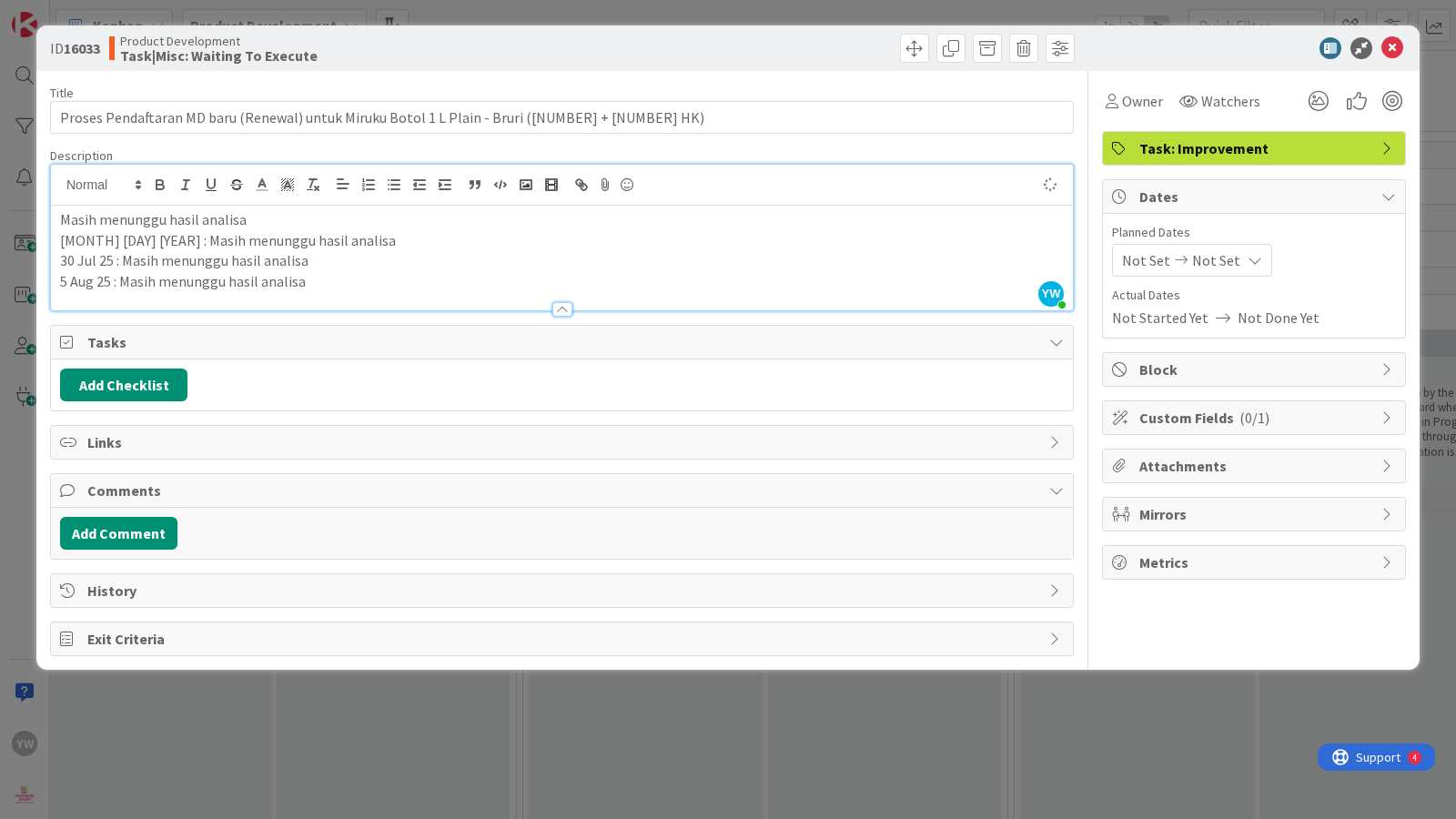 click on "ID 16033 Product Development Task|Misc: Waiting To Execute Title 87 / 128 Proses Pendaftaran MD baru (Renewal) untuk Miruku Botol 1 L Plain - Bruri (120 + 30 HK) Description YW yoedi wicaksono just joined Masih menunggu hasil analisa 23 [DATE] : Masih menunggu hasil analisa 30 [DATE] : Masih menunggu hasil analisa 5 [DATE] : Masih menunggu hasil analisa Owner Watchers Task: Improvement Tasks Add Checklist Links Comments Add Comment History Exit Criteria Owner Watchers Task: Improvement Dates Planned Dates Not Set Not Set Actual Dates Not Started Yet Not Done Yet Block Custom Fields ( 0/1 ) Attachments Mirrors Metrics" at bounding box center [728, 410] 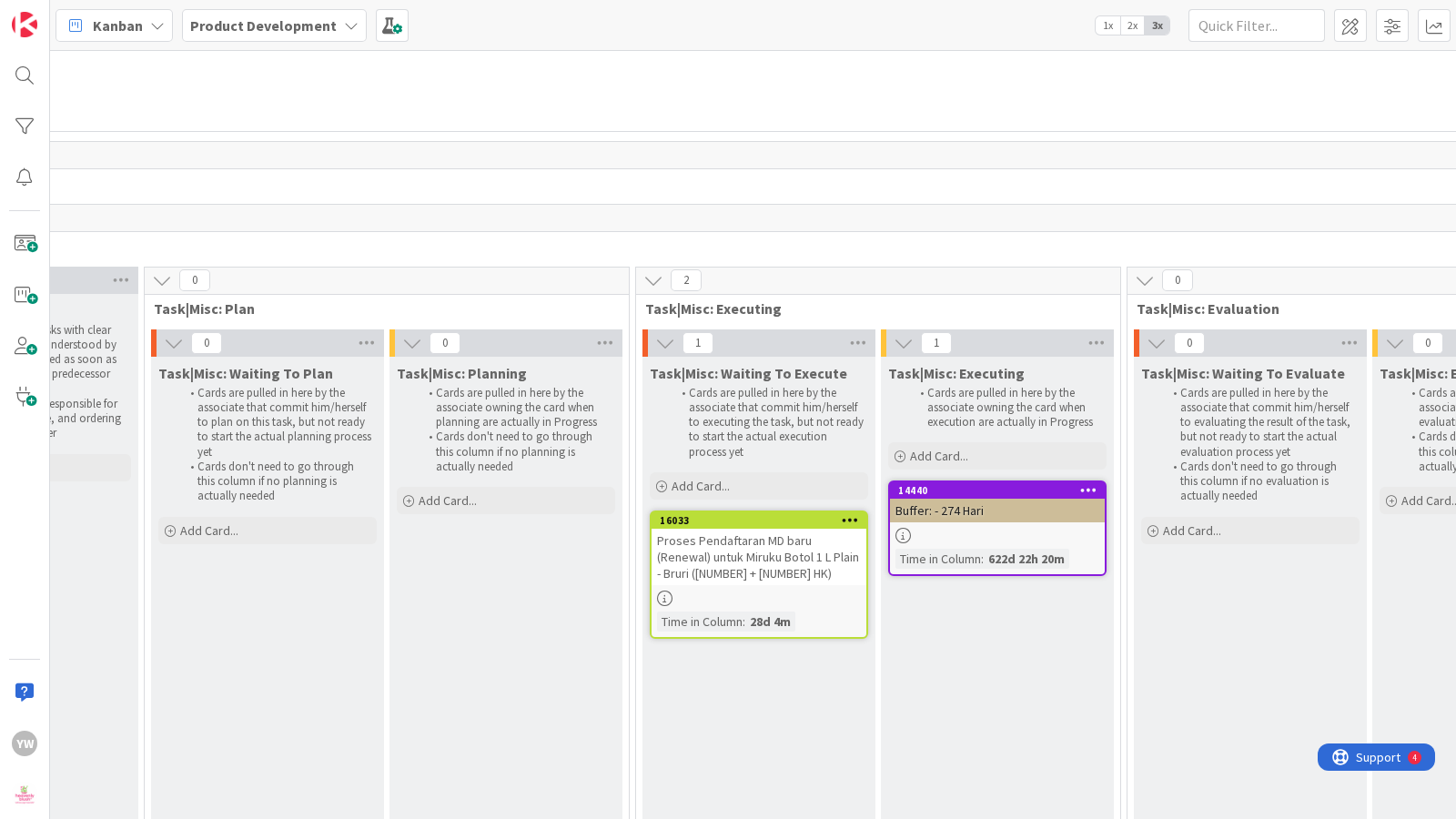 scroll, scrollTop: 4386, scrollLeft: 292, axis: both 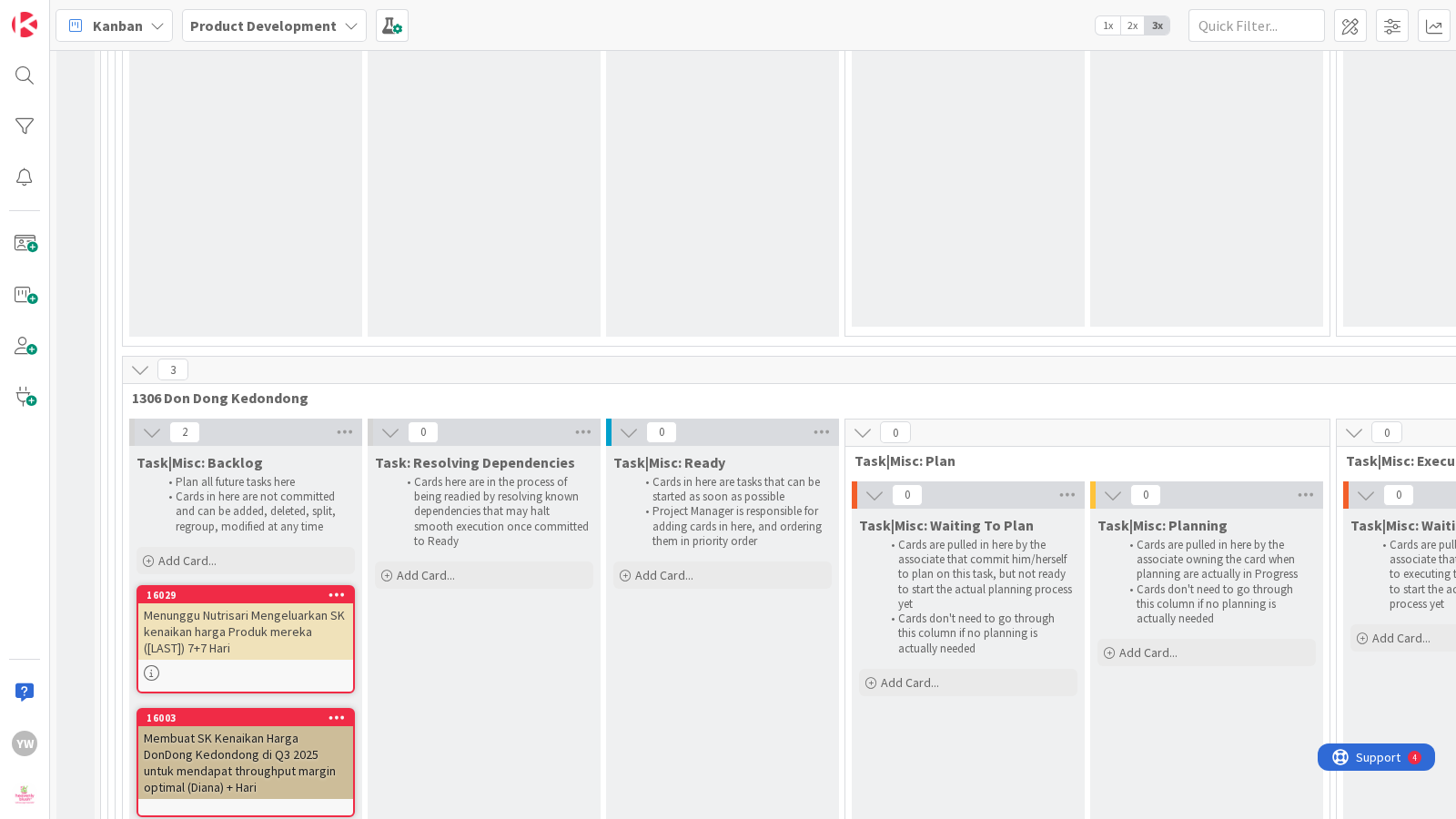 click on "Task|Misc: Ready Cards in here are tasks that can be started as soon as possible Project Manager is responsible for adding cards in here, and ordering them in priority order Add Card..." at bounding box center [723, 639] 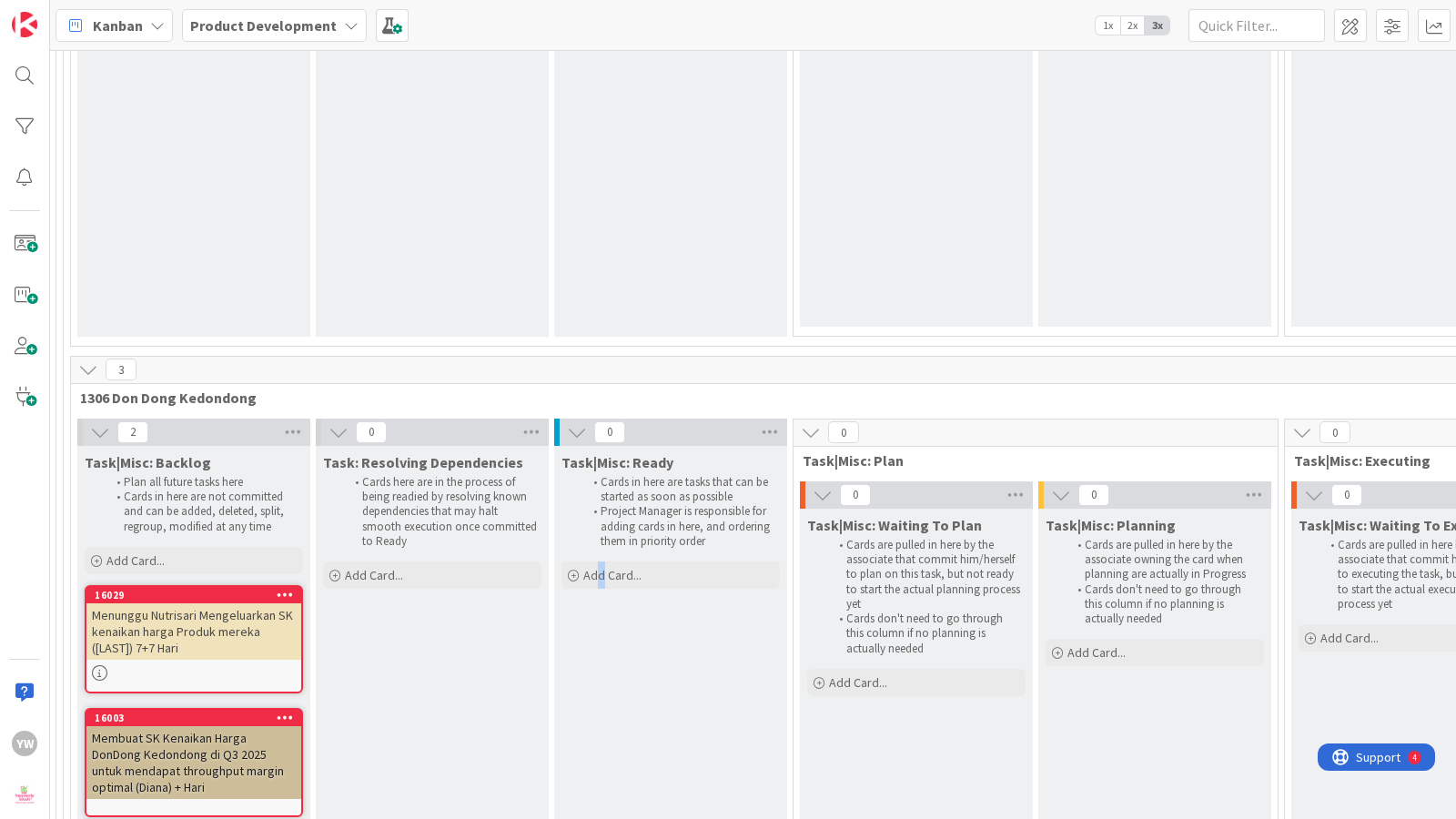 scroll, scrollTop: 20682, scrollLeft: 0, axis: vertical 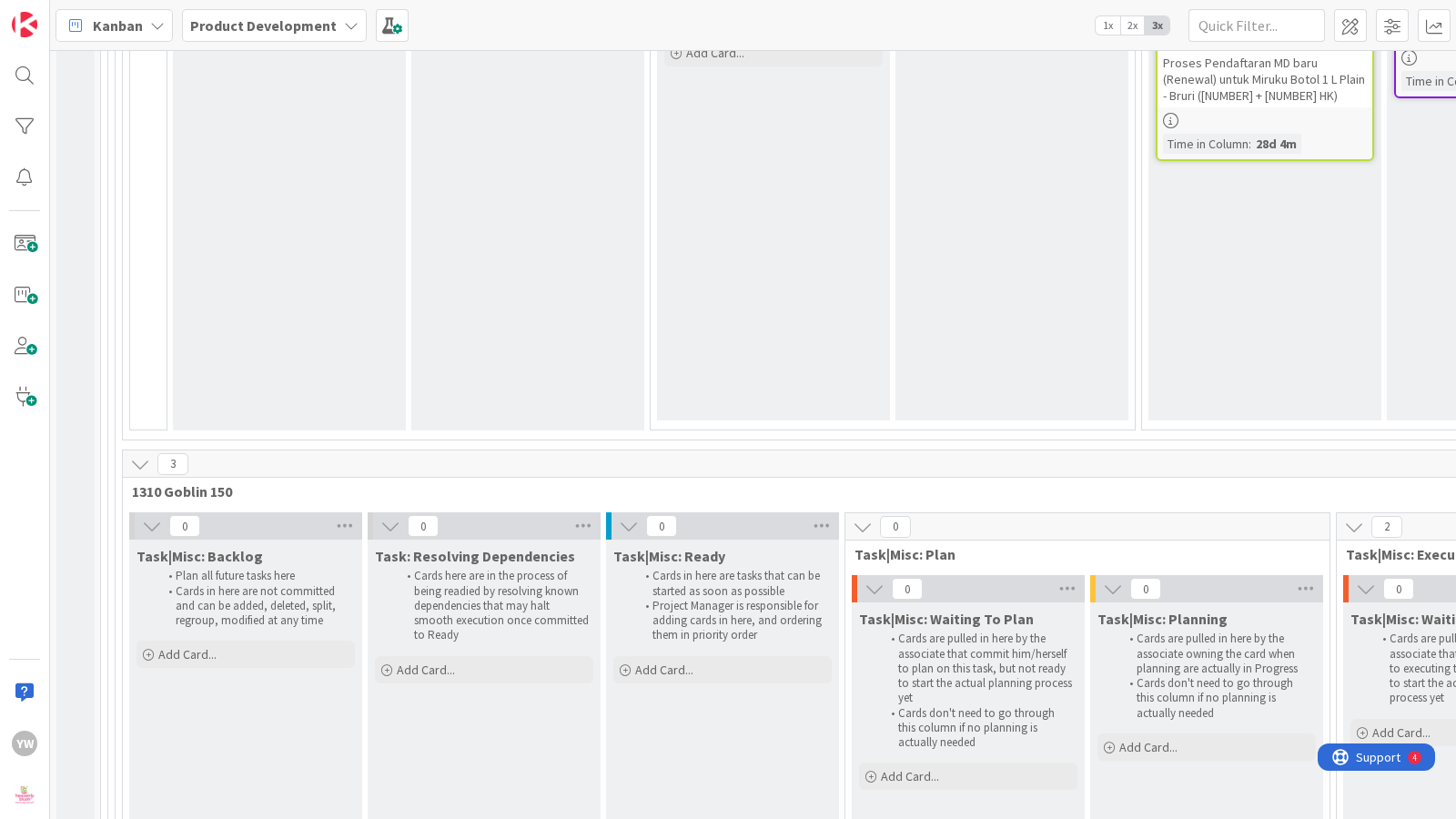 click on "Task|Misc: Ready Cards in here are tasks with clear objectives that are understood by all, and can be started as soon as possible after all the predecessor cards are done Project Manager is responsible for adding cards in here, and ordering them in priority order Add Card..." at bounding box center (528, 124) 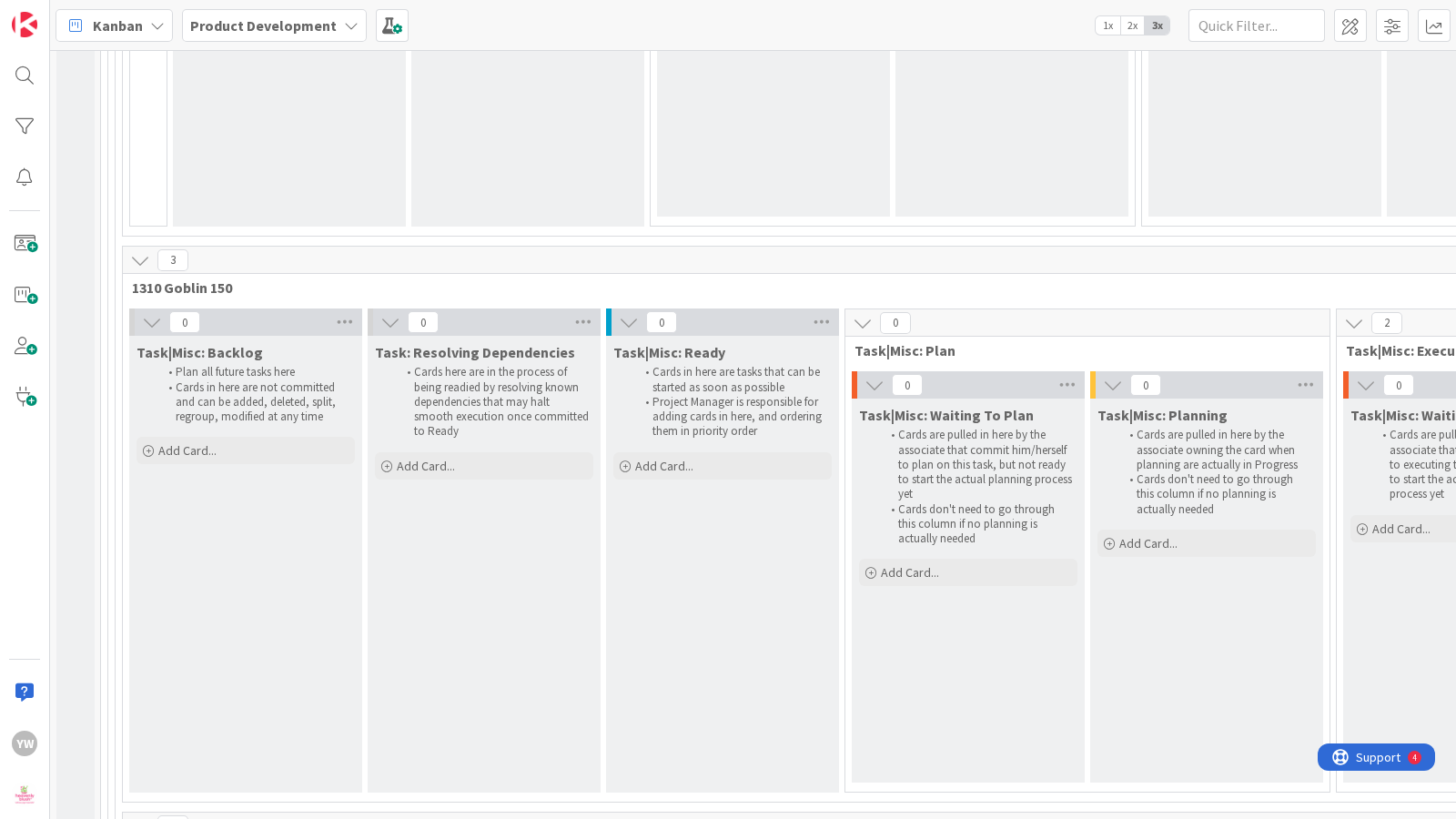 scroll, scrollTop: 5091, scrollLeft: 0, axis: vertical 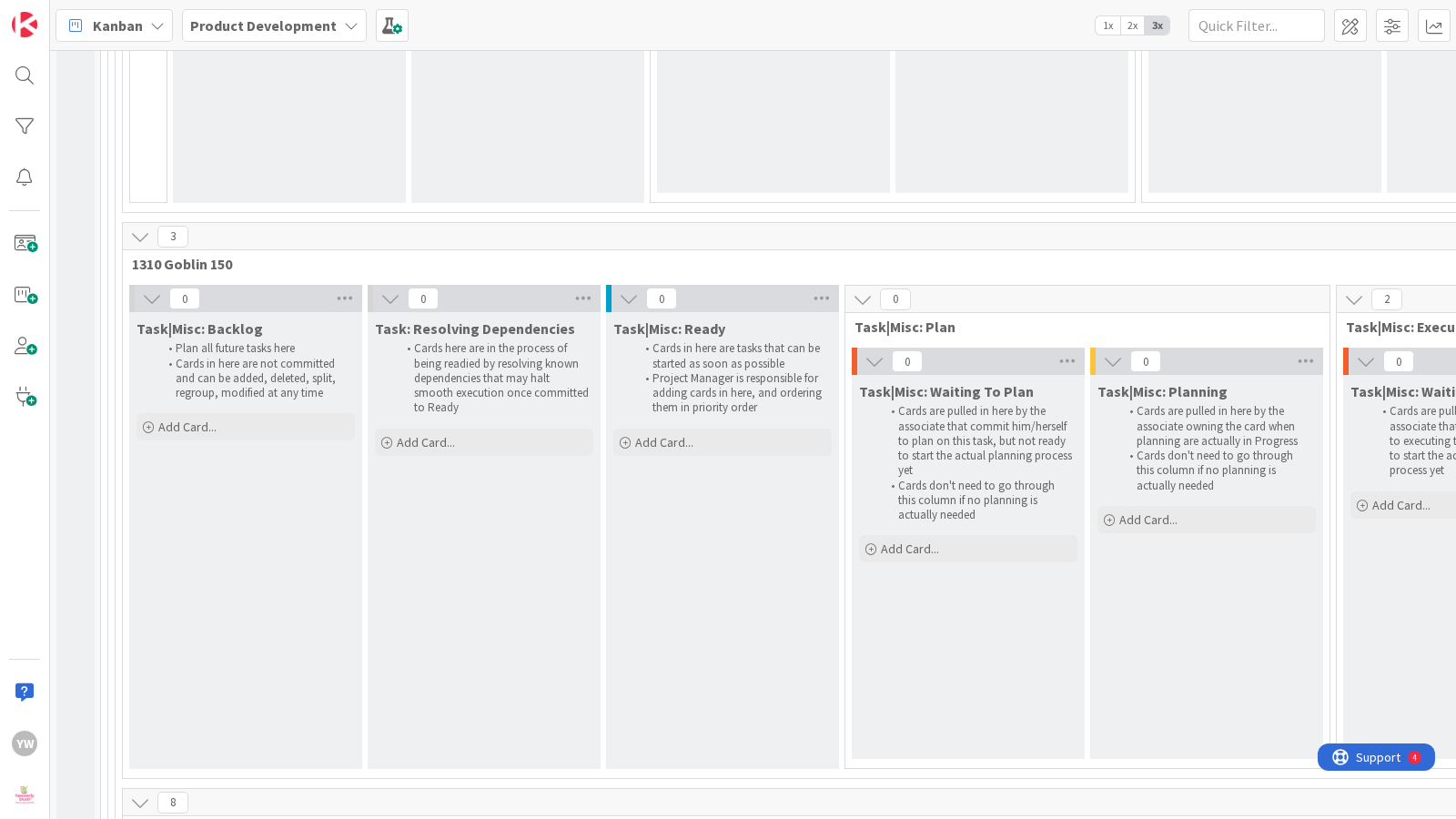 click on "Task: Resolving Dependencies Cards here are in the process of being readied by resolving known dependencies that may halt smooth execution once committed to Ready Add Card..." at bounding box center (484, 541) 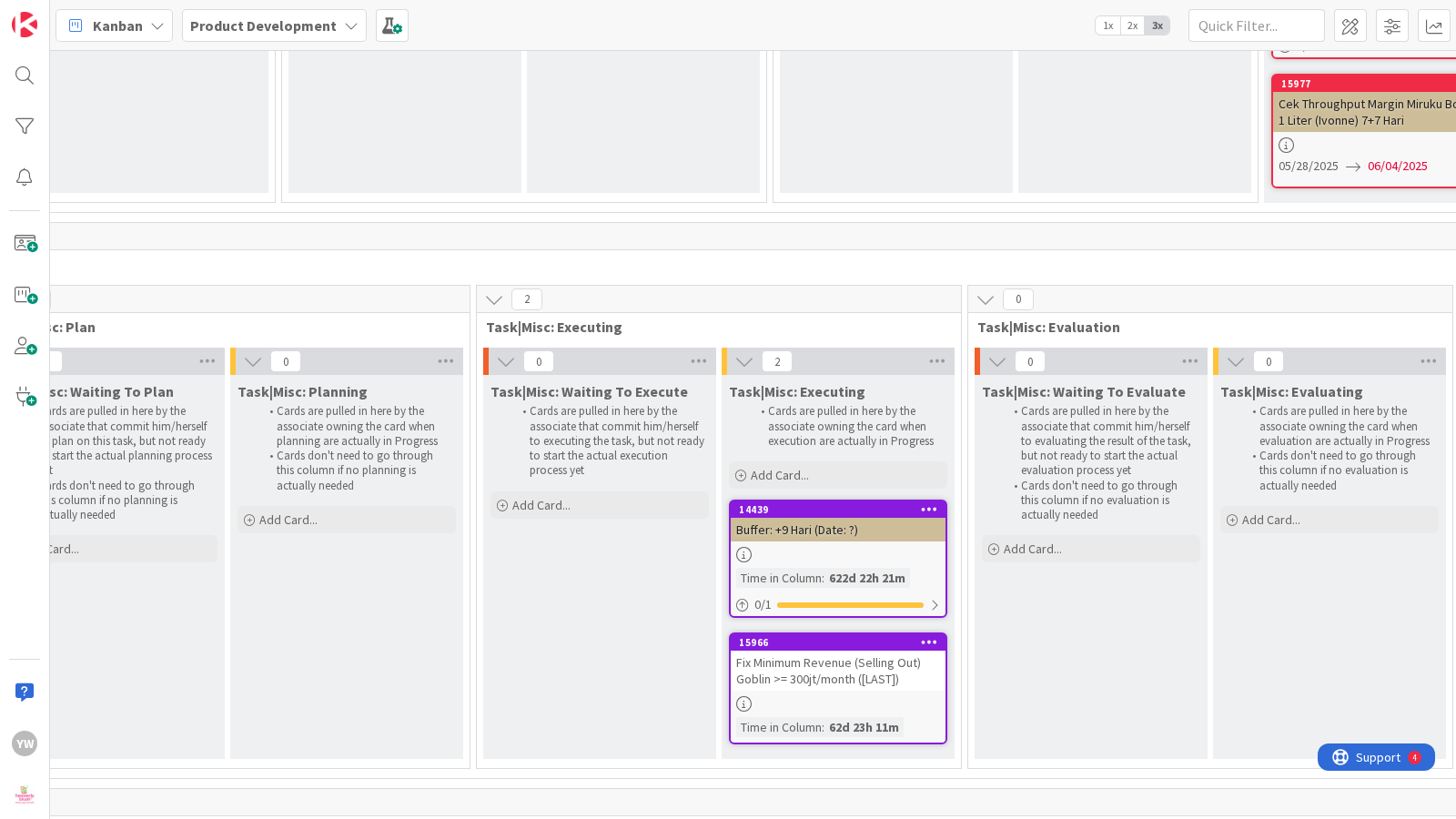 scroll, scrollTop: 5091, scrollLeft: 873, axis: both 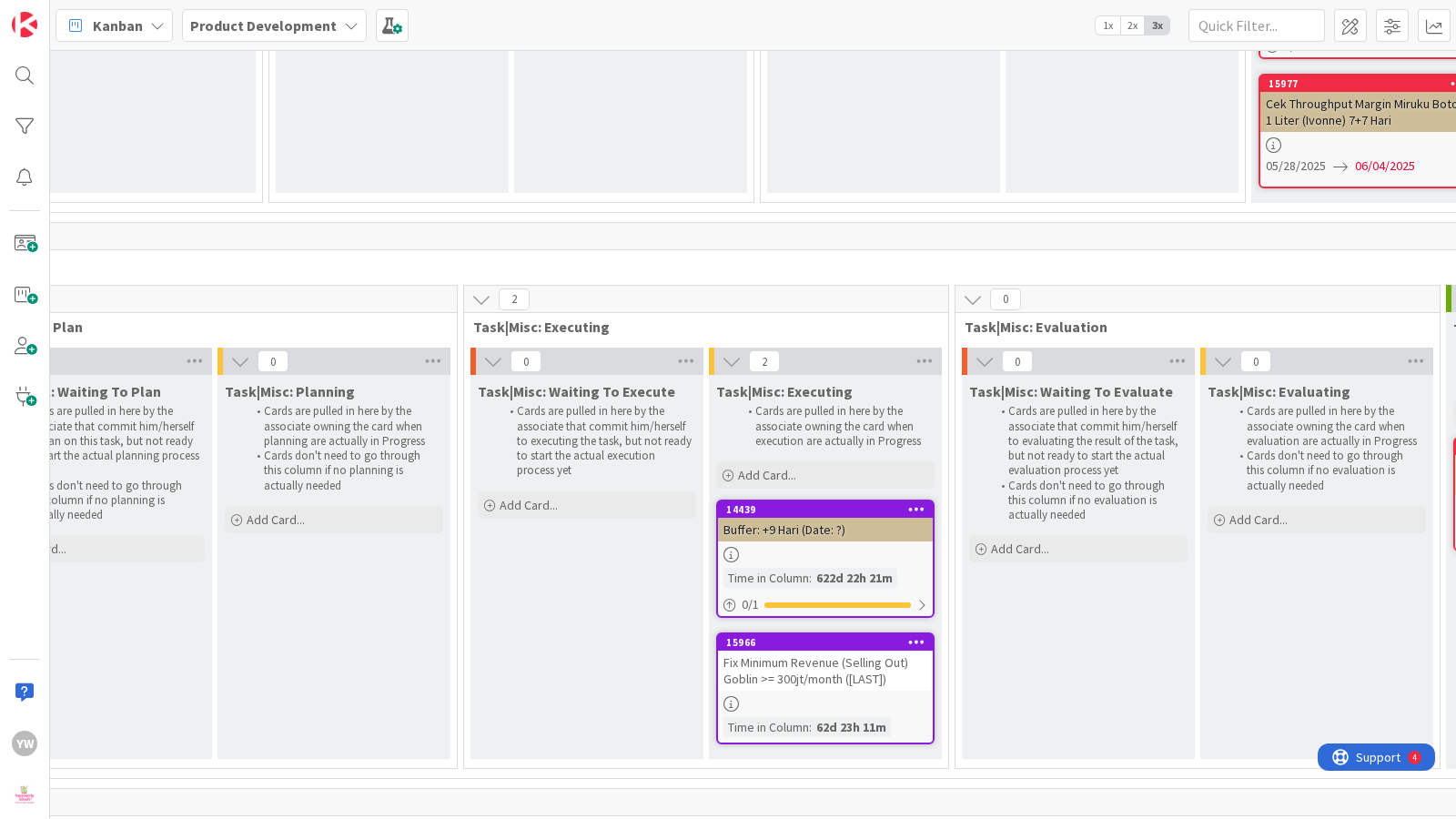 click on "Fix Minimum Revenue (Selling Out) Goblin >= 300jt/month ([LAST])" at bounding box center [825, 671] 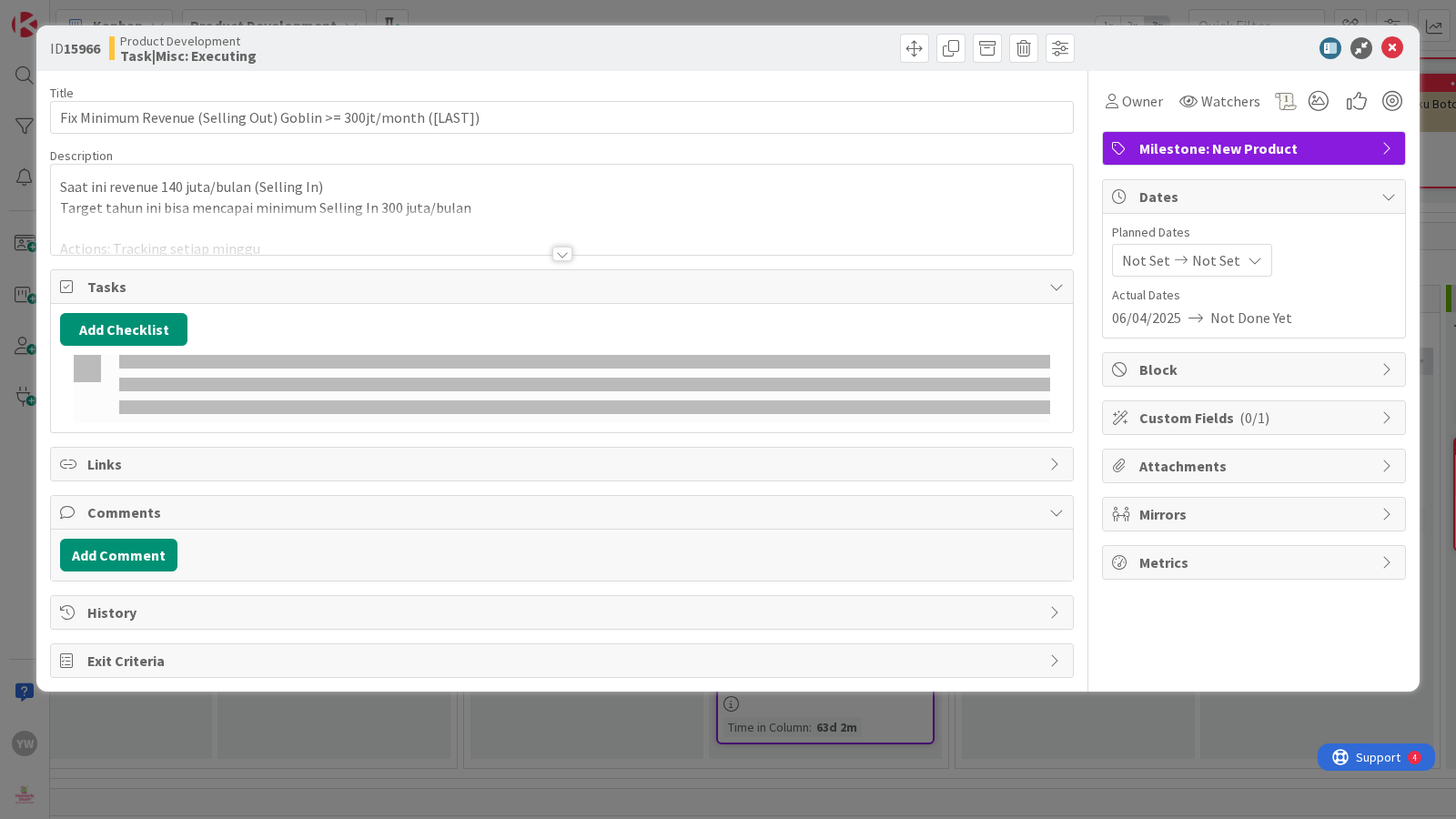 scroll, scrollTop: 0, scrollLeft: 0, axis: both 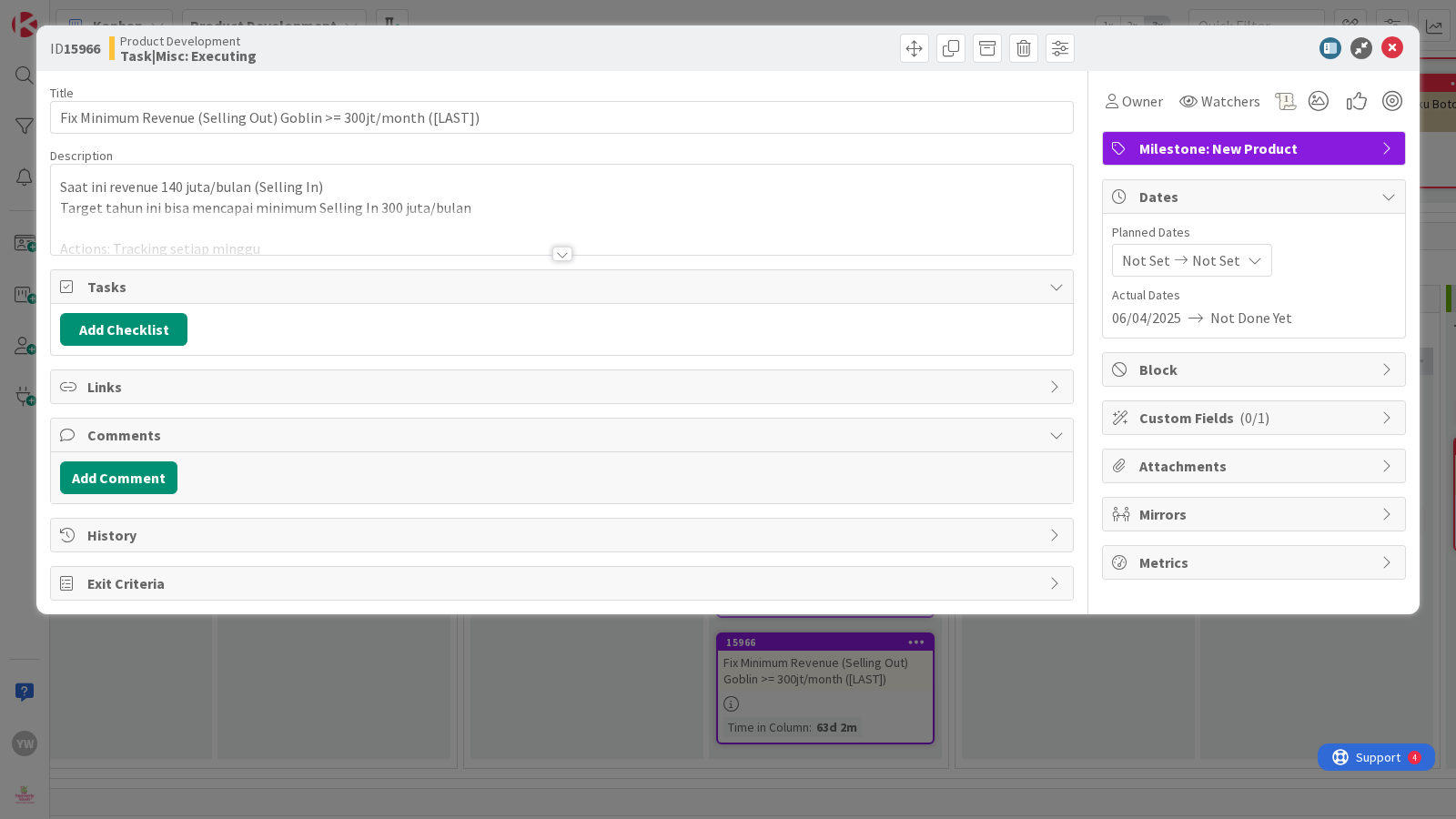 click on "Title 63 / 128 Fix Minimum Revenue (Selling Out) Goblin >= 300jt/month ([LAST]) Description Saat ini revenue 140 juta/bulan (Selling In) Target tahun ini bisa mencapai minimum Selling In 300 juta/bulan Actions: Tracking setiap minggu > Perbesar marketing dan advertising > Promo Co-working Office (Share with your Co-working office) [DATE]: Mulai executing [DATE] : [DATE] : Akan dibuat seragam untuk tim khusus sampling. Akan sampling di toko yang berdekatan dengan office premium [DATE] : Akan dilakukan pengiriman seragam ke toko premium yang dekat dengan office premium. Pencapaian penjualan di Rp.114jt Owner Watchers Milestone: New Product Tasks Add Checklist Links Comments Add Comment History Exit Criteria" at bounding box center (561, 336) 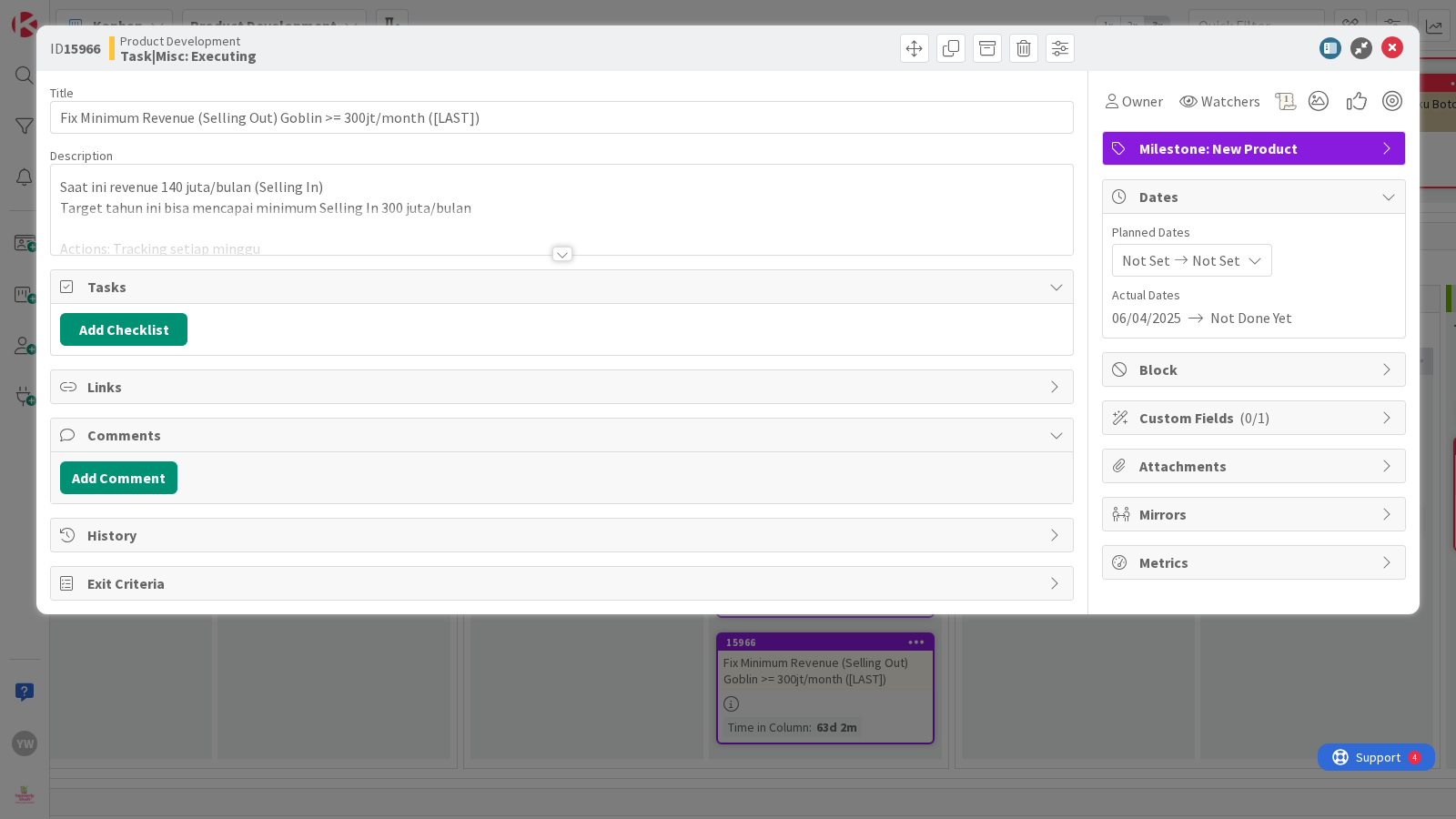 click at bounding box center (562, 254) 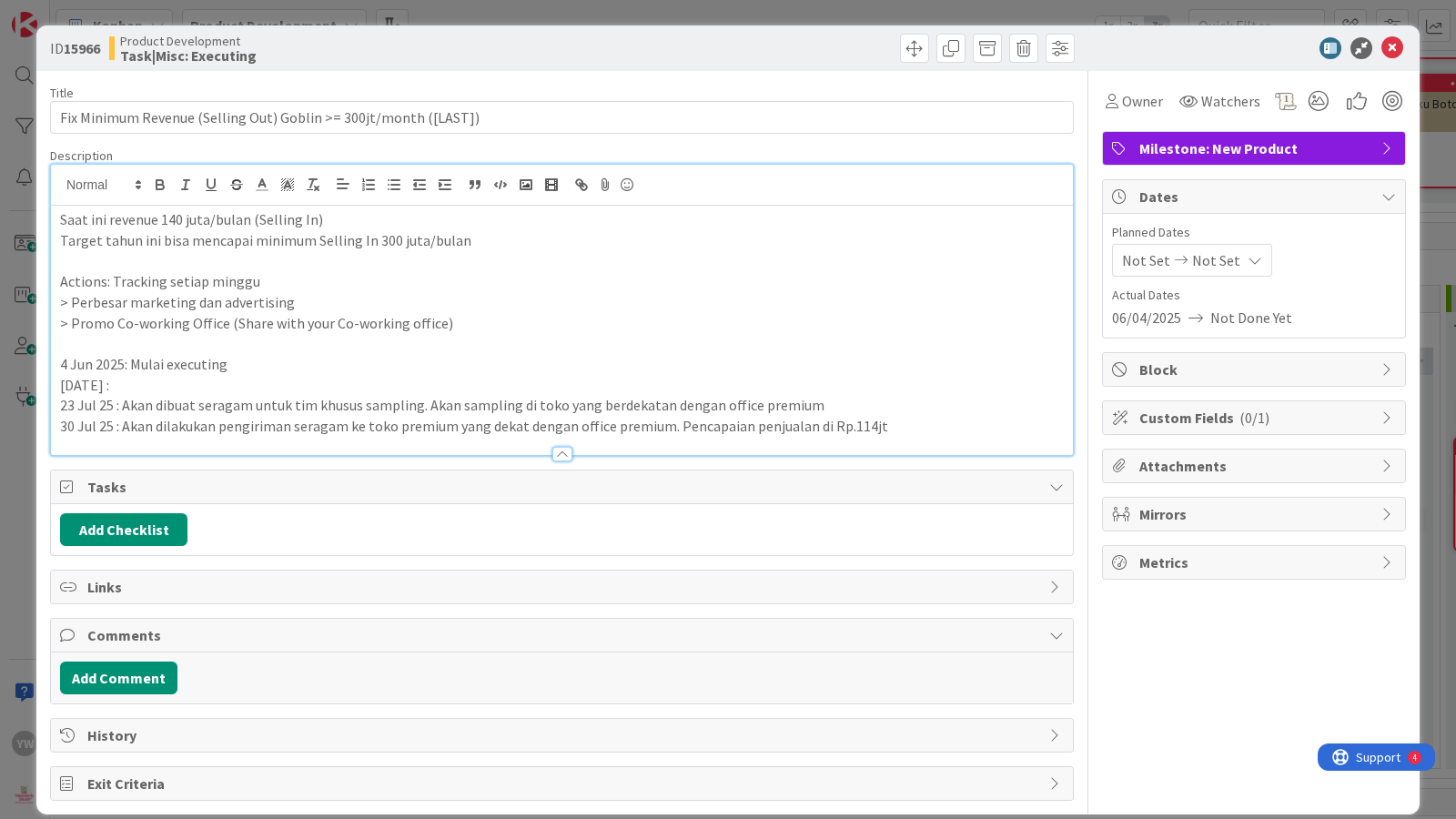 click on "30 Jul 25 : Akan dilakukan pengiriman seragam ke toko premium yang dekat dengan office premium. Pencapaian penjualan di Rp.114jt" at bounding box center [561, 426] 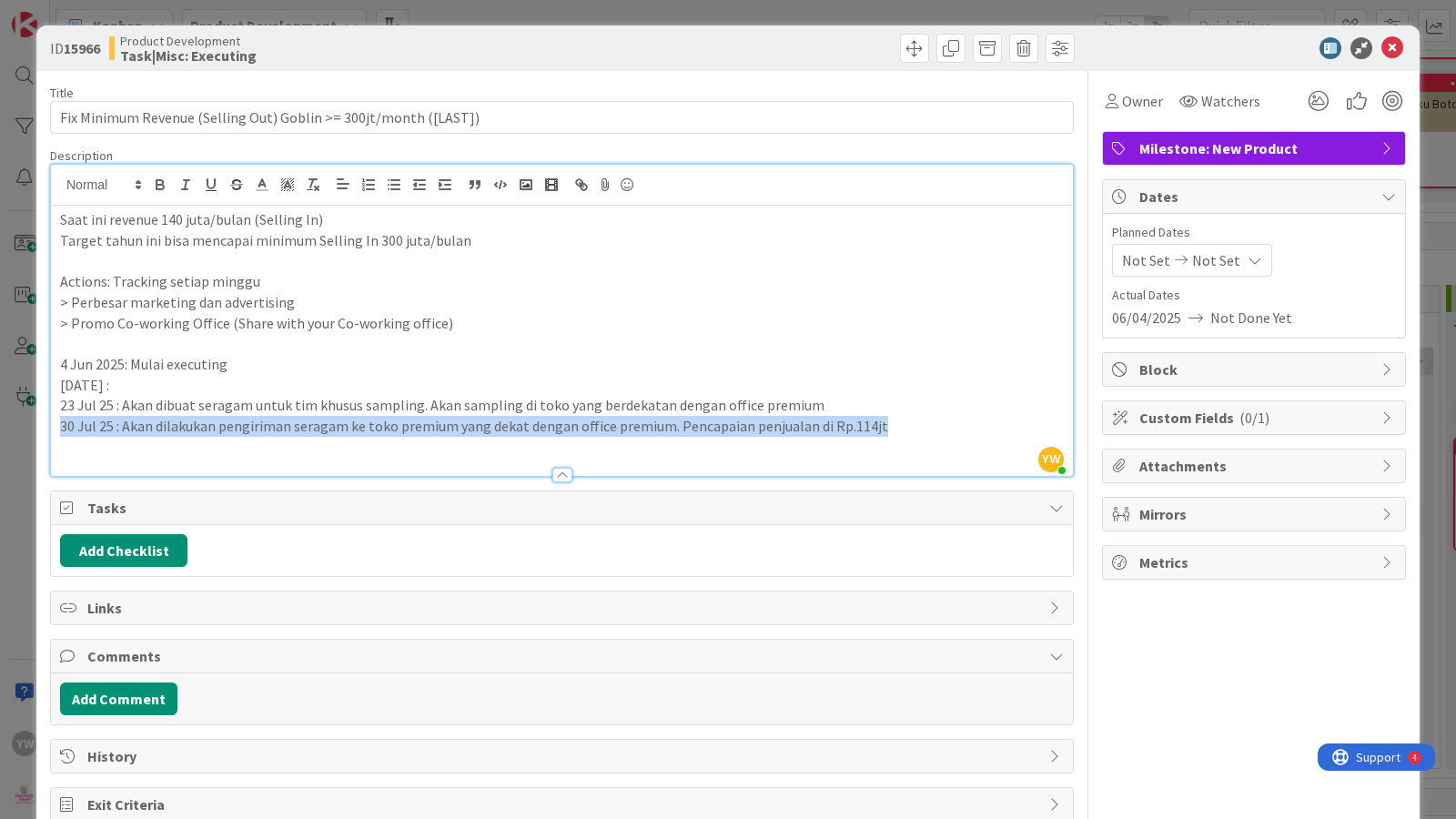 drag, startPoint x: 885, startPoint y: 426, endPoint x: 32, endPoint y: 422, distance: 853.00938 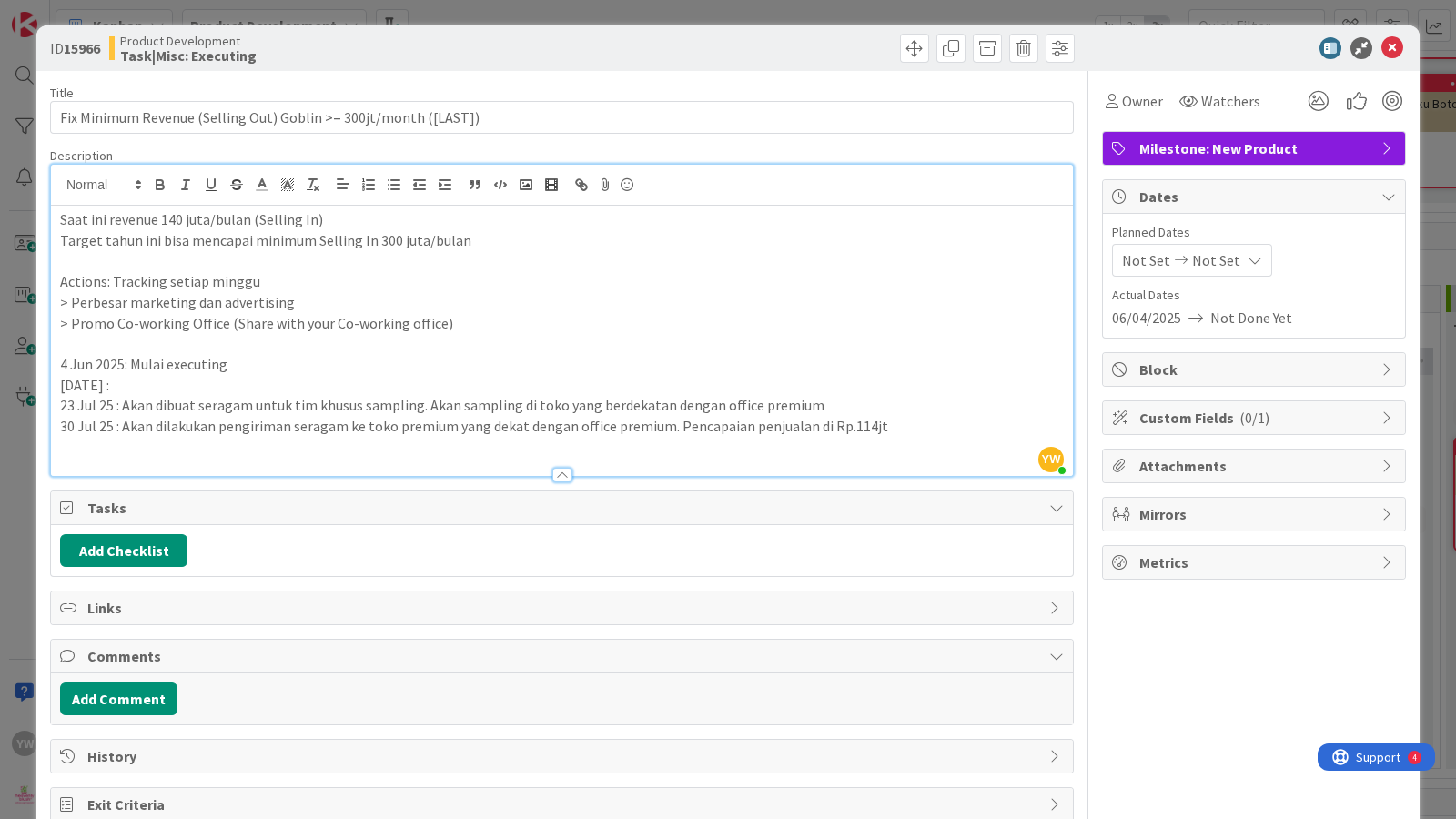 click at bounding box center [561, 447] 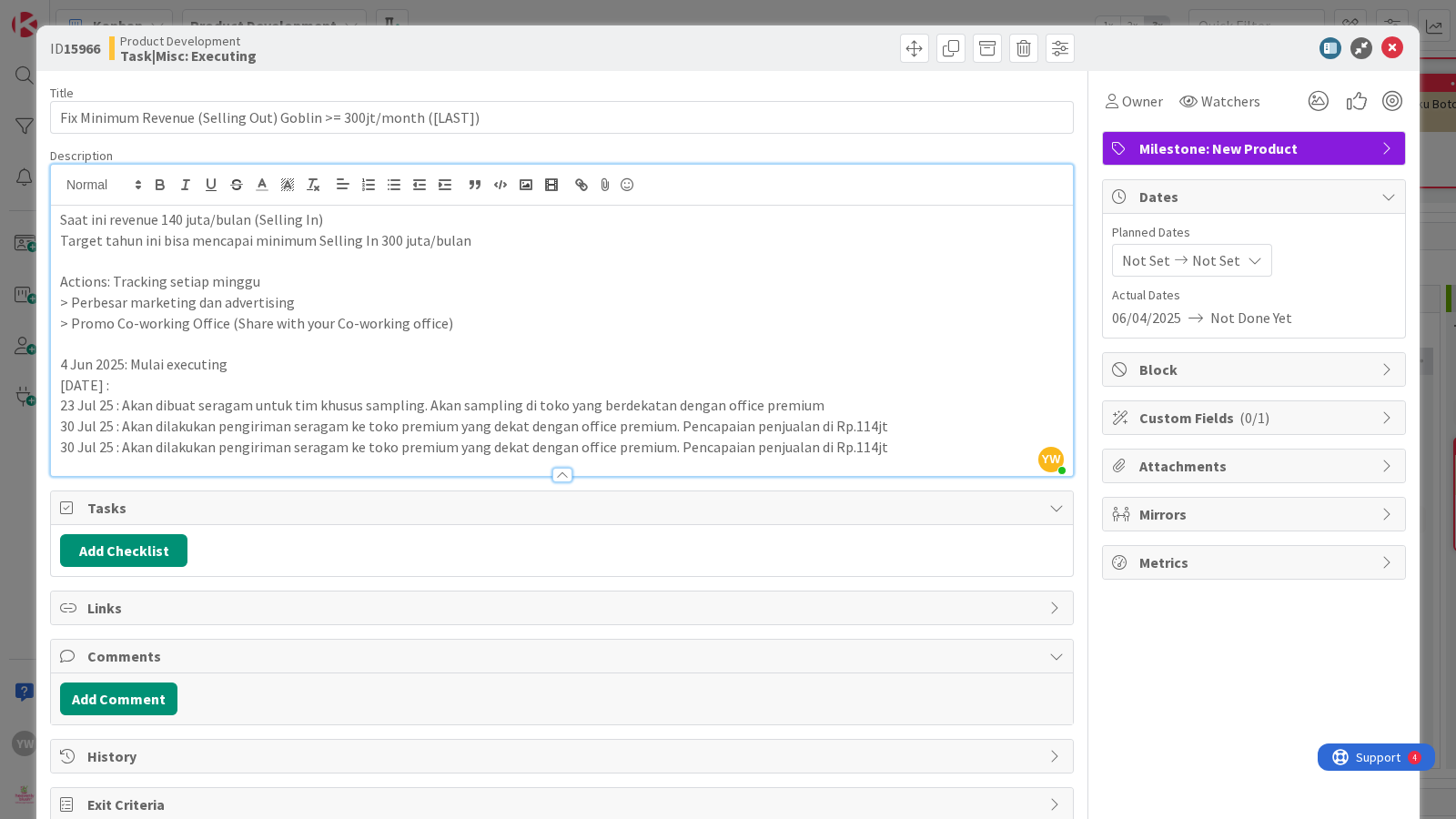 click on "30 Jul 25 : Akan dilakukan pengiriman seragam ke toko premium yang dekat dengan office premium. Pencapaian penjualan di Rp.114jt" at bounding box center (561, 447) 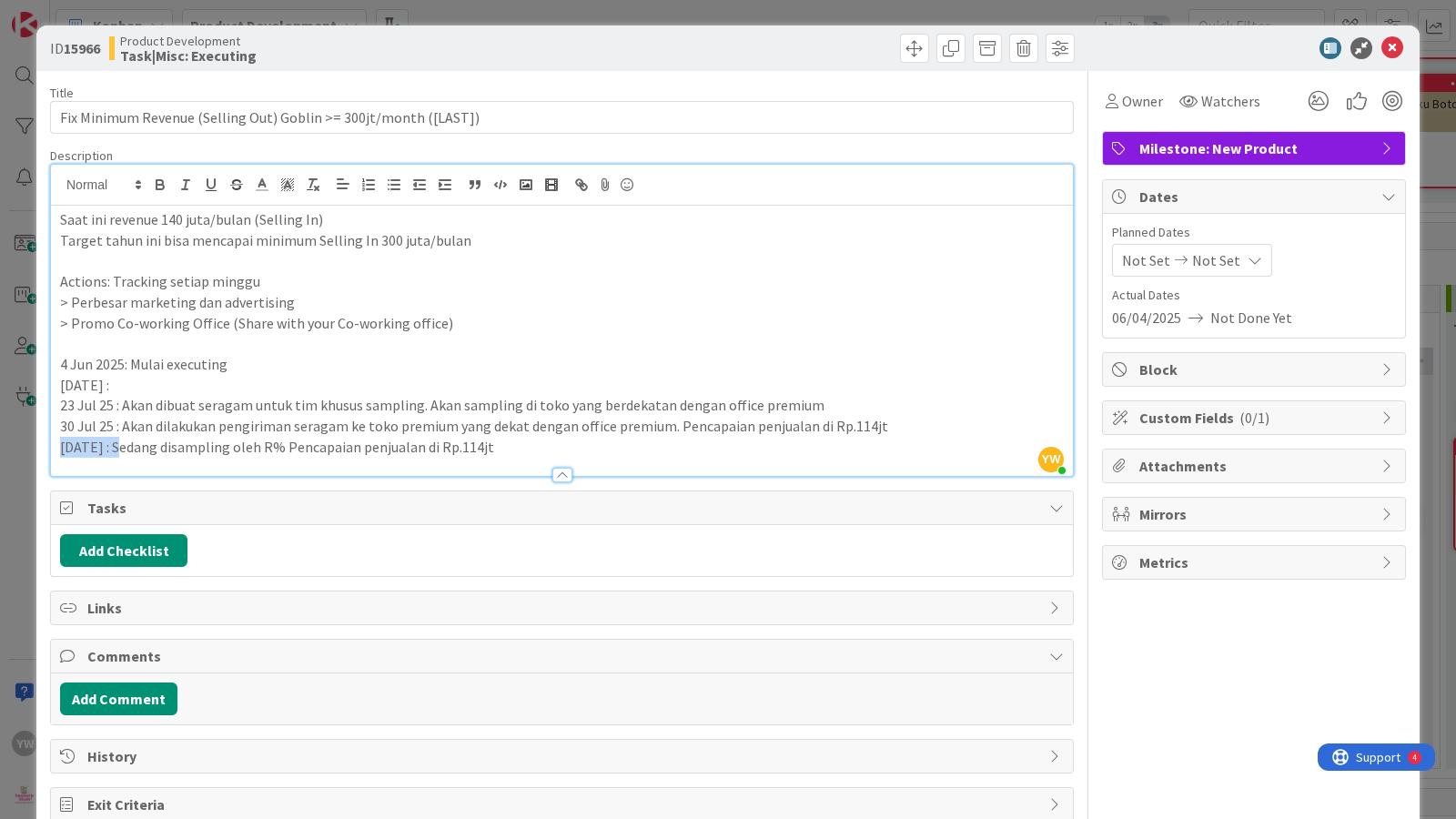drag, startPoint x: 116, startPoint y: 450, endPoint x: 46, endPoint y: 456, distance: 70.25667 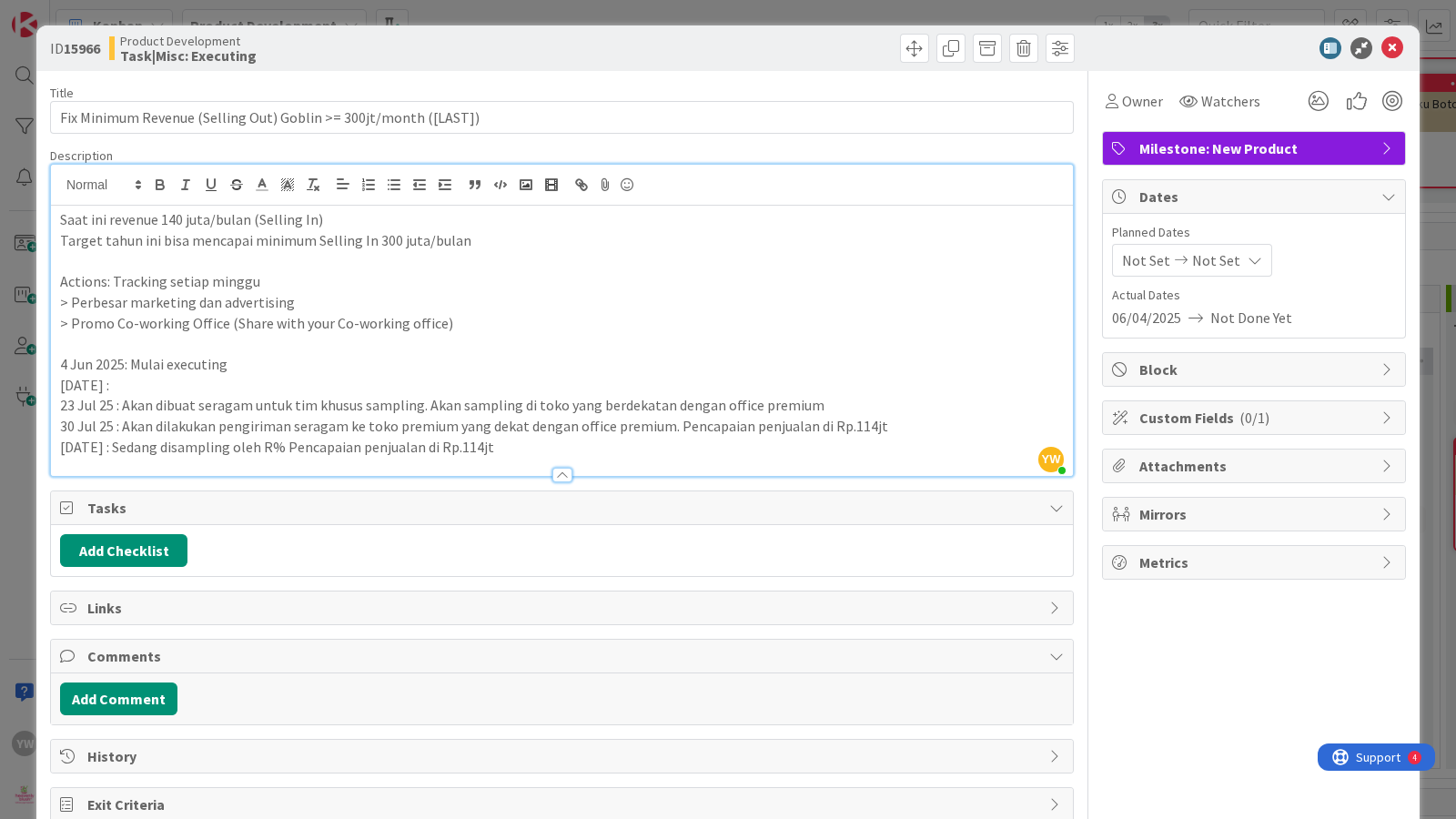 click on "ID  15966 Product Development Task|Misc: Executing Title 63 / 128 Fix Minimum Revenue (Selling Out) Goblin >= 300jt/month ([LAST]) Description YW   [FIRST] [LAST] just joined Saat ini revenue 140 juta/bulan (Selling In) Target tahun ini bisa mencapai minimum Selling In 300 juta/bulan Actions: Tracking setiap minggu > Perbesar marketing dan advertising > Promo Co-working Office (Share with your Co-working office) [DATE]: Mulai executing [DATE] : [DATE] : Akan dibuat seragam untuk tim khusus sampling. Akan sampling di toko yang berdekatan dengan office premium [DATE] : Akan dilakukan pengiriman seragam ke toko premium yang dekat dengan office premium. Pencapaian penjualan di Rp.114jt [DATE] : Akan dilakukan pengiriman seragam ke toko premium yang dekat dengan office premium. Pencapaian penjualan di Rp.114jt Owner Watchers Milestone: New Product Tasks Add Checklist Links Comments Add Comment History Exit Criteria Owner Watchers Milestone: New Product Dates Planned Dates Not Set Not Set Block ( )" at bounding box center (728, 410) 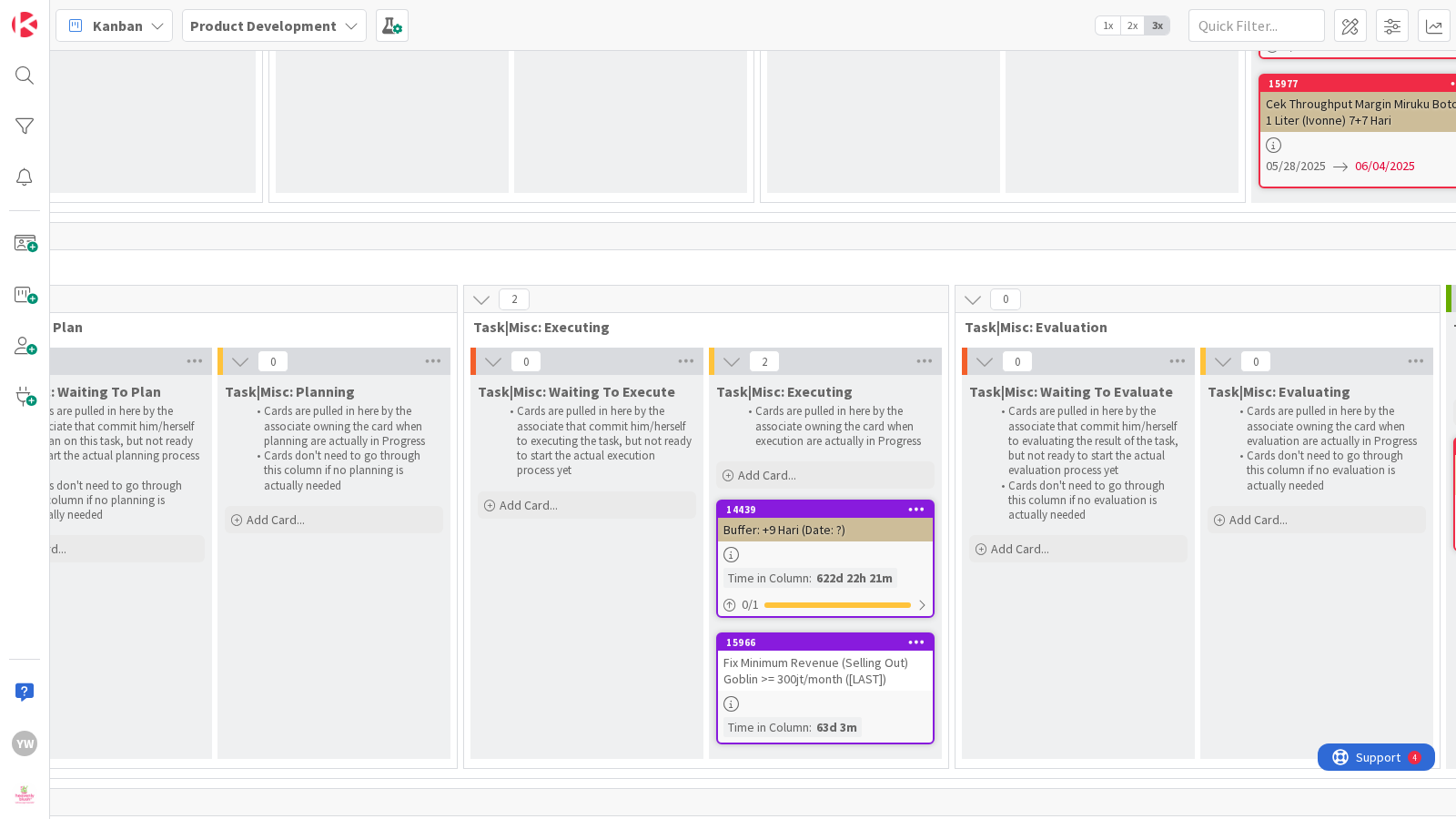 scroll, scrollTop: 0, scrollLeft: 0, axis: both 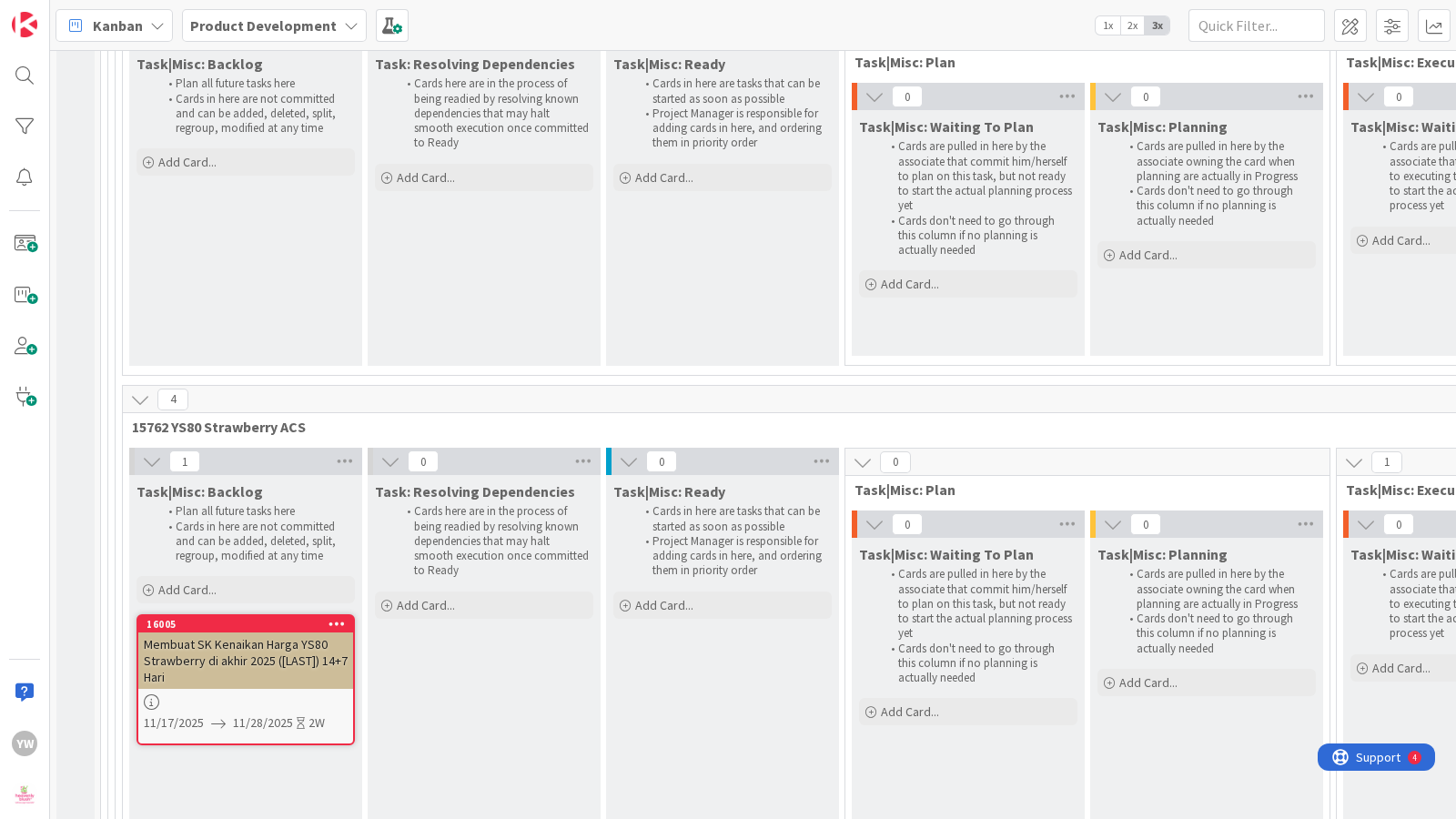 drag, startPoint x: 753, startPoint y: 651, endPoint x: 638, endPoint y: 699, distance: 124.6154 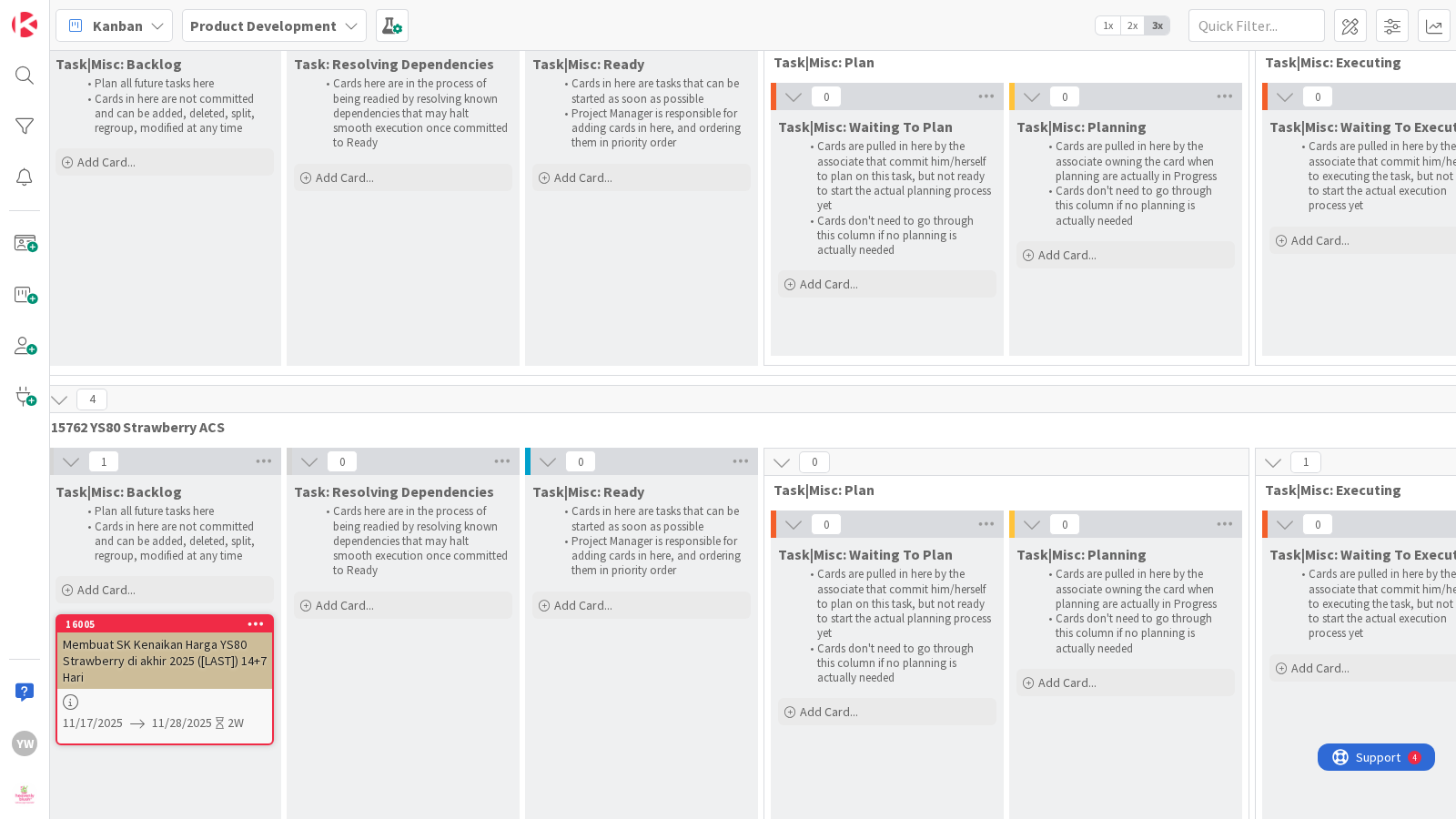 scroll, scrollTop: 15220, scrollLeft: 102, axis: both 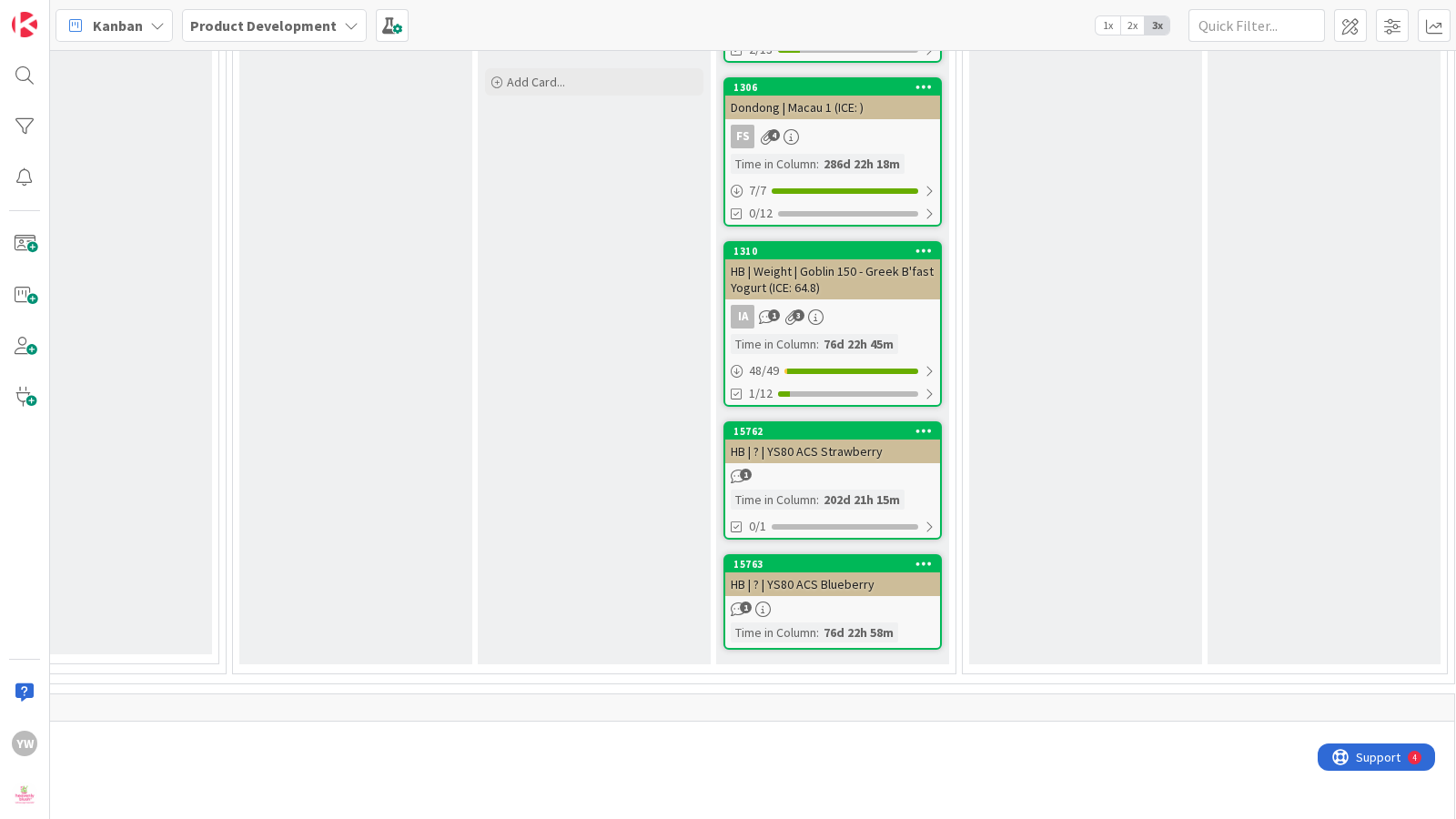 drag, startPoint x: 1050, startPoint y: 645, endPoint x: 1049, endPoint y: 630, distance: 15.033296 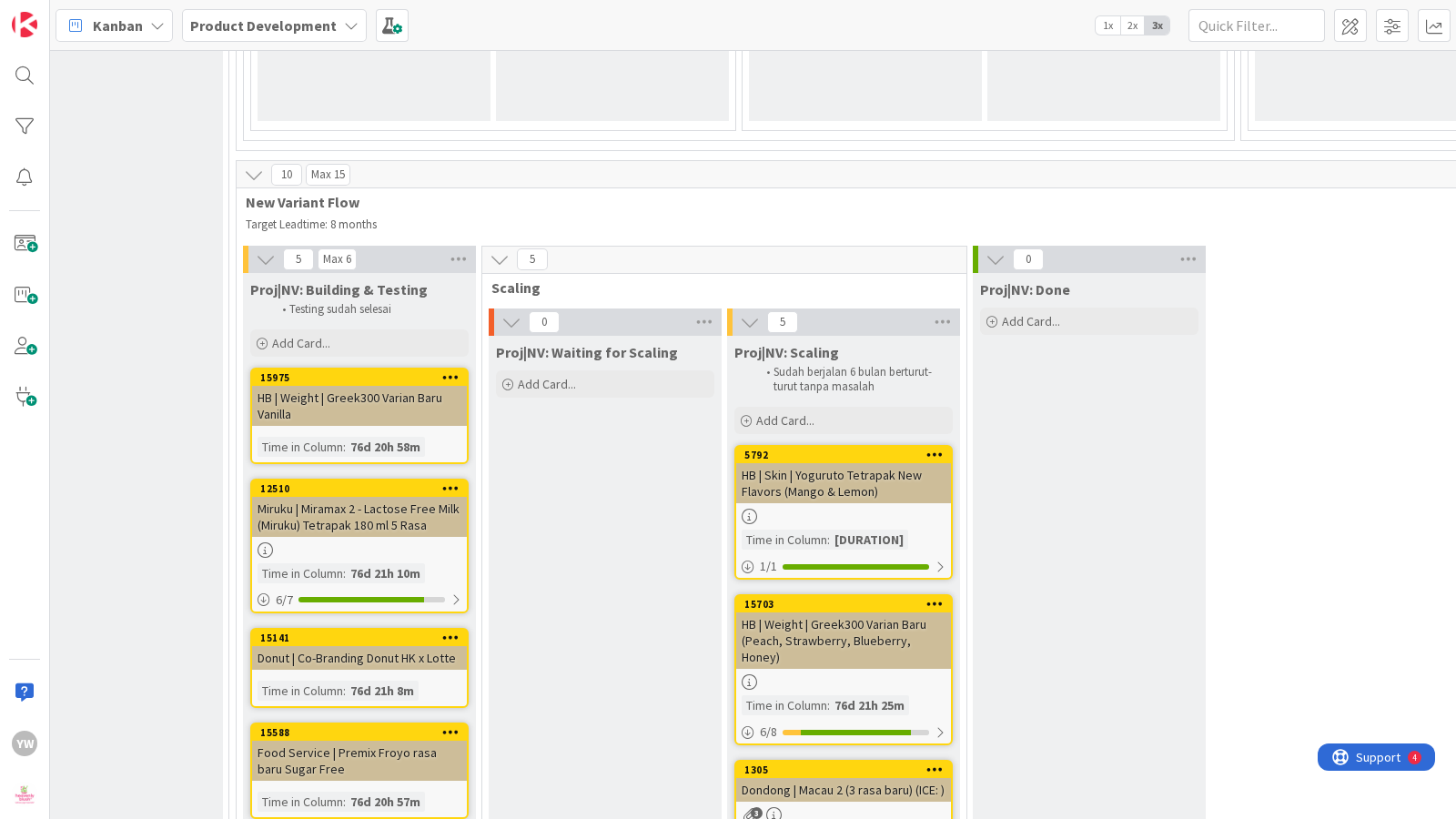scroll, scrollTop: 1511, scrollLeft: 168, axis: both 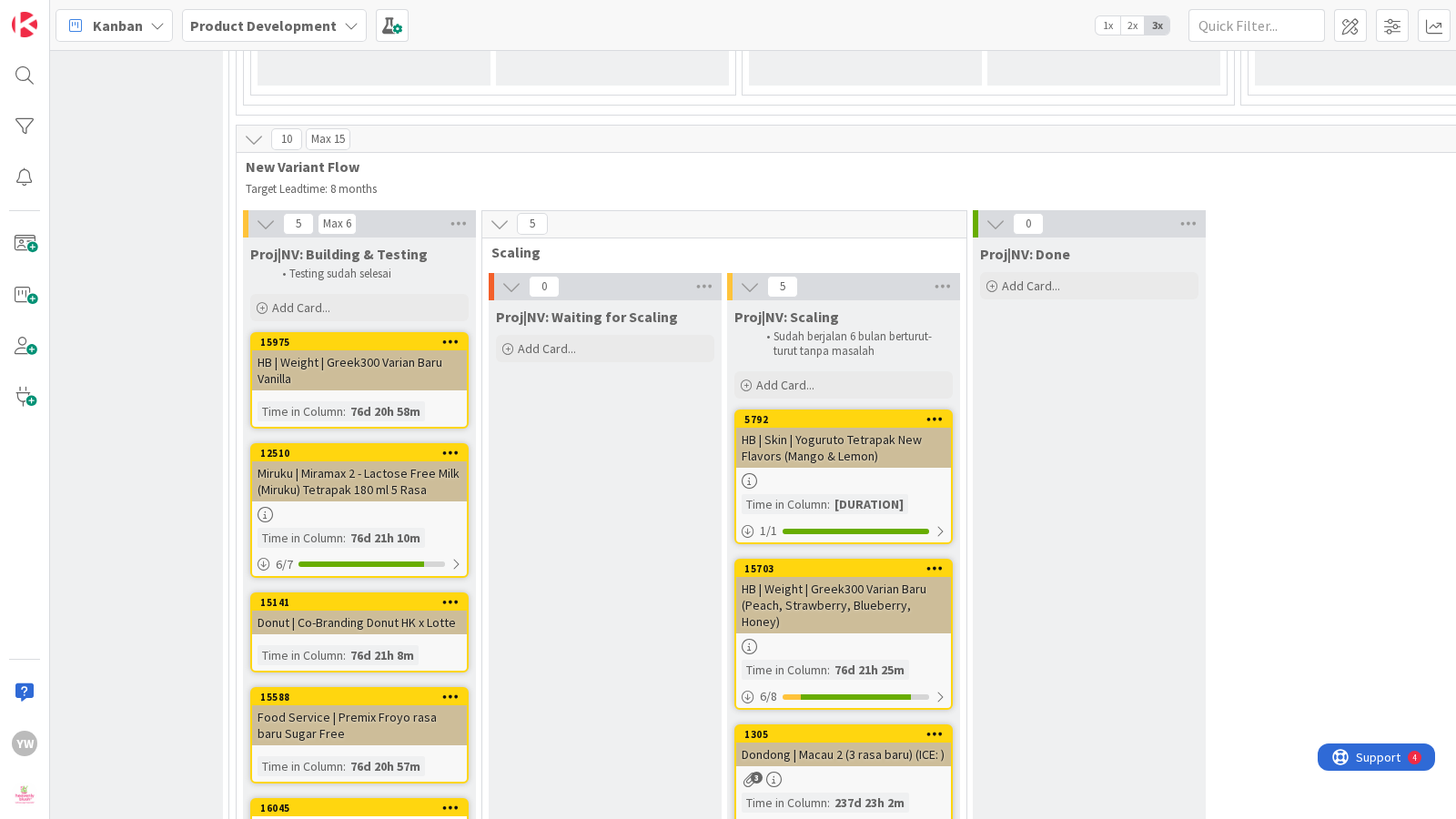 click on "10 Max 15" at bounding box center [2094, 139] 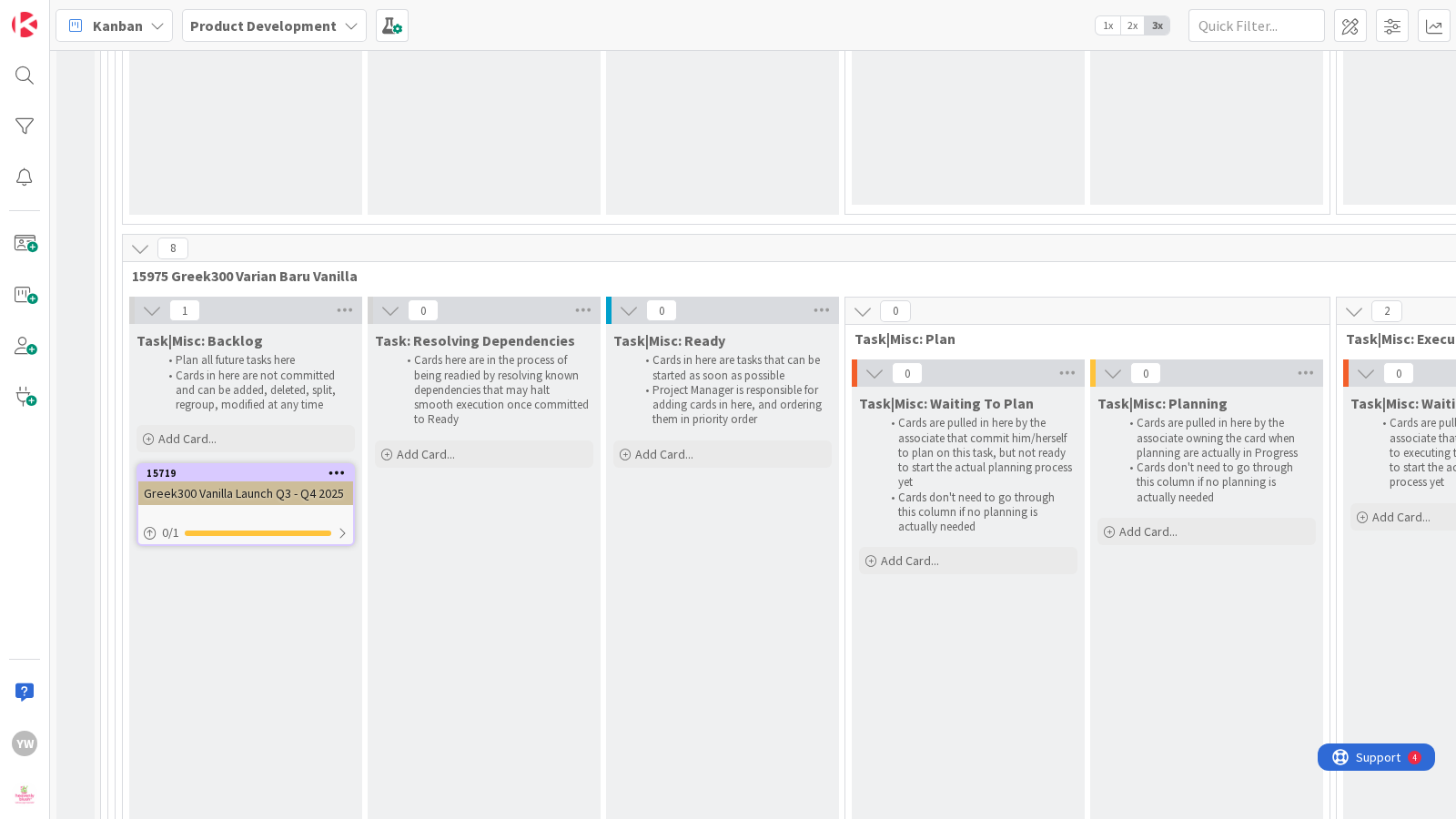 scroll, scrollTop: 8173, scrollLeft: 0, axis: vertical 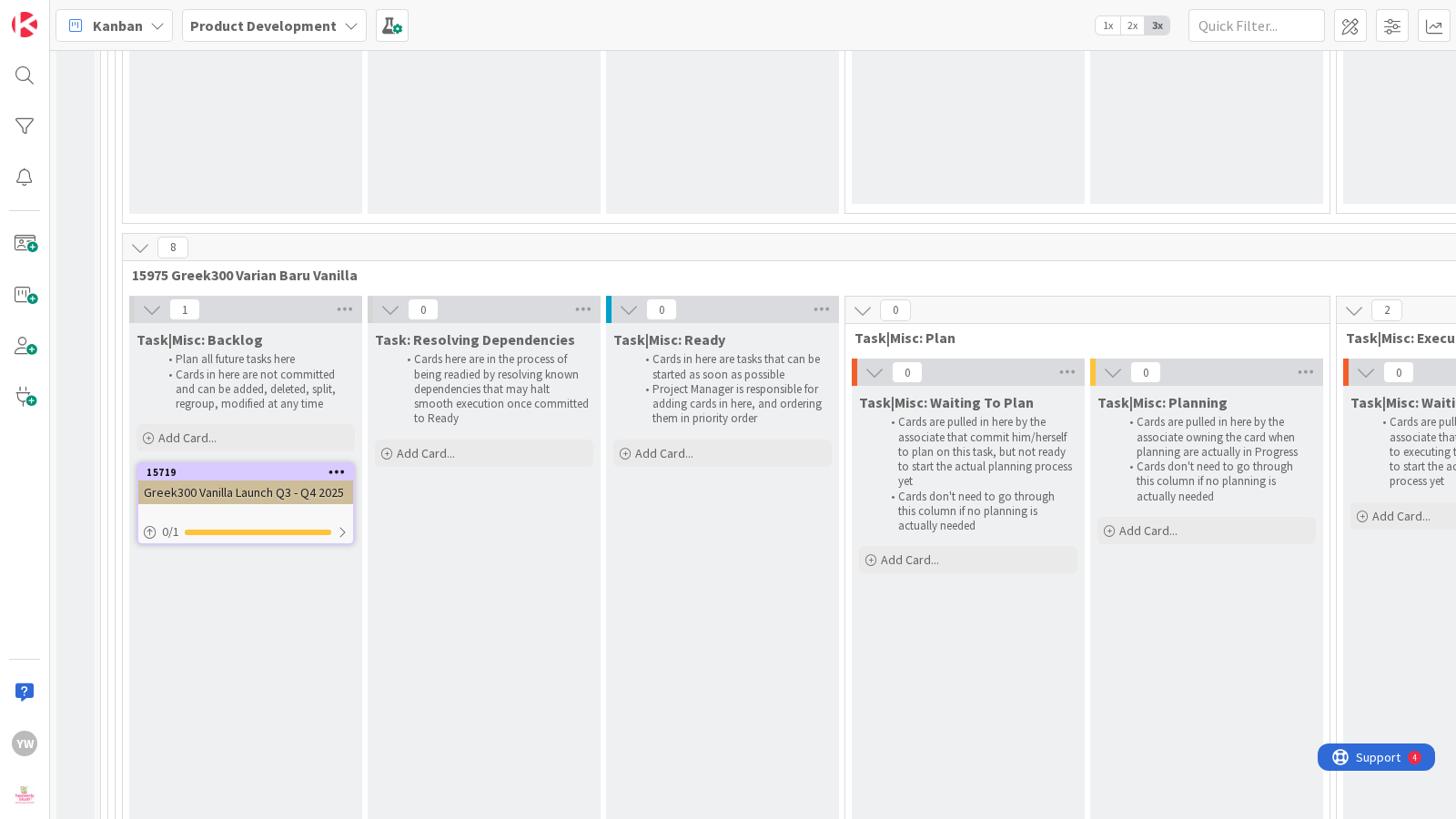 click on "Task|Misc: Ready Cards in here are tasks that can be started as soon as possible Project Manager is responsible for adding cards in here, and ordering them in priority order Add Card..." at bounding box center [723, 784] 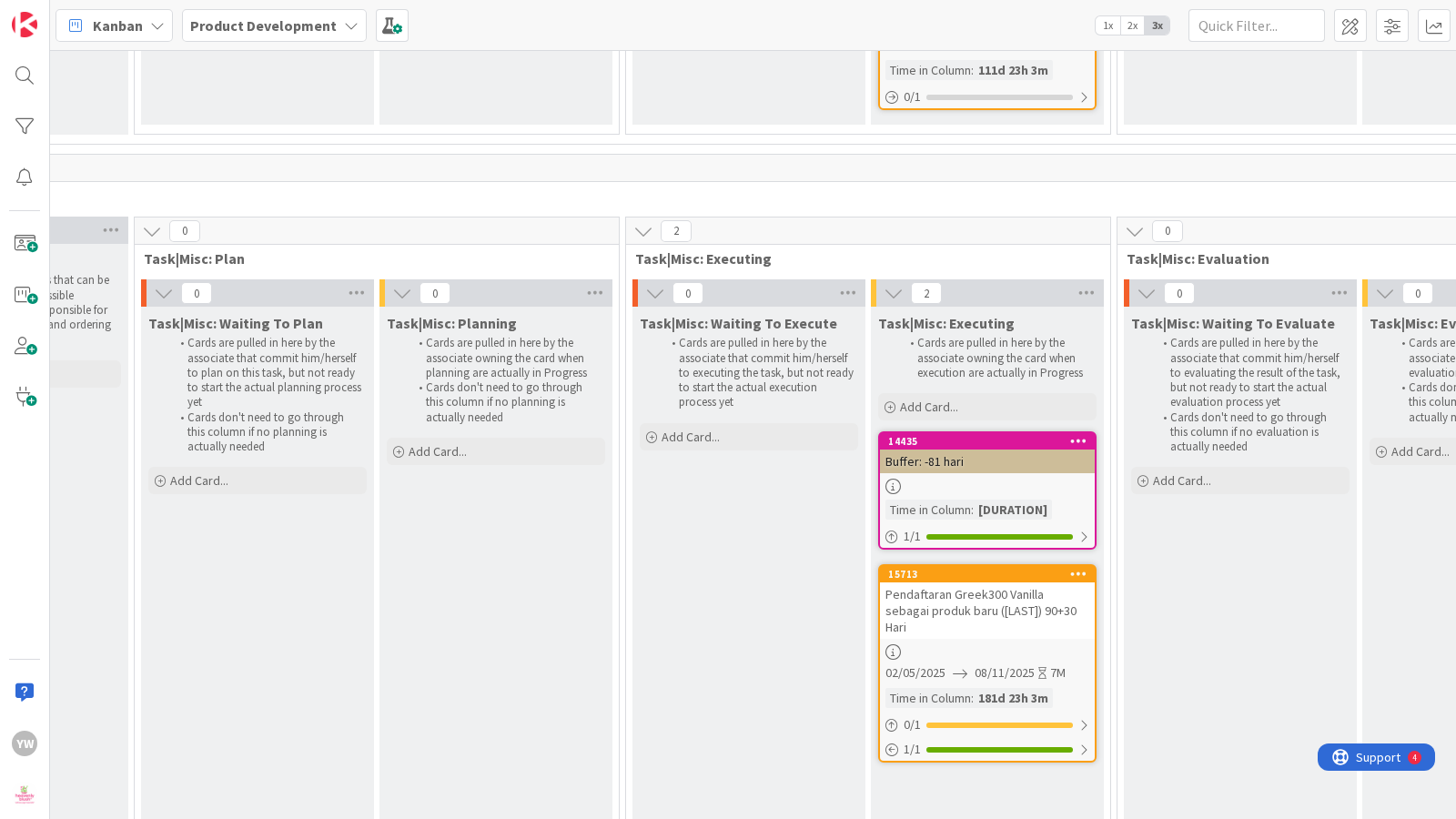 scroll, scrollTop: 8286, scrollLeft: 711, axis: both 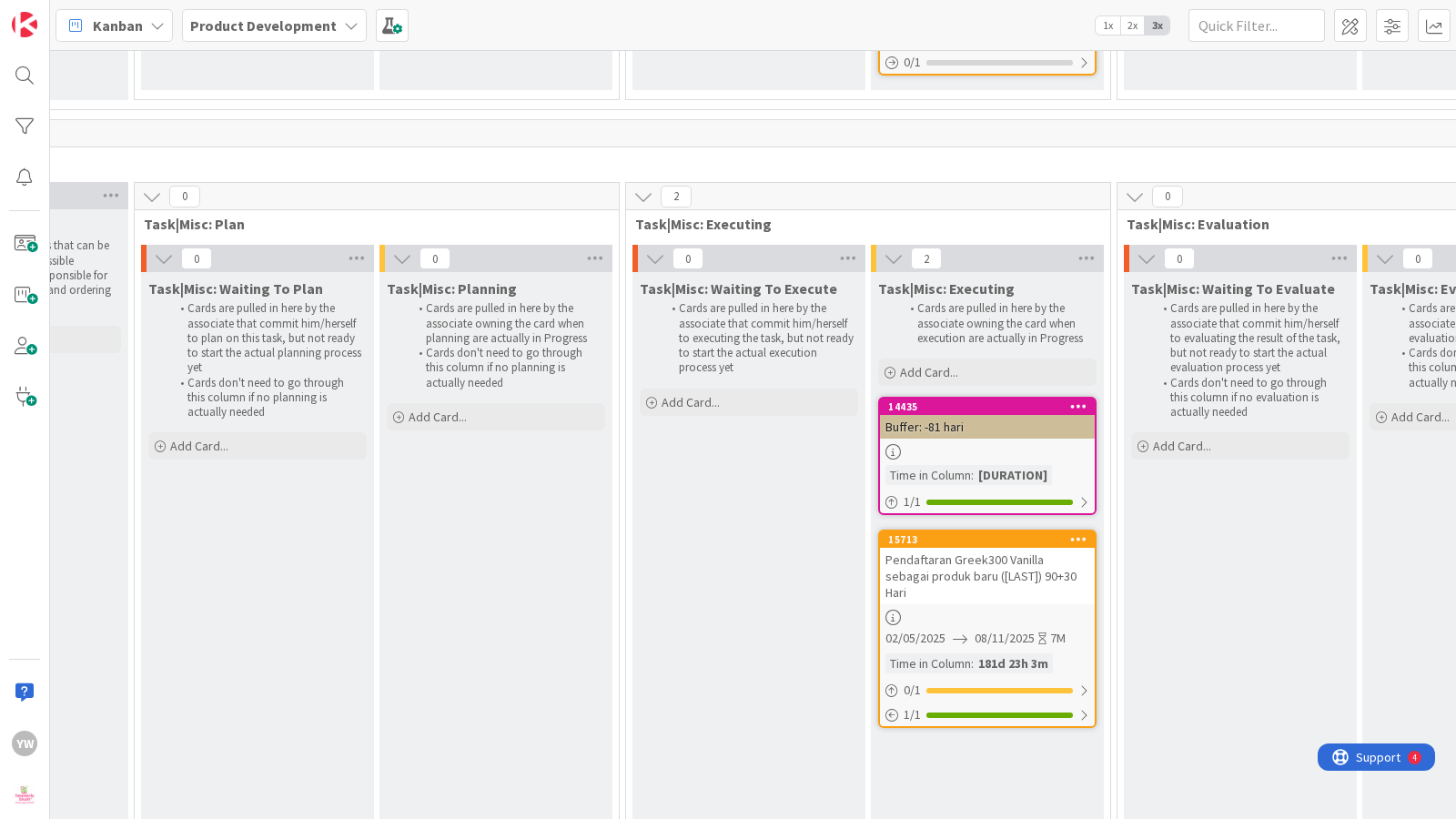 click on "Pendaftaran Greek300 Vanilla sebagai produk baru ([LAST]) 90+30 Hari" at bounding box center [987, 576] 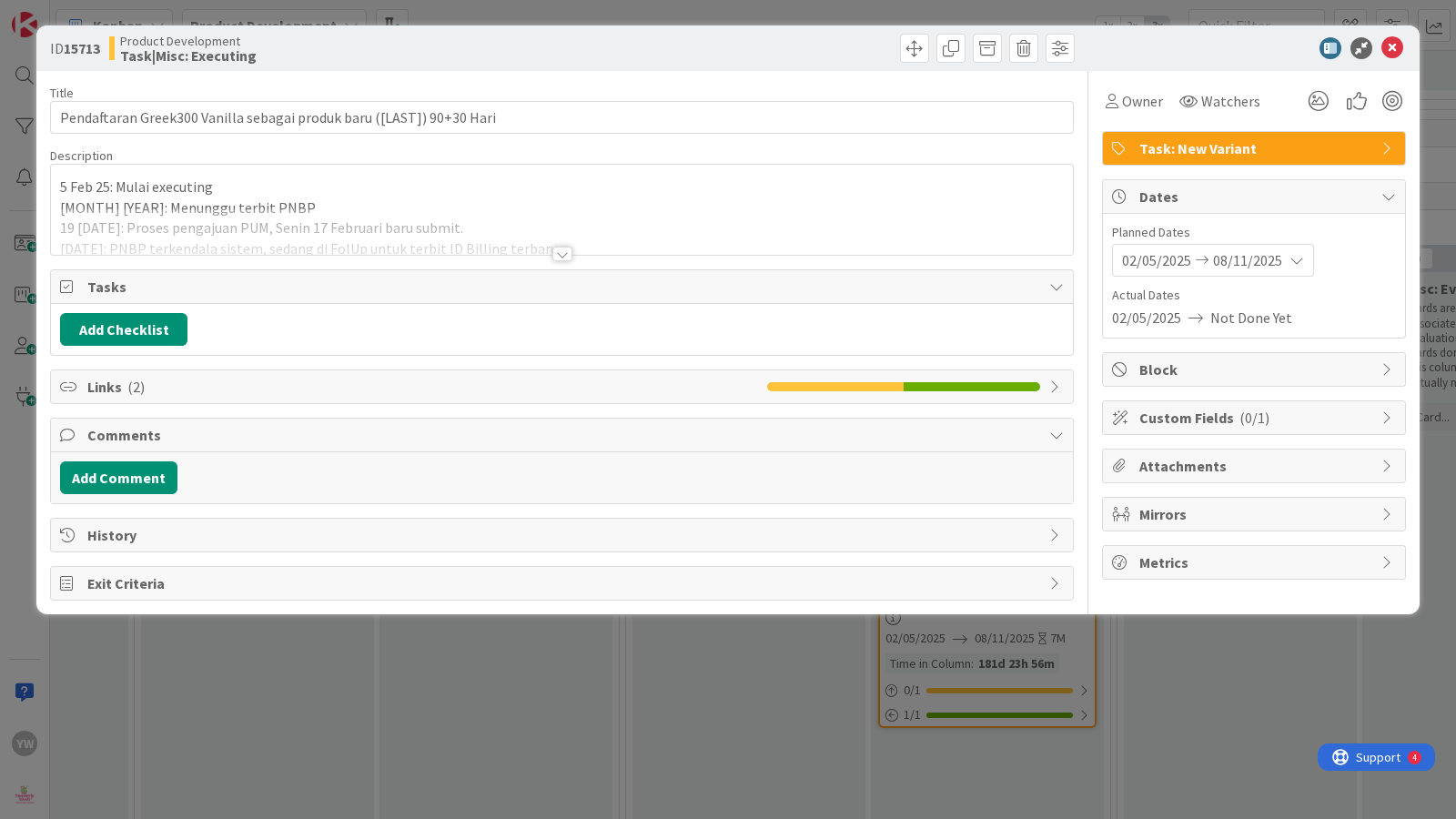 scroll, scrollTop: 0, scrollLeft: 0, axis: both 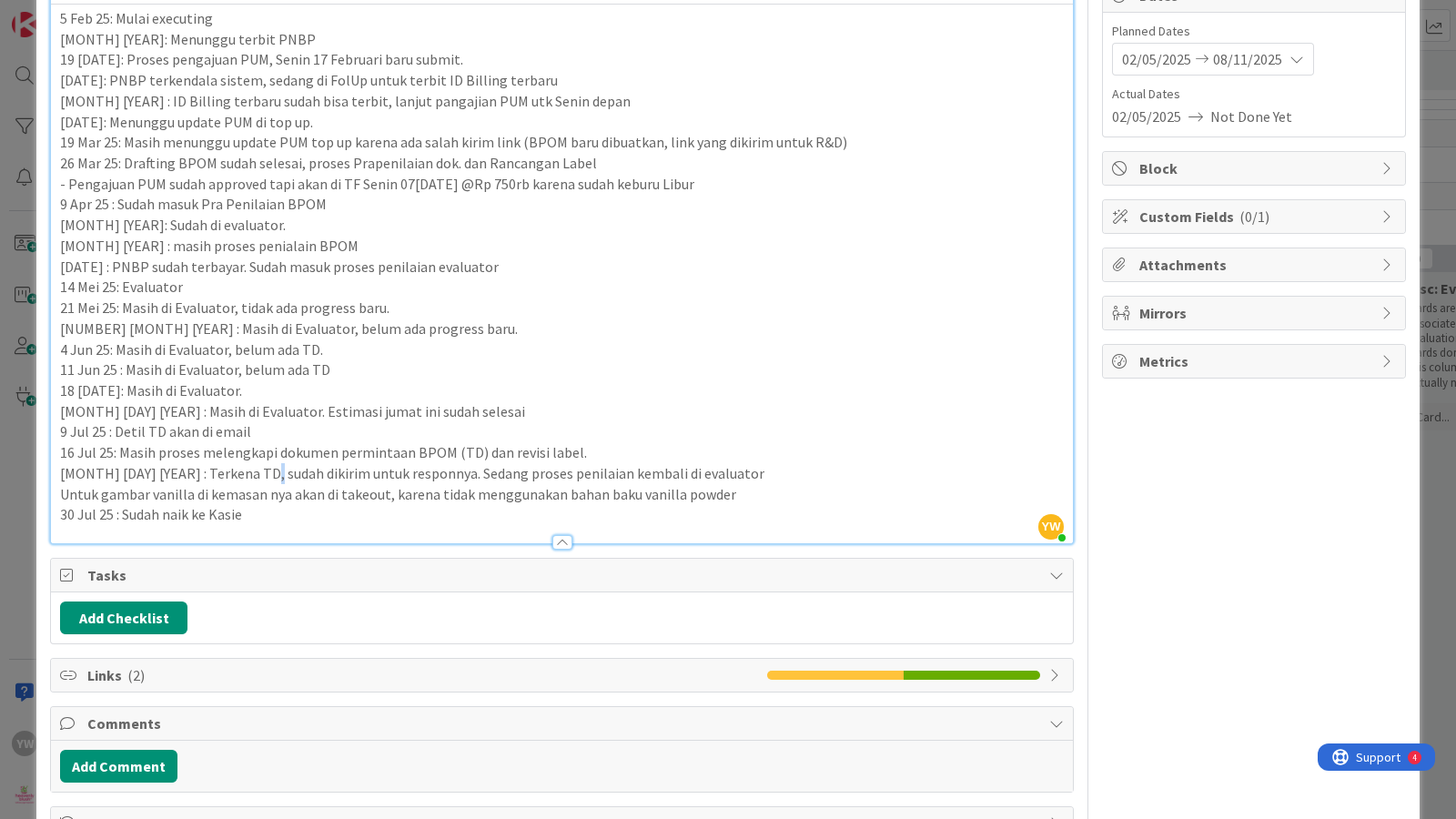 click on "[MONTH] [DAY] [YEAR] : Terkena TD, sudah dikirim untuk responnya. Sedang proses penilaian kembali di evaluator" at bounding box center (561, 473) 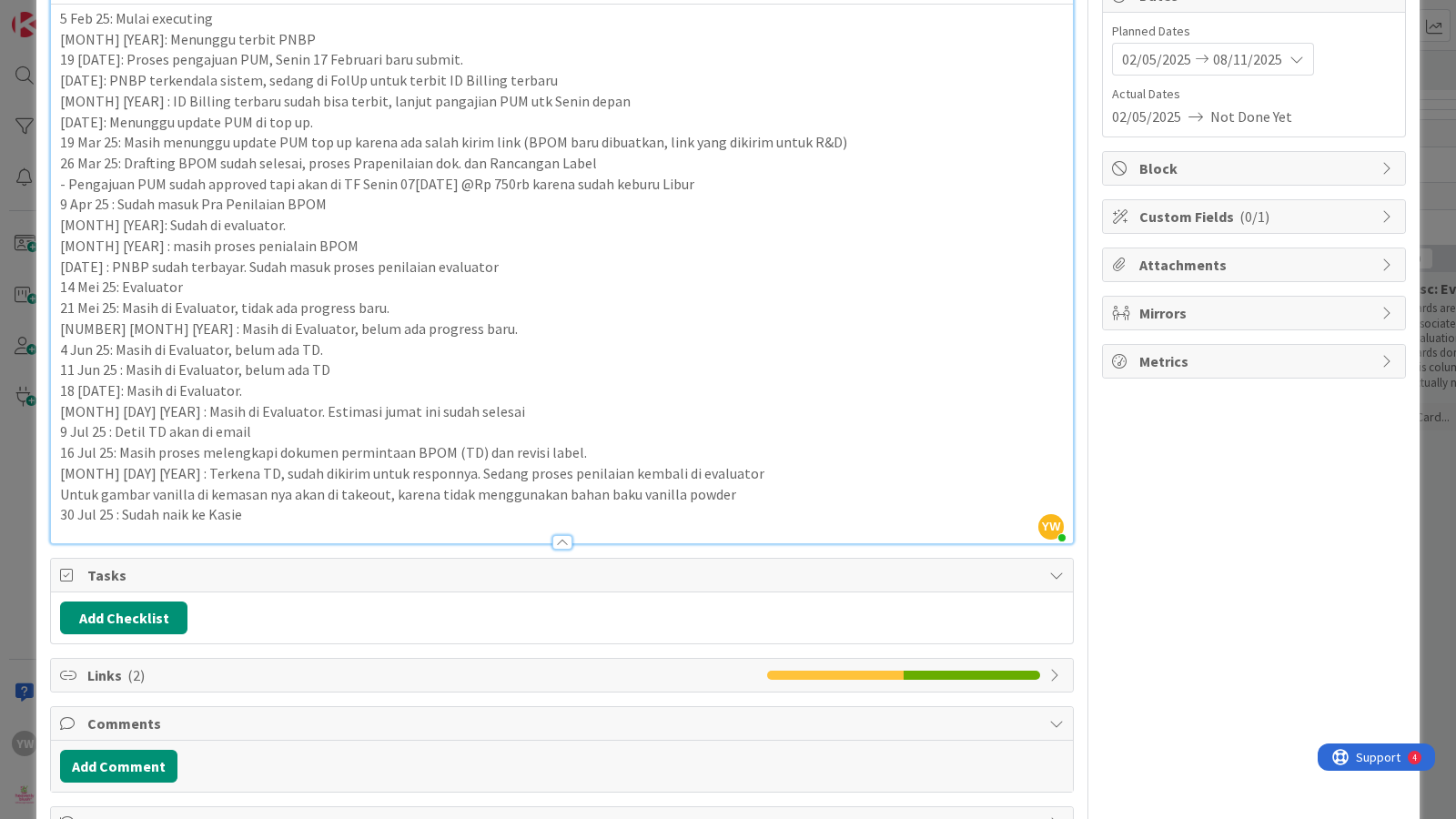 click on "30 Jul 25 : Sudah naik ke Kasie" at bounding box center (561, 514) 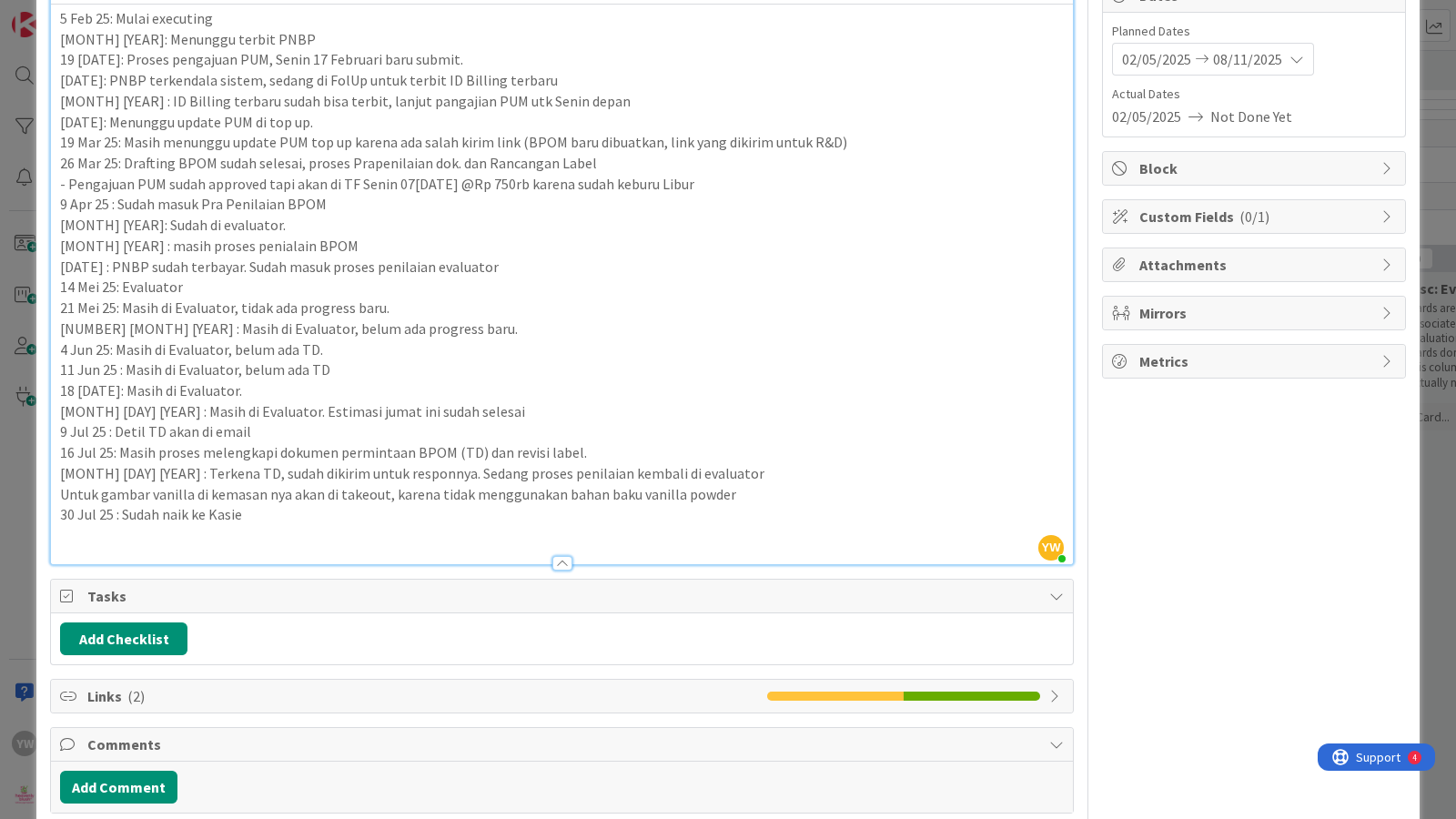 paste 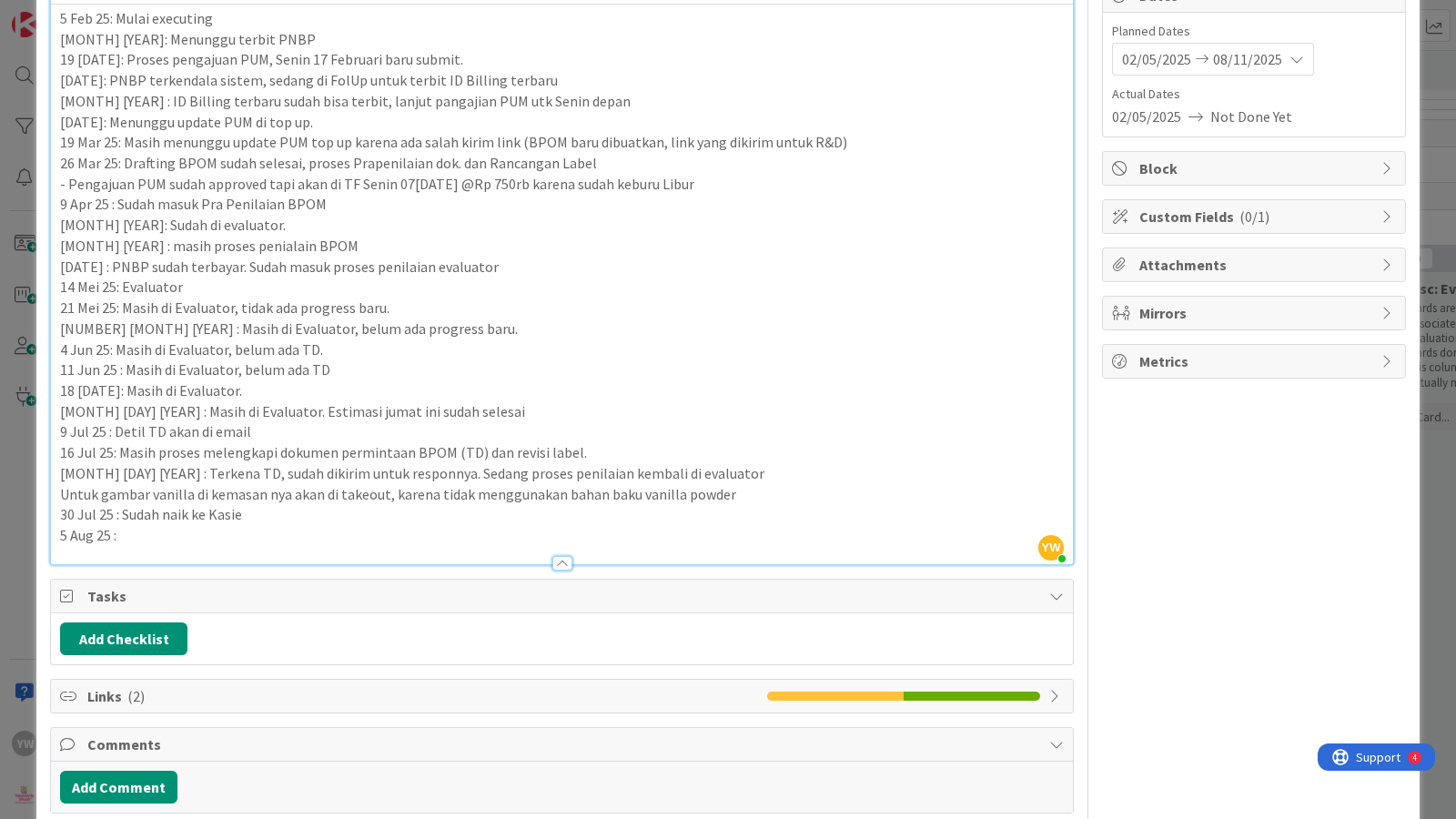 type 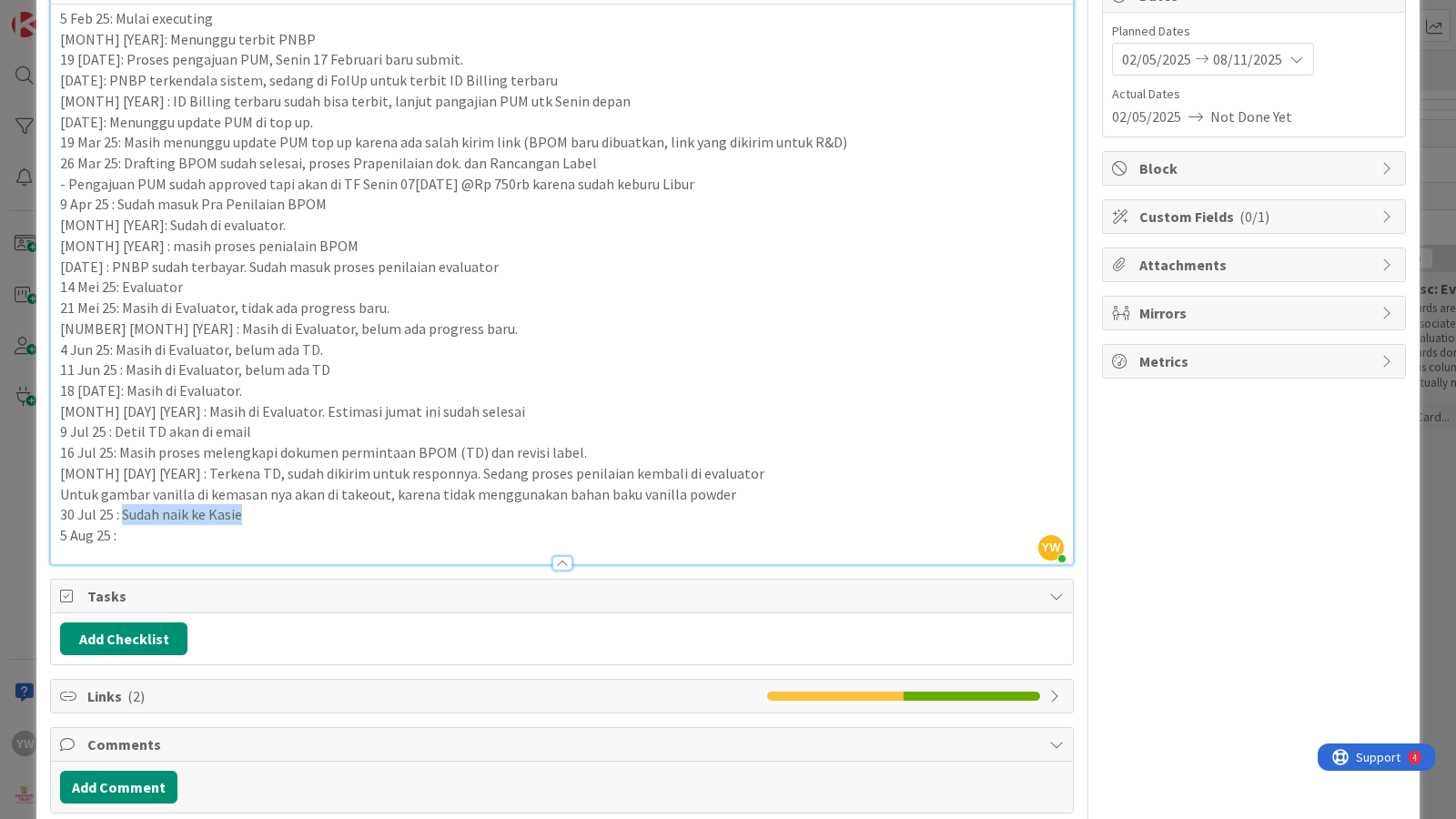 drag, startPoint x: 249, startPoint y: 512, endPoint x: 125, endPoint y: 517, distance: 124.10077 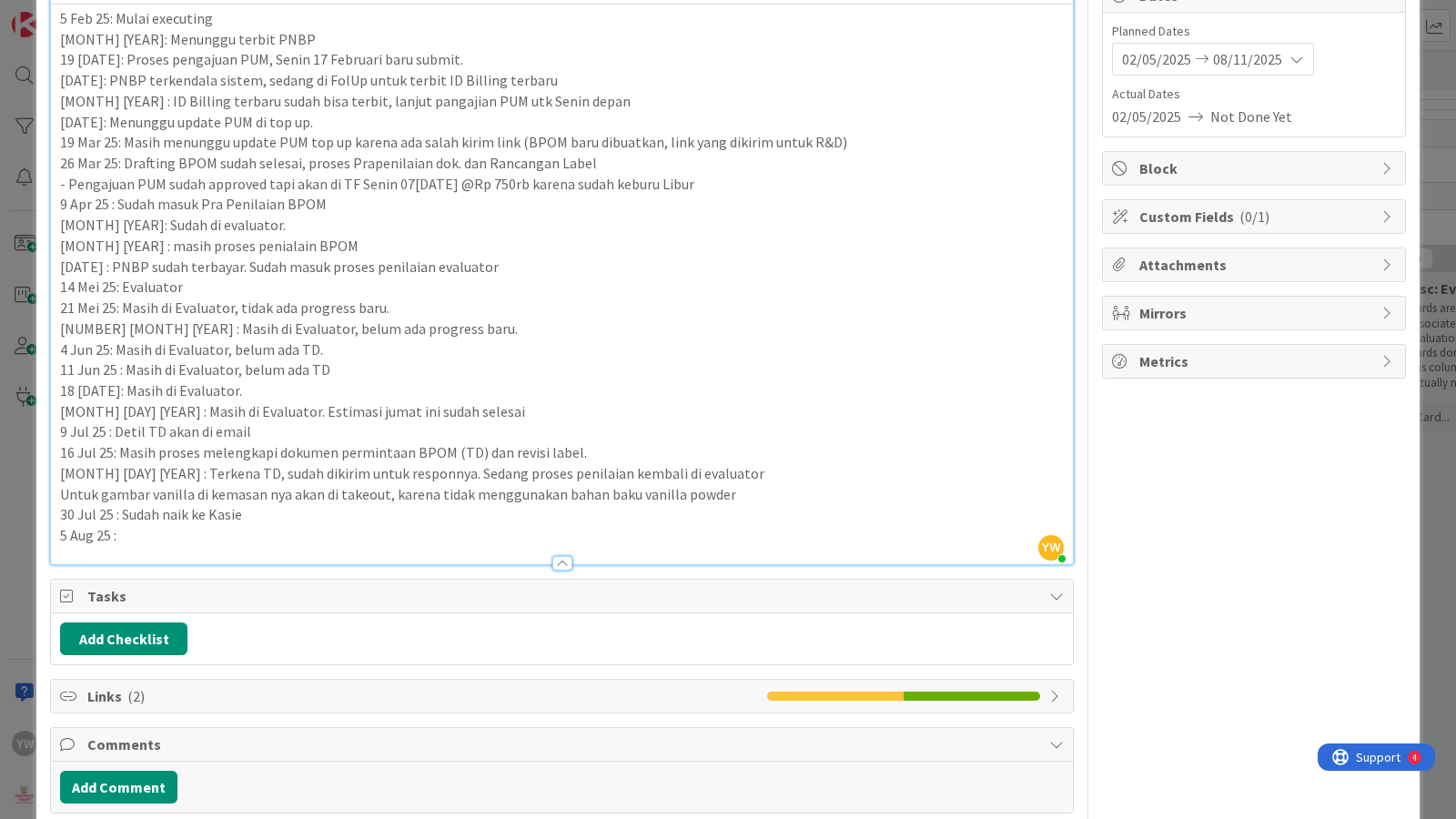 click on "5 Aug 25 :" at bounding box center [561, 535] 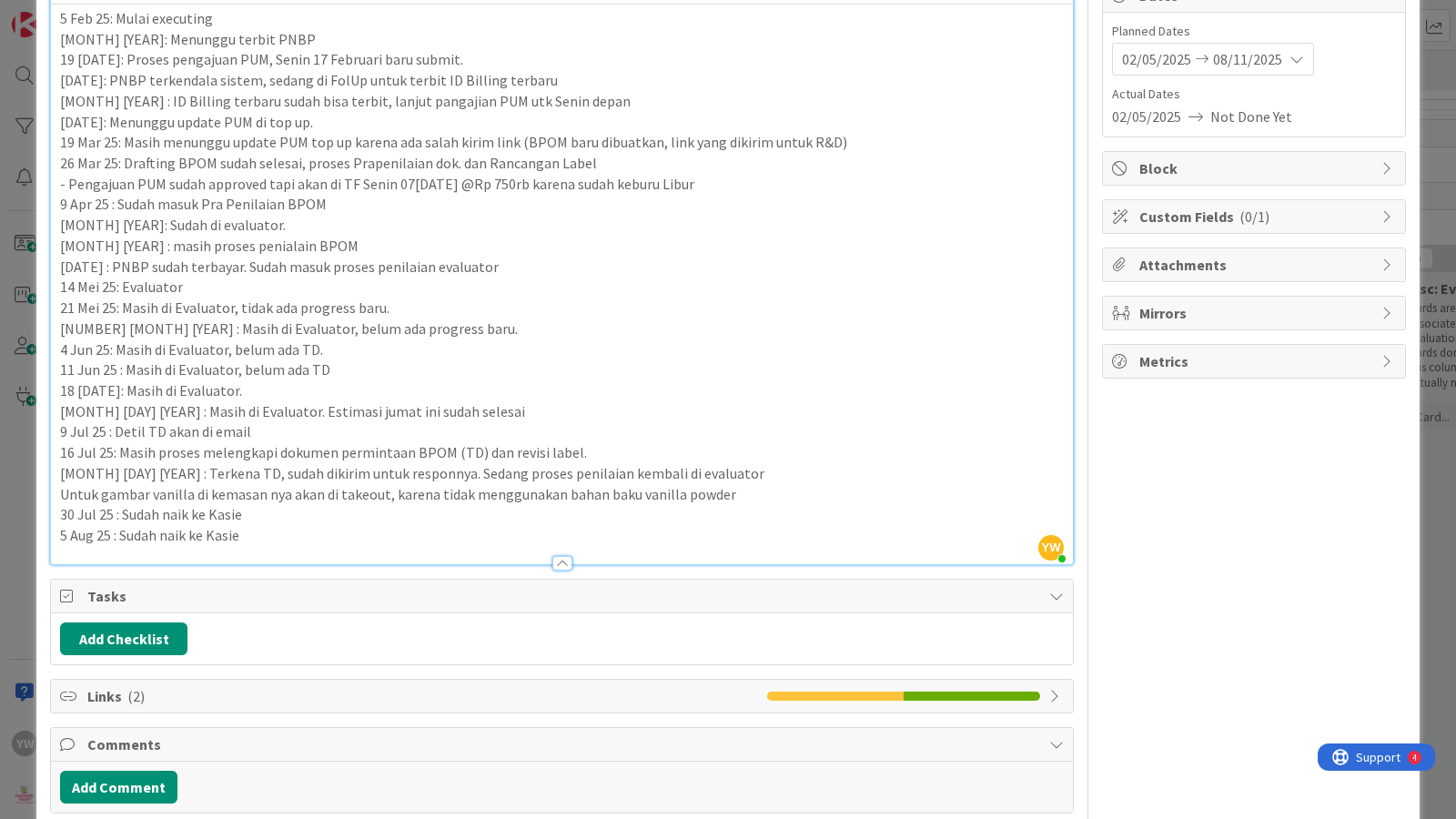 click on "ID  15713 Product Development Task|Misc: Executing Title 67 / 128 Pendaftaran Greek300 Vanilla sebagai produk baru ([LAST]) 90+30 Hari Description YW   [FIRST] [LAST] just joined [DATE]: Mulai executing [DATE]: Menunggu terbit PNBP [DATE]: Proses pengajuan PUM, Senin [DATE] baru submit. [DATE] : PNBP terkendala sistem, sedang di FolUp untuk terbit ID Billing terbaru [DATE] : ID Billing terbaru sudah bisa terbit, lanjut pangajian PUM utk Senin depan [DATE] : Menunggu update PUM di top up. [DATE] : Masih menunggu update PUM top up karena ada salah kirim link (BPOM baru dibuatkan, link yang dikirim untuk R&D) [DATE] : Drafting BPOM sudah selesai, proses Prapenilaian dok. dan Rancangan Label - Pengajuan PUM sudah approved tapi akan di TF Senin [DATE] @Rp 750rb karena sudah keburu Libur [DATE] : Sudah masuk Pra Penilaian BPOM [DATE] : Sudah di evaluator. [DATE] : masih proses penialain BPOM [DATE] : PNBP sudah terbayar. Sudah masuk proses penilaian evaluator [DATE]: Evaluator" at bounding box center [728, 410] 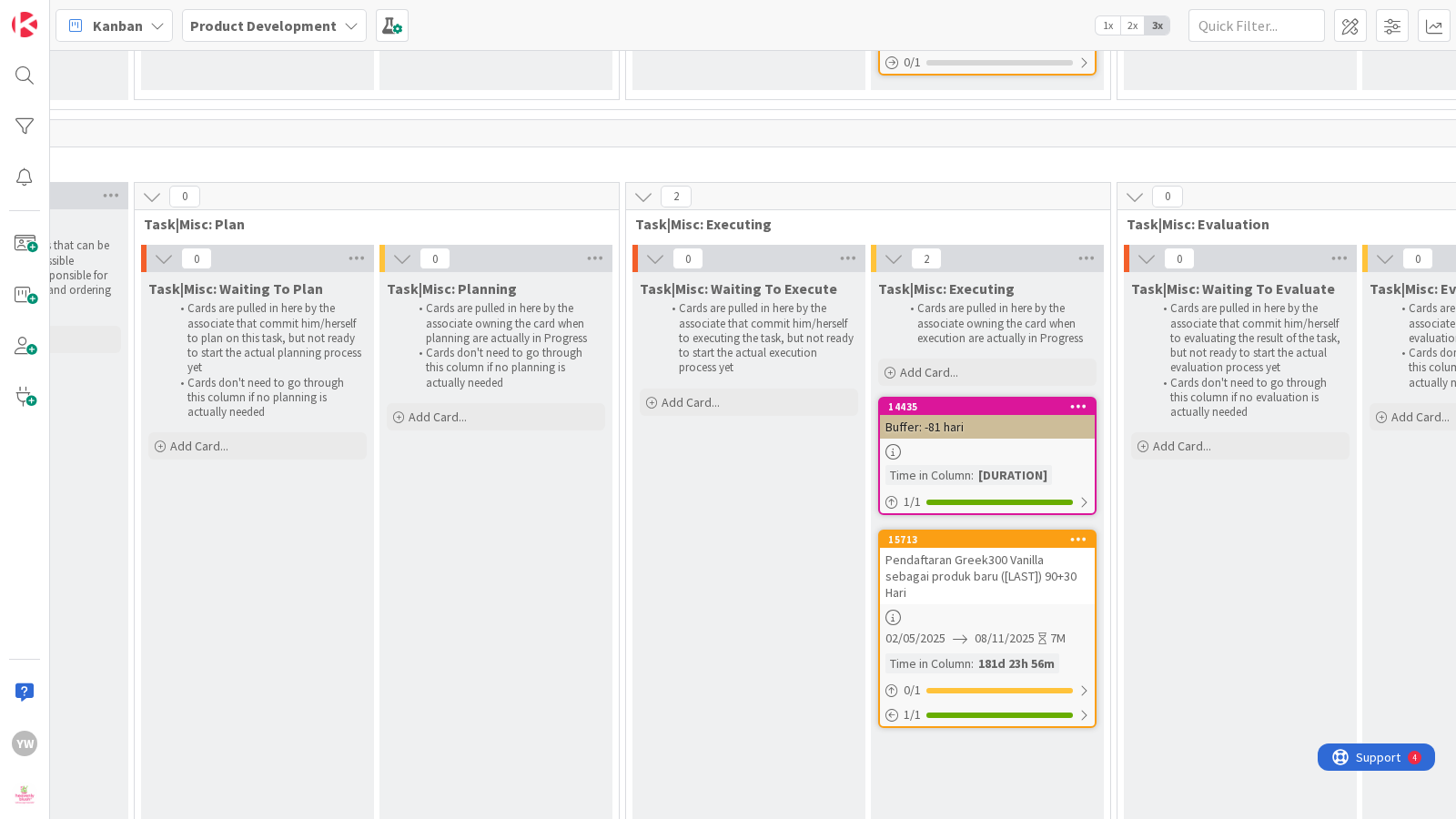 scroll, scrollTop: 0, scrollLeft: 0, axis: both 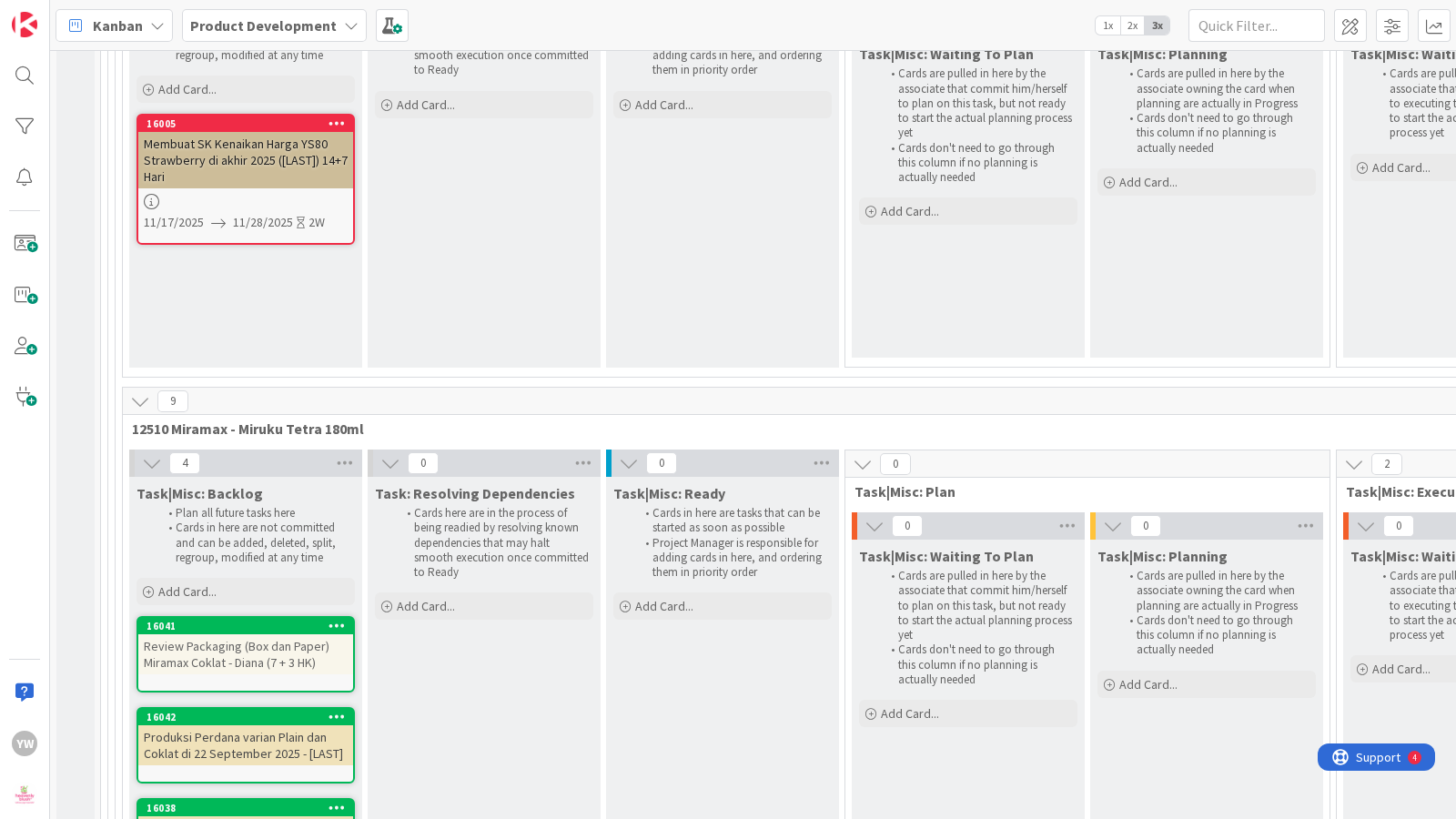 drag, startPoint x: 723, startPoint y: 682, endPoint x: 666, endPoint y: 702, distance: 60.40695 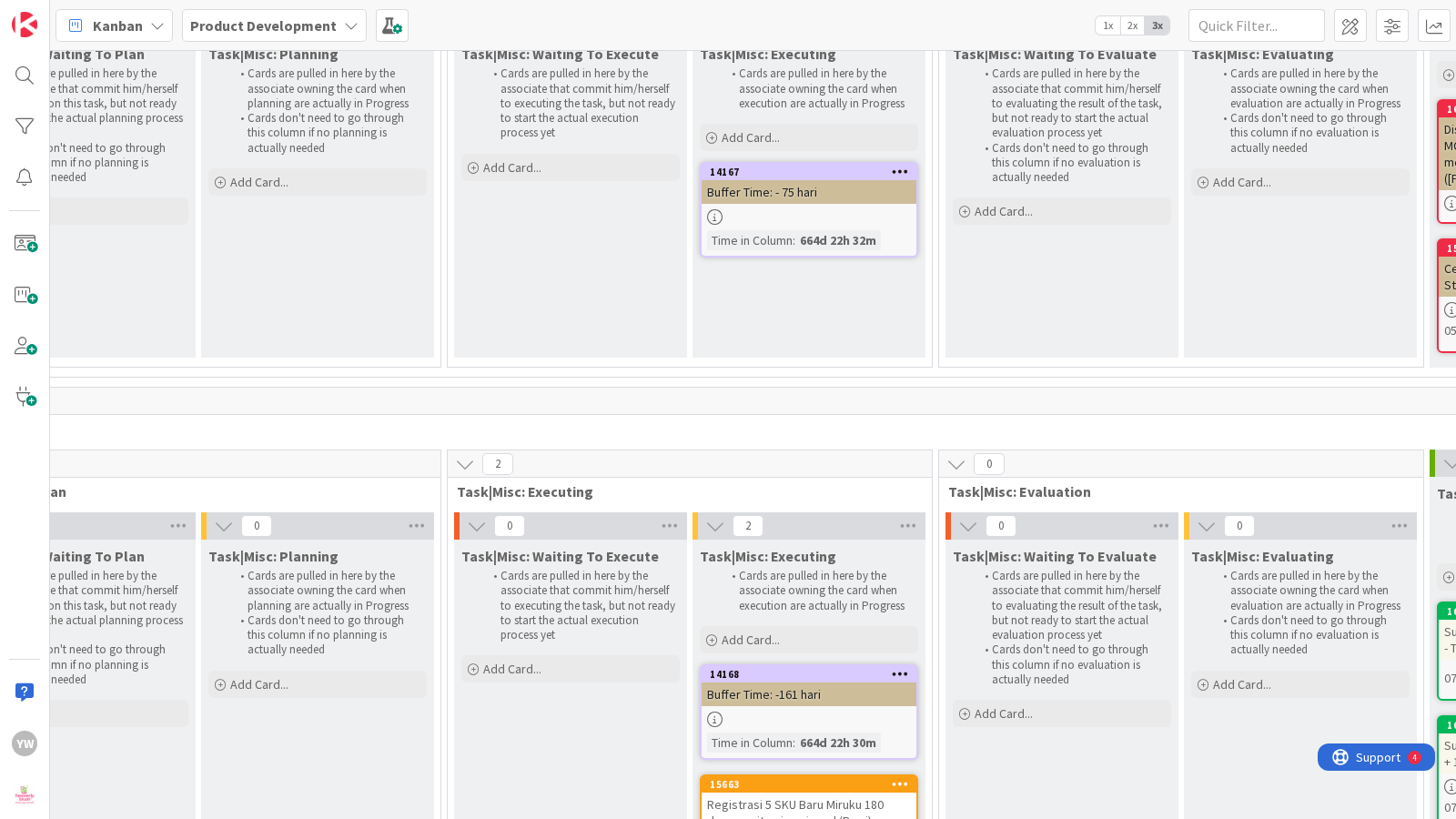 scroll, scrollTop: 15948, scrollLeft: 889, axis: both 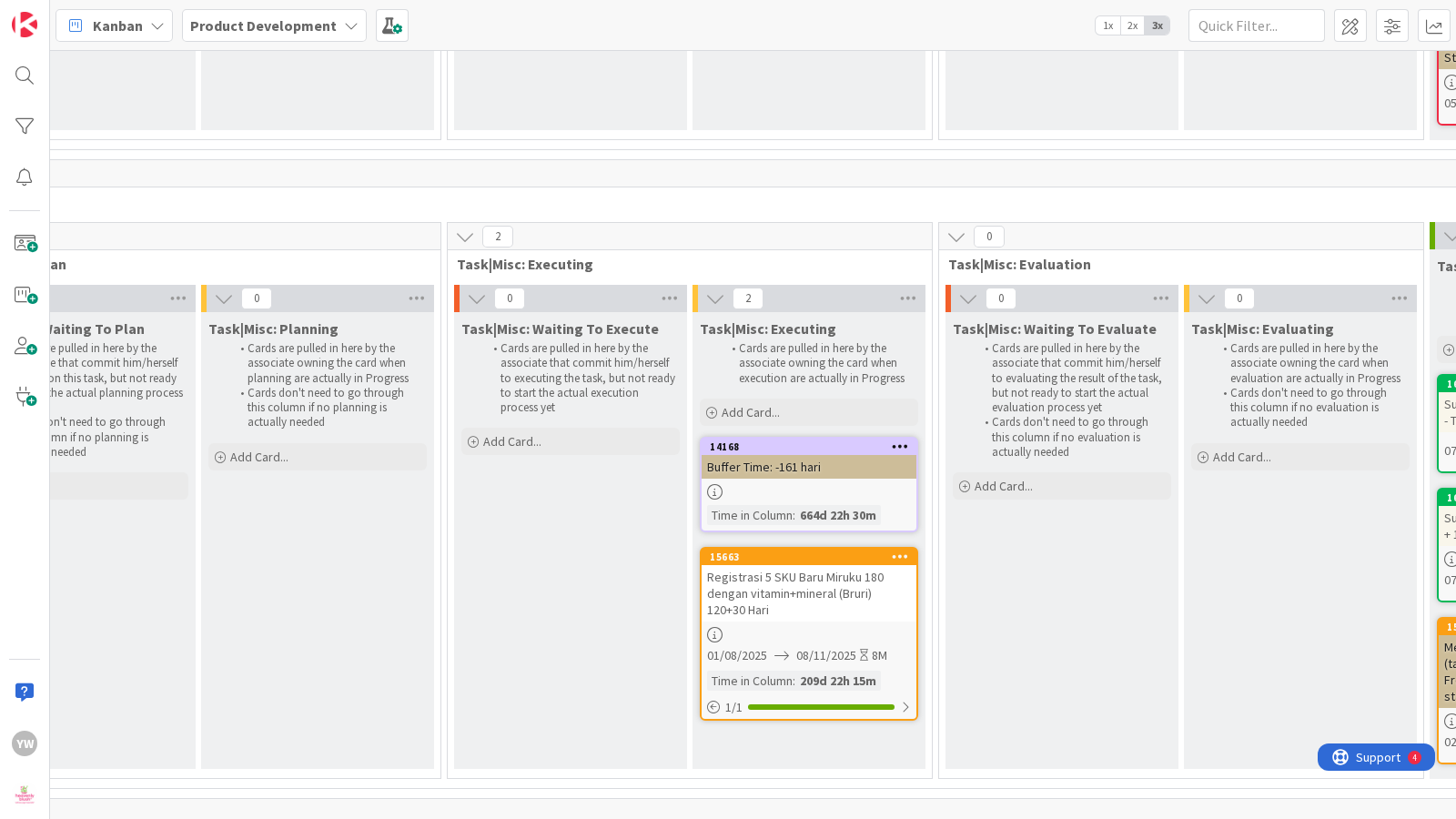 click on "Registrasi 5 SKU Baru Miruku 180 dengan vitamin+mineral (Bruri) 120+30 Hari" at bounding box center (809, 593) 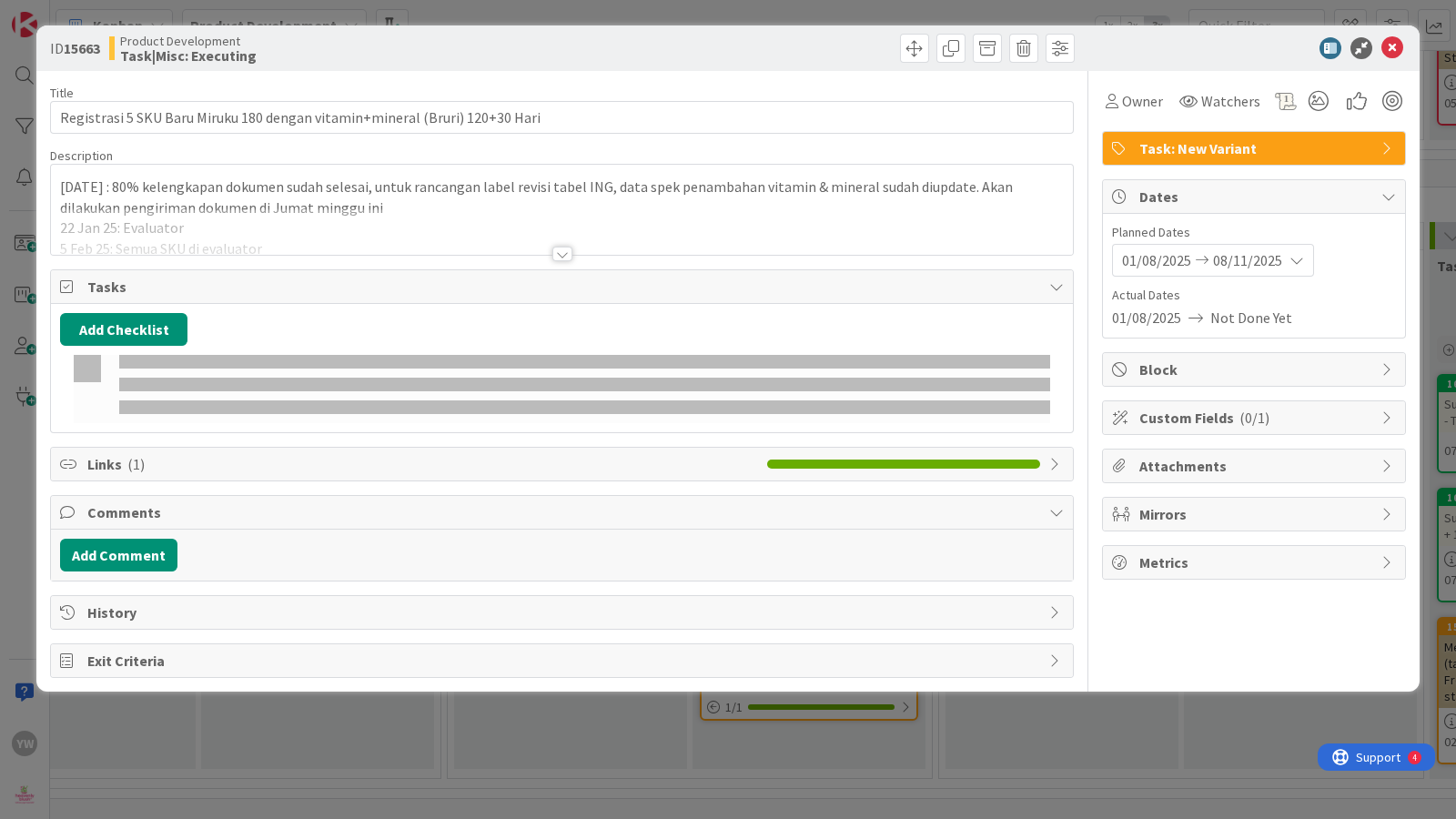 scroll, scrollTop: 0, scrollLeft: 0, axis: both 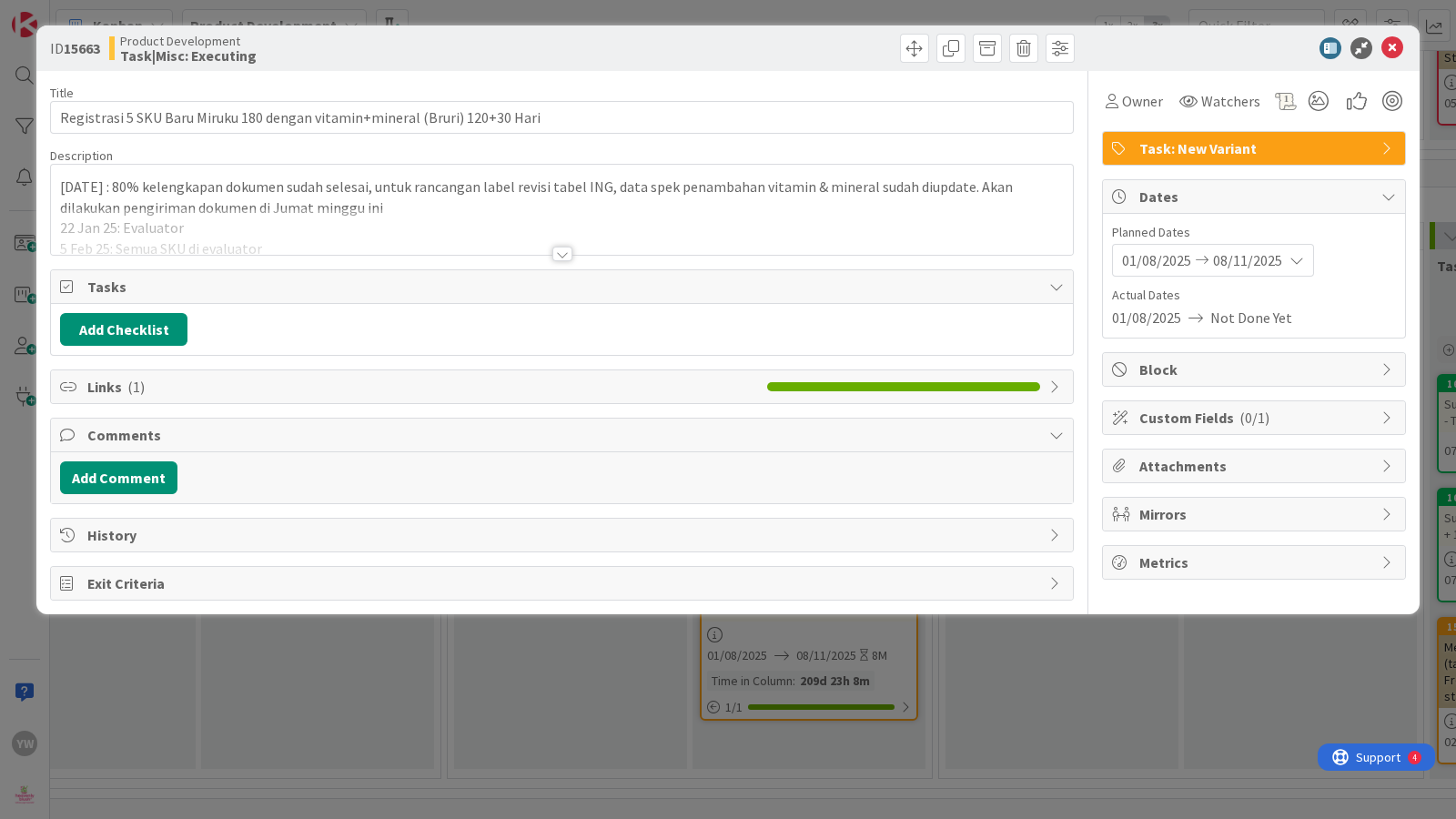 click at bounding box center (562, 254) 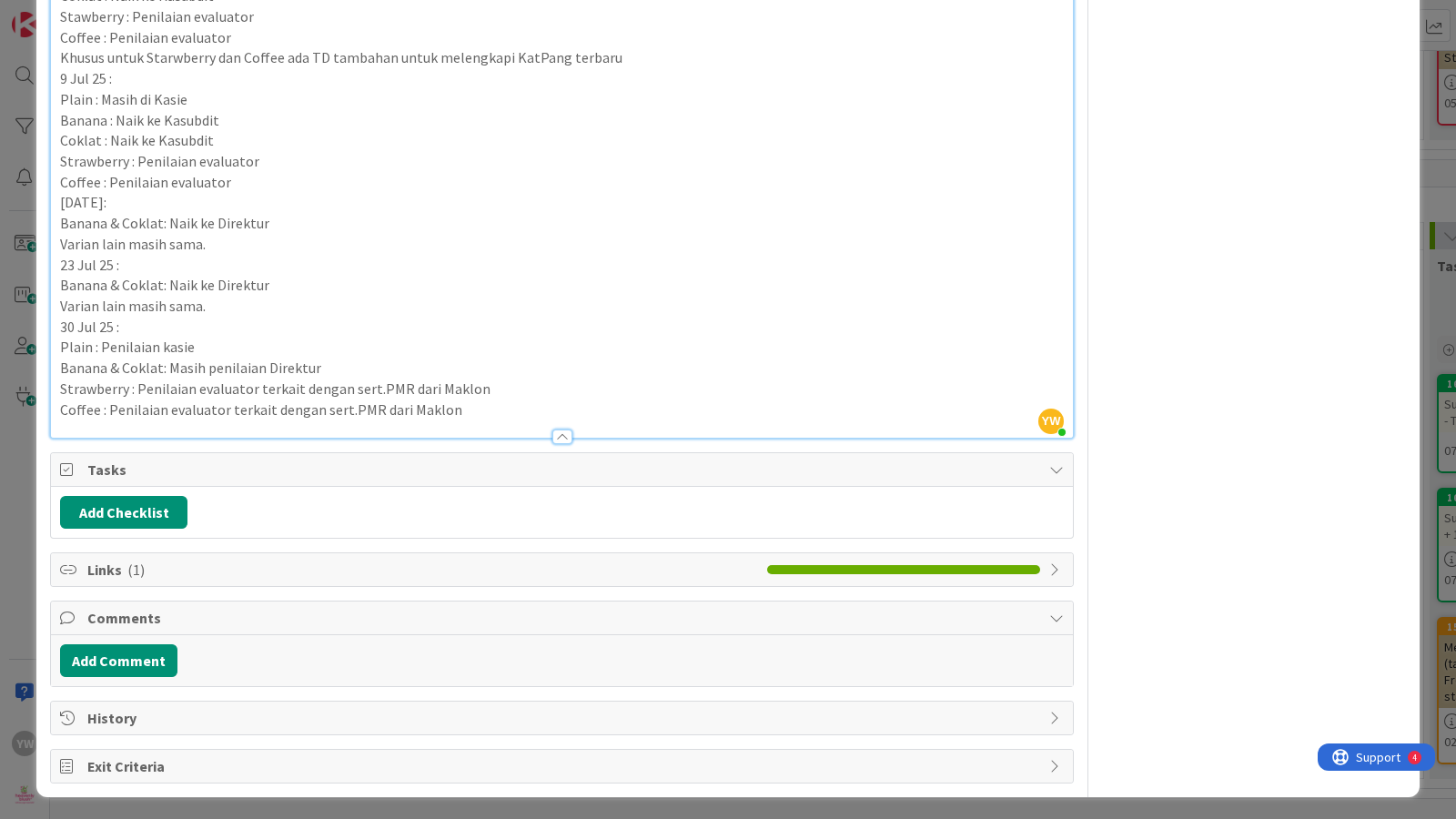 scroll, scrollTop: 978, scrollLeft: 0, axis: vertical 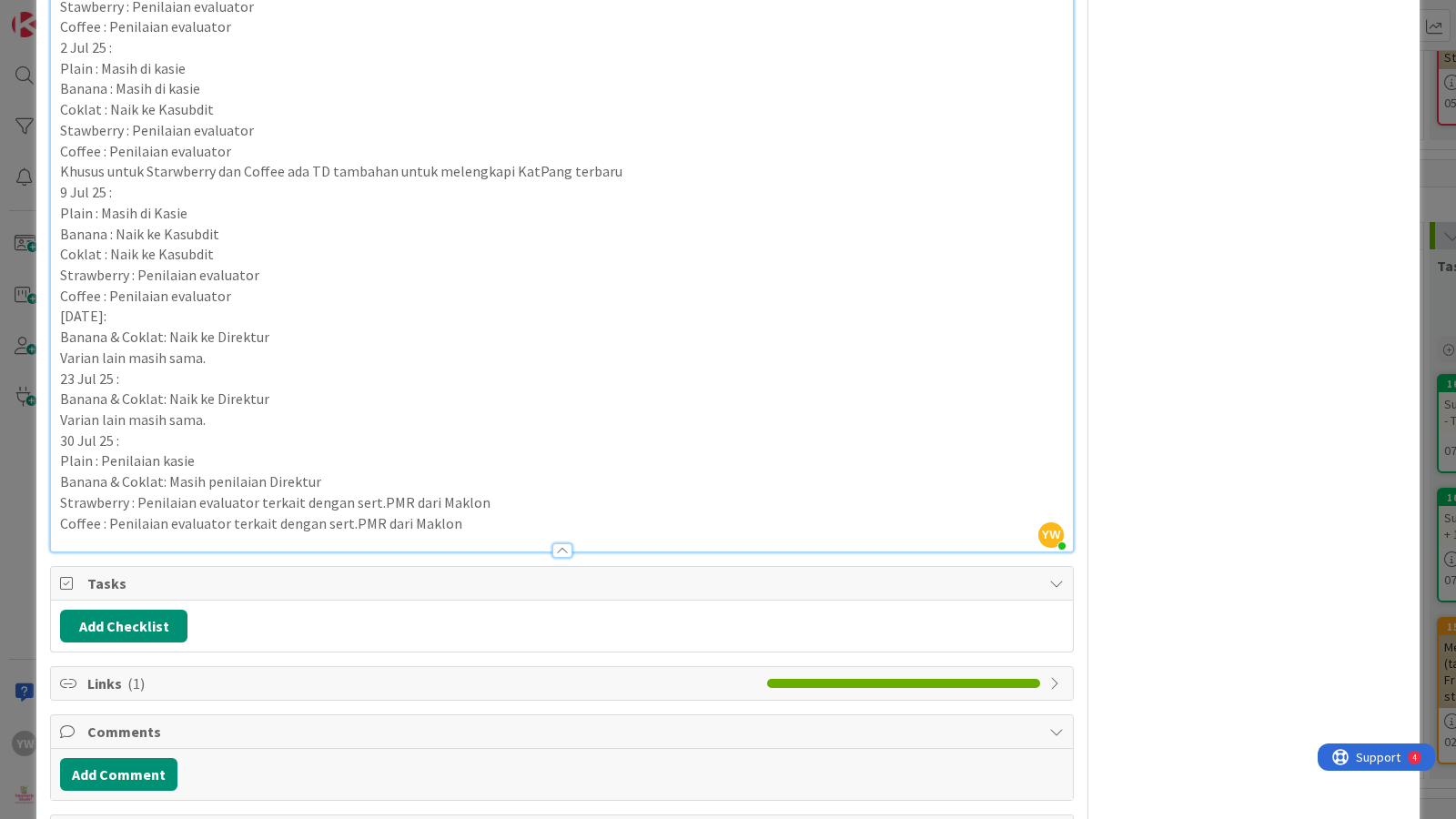 click on "Coffee : Penilaian evaluator terkait dengan sert.PMR dari Maklon" at bounding box center [561, 523] 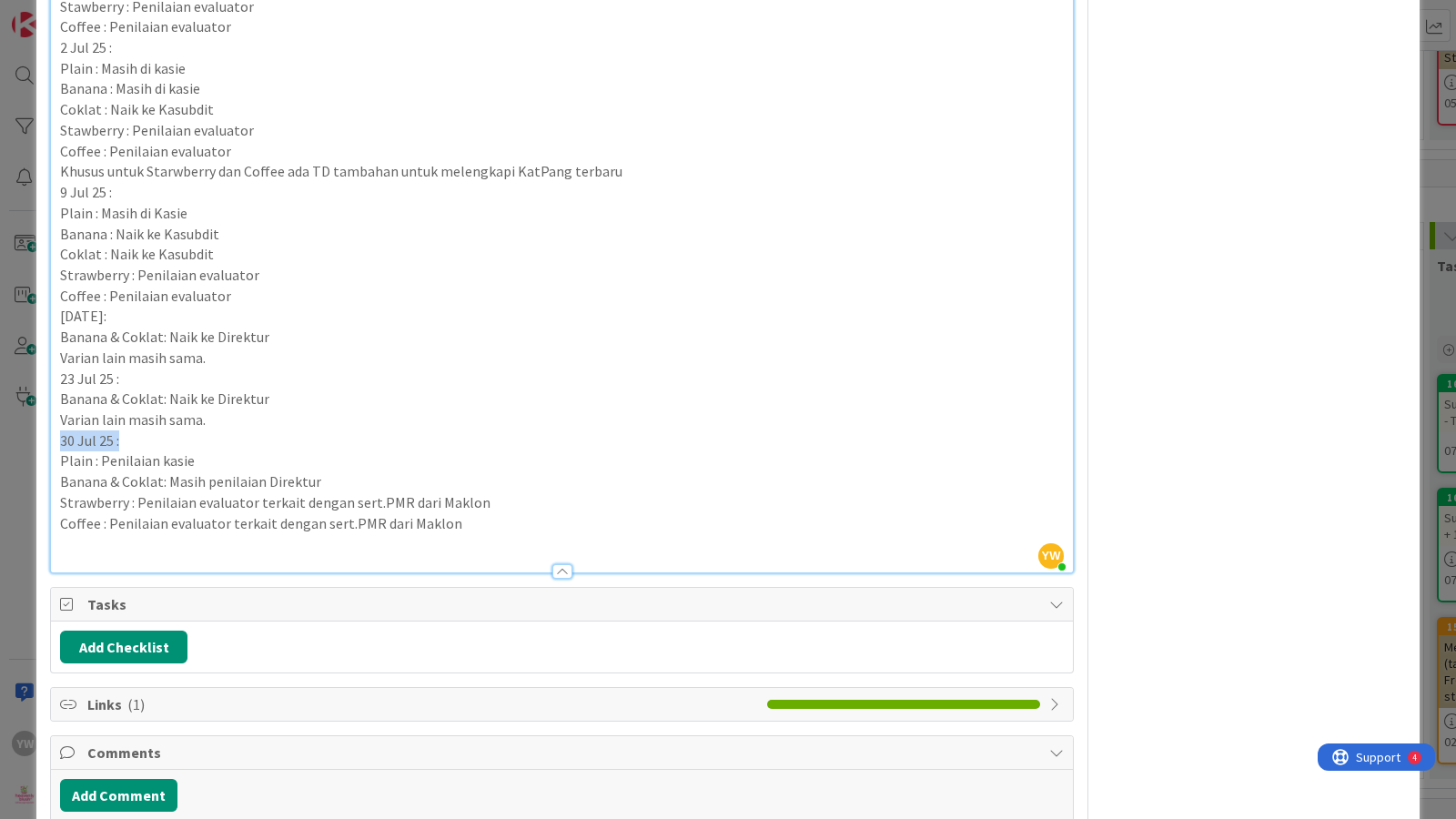 click on "ID  [NUMBER] Product Development Task|Misc: Executing Title [NUMBER] / [NUMBER] Registrasi [NUMBER] SKU Baru Miruku [NUMBER] dengan vitamin+mineral ([FIRST]) [NUMBER]+[NUMBER] Hari Description YW   [FIRST] [LAST] just joined [NUMBER] [YEAR] : [NUMBER]% kelengkapan dokumen sudah selesai, untuk rancangan label revisi tabel ING, data spek penambahan vitamin <0xC2><0xA0>& mineral sudah diupdate. Akan dilakukan pengiriman dokumen di Jumat minggu ini [NUMBER] [YEAR]: Evaluator [NUMBER] [YEAR]: Semua SKU di evaluator [NUMBER] [YEAR]: TD pertama, akan diupdate ke semua tim terkait. [NUMBER] [YEAR]: Dibahas agenda [NUMBER] [YEAR]: a. Original => proses permohonan perubahan nama jenis menjadi PLAIN b. Cokelat: Penilaian TD[NUMBER] (refor penurunan kandungan carryover Propilen Glikol) c. Pisang: Penilaian TD[NUMBER] d. Stroberi: Penilaian TD[NUMBER] e. Kopi: Penilaian TD[NUMBER] [NUMBER] [YEAR]: Original - proses permohonan perubahan nama jenis menjadi PLAIN Cokelat, Pisang, Stroberi, dan Kopi masih penilaian TD[NUMBER] [NUMBER] [YEAR] : Masih sama seperti minggu lalu. [NUMBER] [YEAR] : Masih di evaluator. [NUMBER] [YEAR]: a. Cokelat b. Stroberi [NUMBER] [YEAR]: Penilaian TD[NUMBER]." at bounding box center [728, -11] 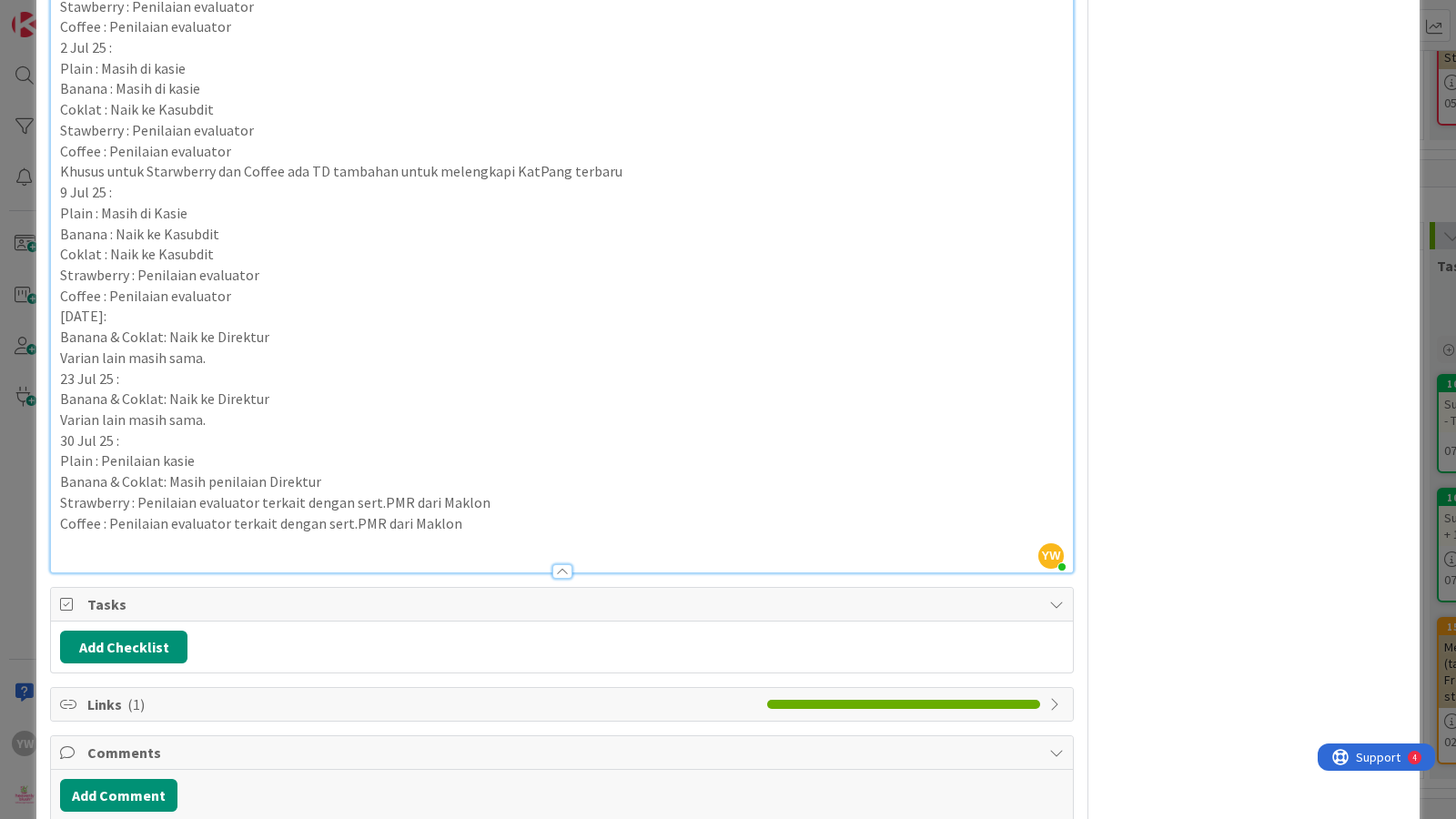click at bounding box center (561, 543) 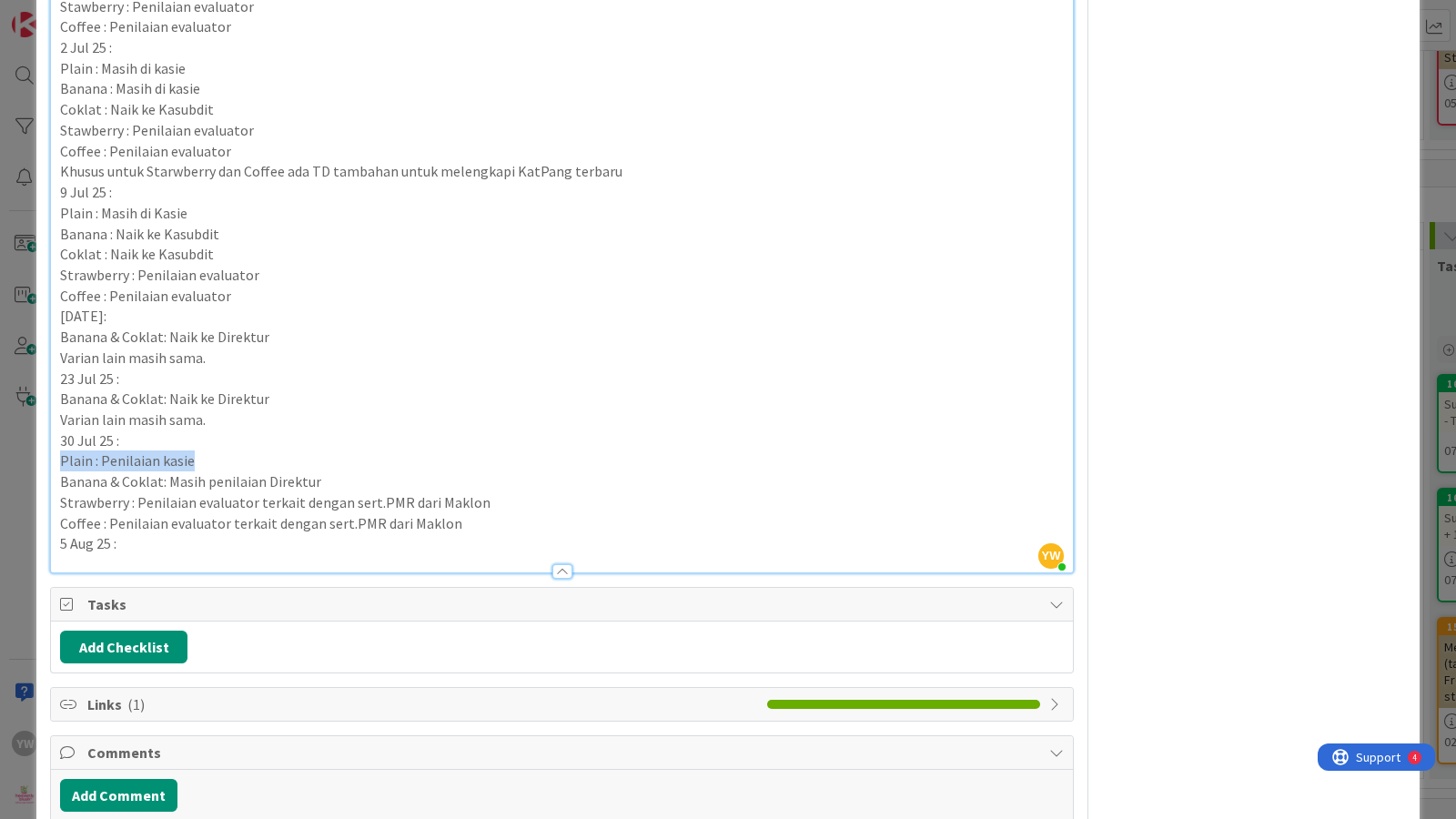 drag, startPoint x: 200, startPoint y: 455, endPoint x: 51, endPoint y: 455, distance: 149 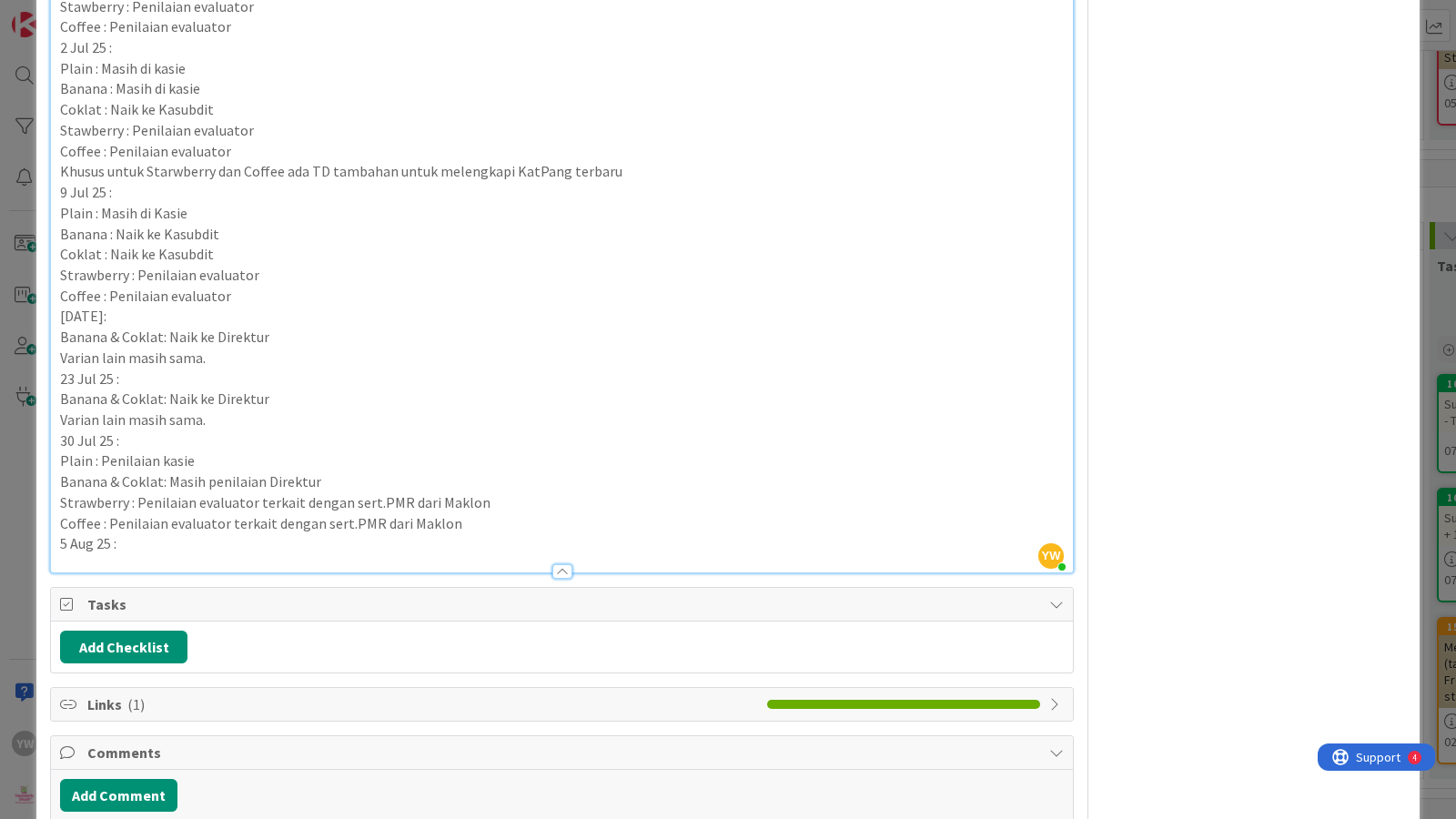 click on "5 Aug 25 :" at bounding box center (561, 543) 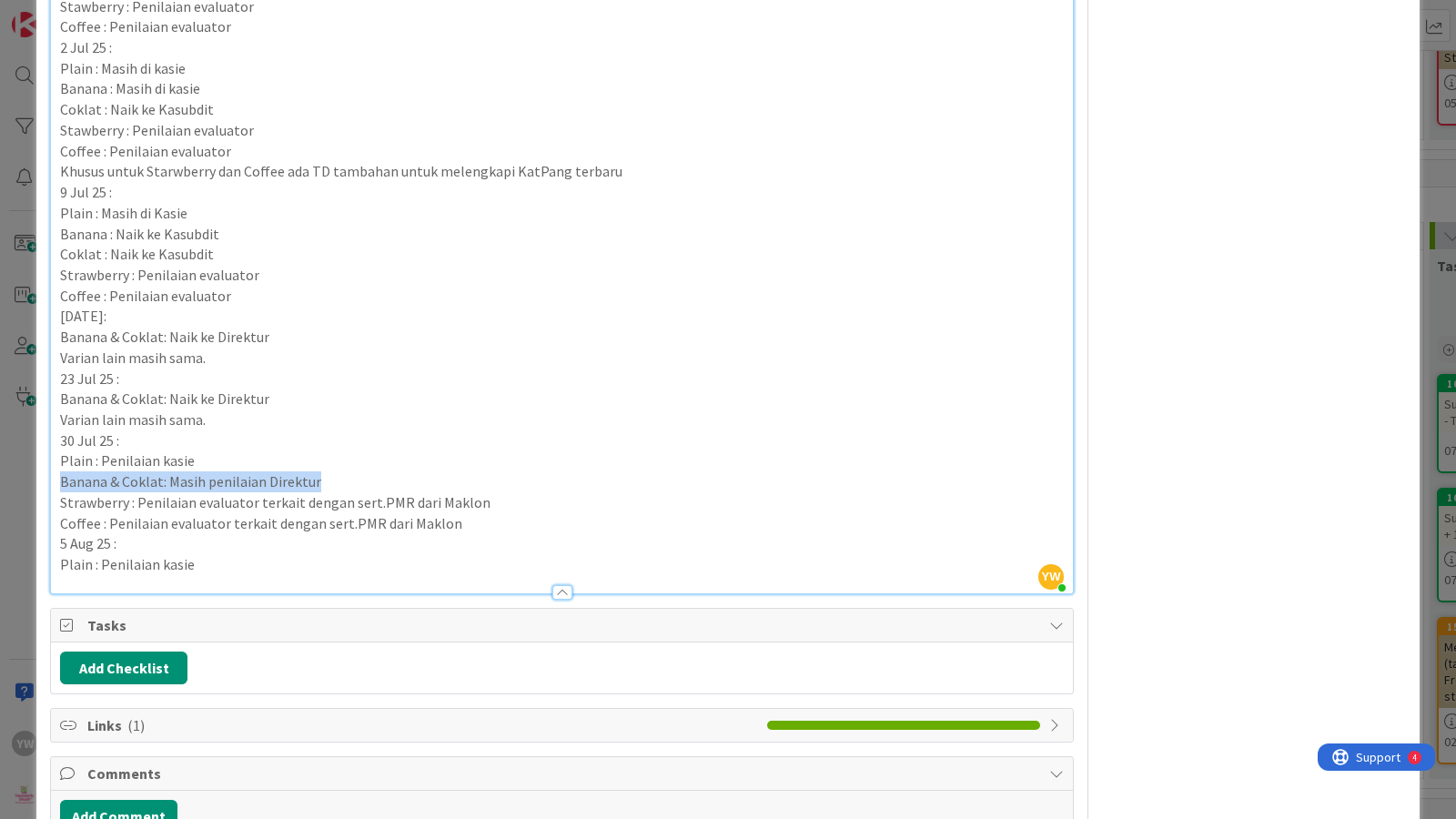 drag, startPoint x: 320, startPoint y: 473, endPoint x: 49, endPoint y: 481, distance: 271.11806 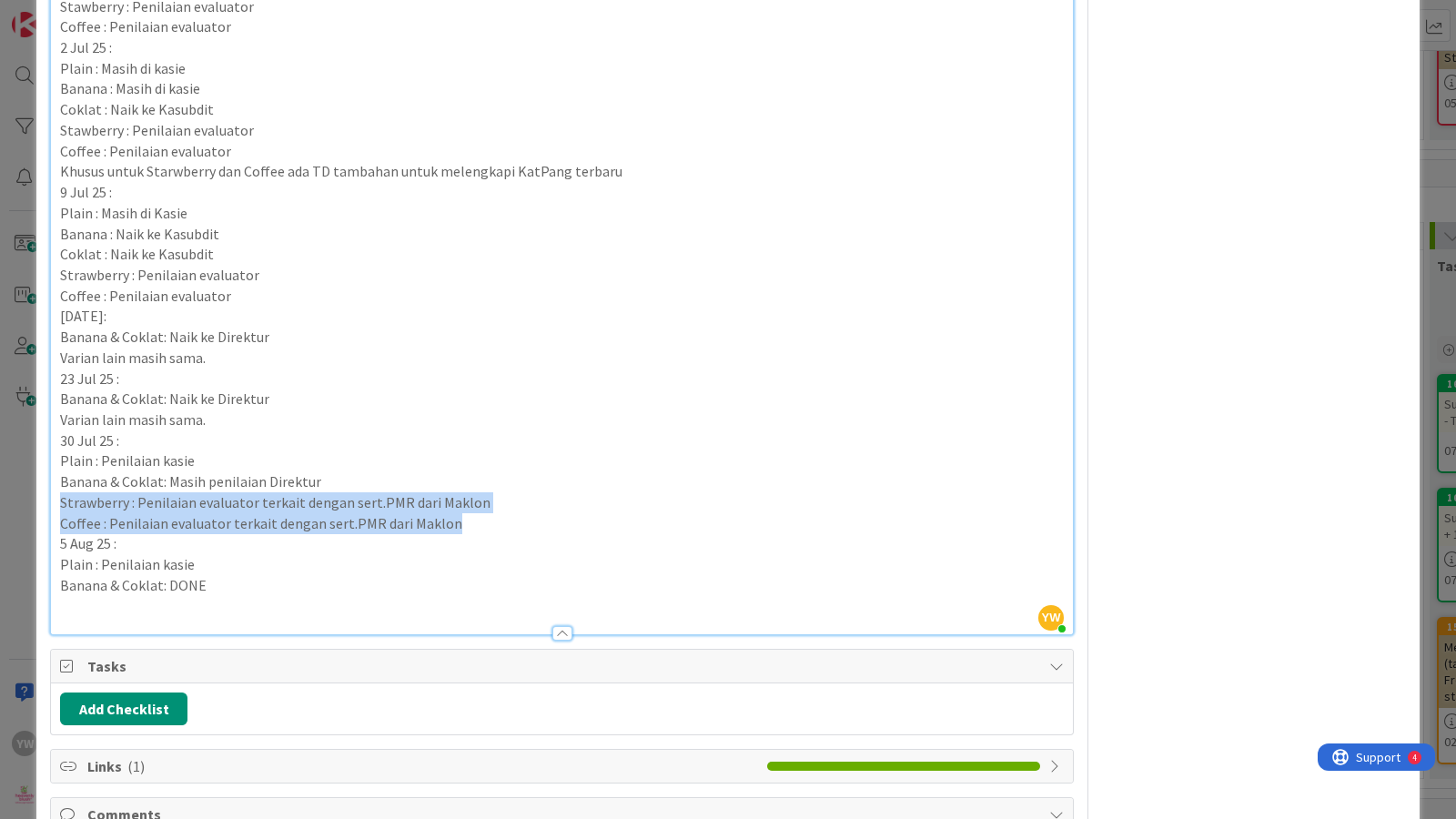 drag, startPoint x: 454, startPoint y: 522, endPoint x: 53, endPoint y: 509, distance: 401.21067 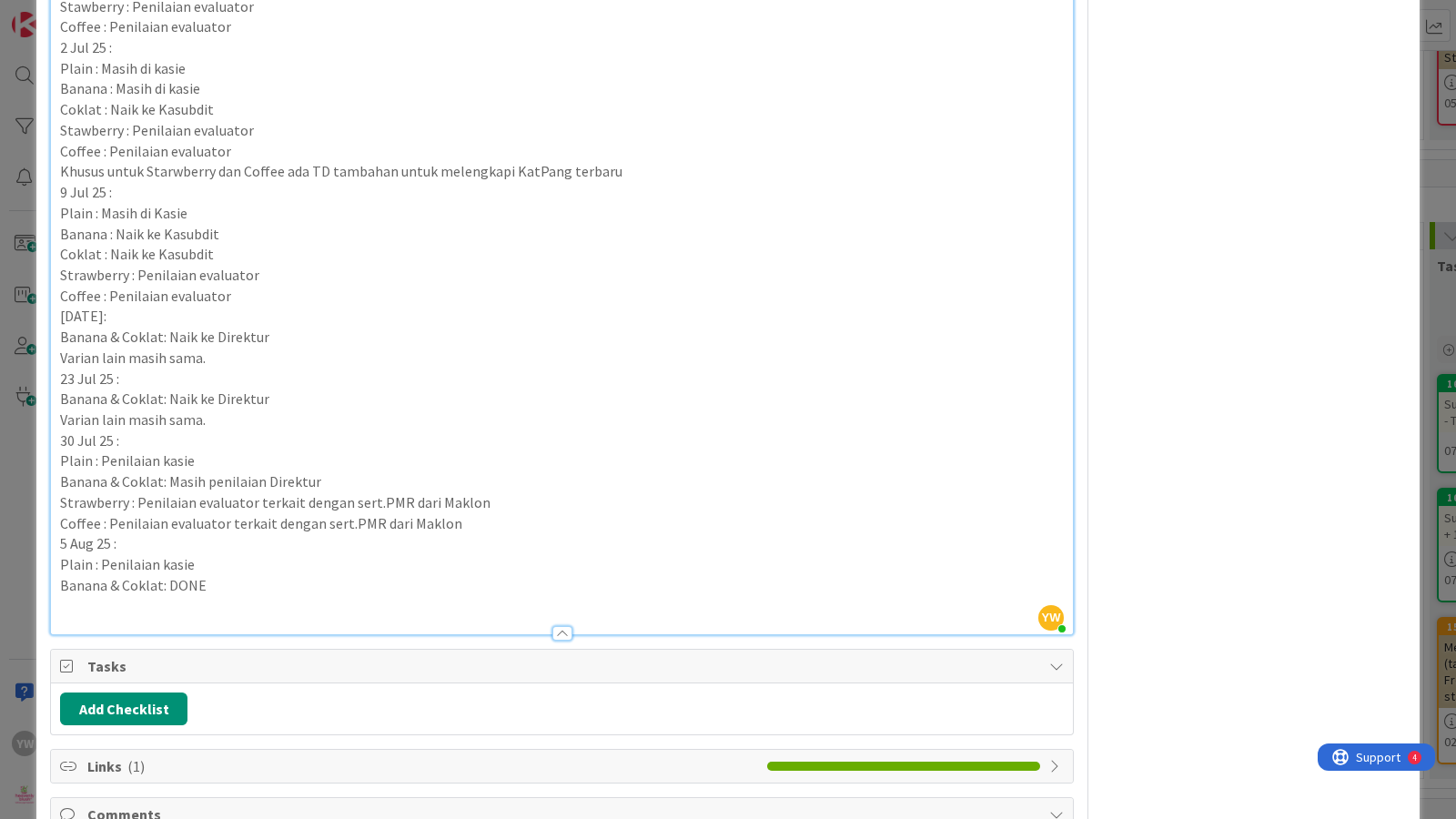 click at bounding box center (561, 624) 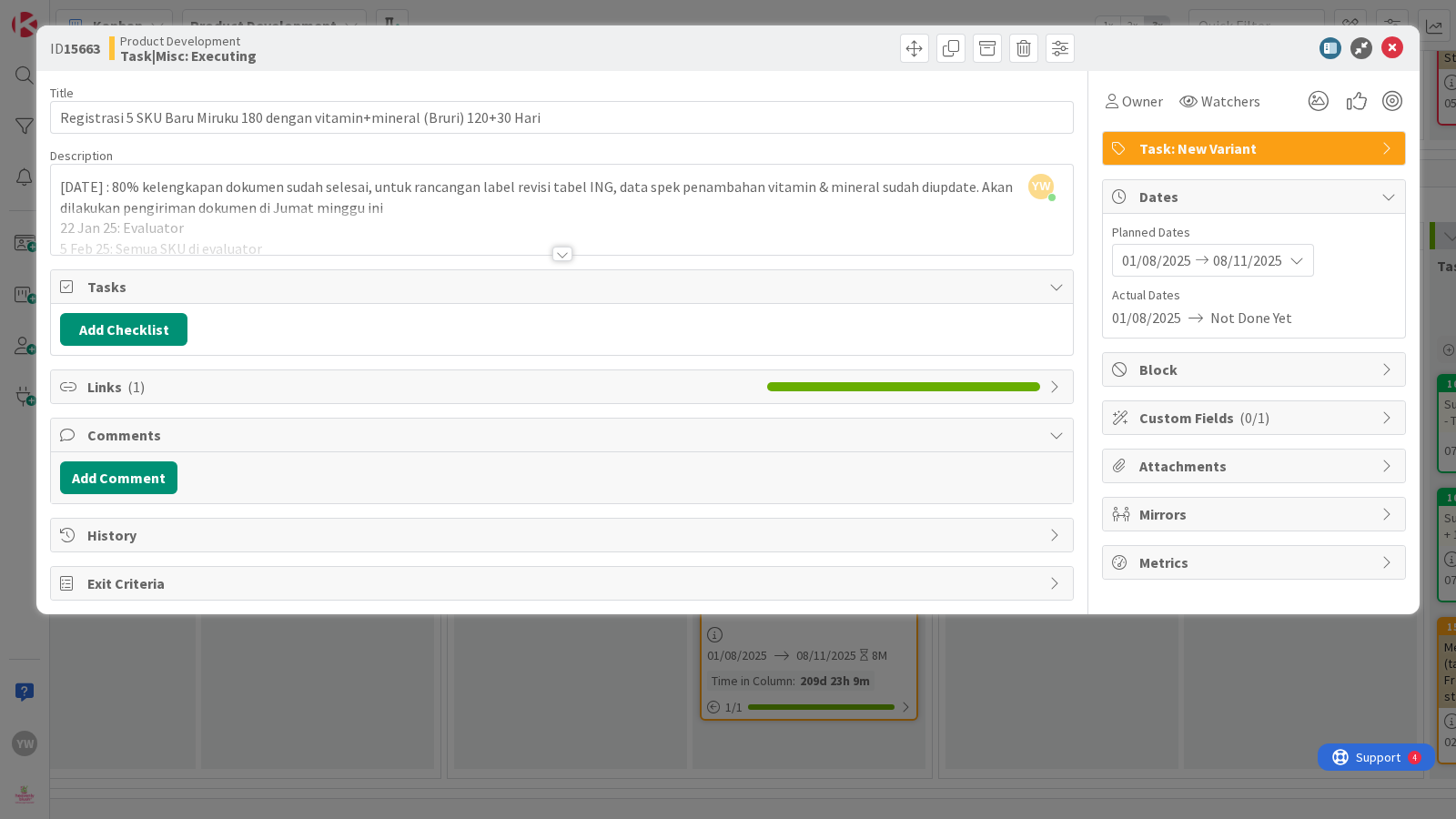 click at bounding box center [561, 231] 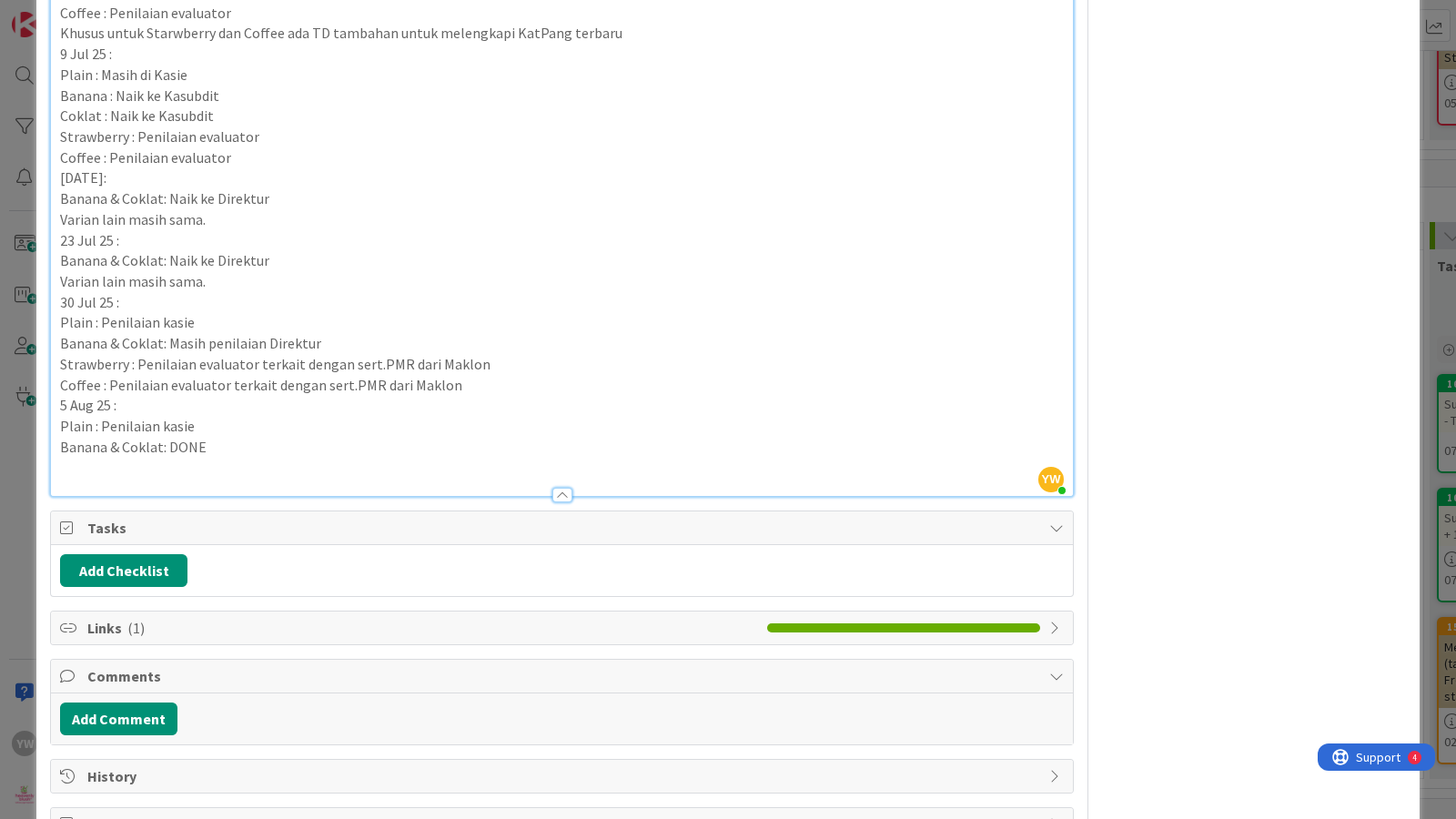 scroll, scrollTop: 1138, scrollLeft: 0, axis: vertical 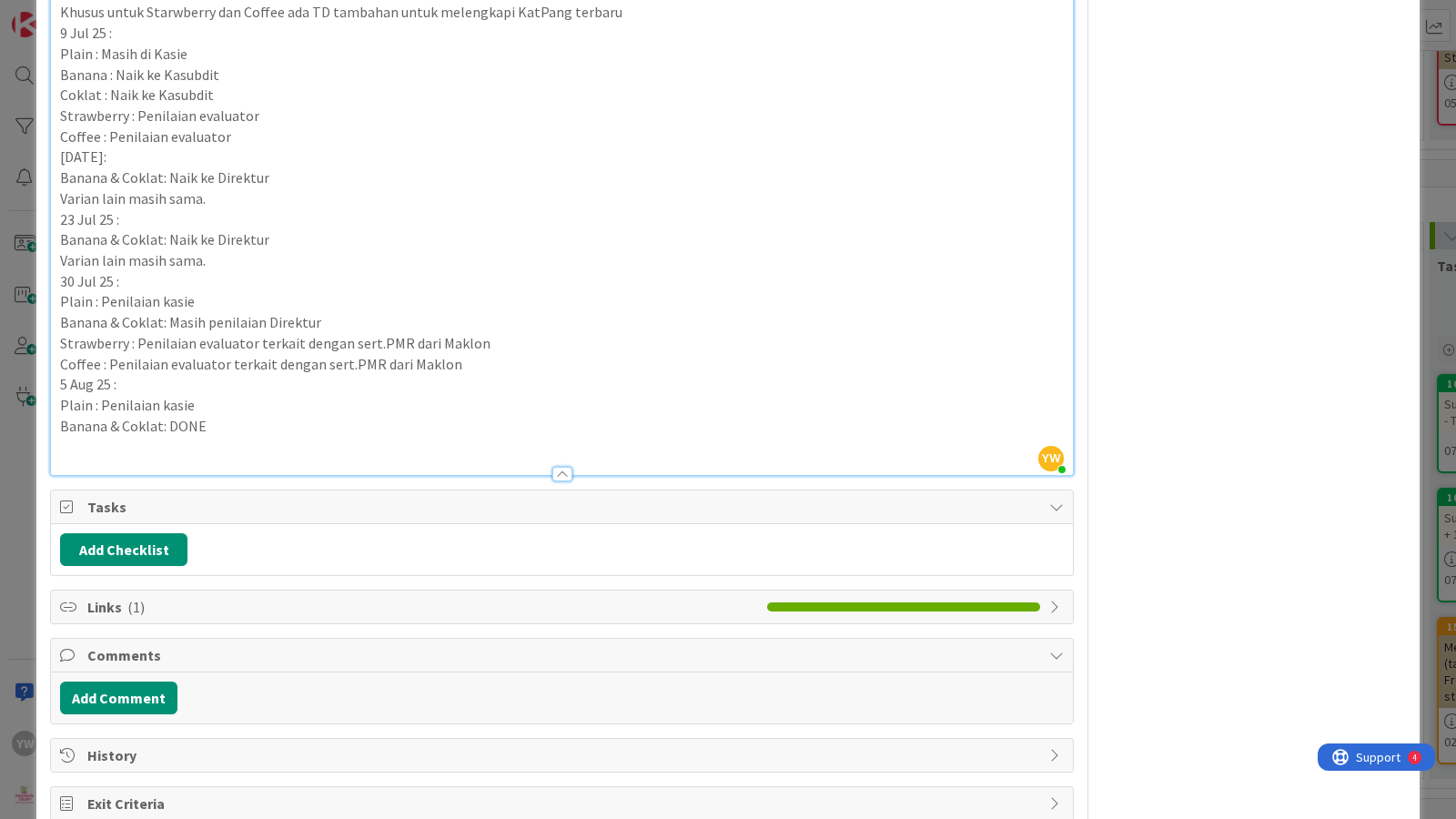 click on "Banana & Coklat: DONE" at bounding box center [561, 426] 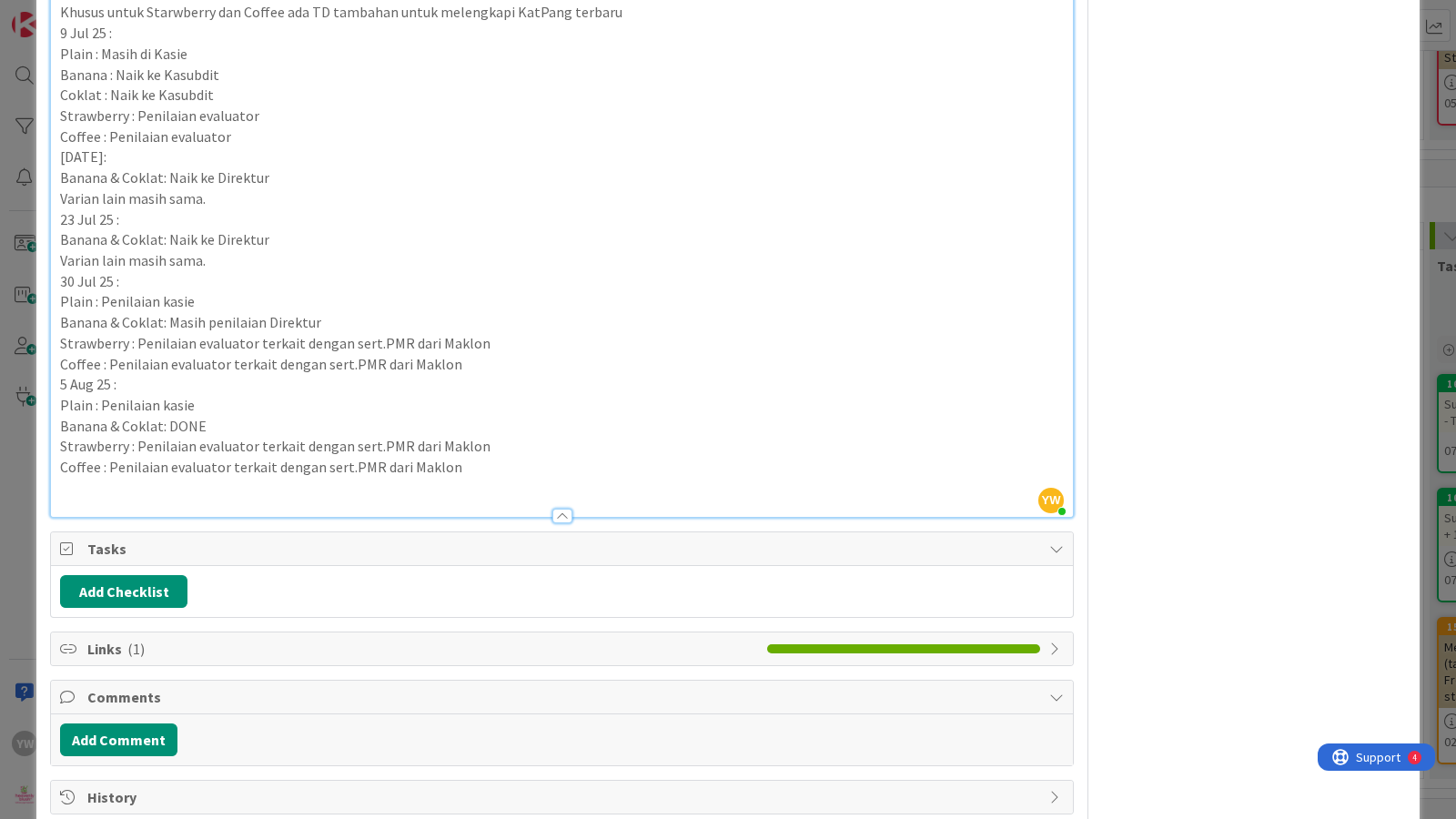 click at bounding box center [561, 488] 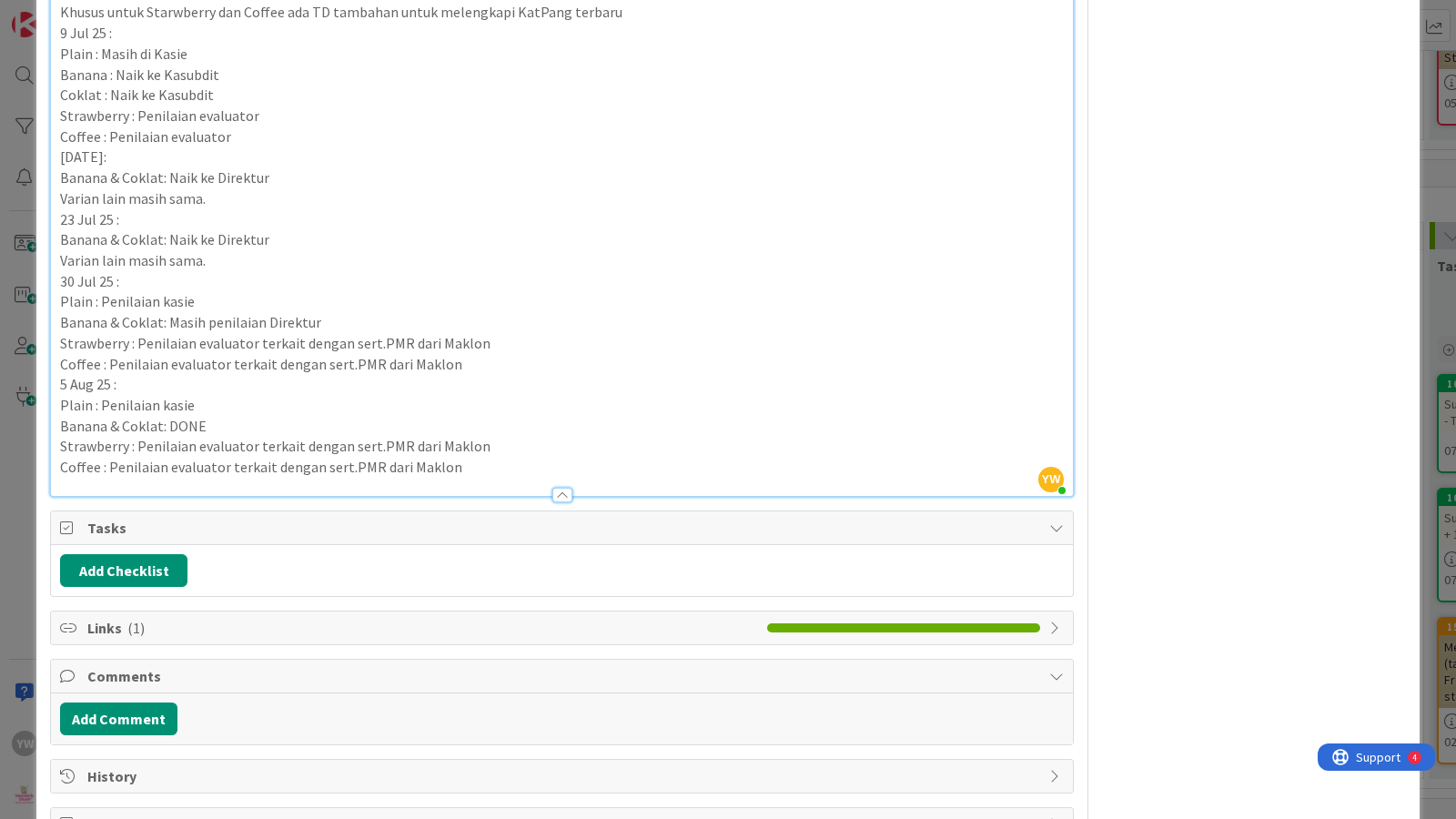 click on "ID  [NUMBER] Product Development Task|Misc: Executing Title [NUMBER] / [NUMBER] Registrasi [NUMBER] SKU Baru Miruku [NUMBER] dengan vitamin+mineral ([FIRST]) [NUMBER]+[NUMBER] Hari Description YW   [FIRST] [LAST] just joined [NUMBER] [YEAR] : [NUMBER]% kelengkapan dokumen sudah selesai, untuk rancangan label revisi tabel ING, data spek penambahan vitamin <0xC2><0xA0>& mineral sudah diupdate. Akan dilakukan pengiriman dokumen di Jumat minggu ini [NUMBER] [YEAR]: Evaluator [NUMBER] [YEAR]: Semua SKU di evaluator [NUMBER] [YEAR]: TD pertama, akan diupdate ke semua tim terkait. [NUMBER] [YEAR]: Dibahas agenda [NUMBER] [YEAR]: a. Original => proses permohonan perubahan nama jenis menjadi PLAIN b. Cokelat: Penilaian TD[NUMBER] (refor penurunan kandungan carryover Propilen Glikol) c. Pisang: Penilaian TD[NUMBER] d. Stroberi: Penilaian TD[NUMBER] e. Kopi: Penilaian TD[NUMBER] [NUMBER] [YEAR]: Original - proses permohonan perubahan nama jenis menjadi PLAIN Cokelat, Pisang, Stroberi, dan Kopi masih penilaian TD[NUMBER] [NUMBER] [YEAR] : Masih sama seperti minggu lalu. [NUMBER] [YEAR] : Masih di evaluator. [NUMBER] [YEAR]: a. Cokelat b. Stroberi [NUMBER] [YEAR]: Penilaian TD[NUMBER]." at bounding box center [728, 410] 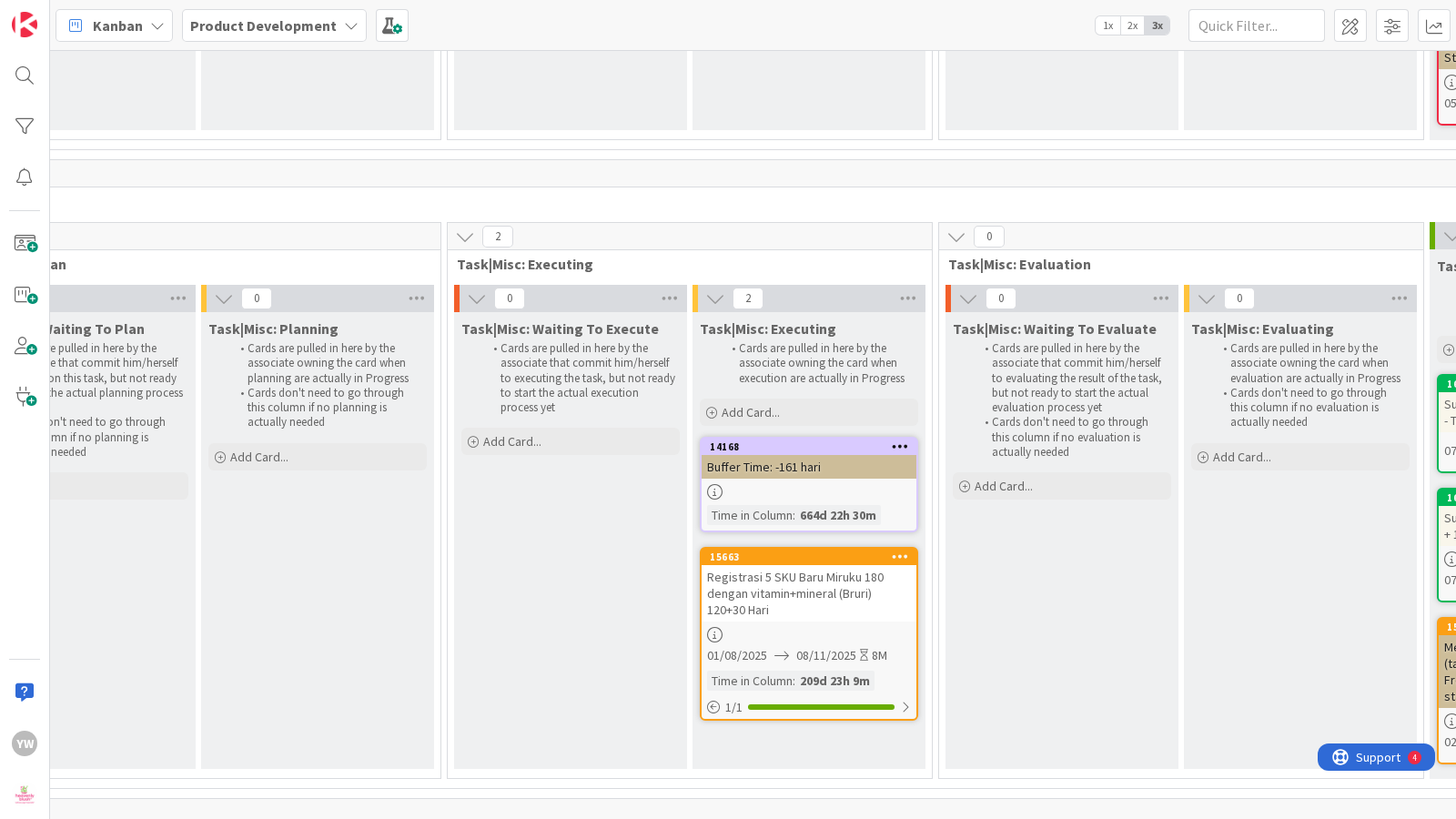 scroll, scrollTop: 0, scrollLeft: 0, axis: both 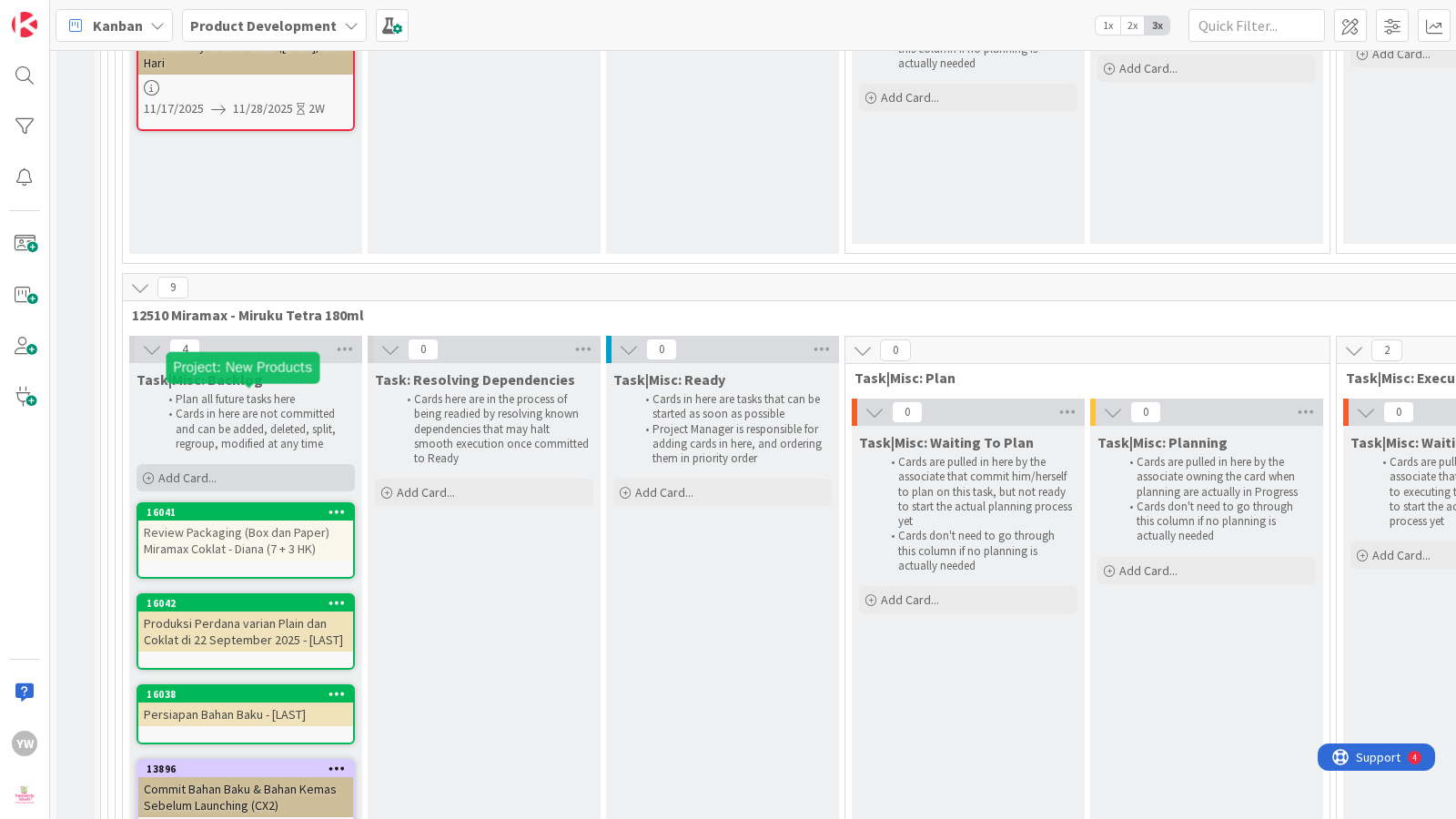 drag, startPoint x: 260, startPoint y: 361, endPoint x: 221, endPoint y: 363, distance: 39.051248 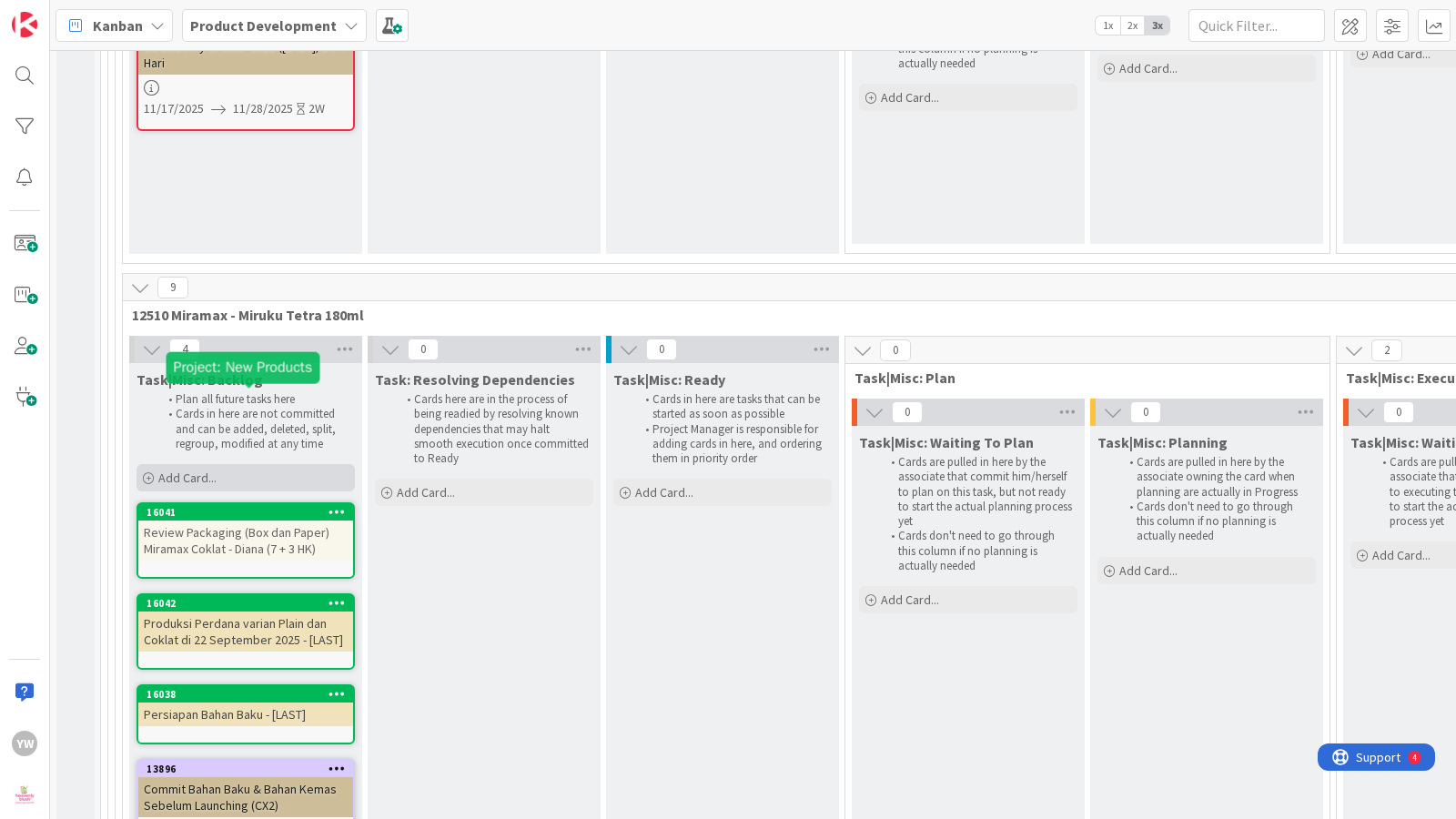 click on "Add Card..." at bounding box center (246, 478) 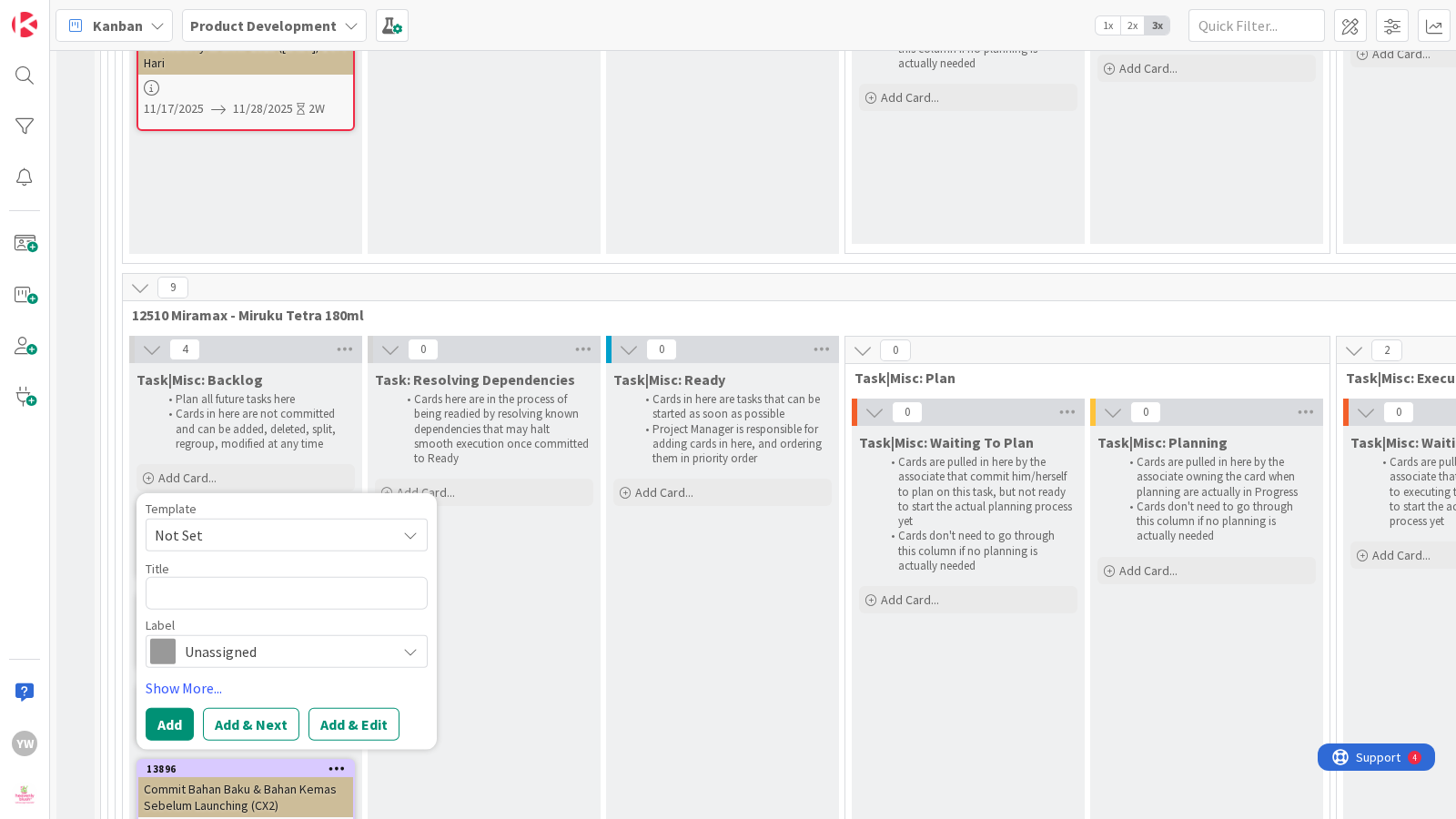 click on "Not Set" at bounding box center (268, 535) 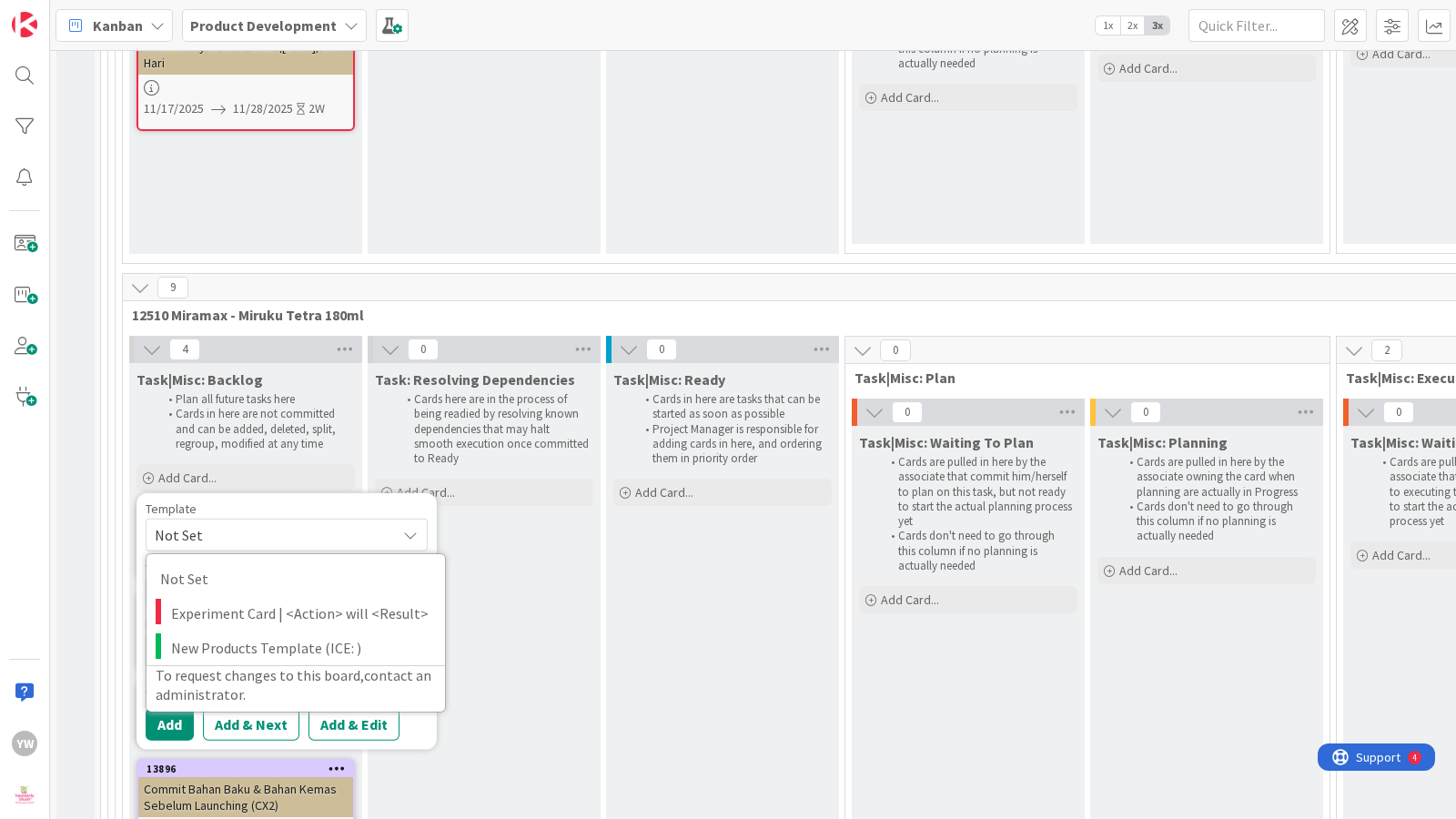 click on "Task|Misc: Ready Cards in here are tasks that can be started as soon as possible Project Manager is responsible for adding cards in here, and ordering them in priority order Add Card..." at bounding box center [723, 628] 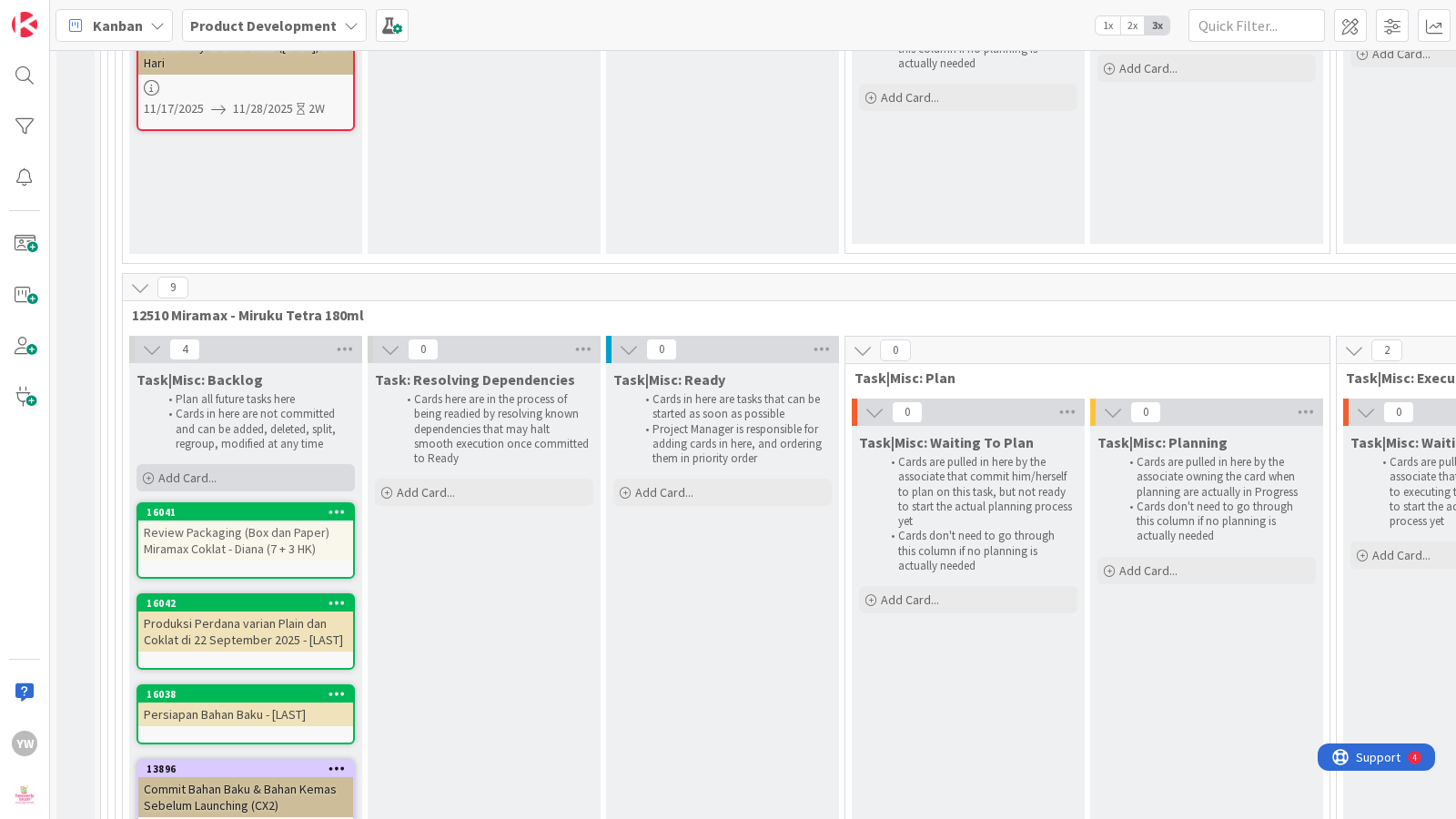 click on "Add Card..." at bounding box center [246, 478] 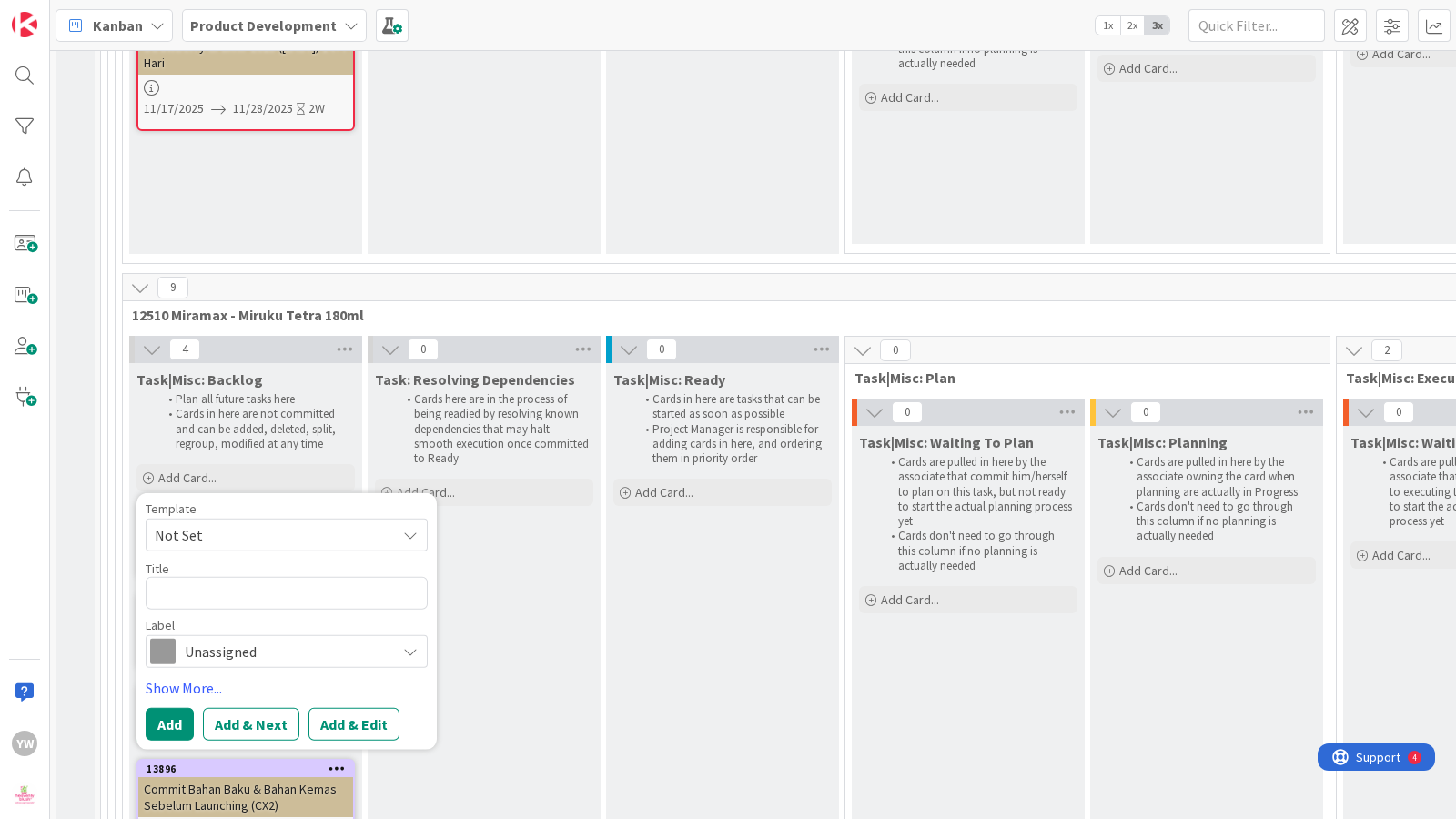 click on "Not Set" at bounding box center [287, 535] 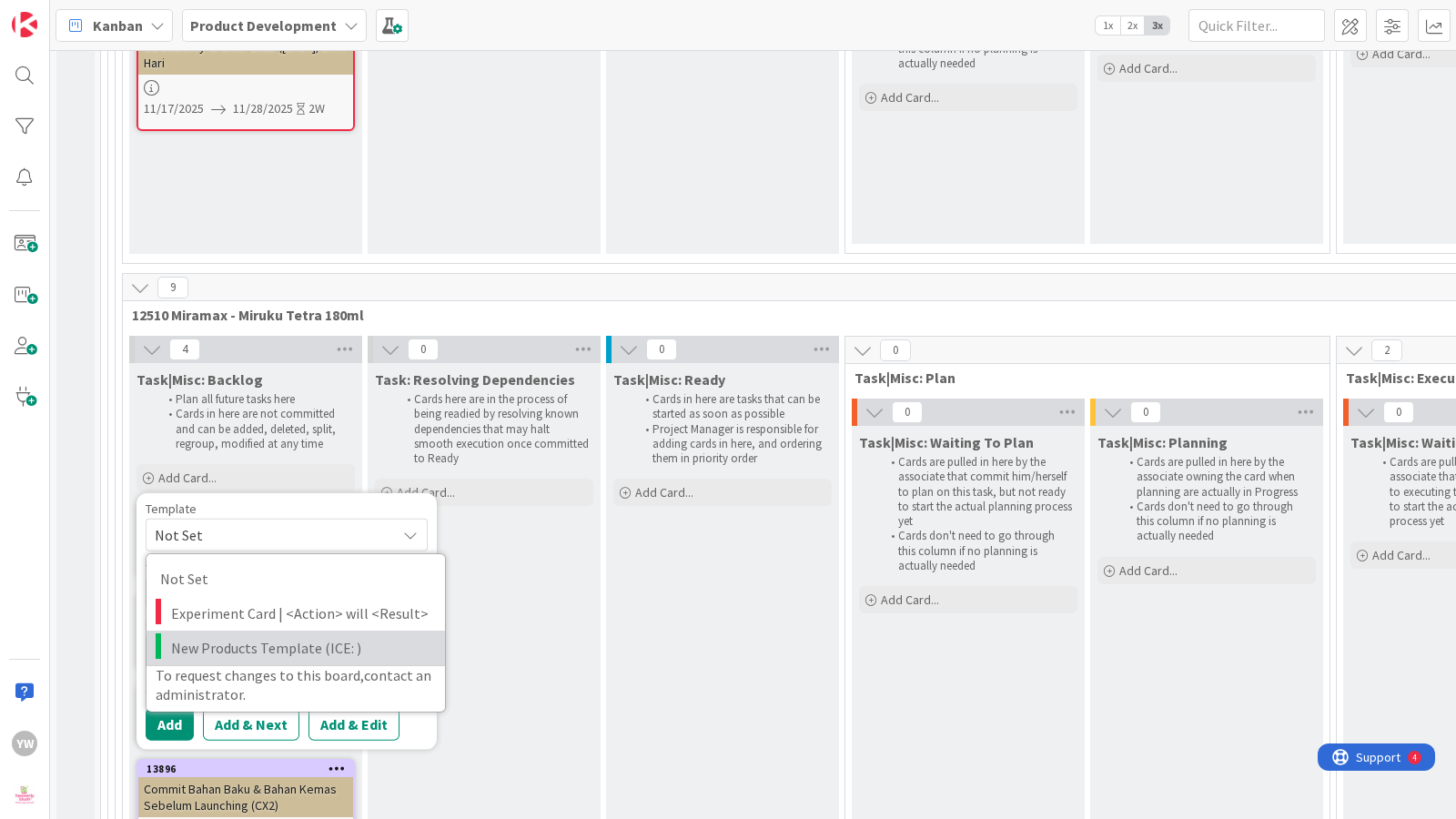 click on "New Products Template (ICE: )" at bounding box center (301, 648) 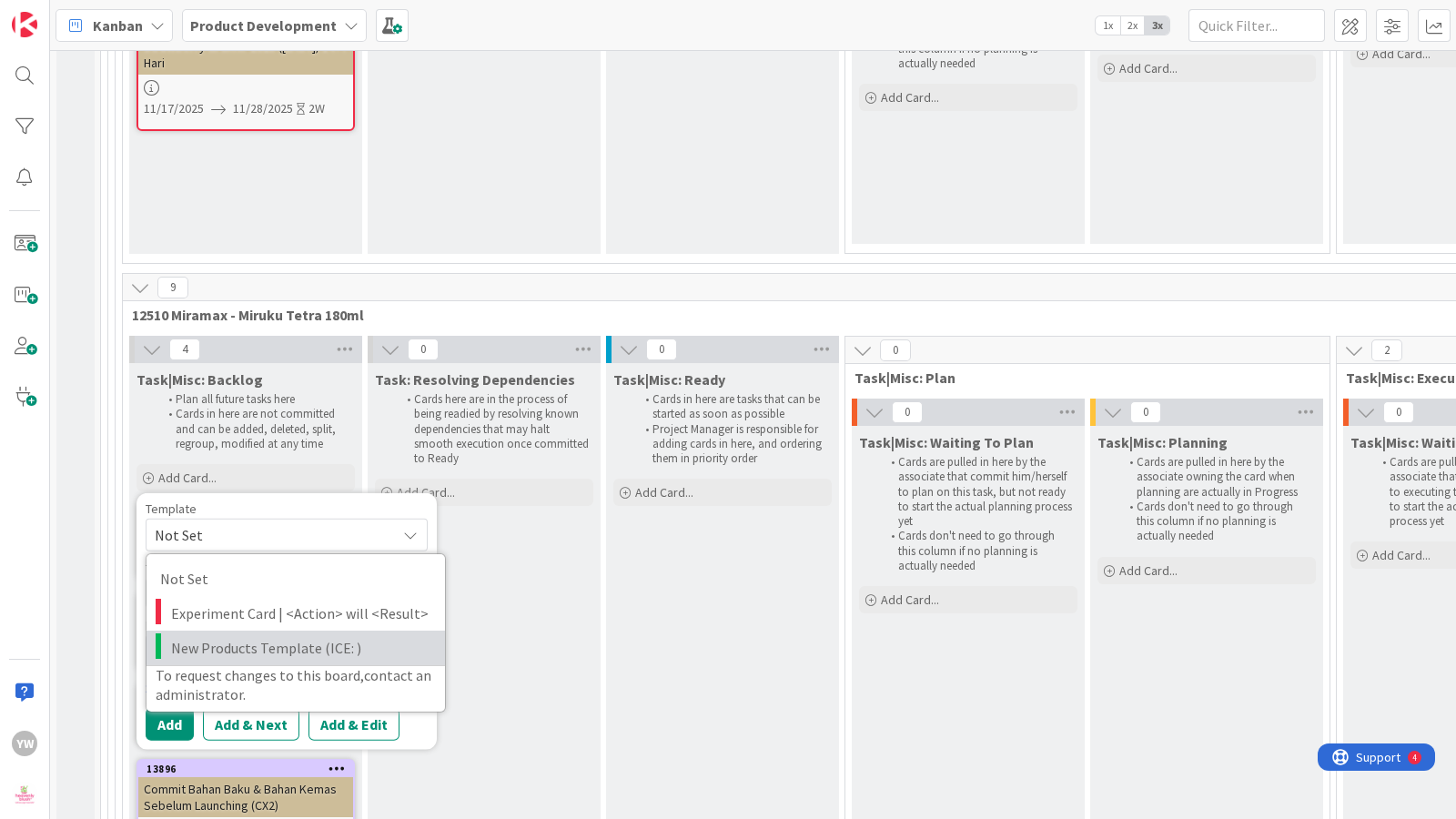 type on "x" 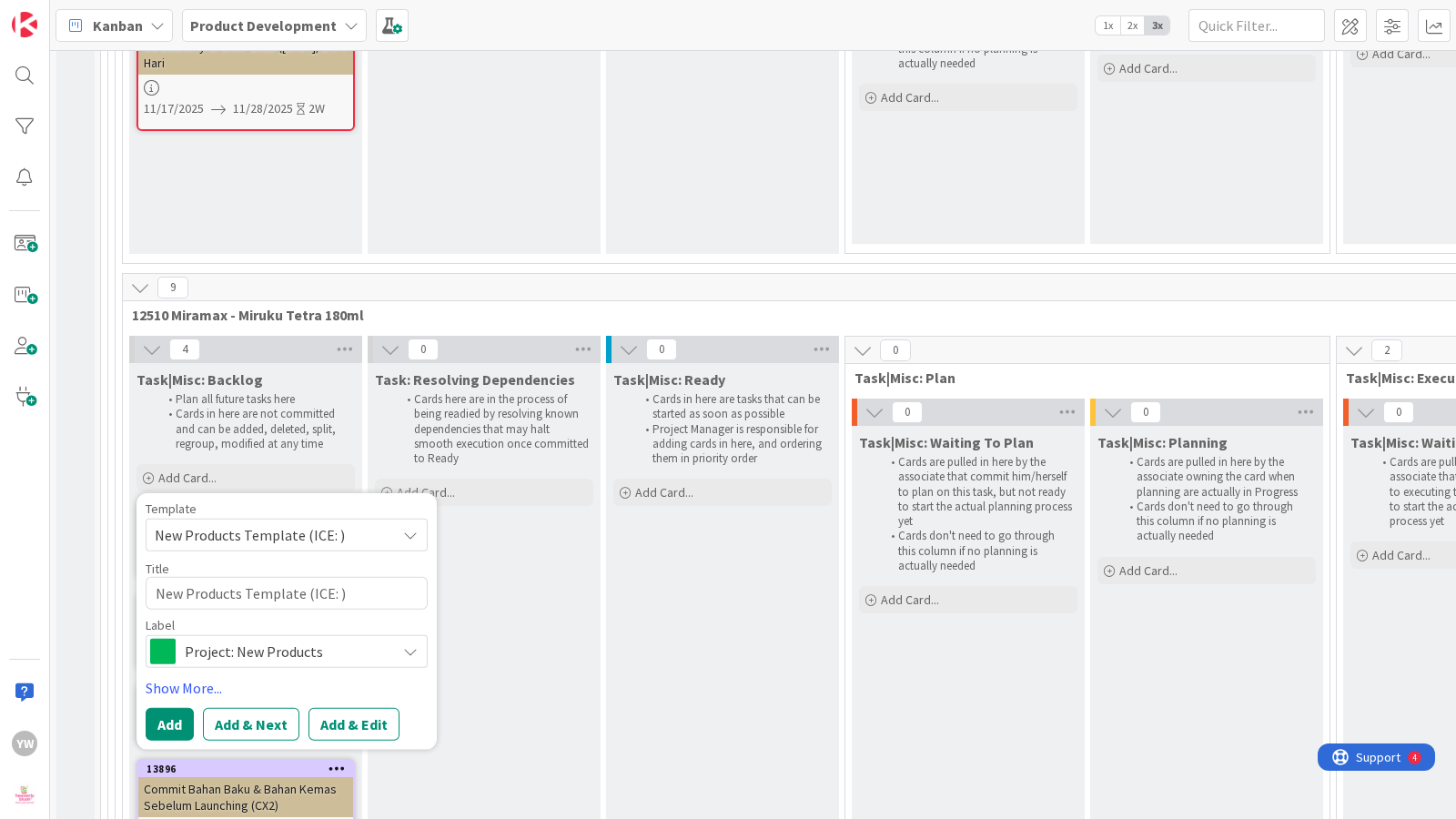 click on "Task: Resolving Dependencies Cards here are in the process of being readied by resolving known dependencies that may halt smooth execution once committed to Ready Add Card..." at bounding box center [484, 628] 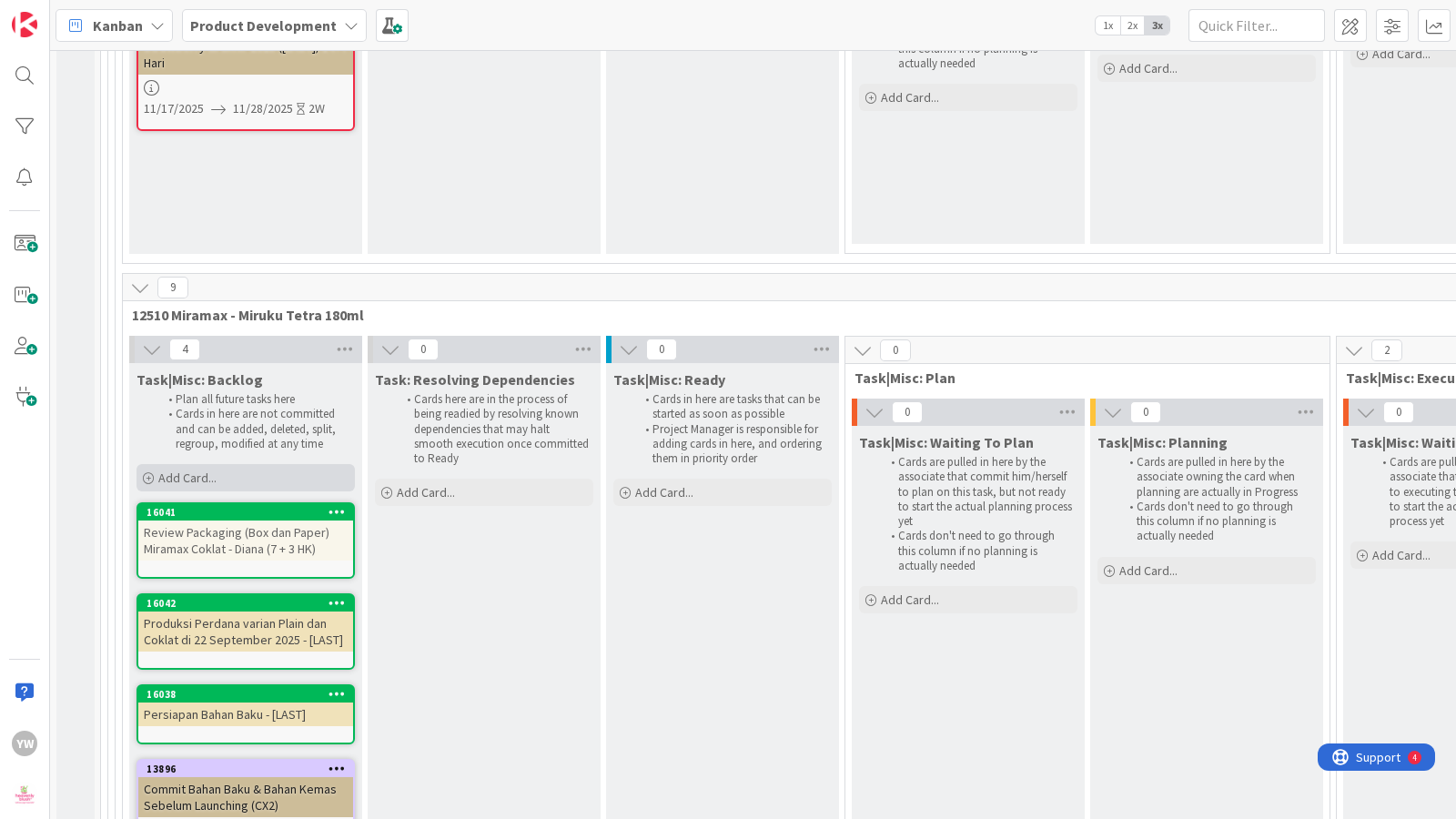 click on "Add Card..." at bounding box center (246, 478) 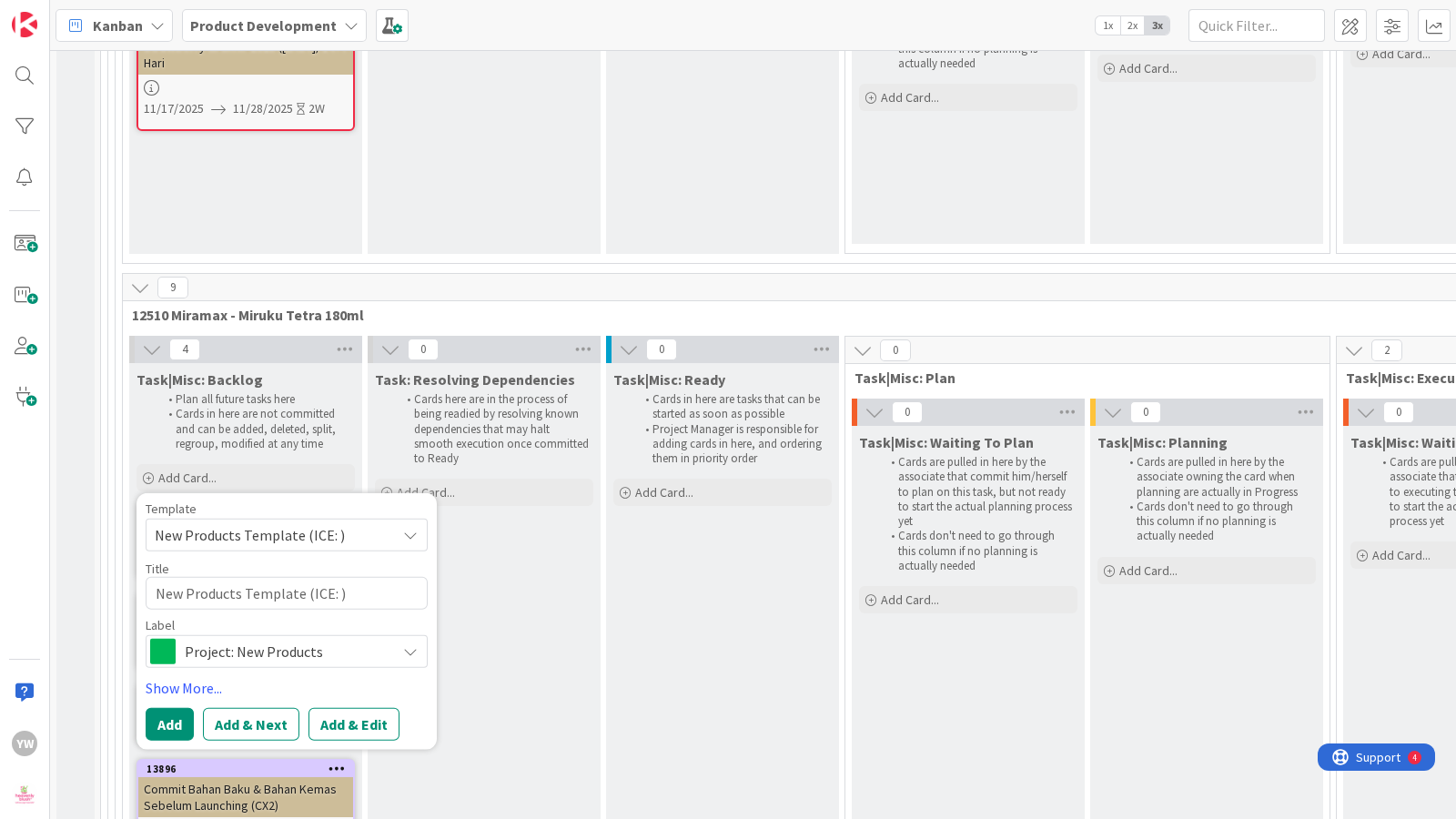 click on "New Products Template (ICE: )" at bounding box center [268, 535] 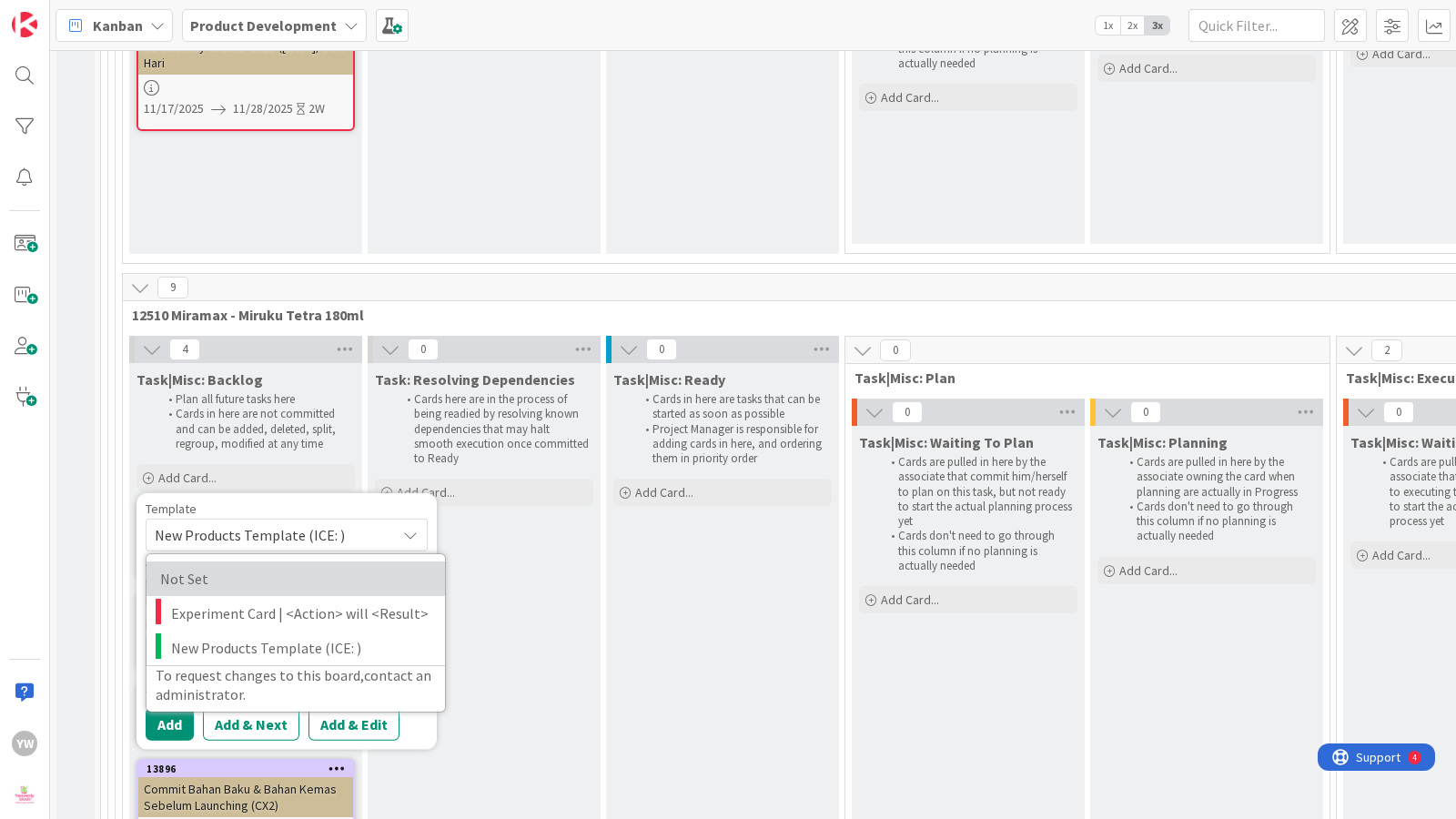 click on "Not Set" at bounding box center [291, 579] 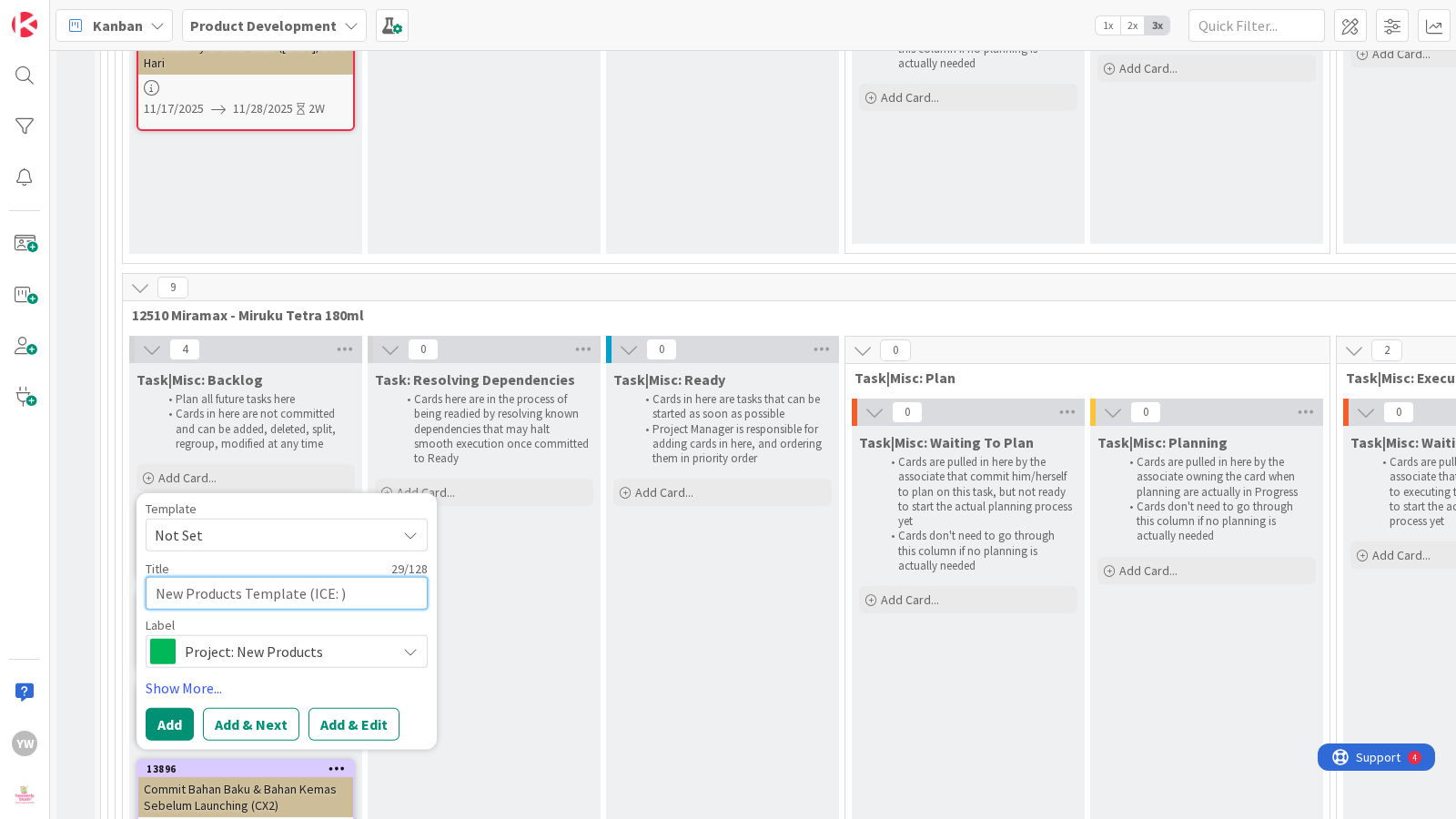 click on "New Products Template (ICE: )" at bounding box center (287, 593) 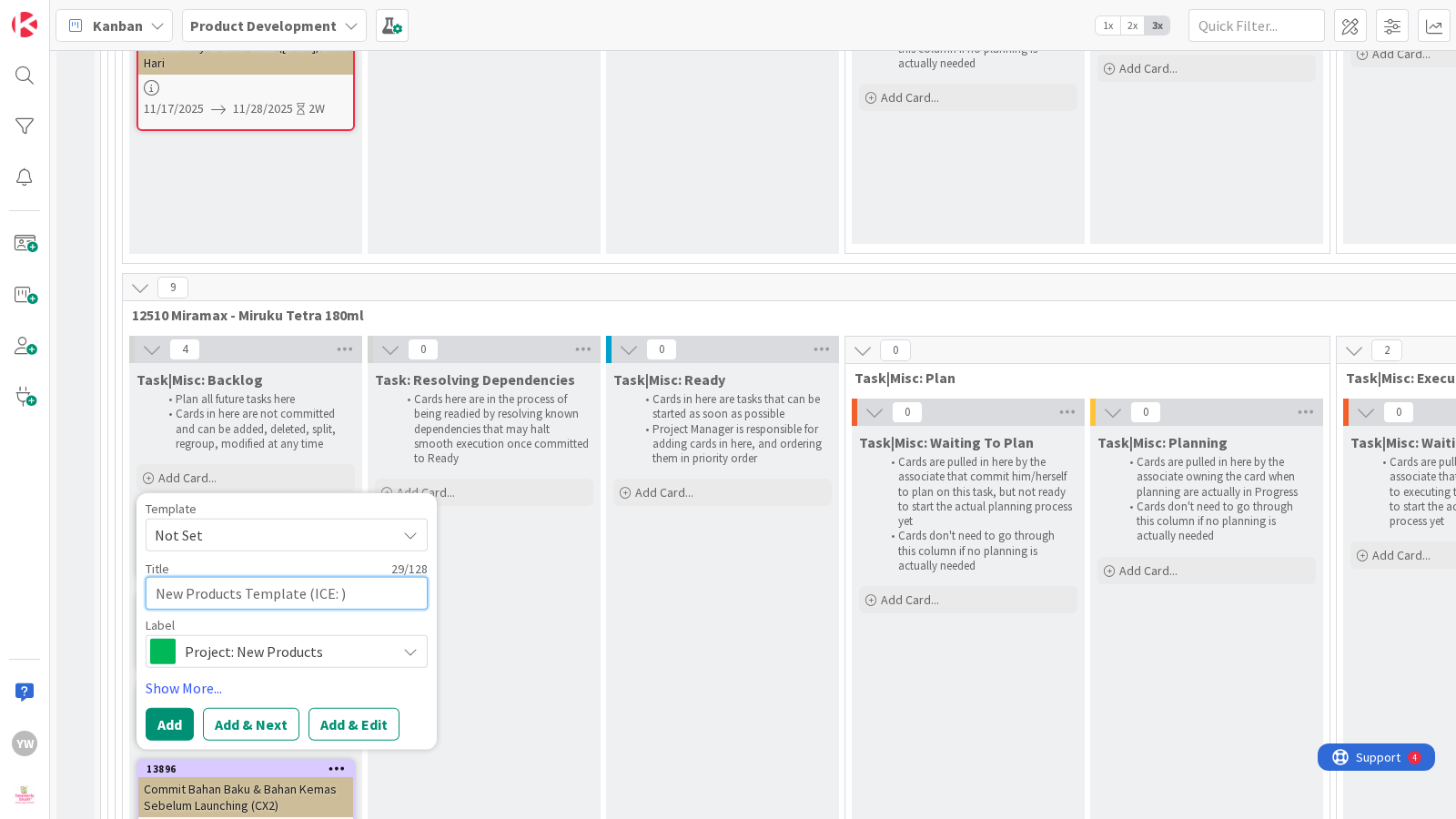 type on "P" 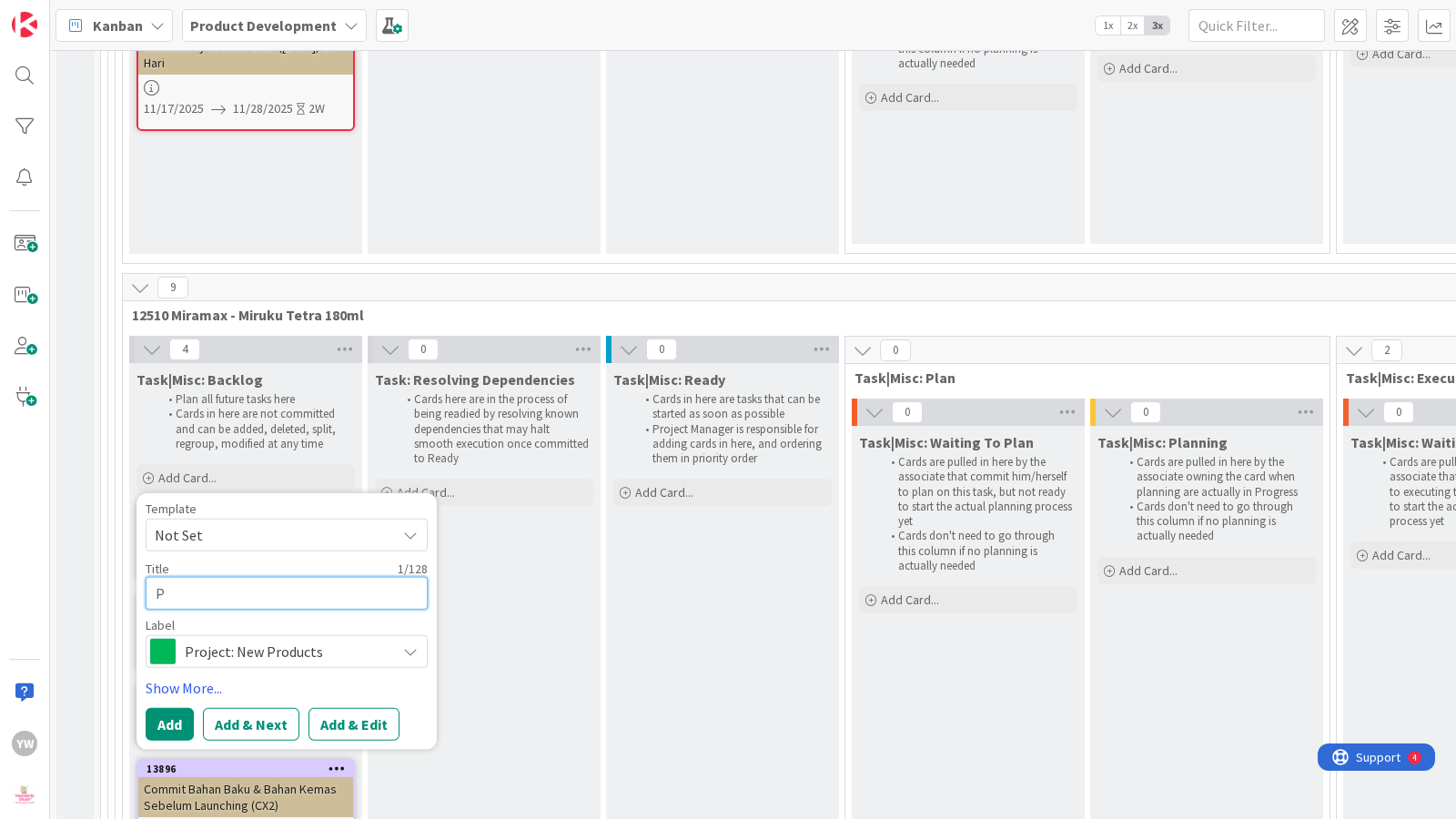 type on "x" 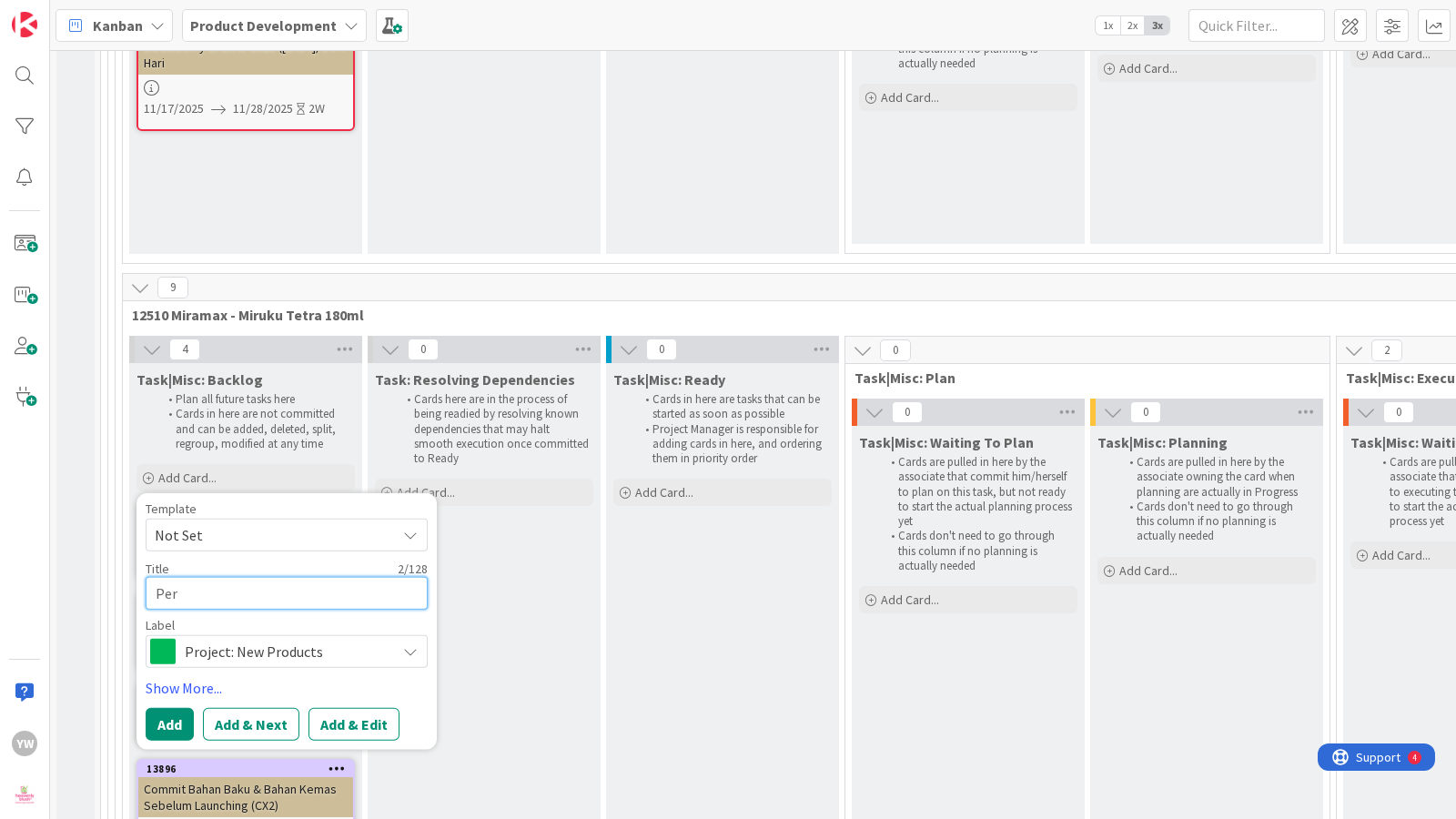 type on "Perh" 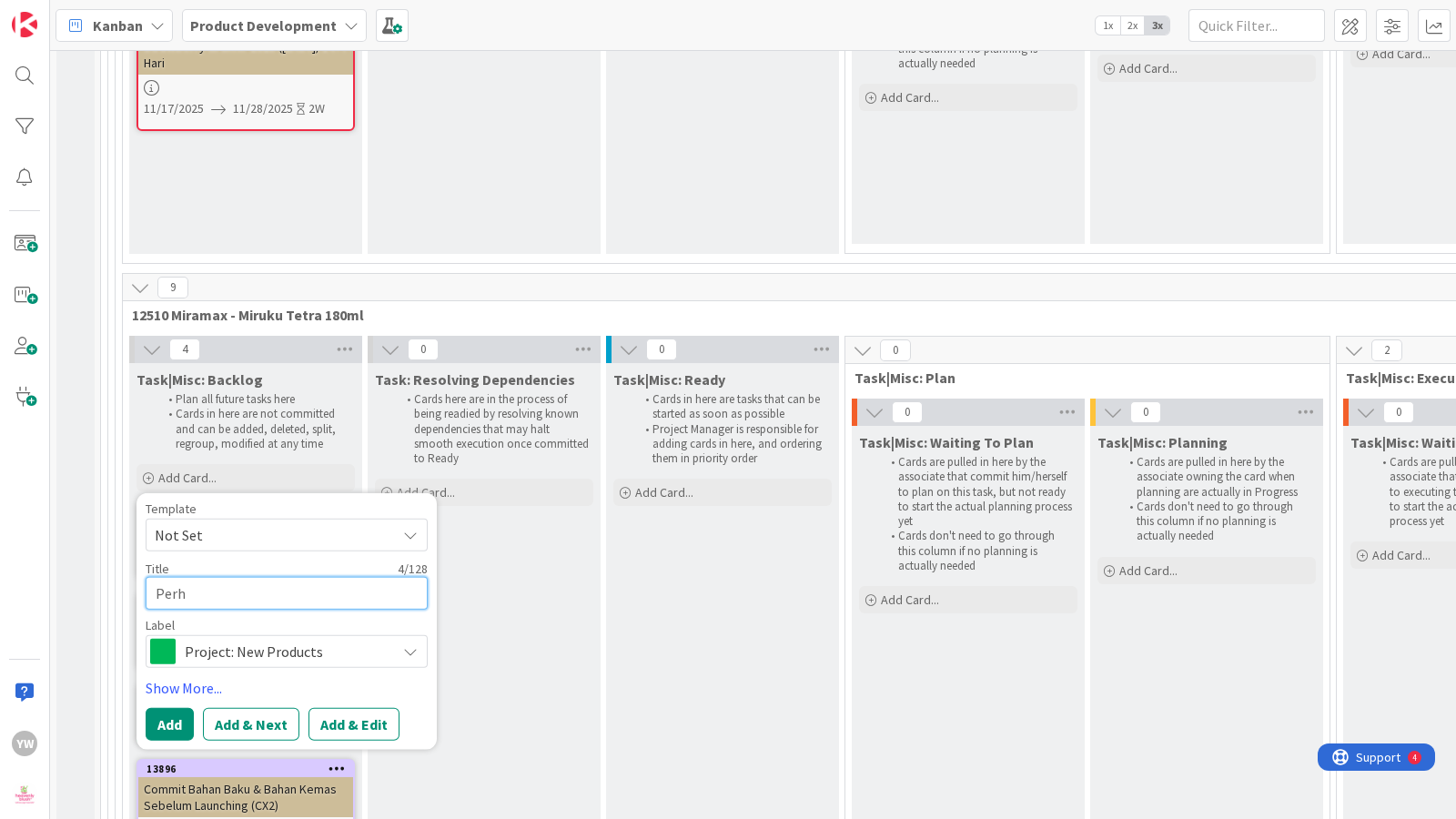 type on "x" 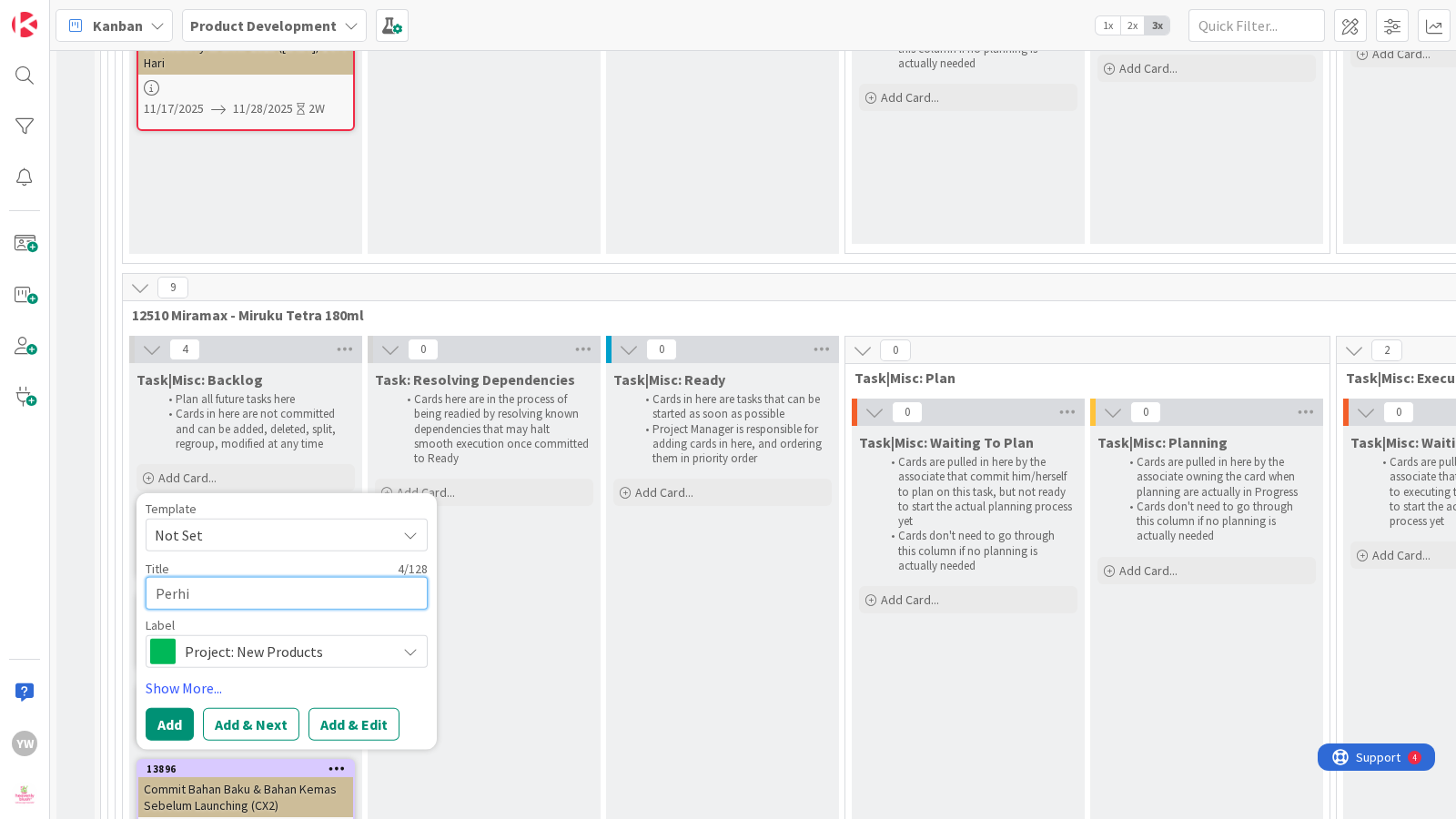 type on "x" 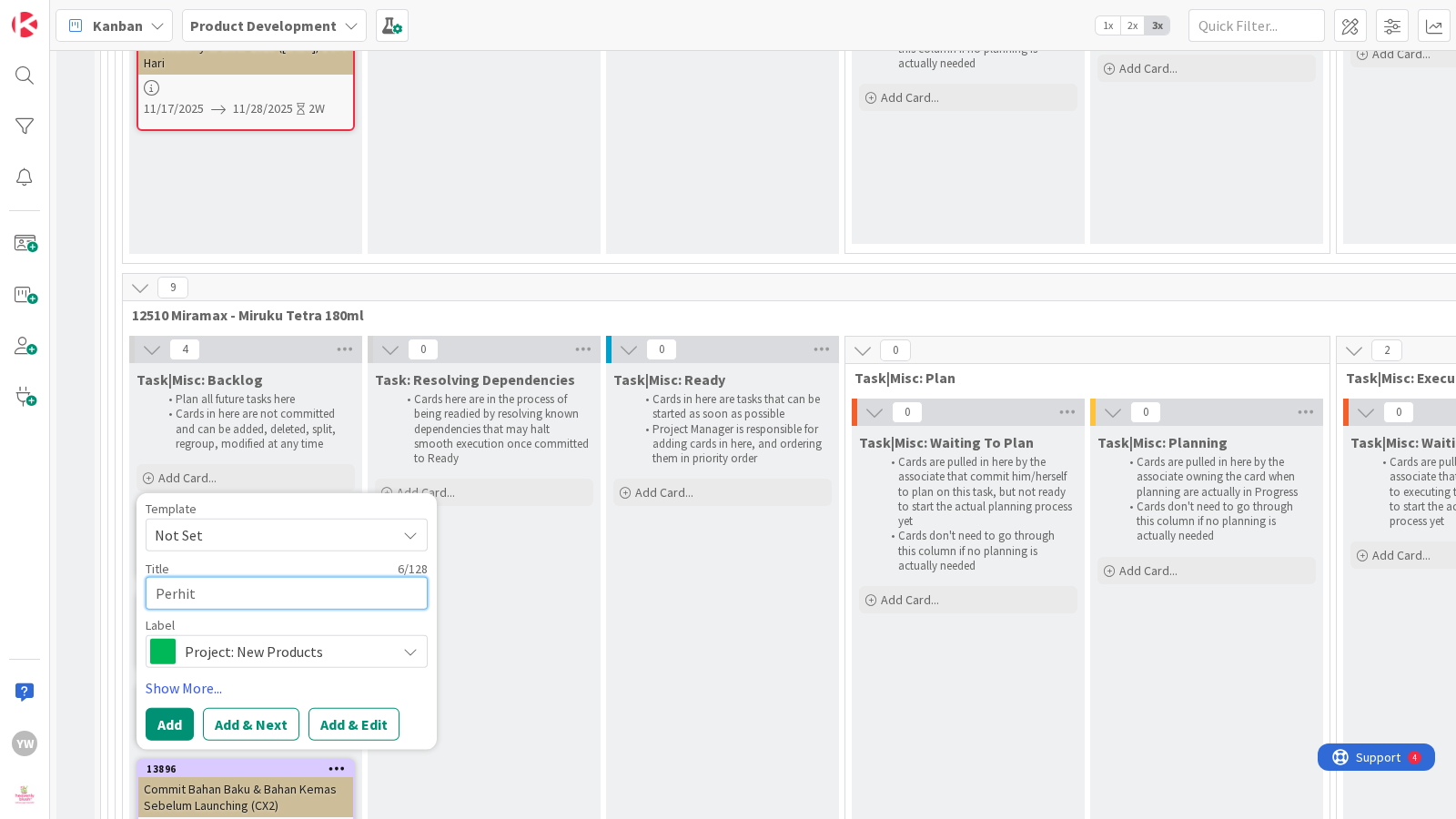 type on "Perhitu" 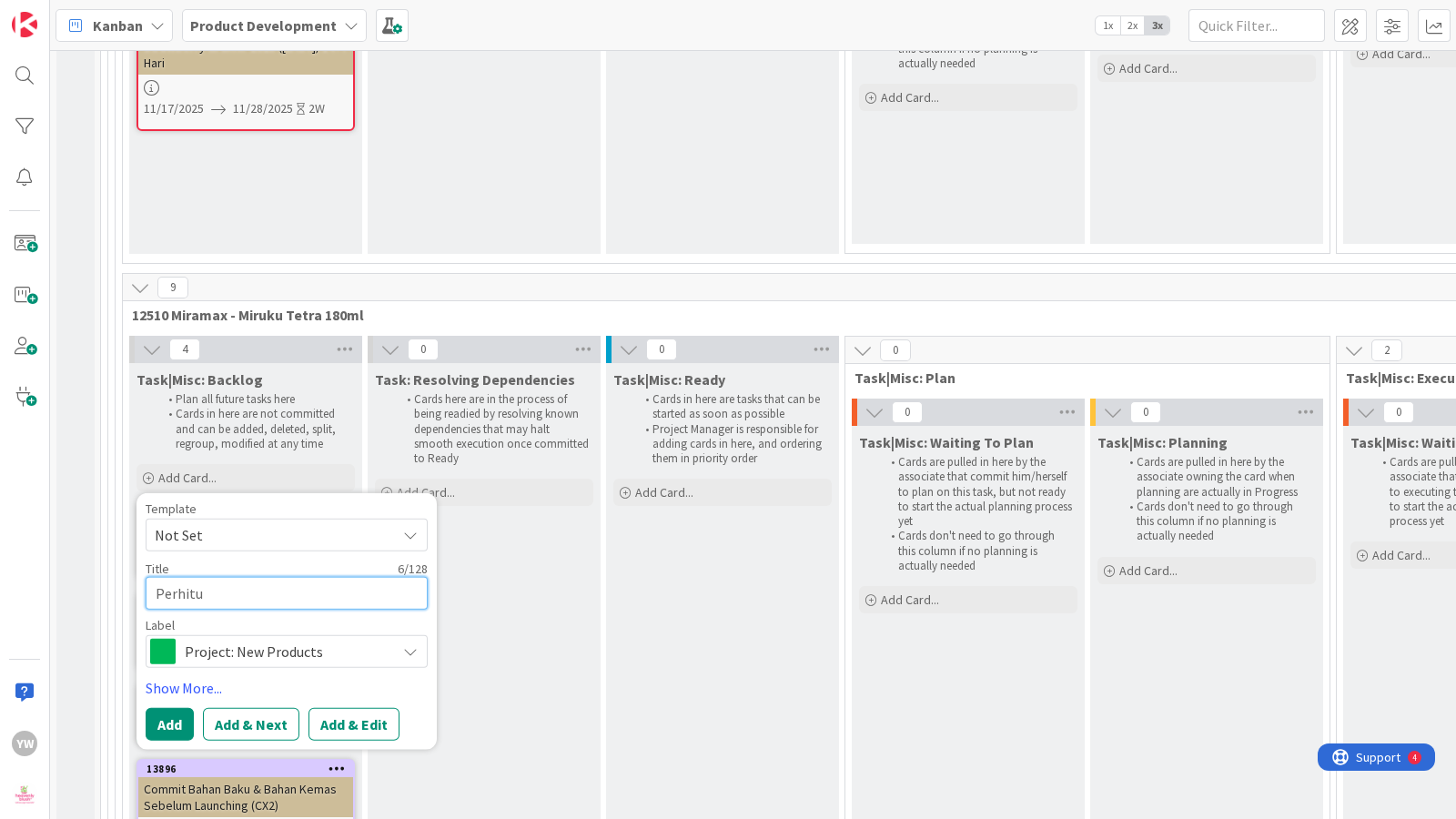 type on "x" 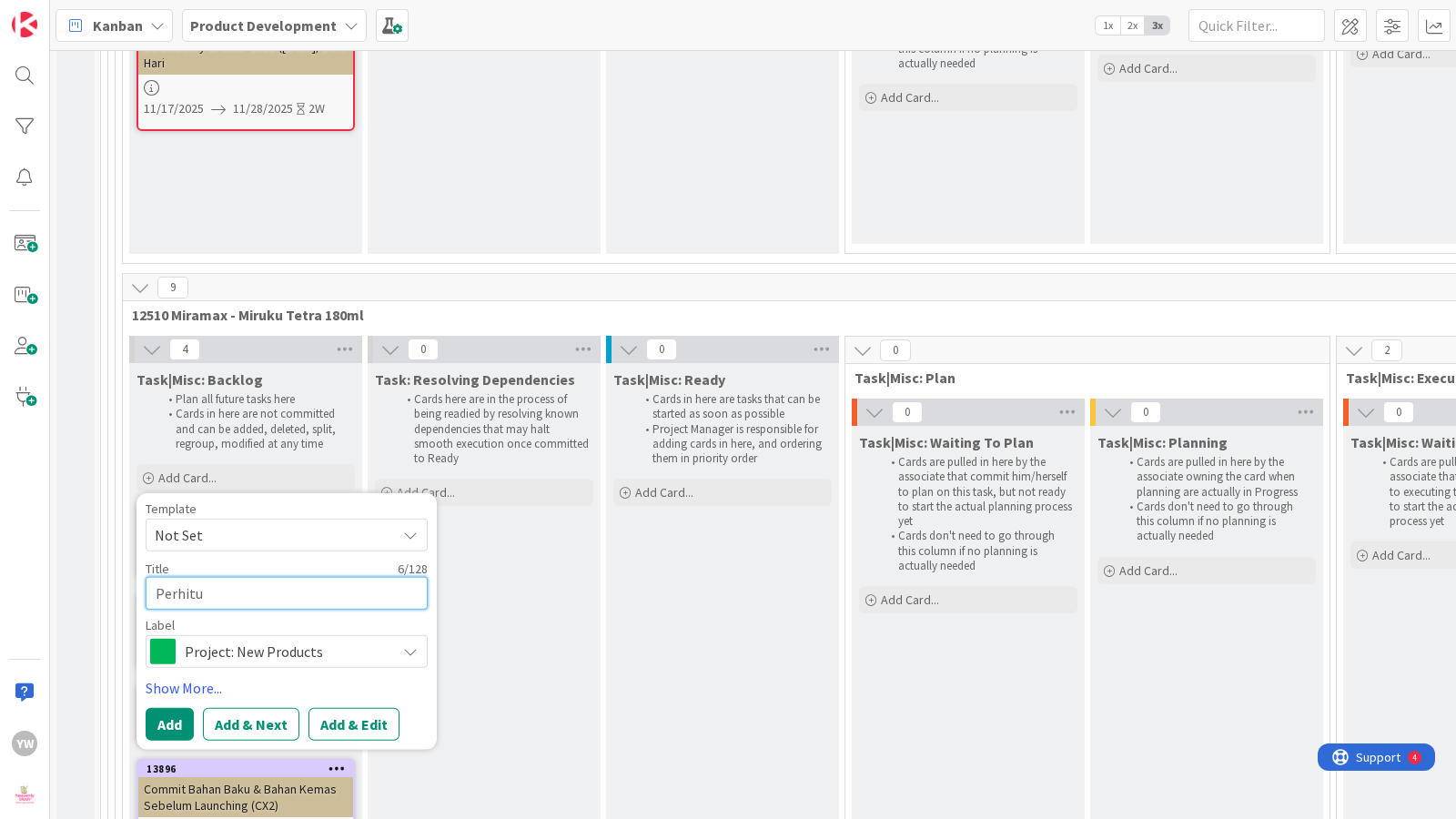 type on "Perhitun" 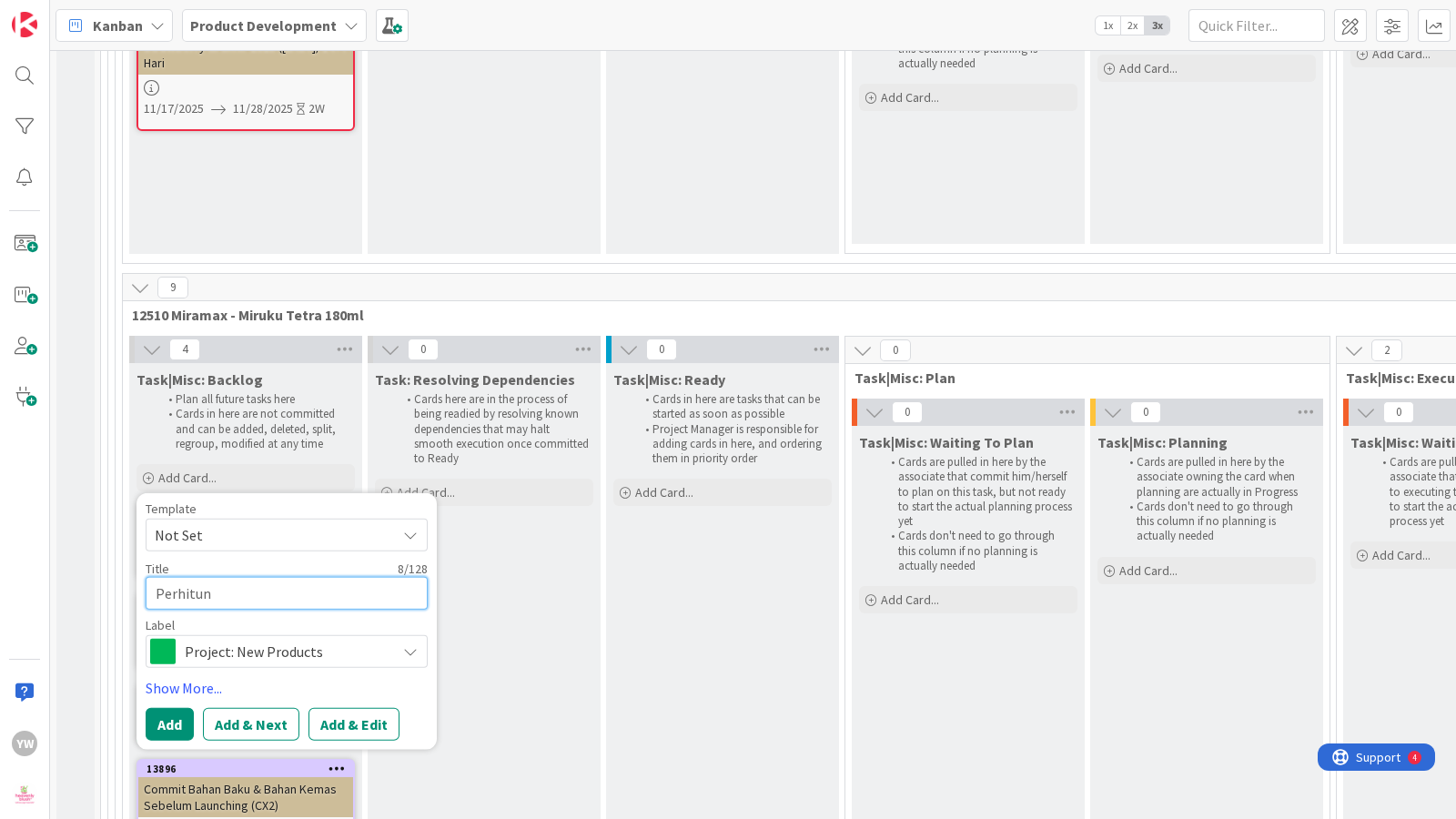 type on "x" 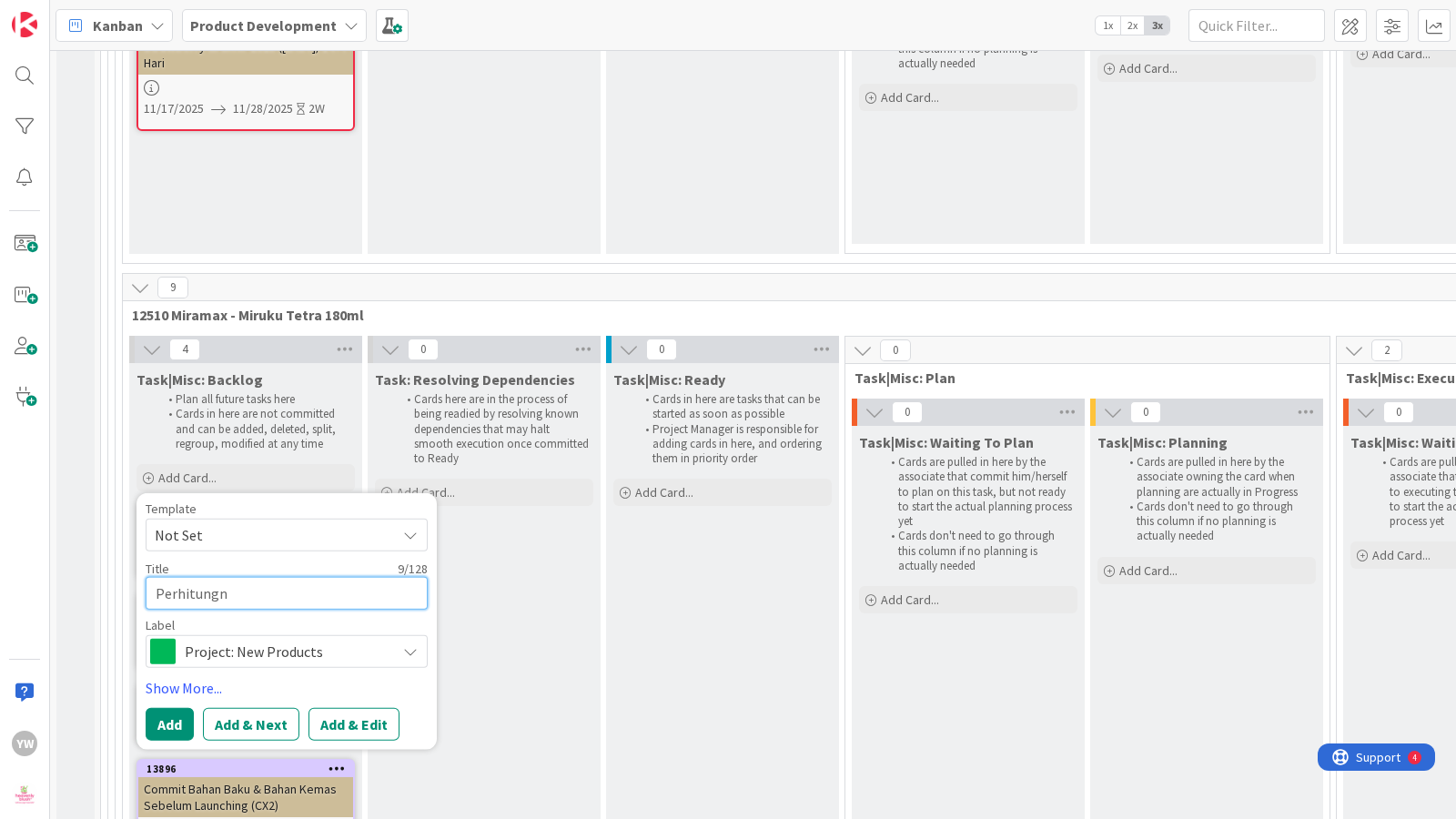 type on "Perhitungna" 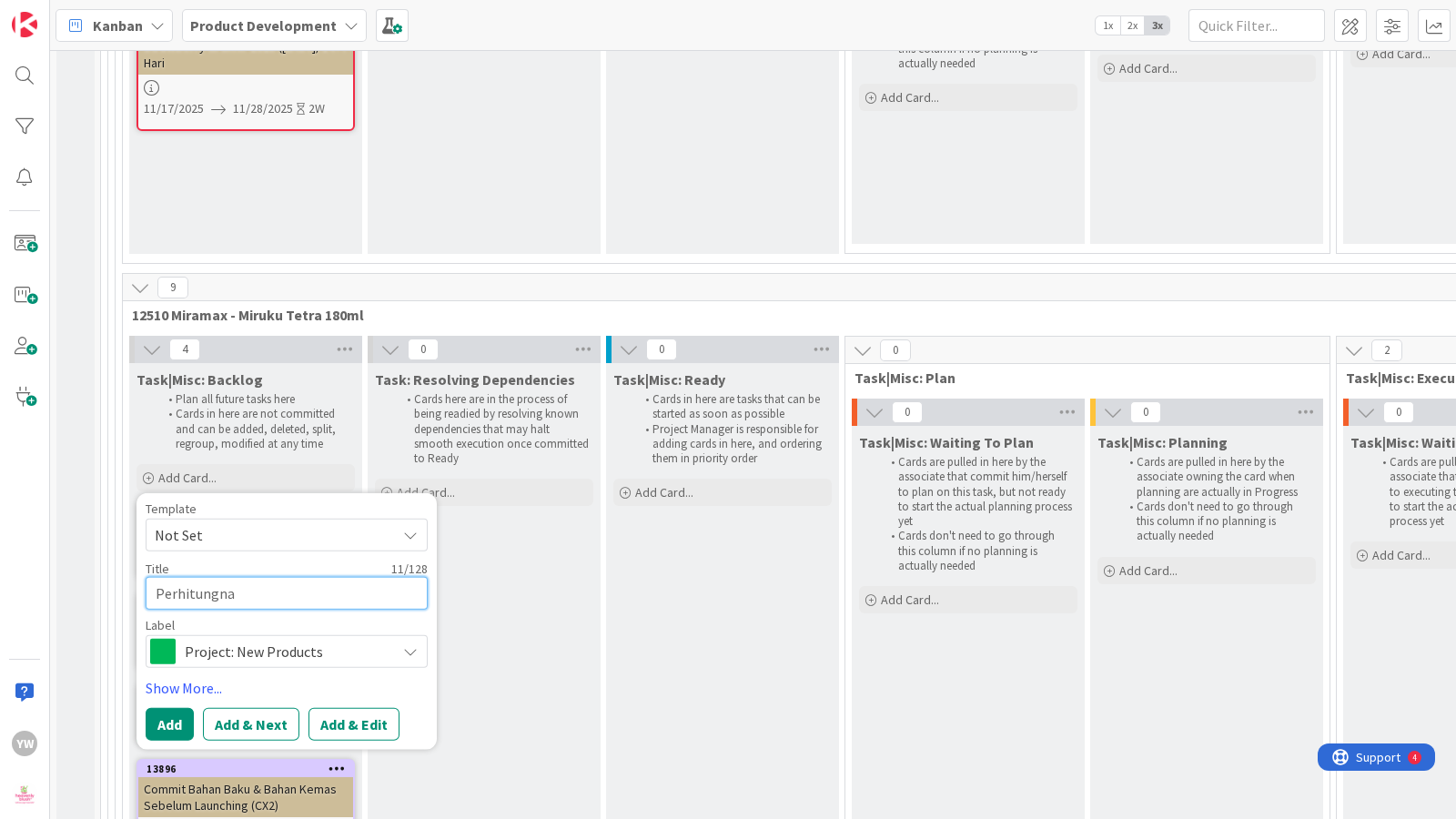 type on "x" 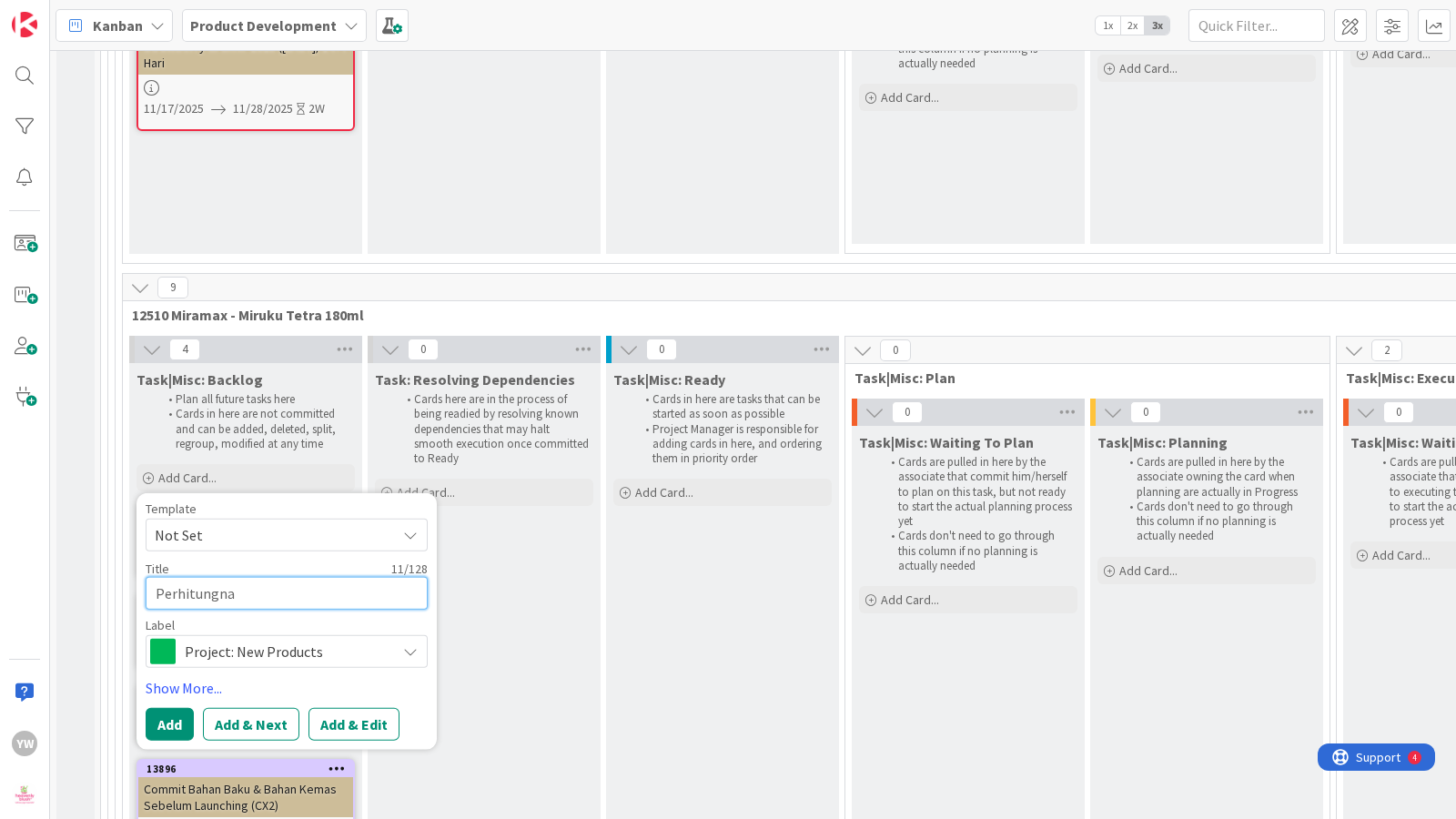 type on "Perhitungn" 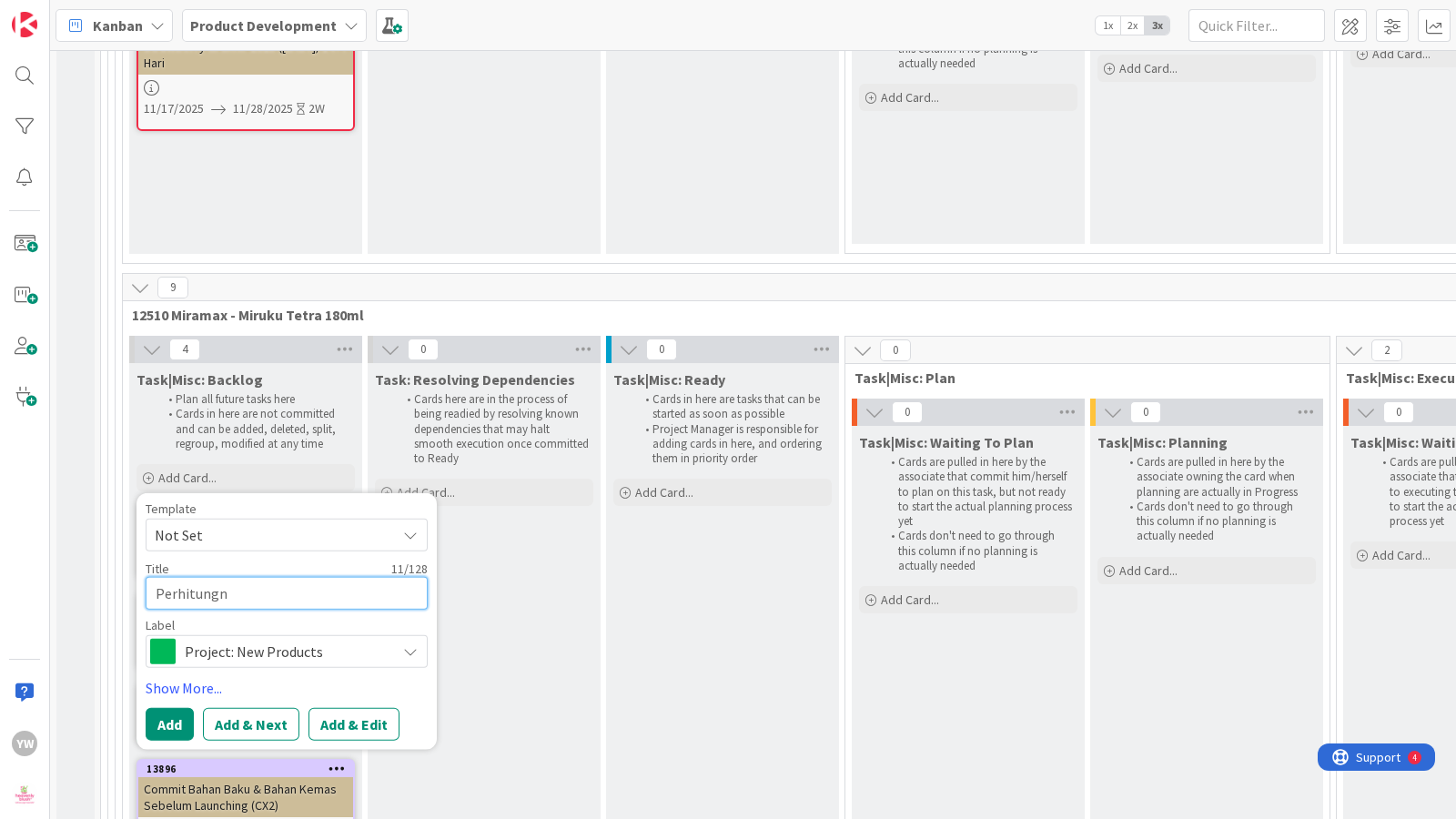 type on "x" 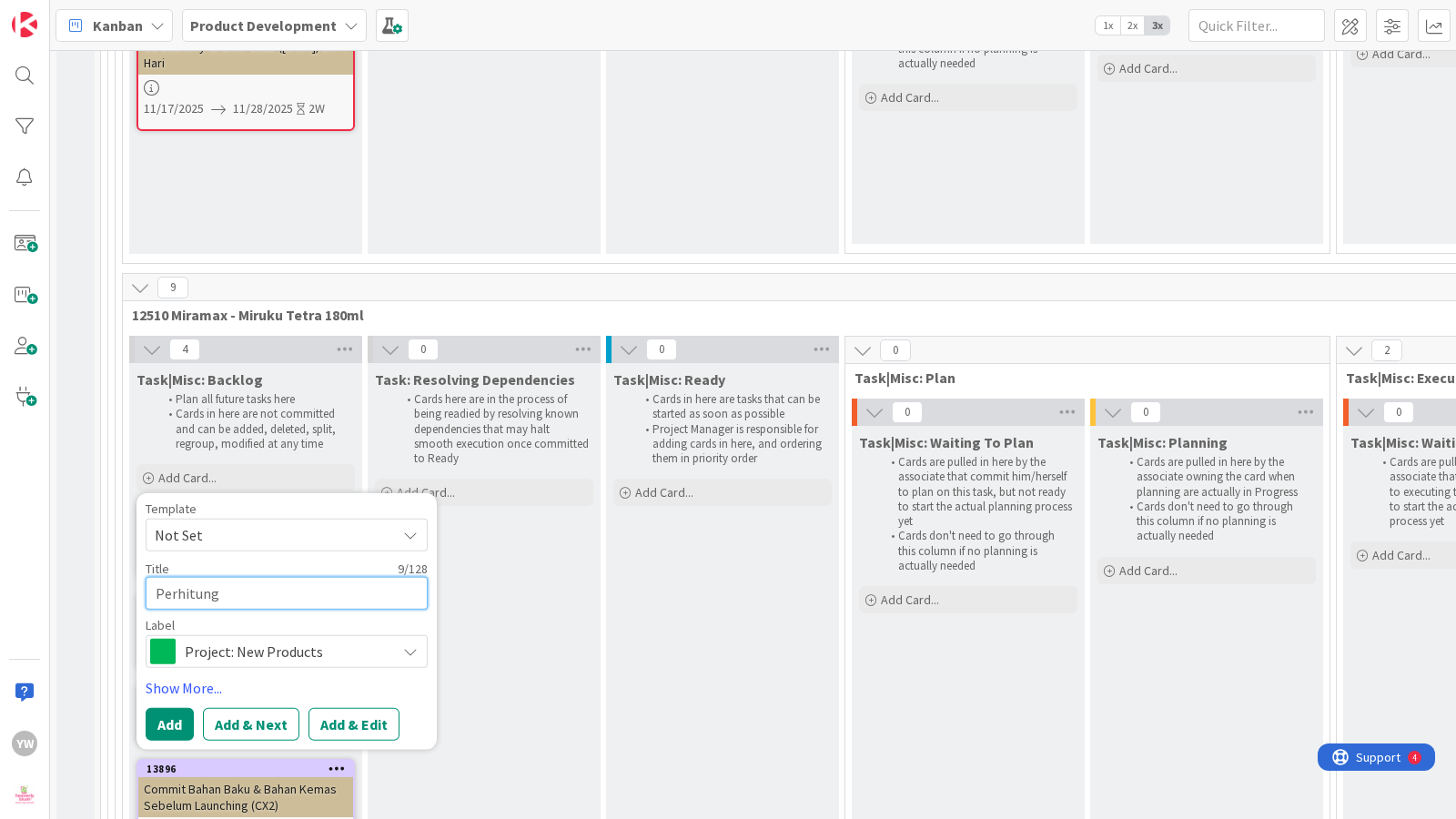 type on "x" 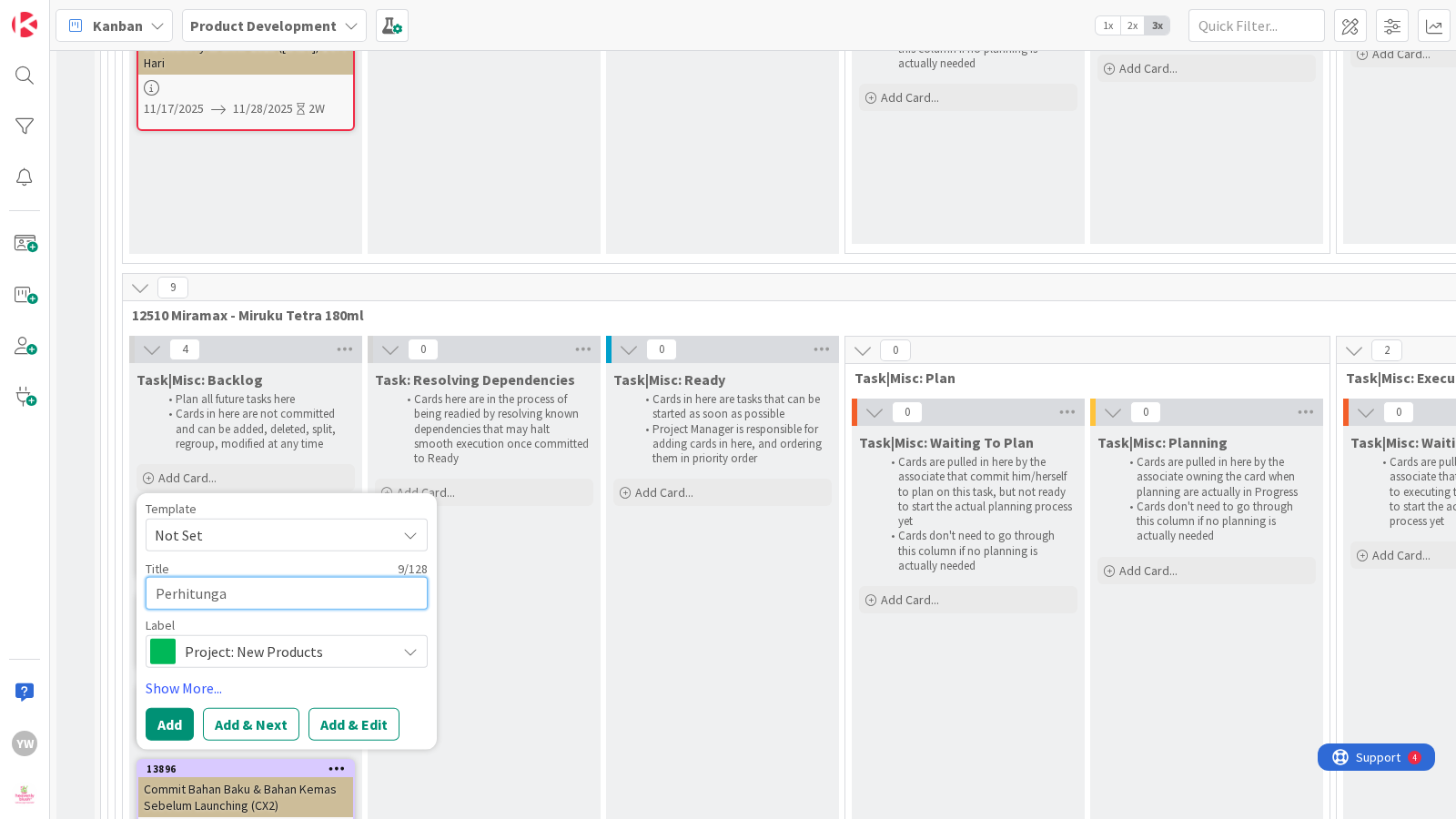 type on "Perhitungan" 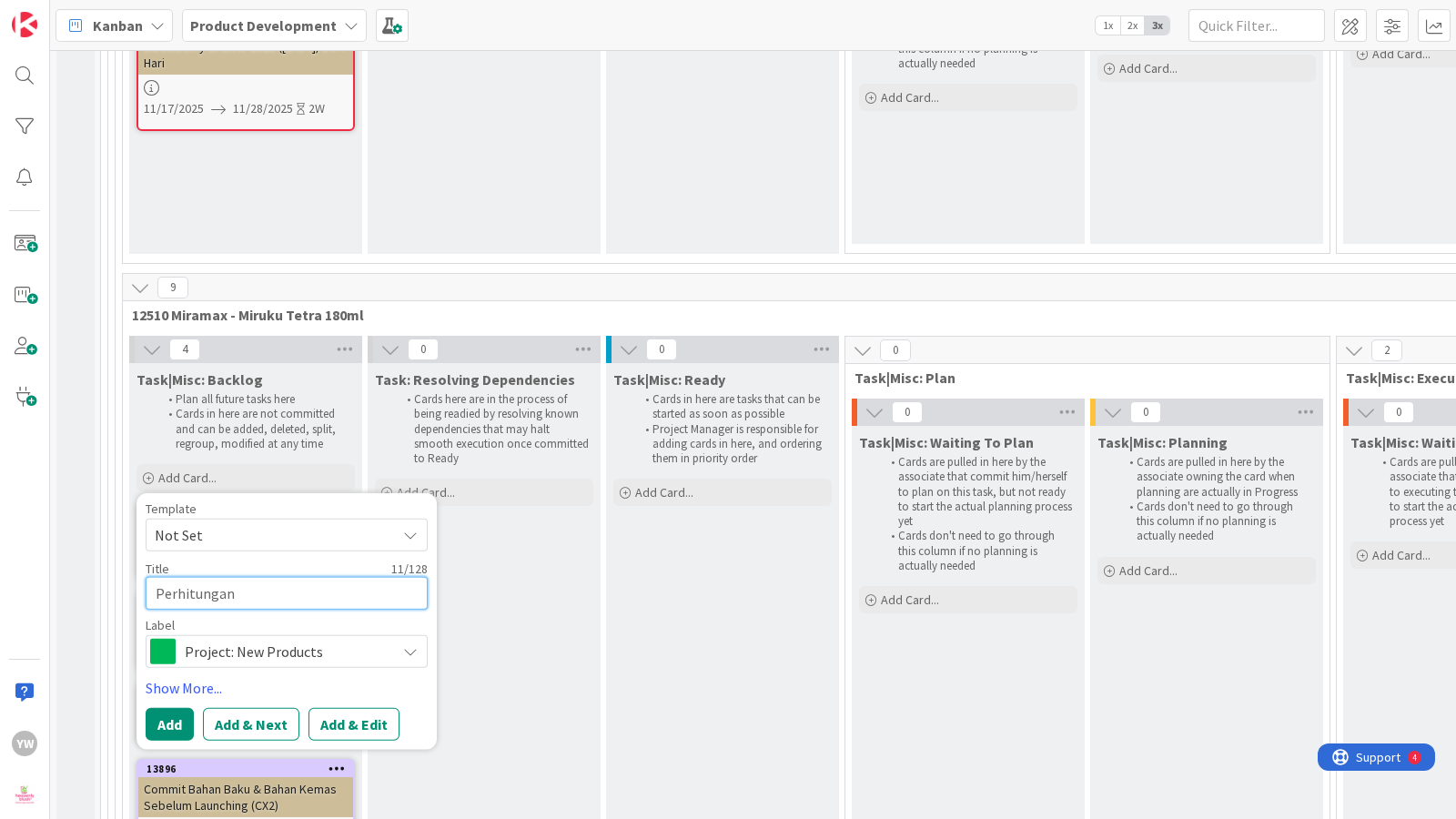 type on "x" 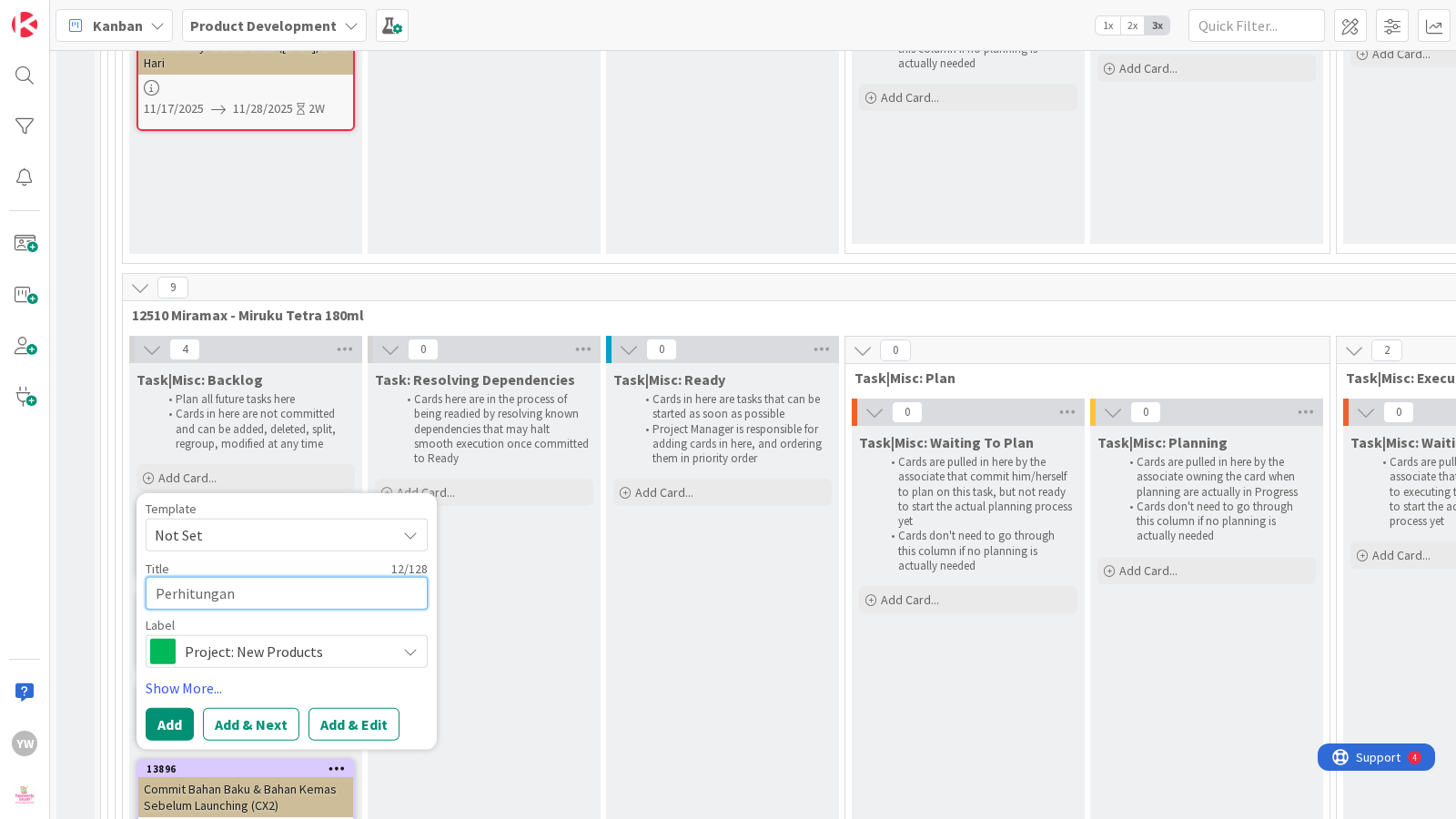 type on "Perhitungan H" 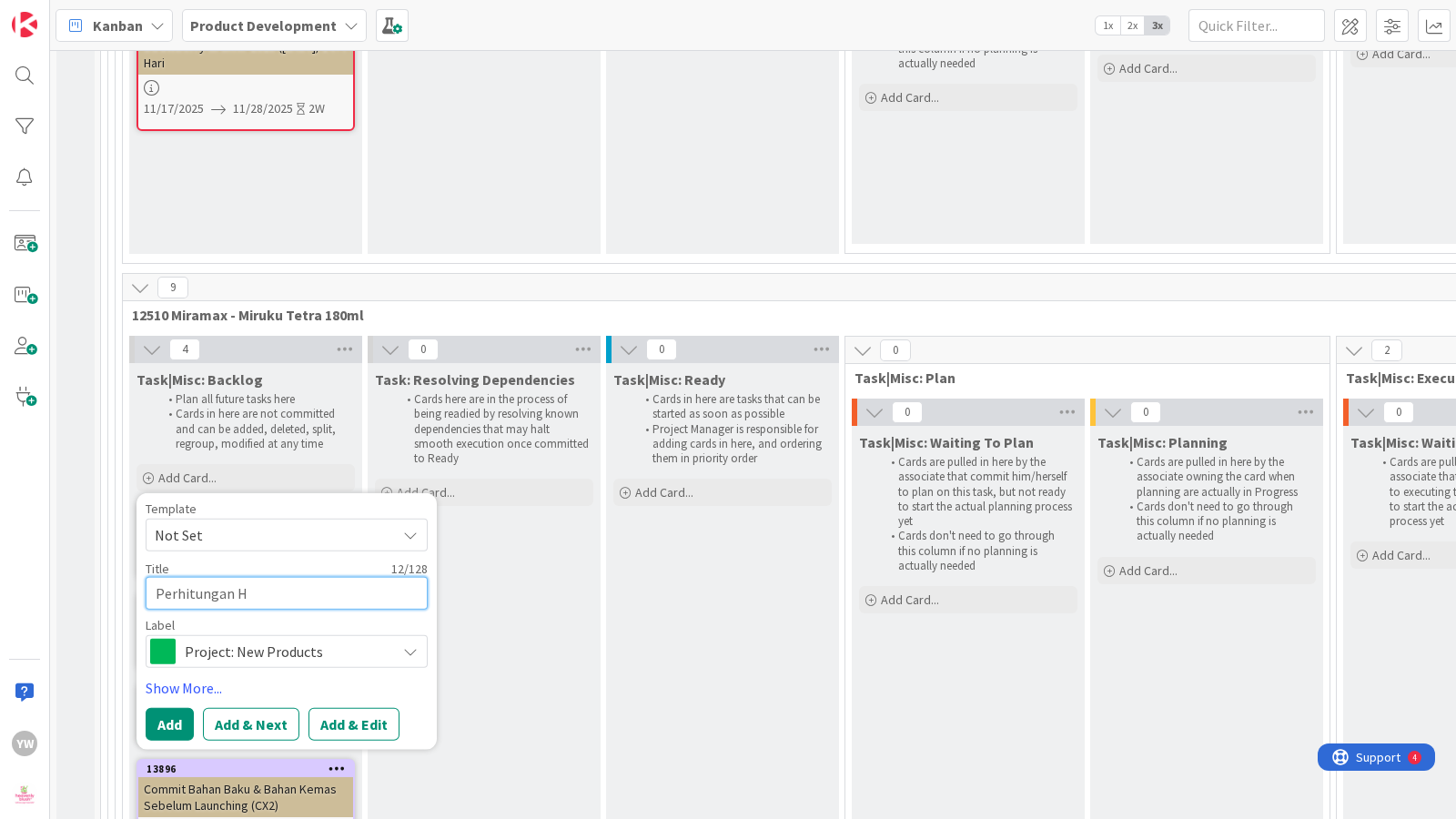 type on "x" 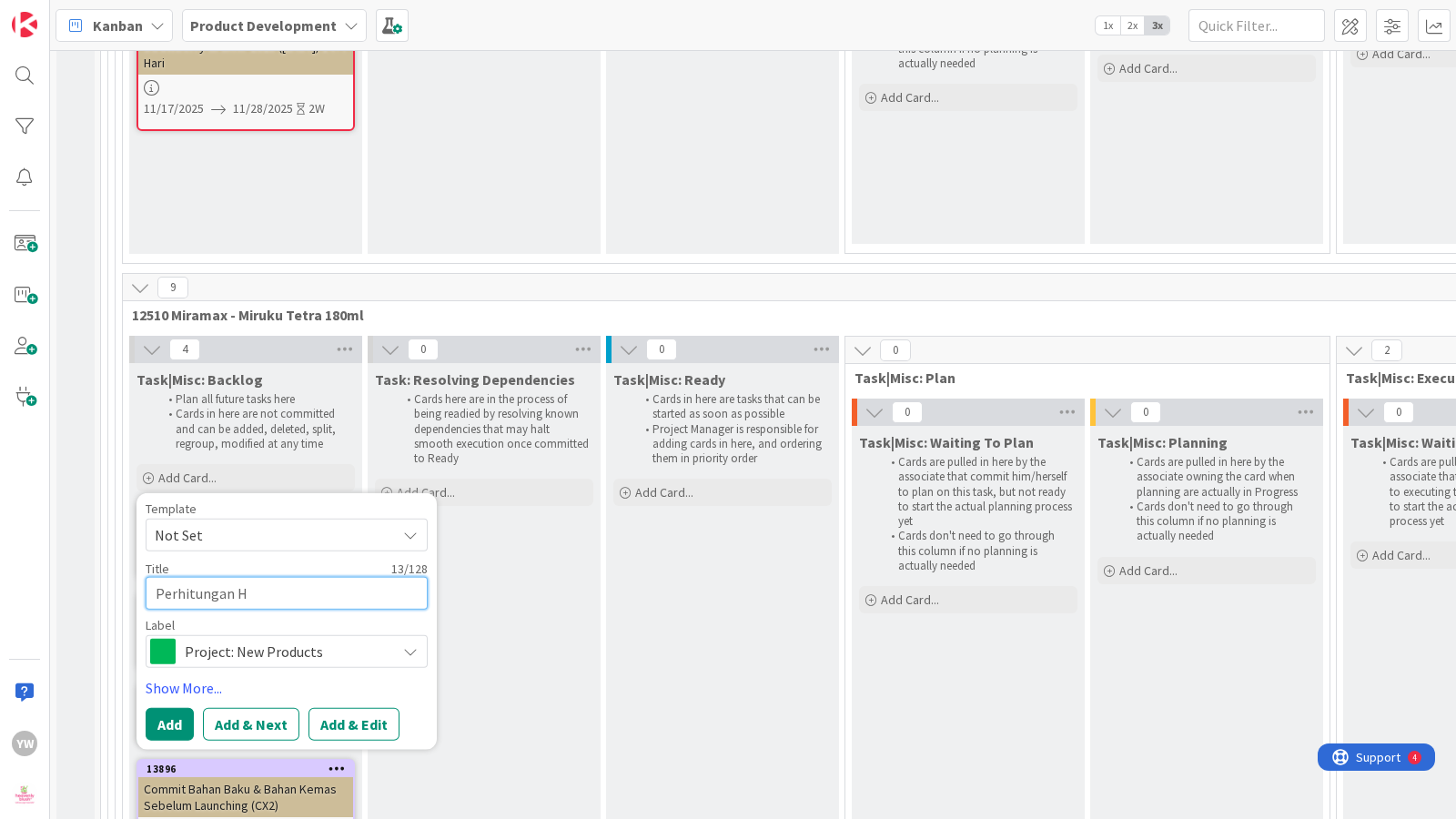 type on "Perhitungan HP" 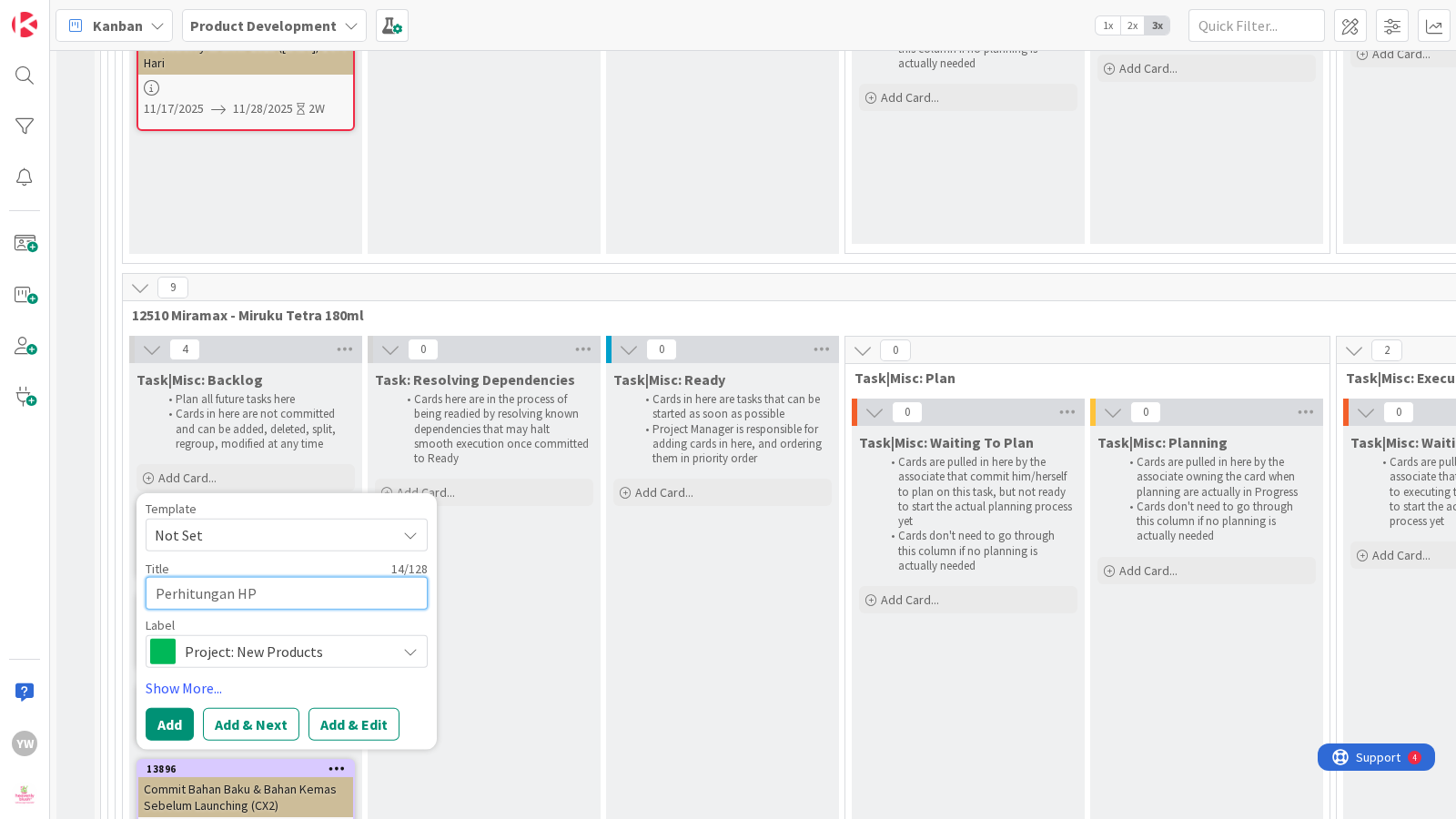 type on "x" 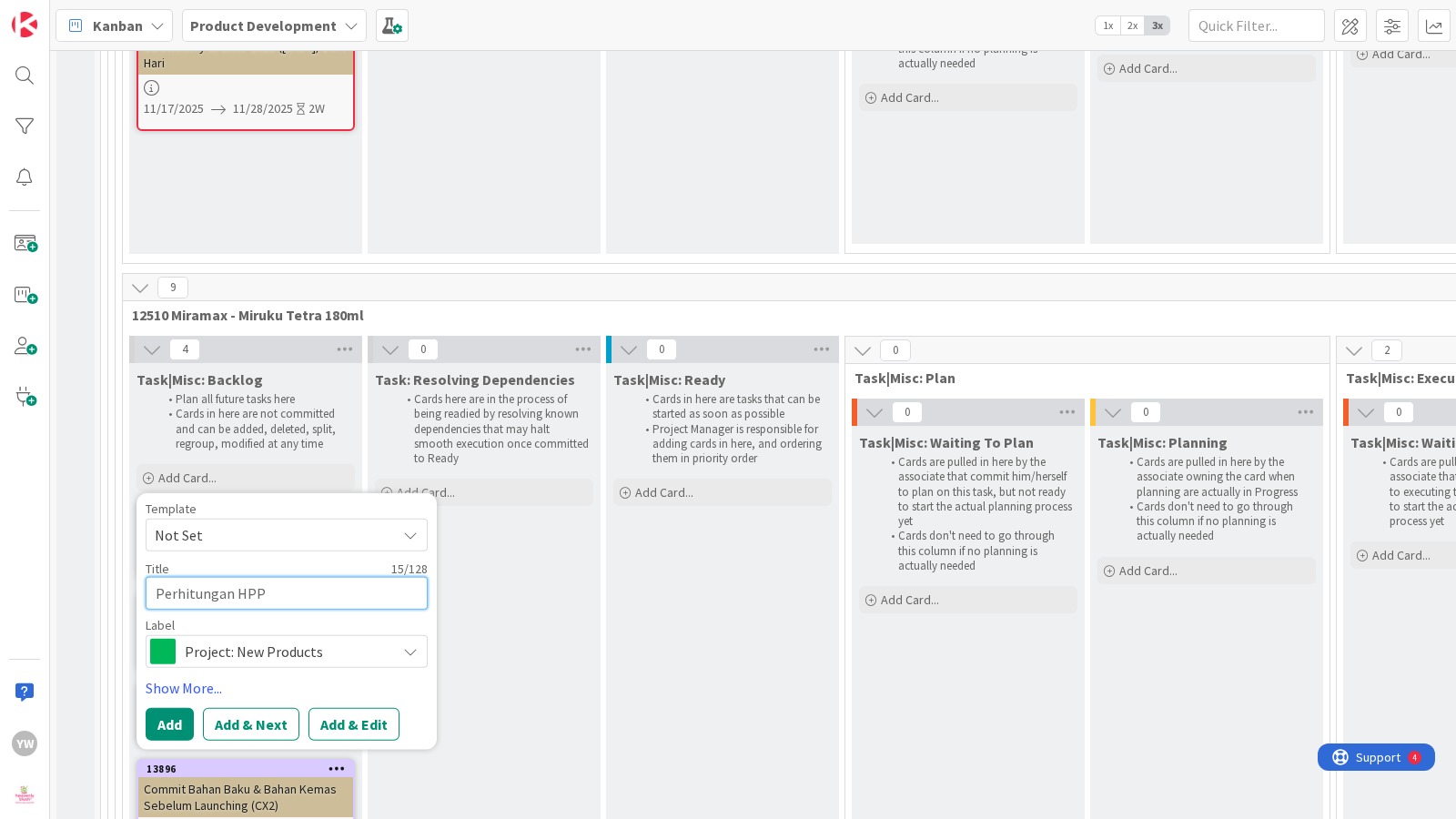 type on "x" 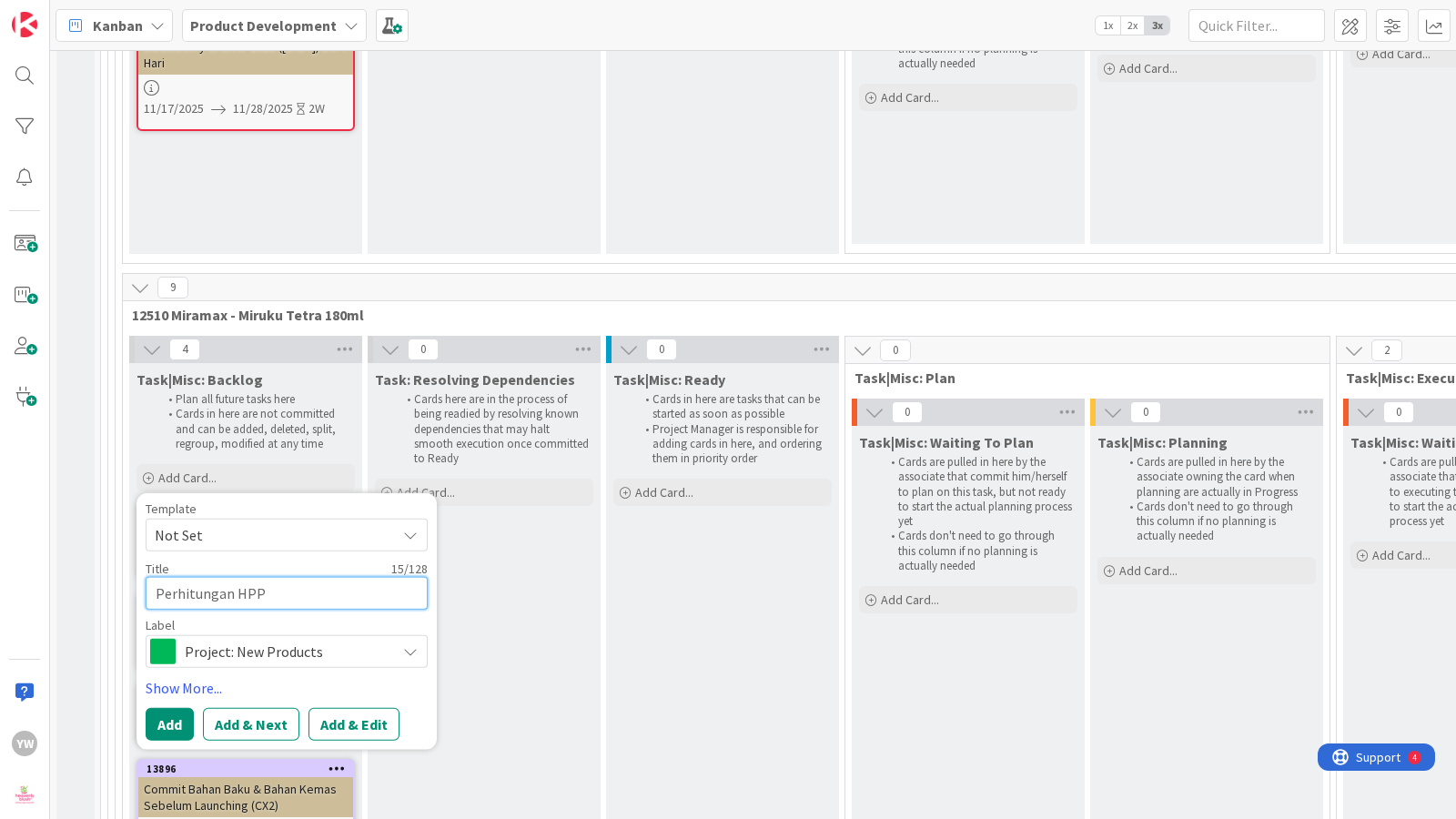 type on "Perhitungan HPP" 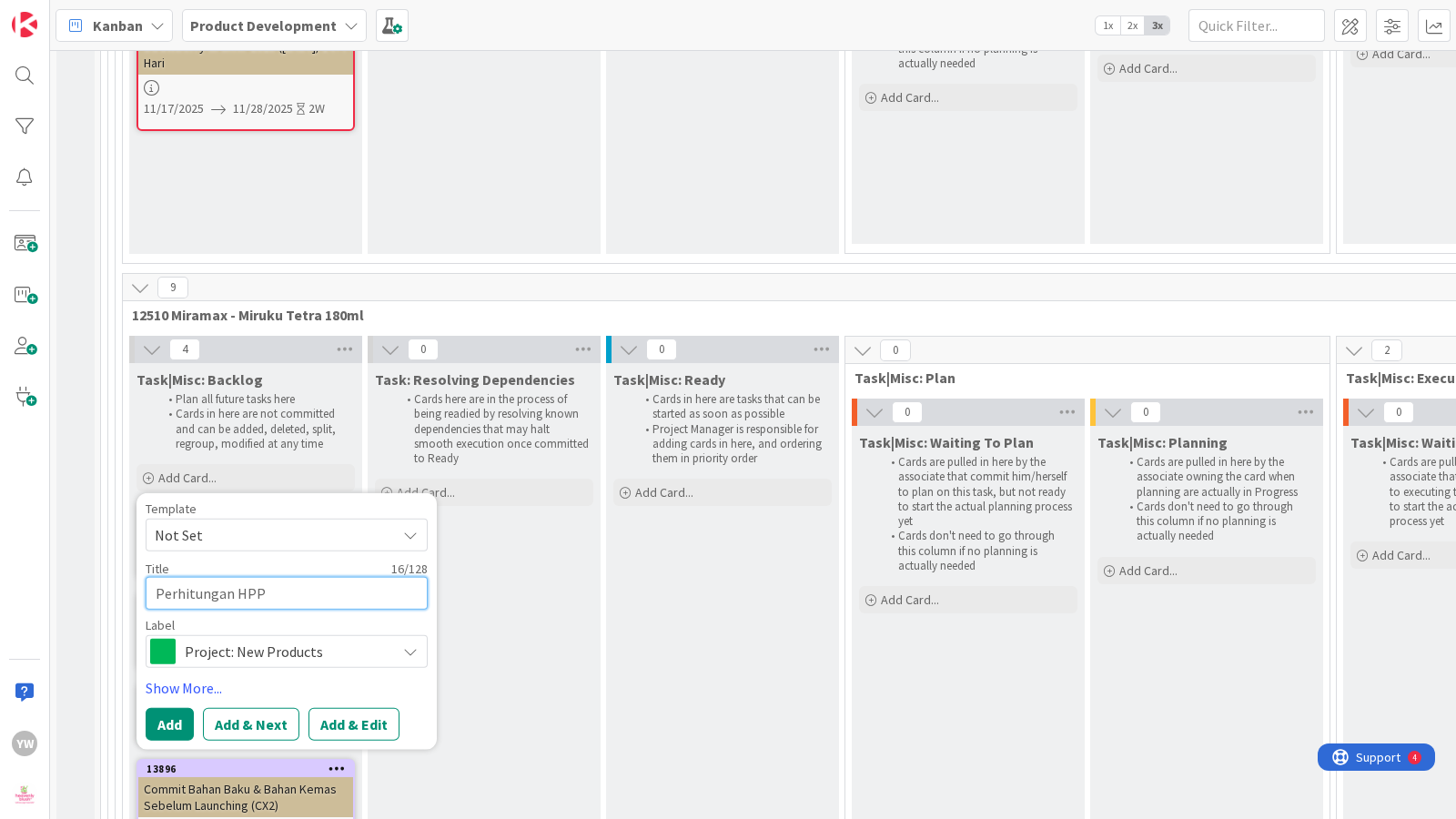 type on "x" 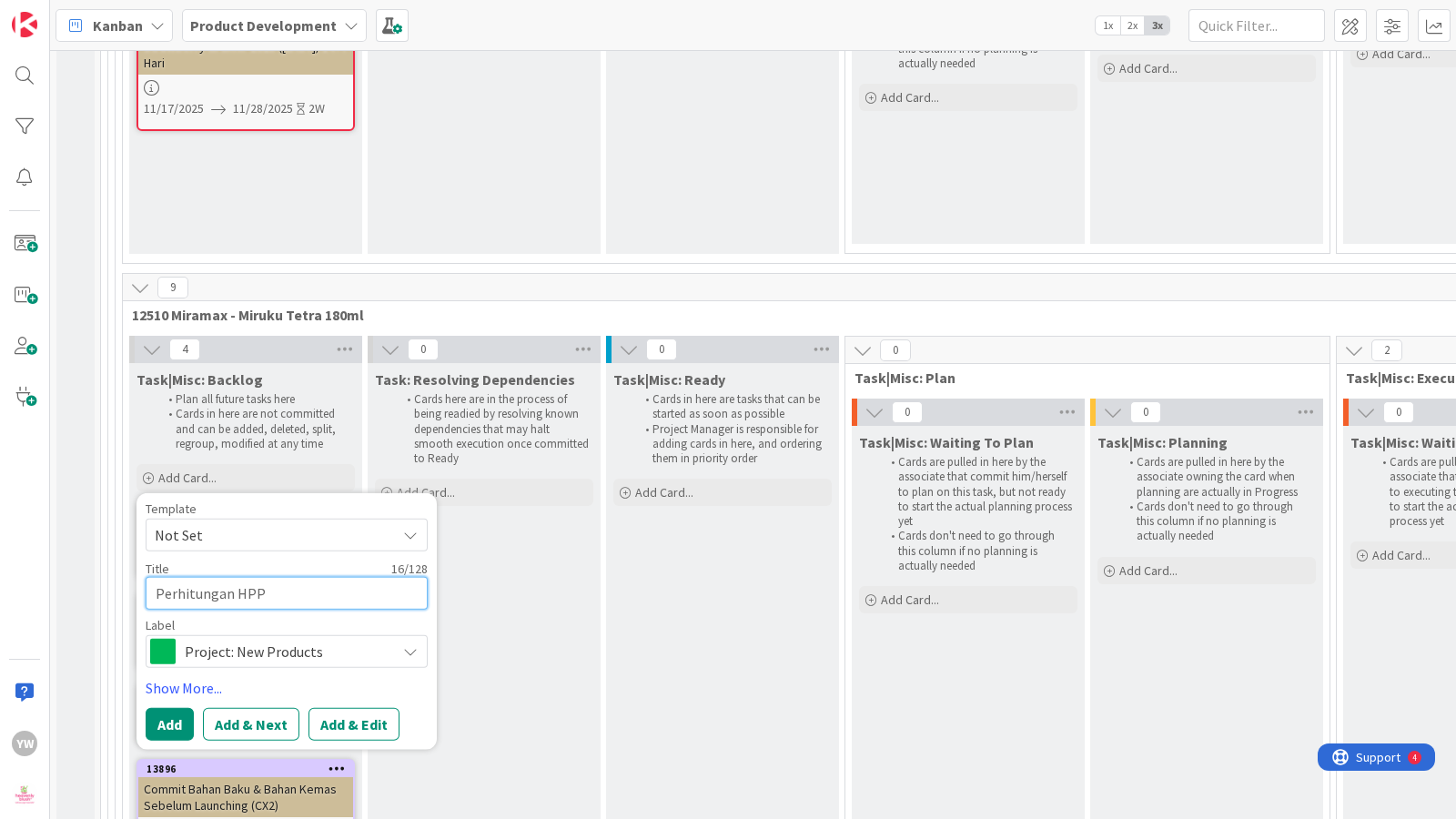 type on "Perhitungan HPP B" 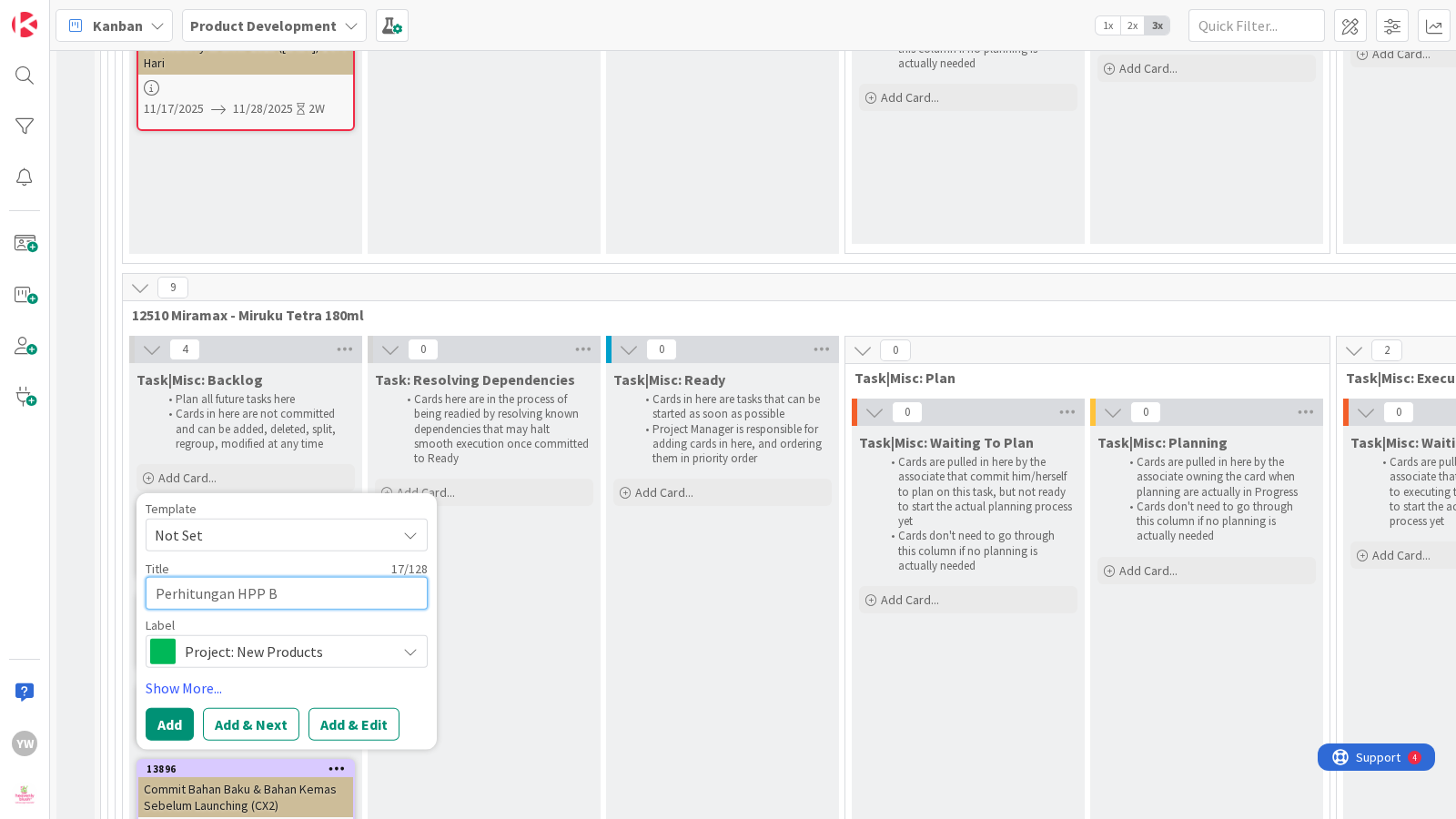 type on "x" 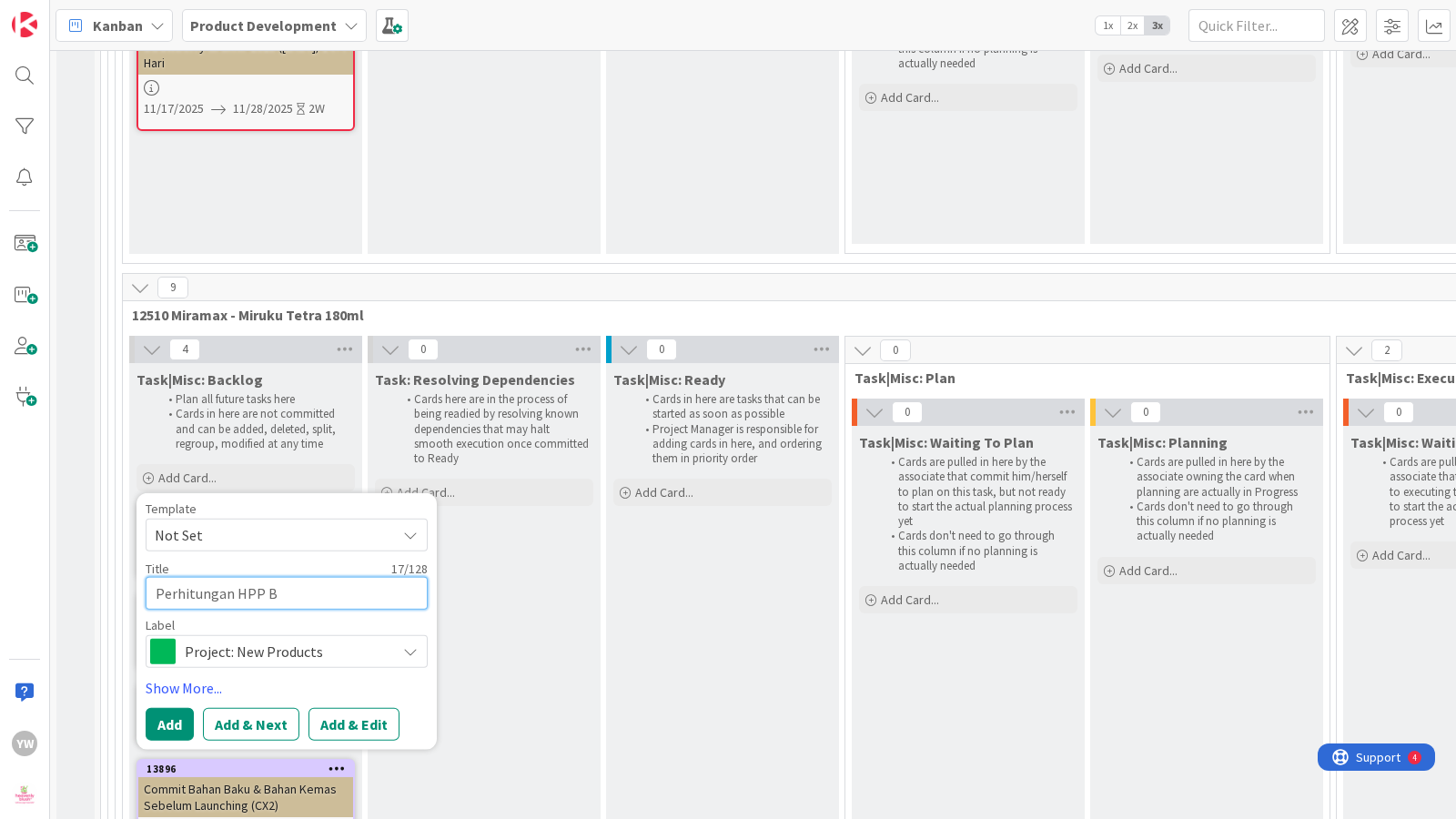 type on "Perhitungan HPP BB" 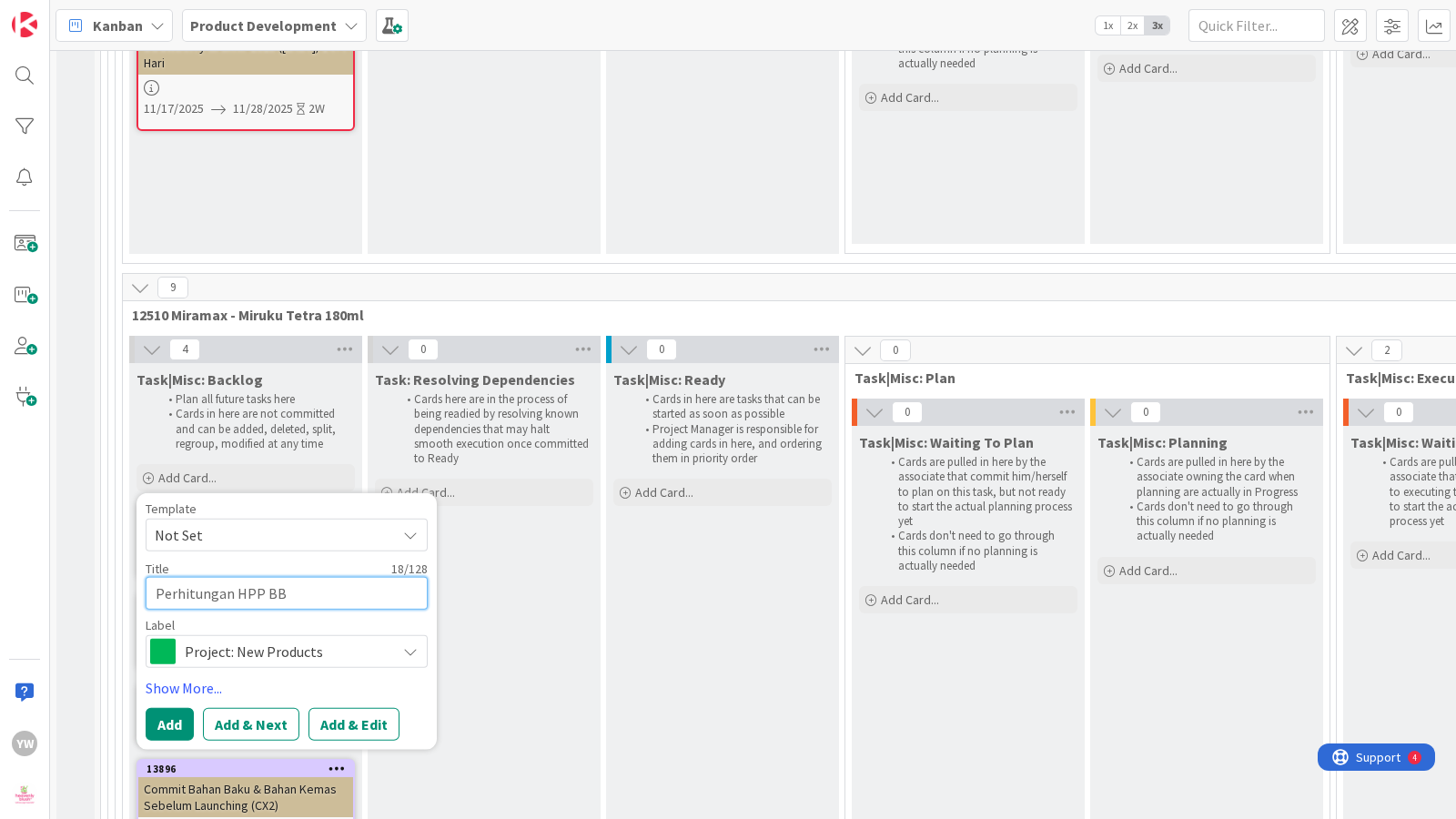 type on "x" 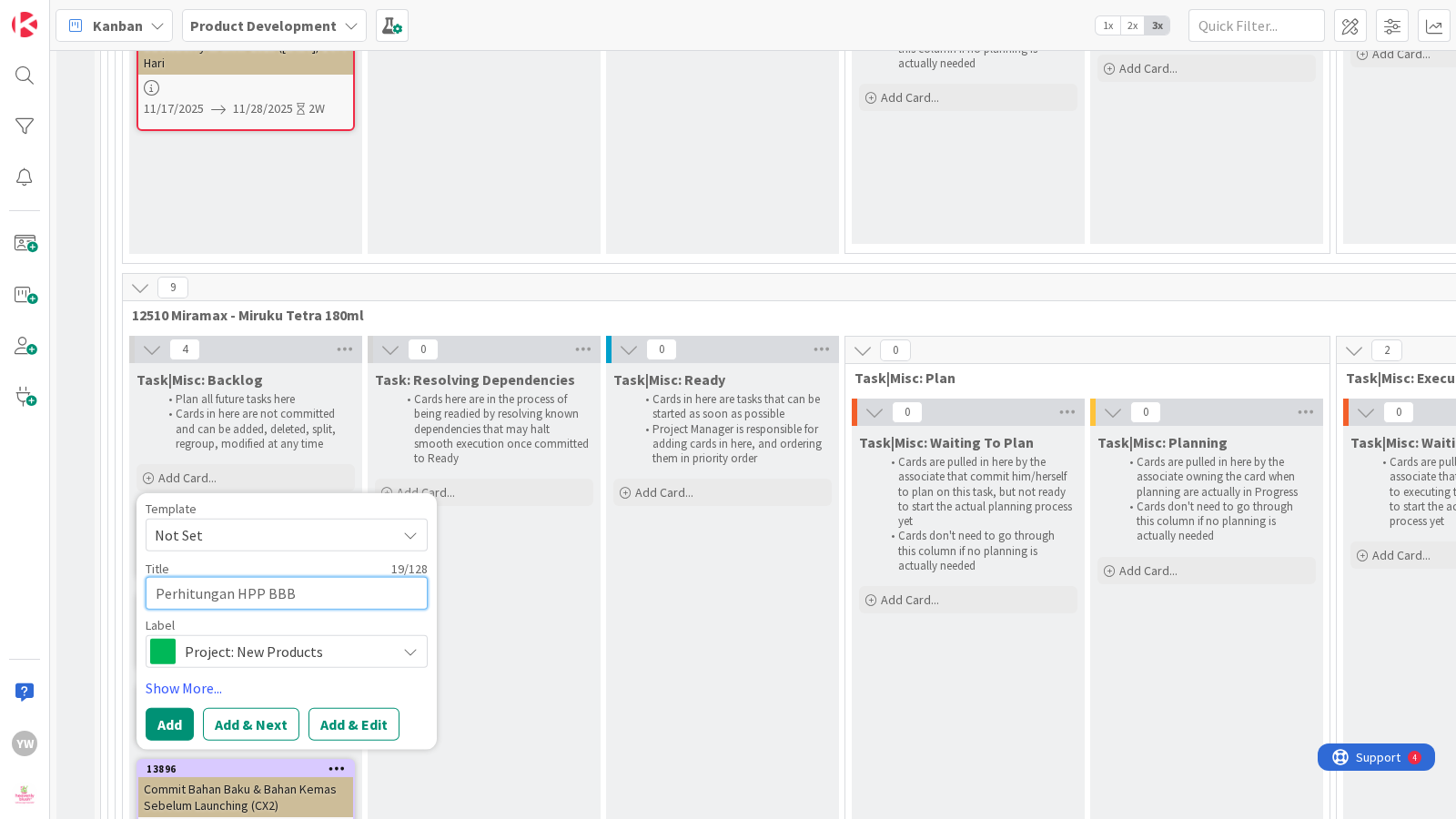 type on "x" 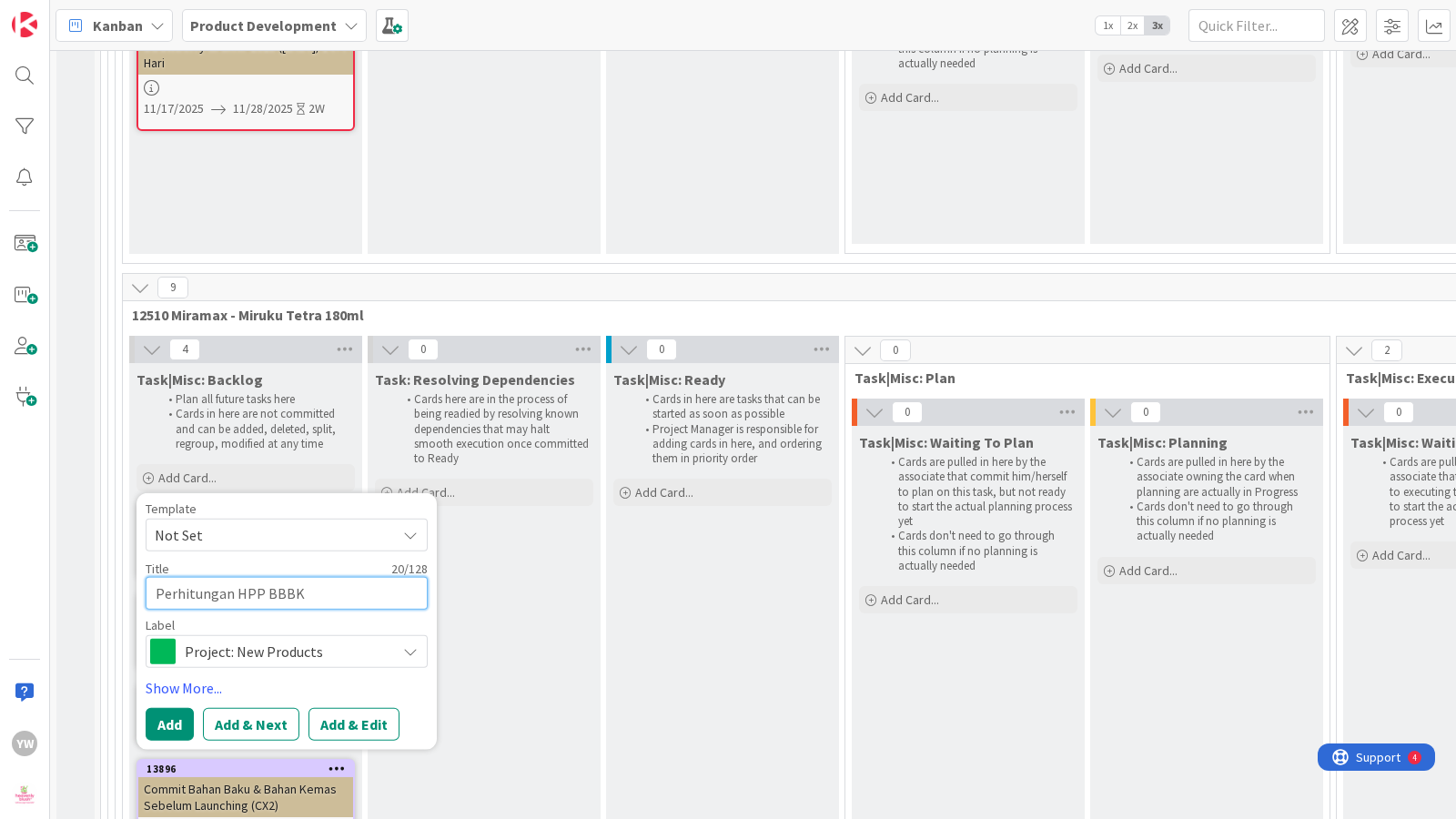 type on "Perhitungan HPP BBBK" 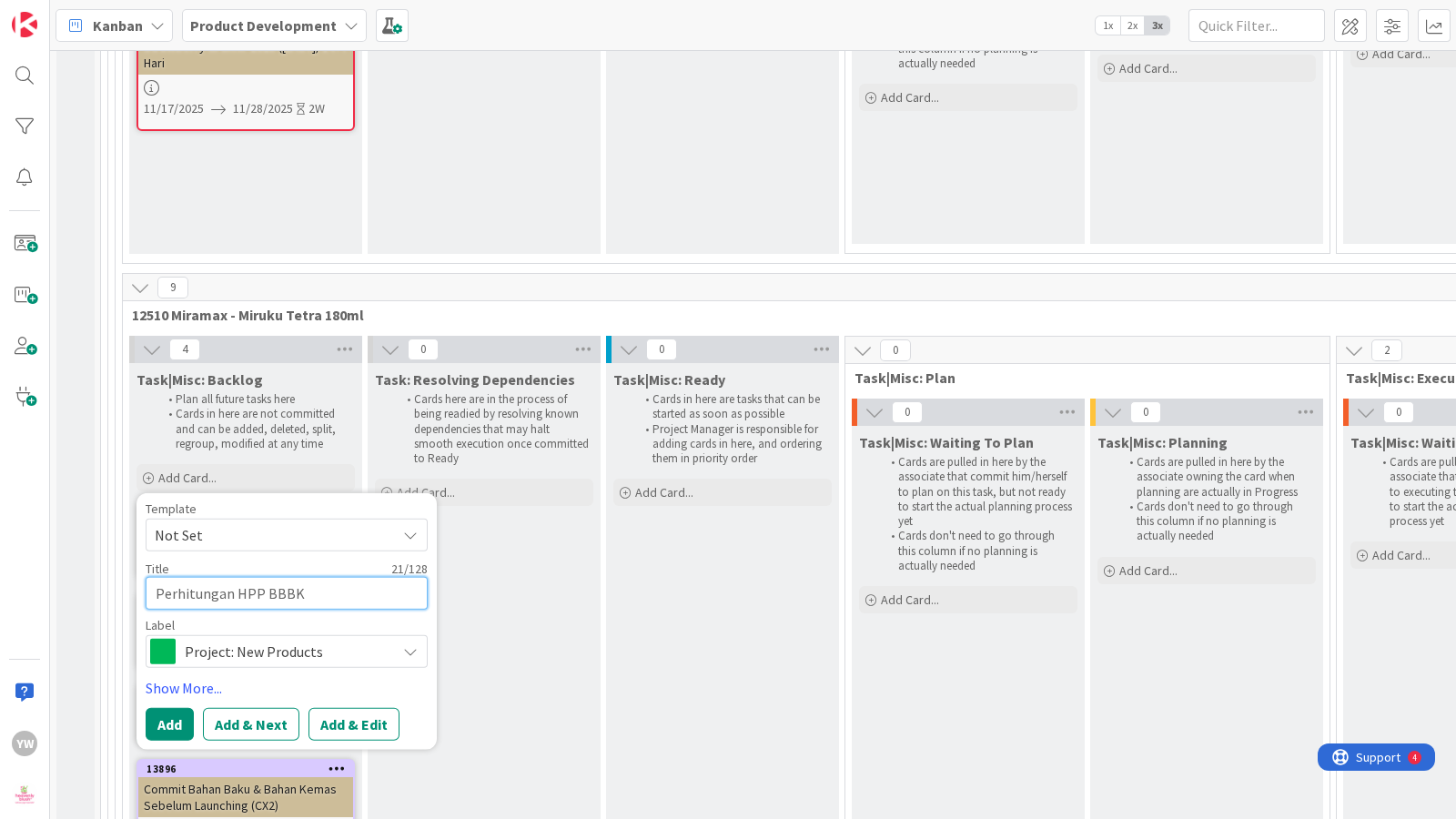 type on "x" 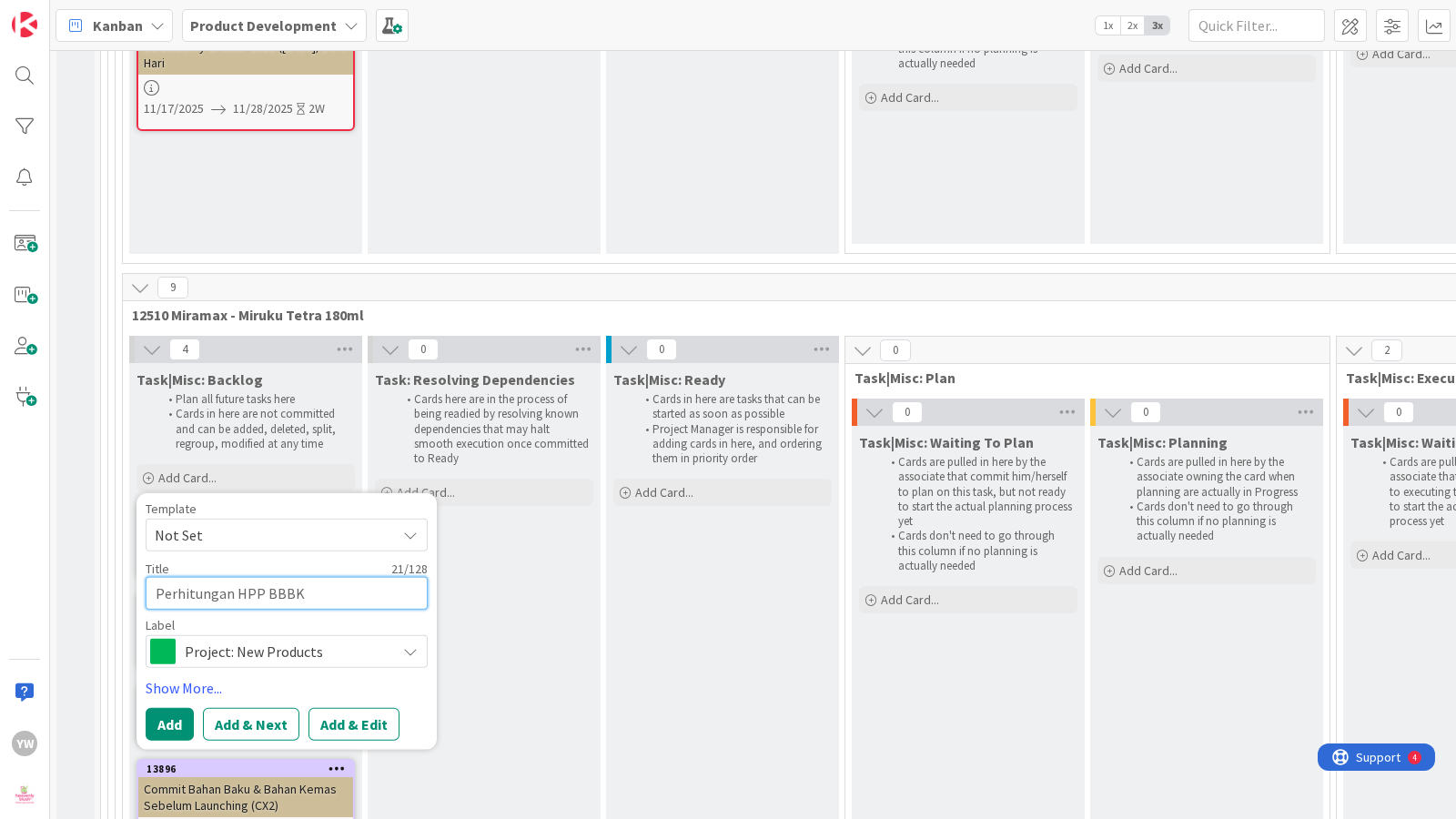 type on "Perhitungan HPP BBBK (" 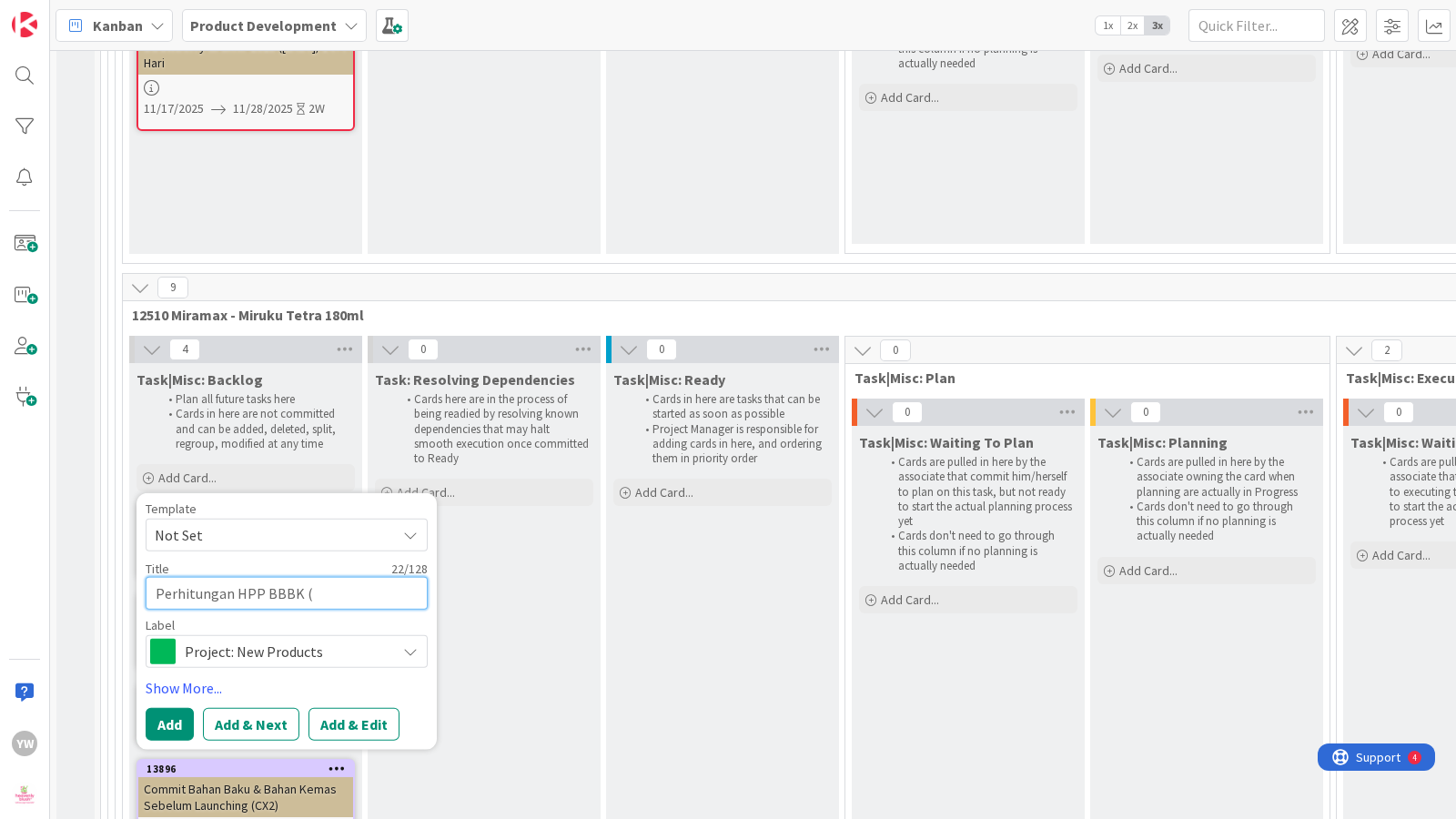 type on "x" 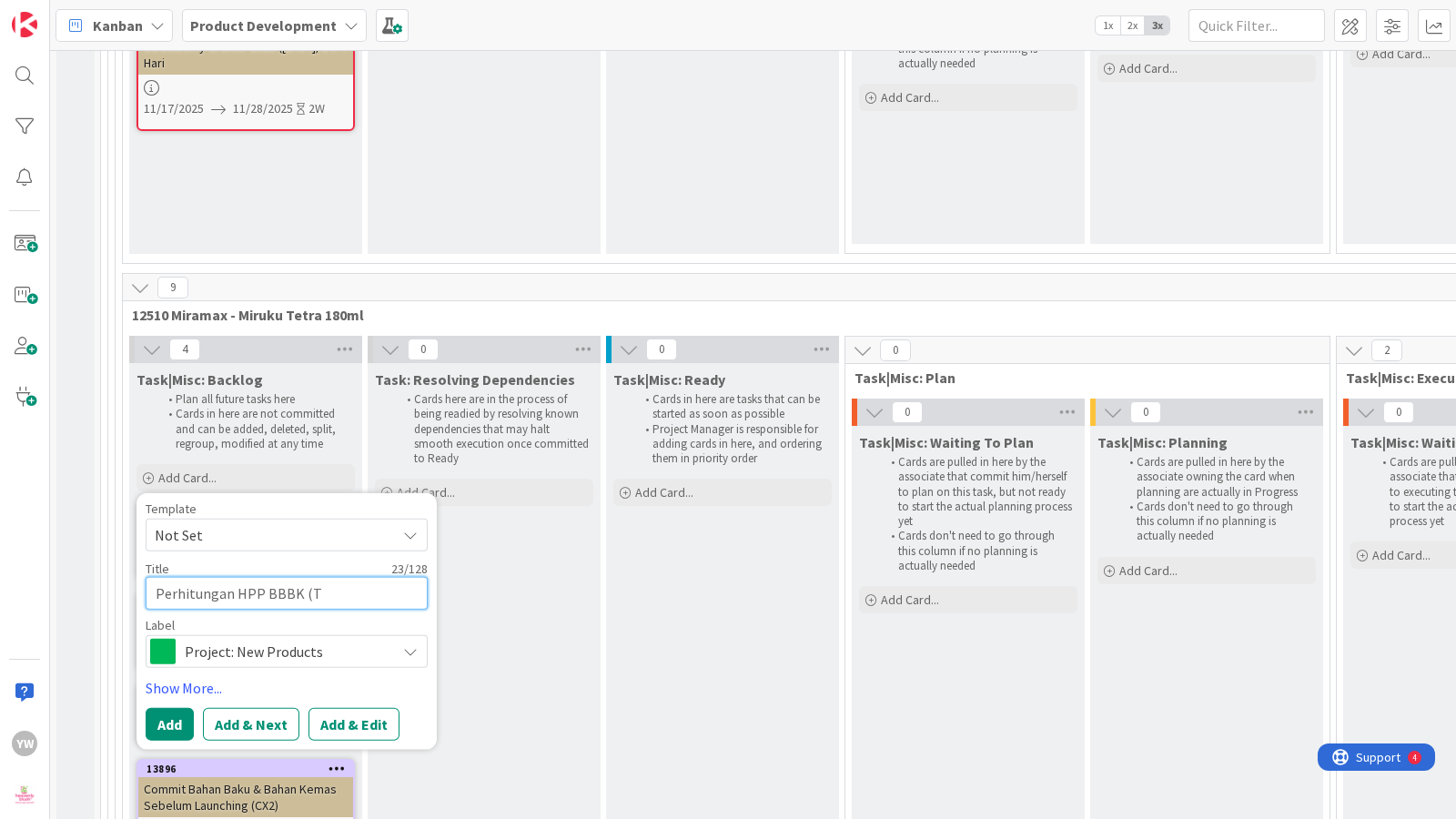 type on "x" 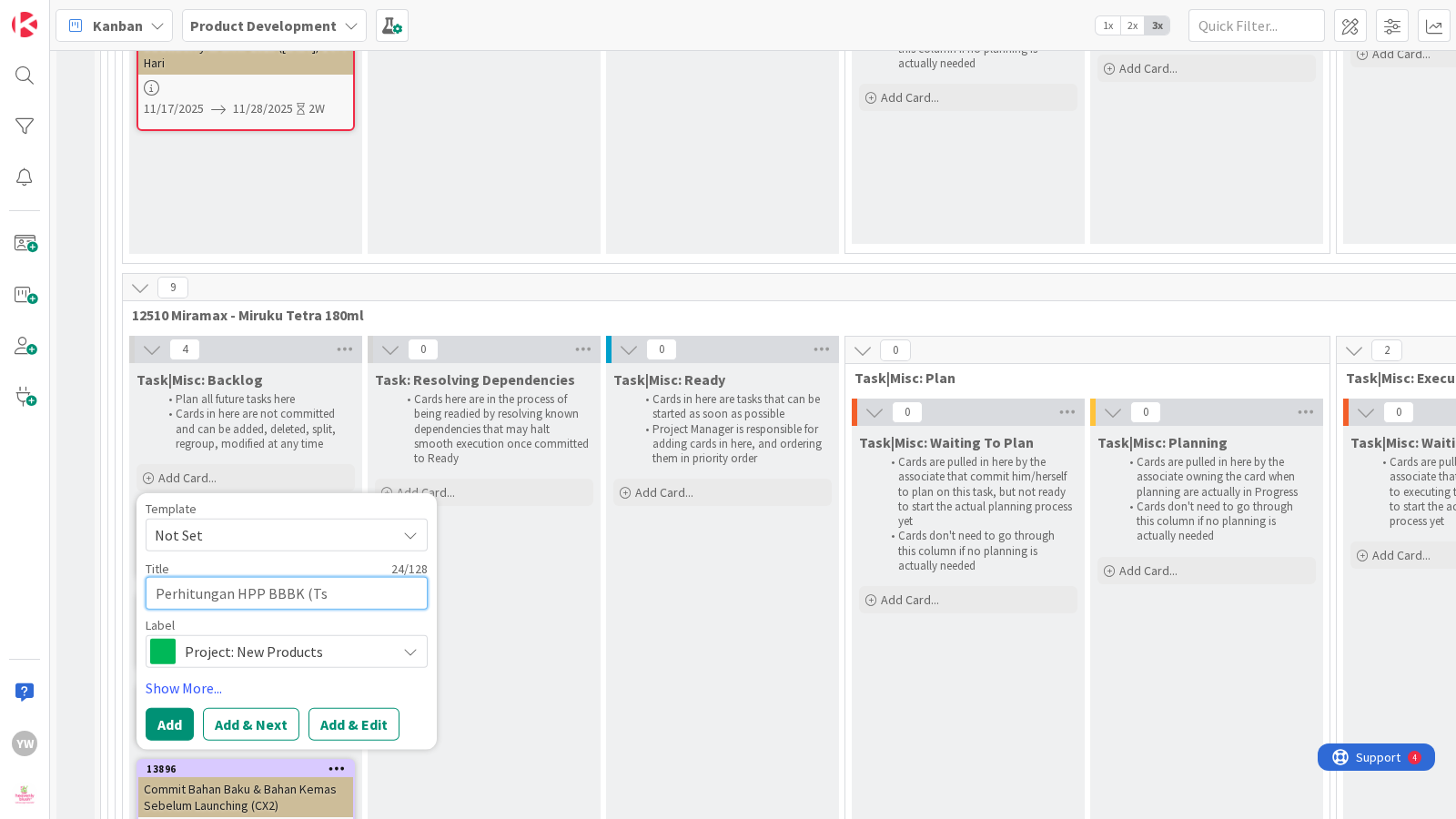 type on "x" 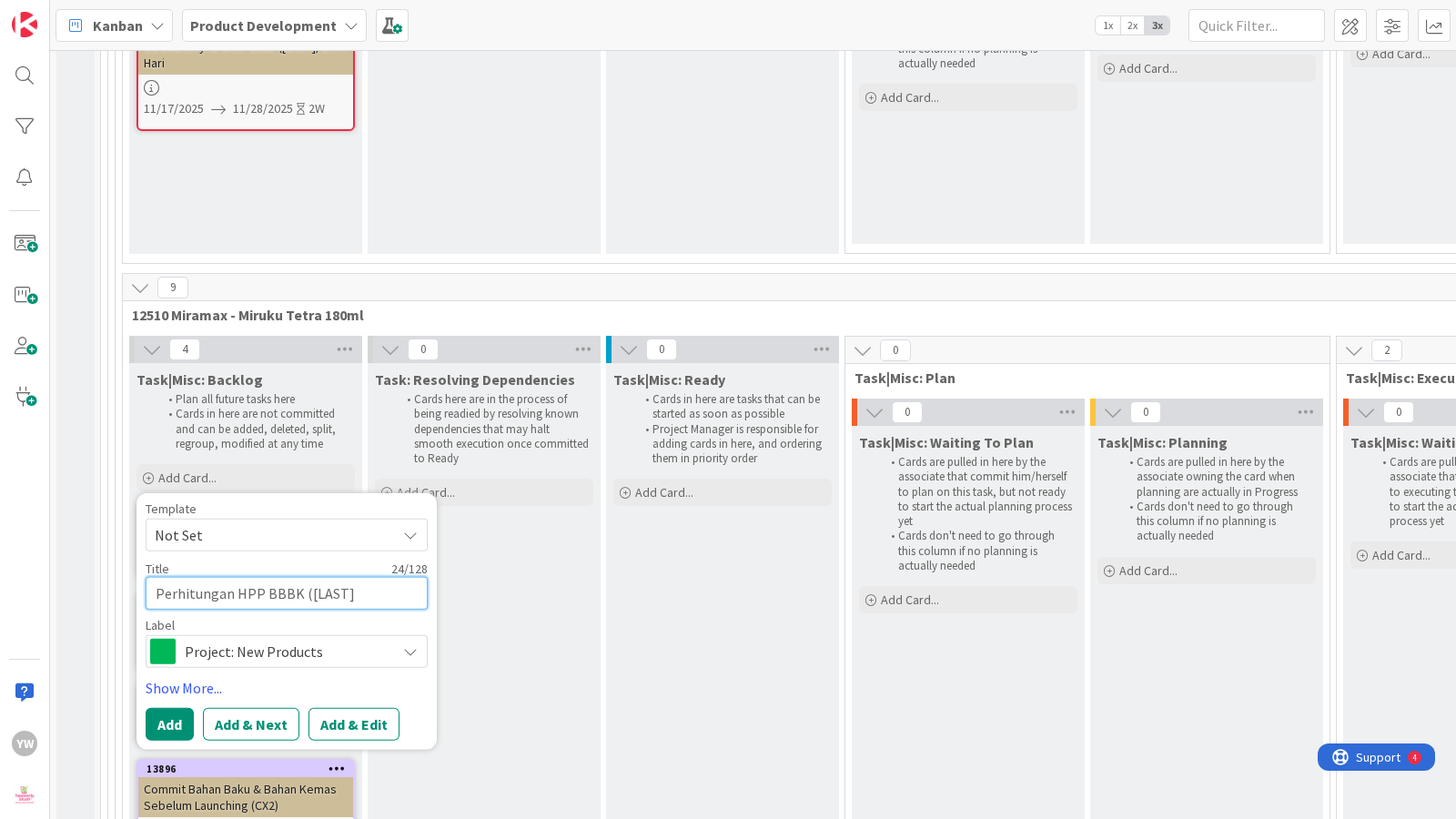 type on "Perhitungan HPP BBBK ([LAST]" 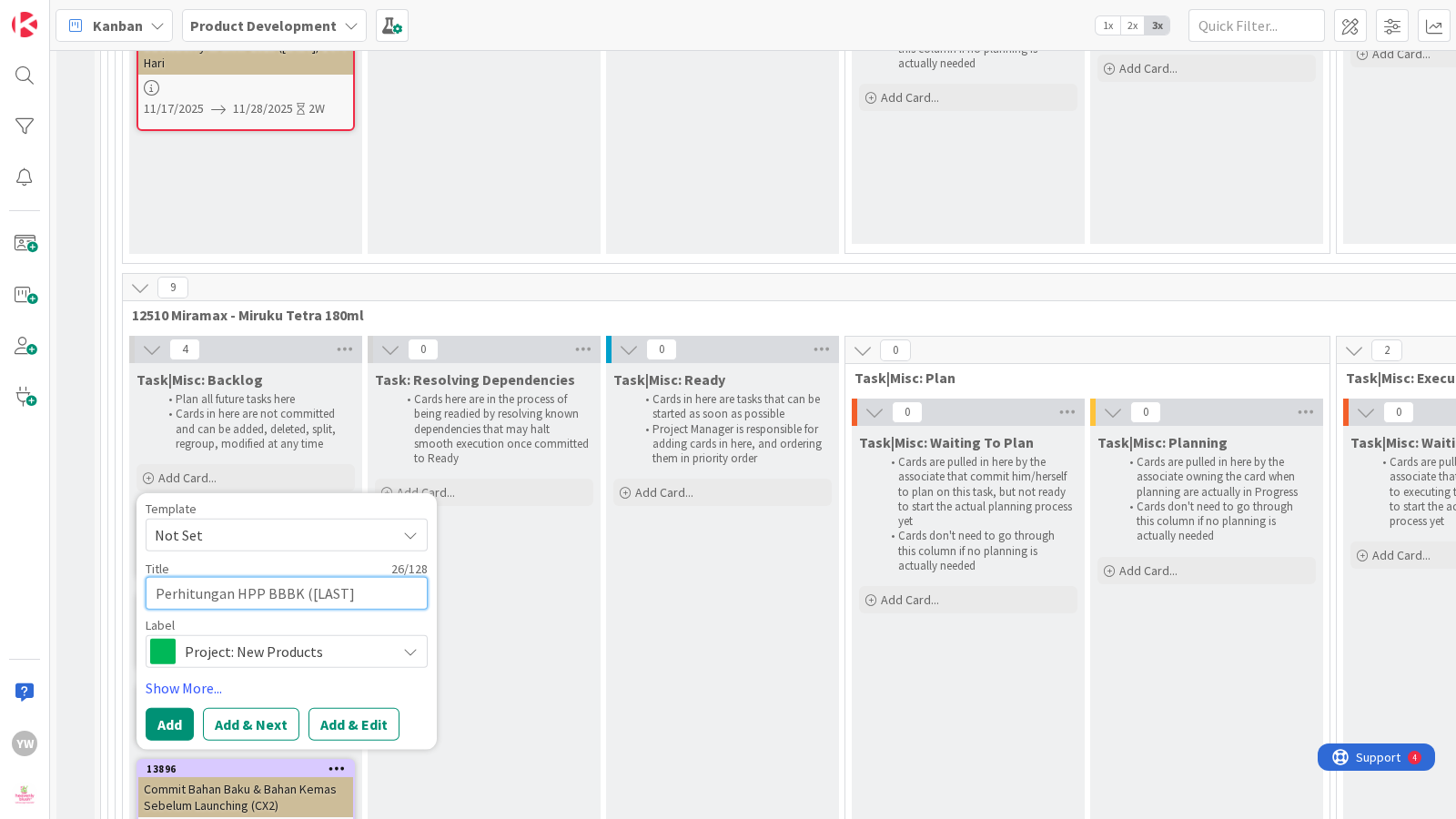 type on "x" 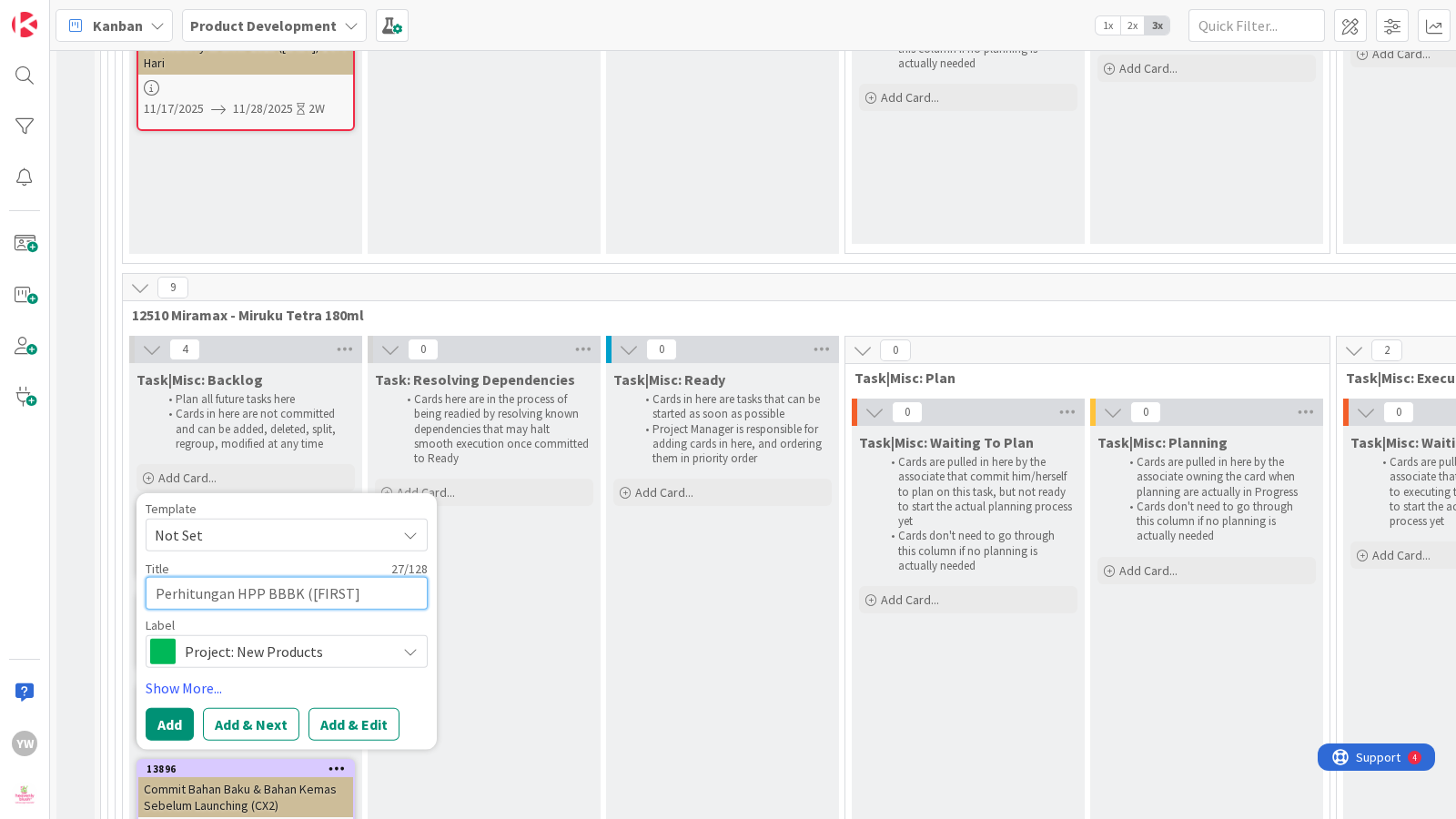type on "x" 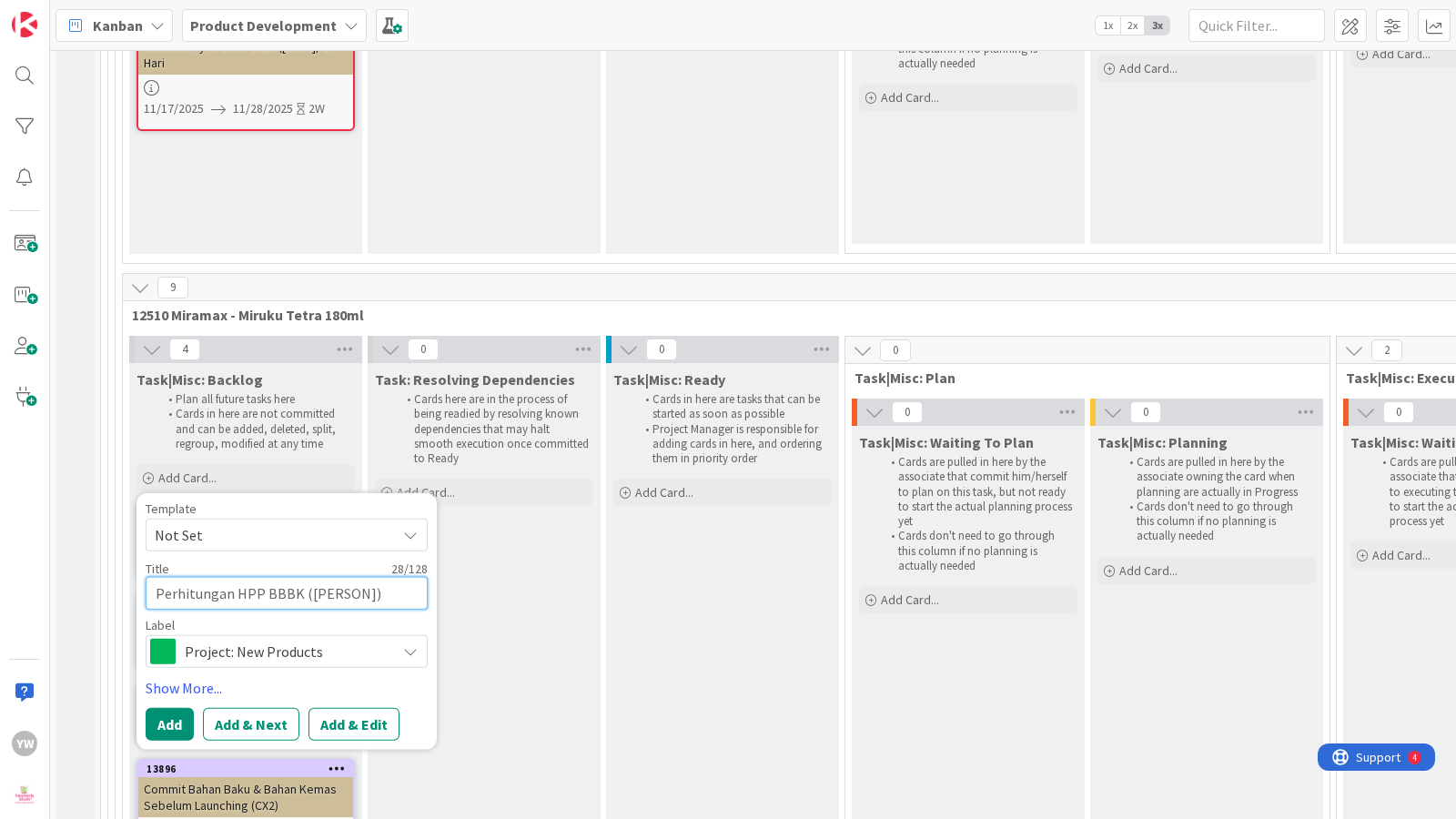 type on "x" 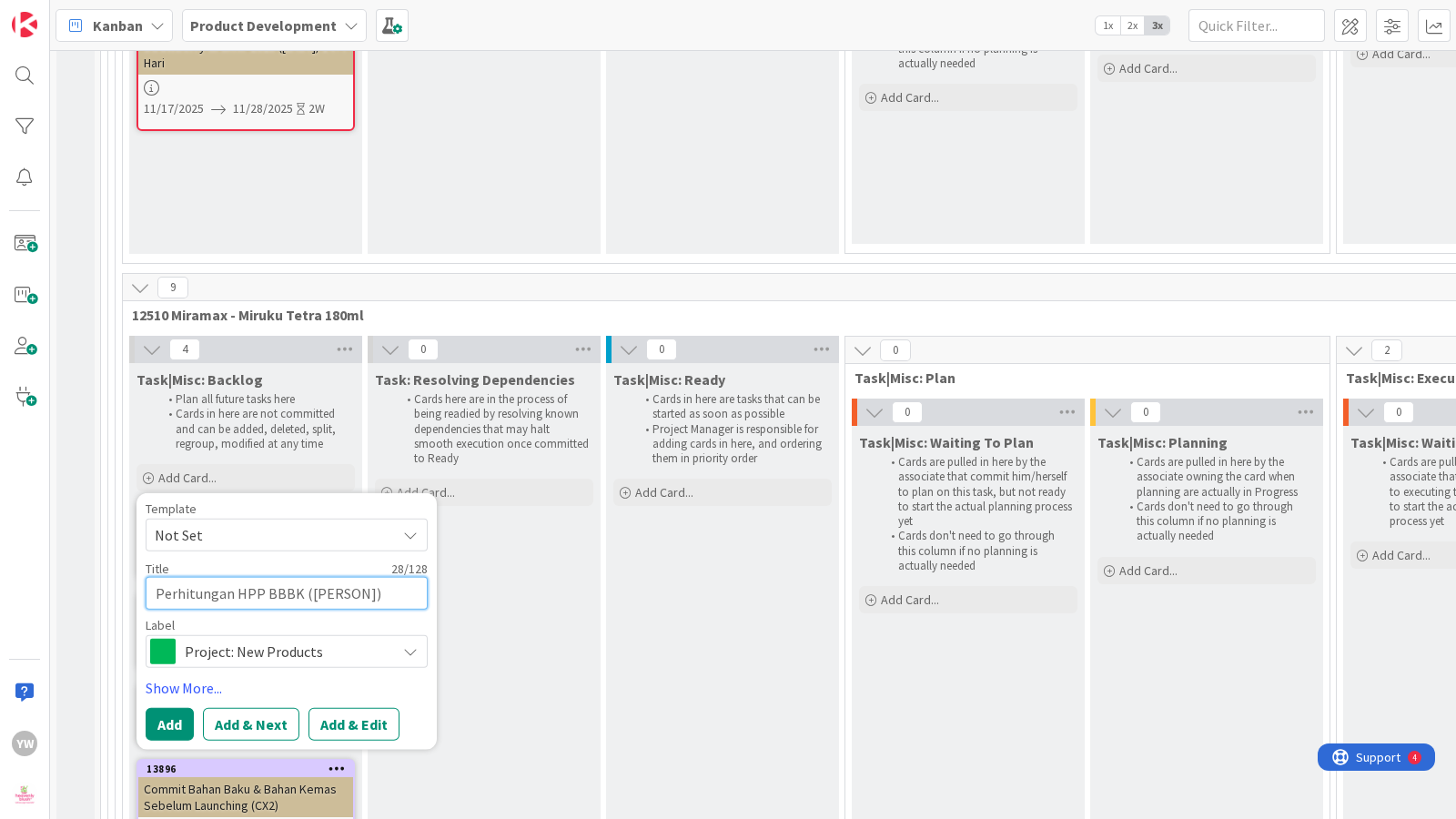 type on "Perhitungan HPP BBBK ([PERSON])" 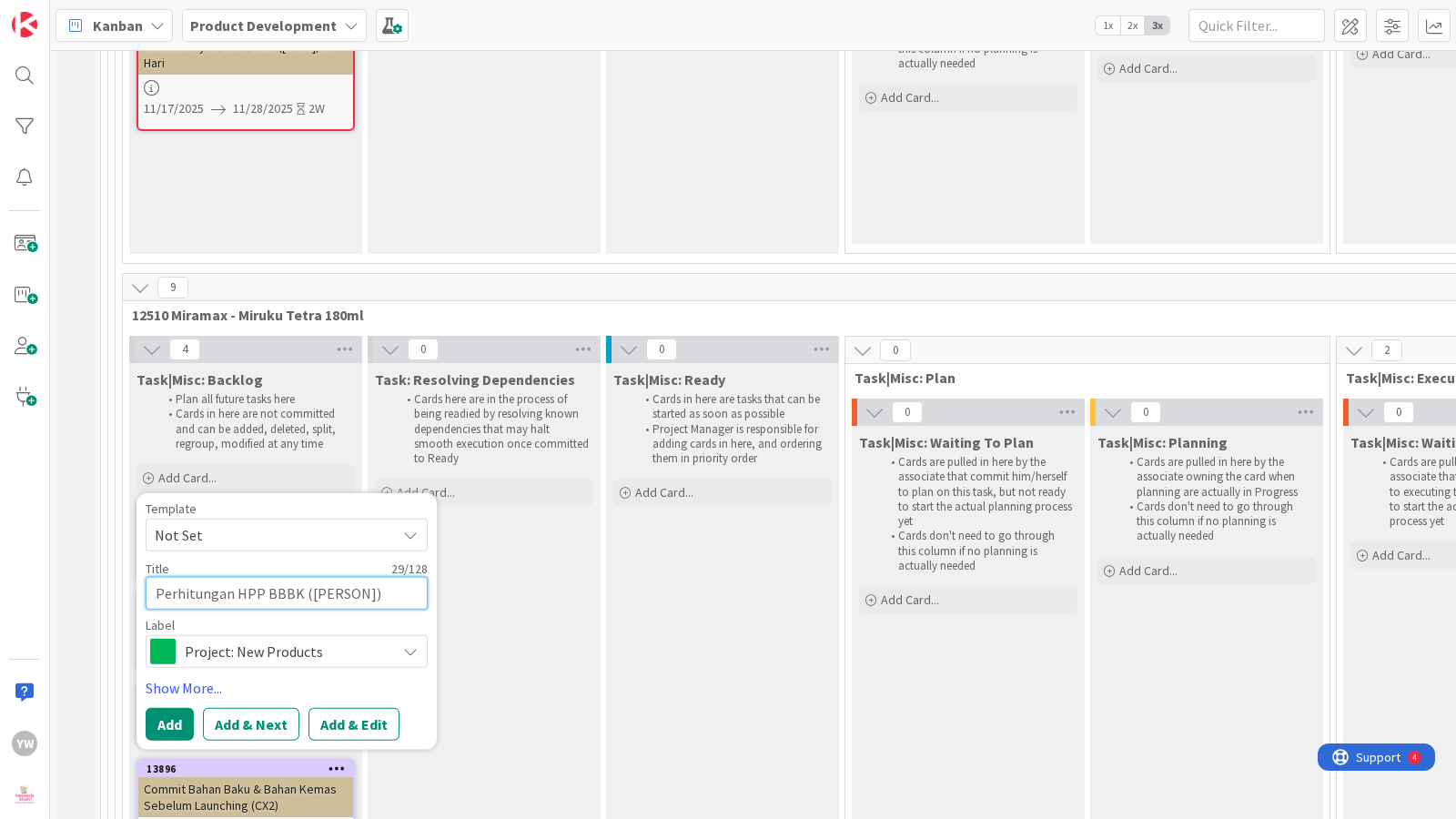 type on "x" 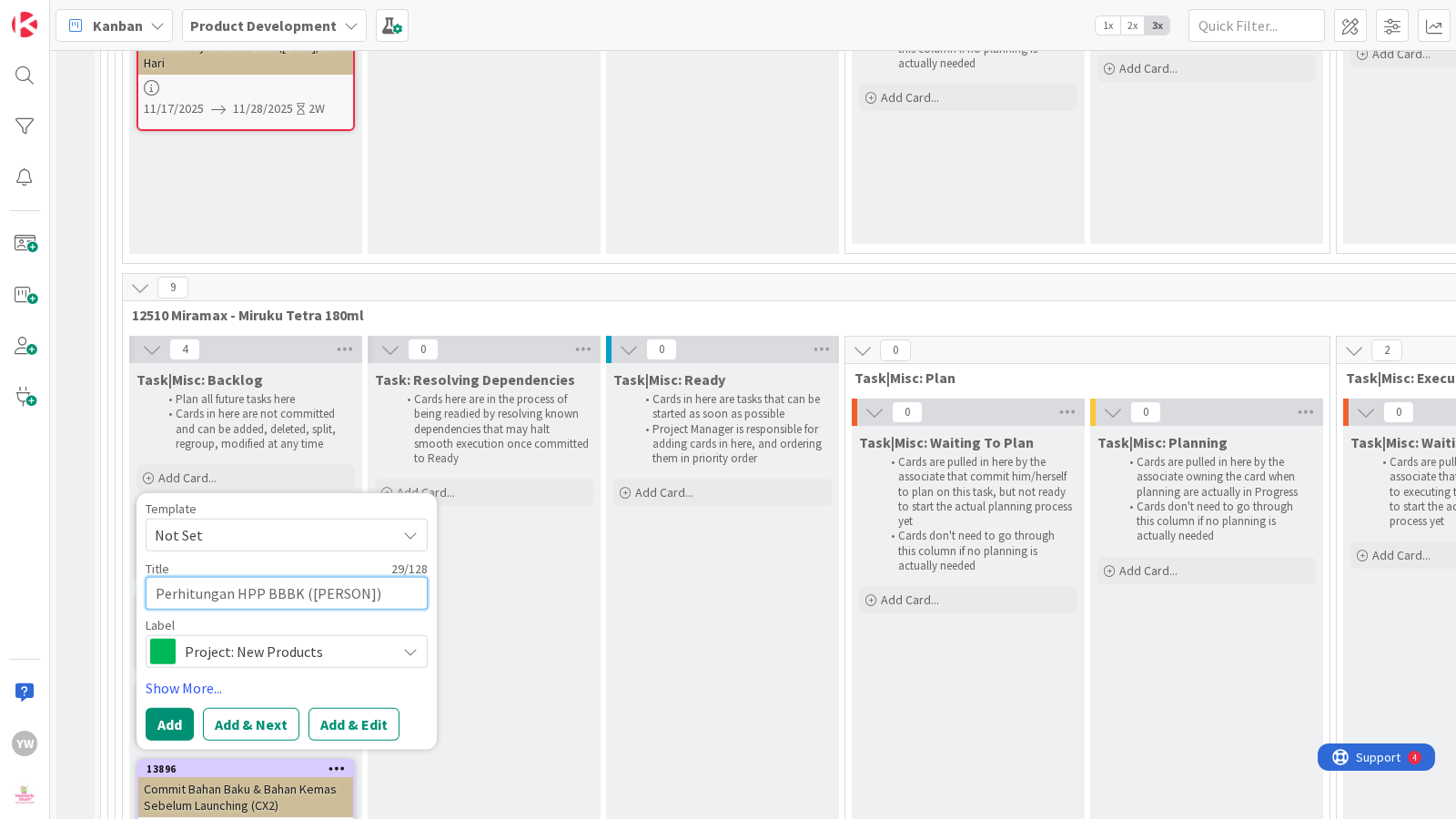 type on "Perhitungan HPP BBBK (Tsani) 3" 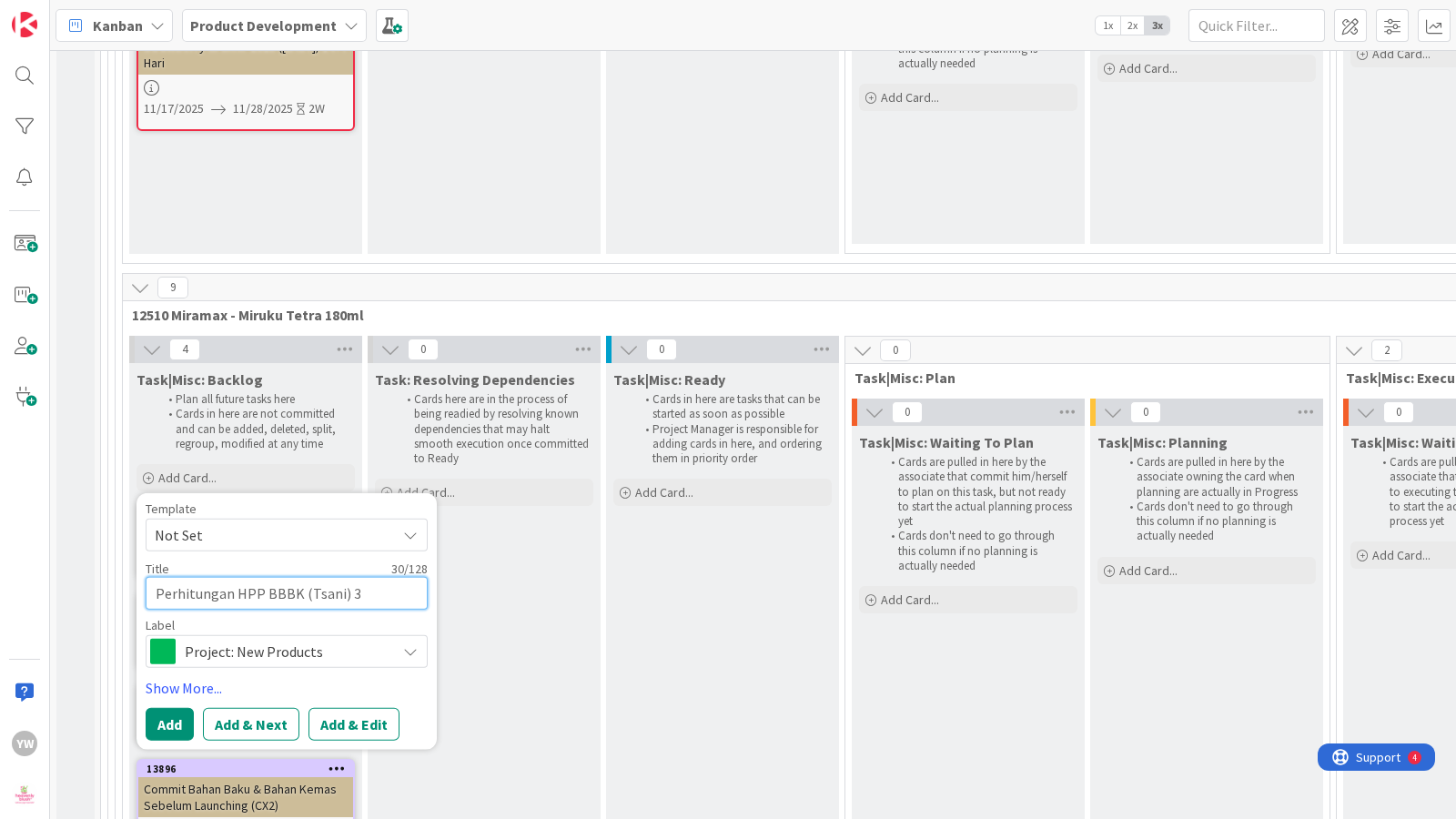 type on "x" 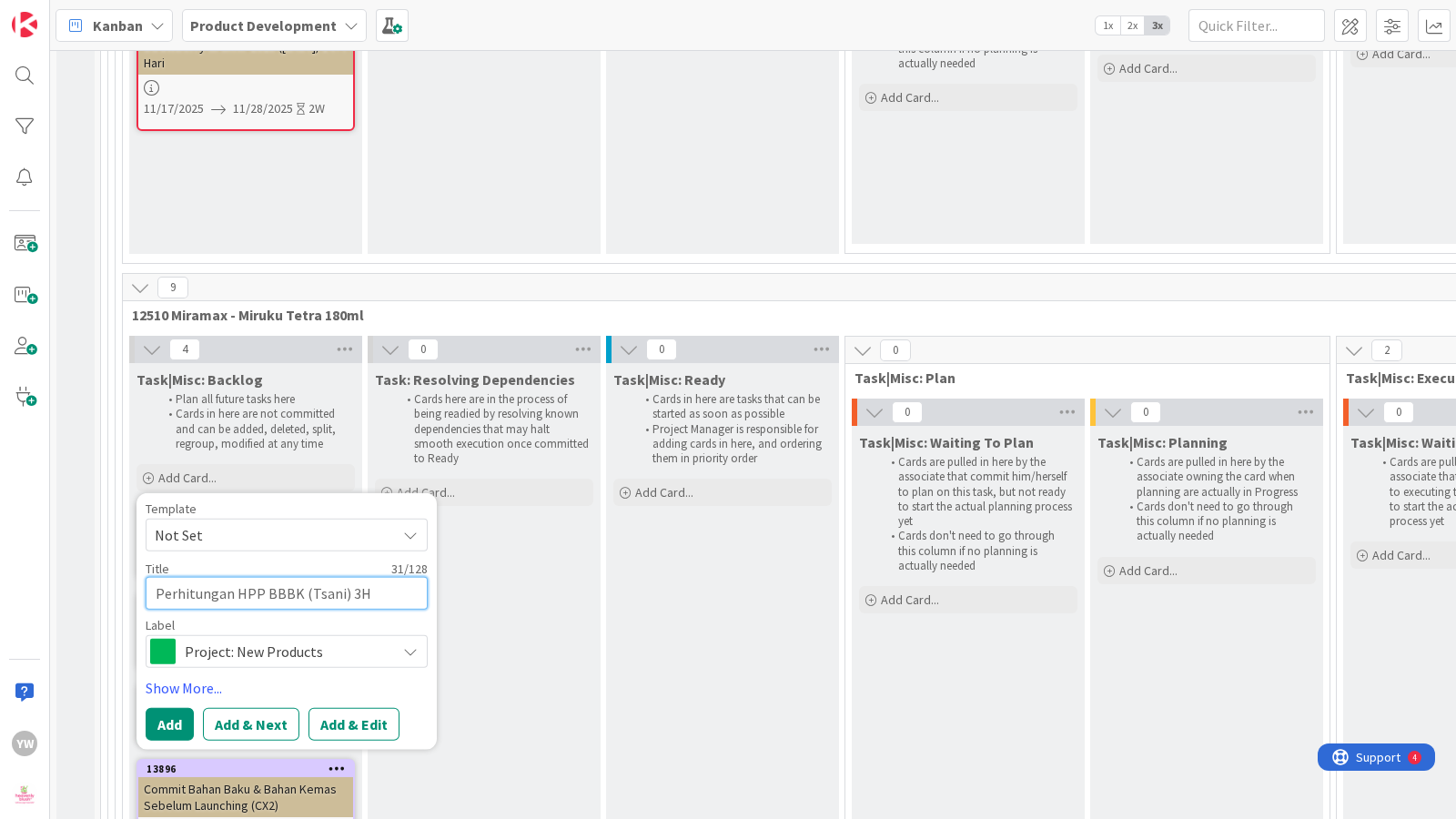 type on "x" 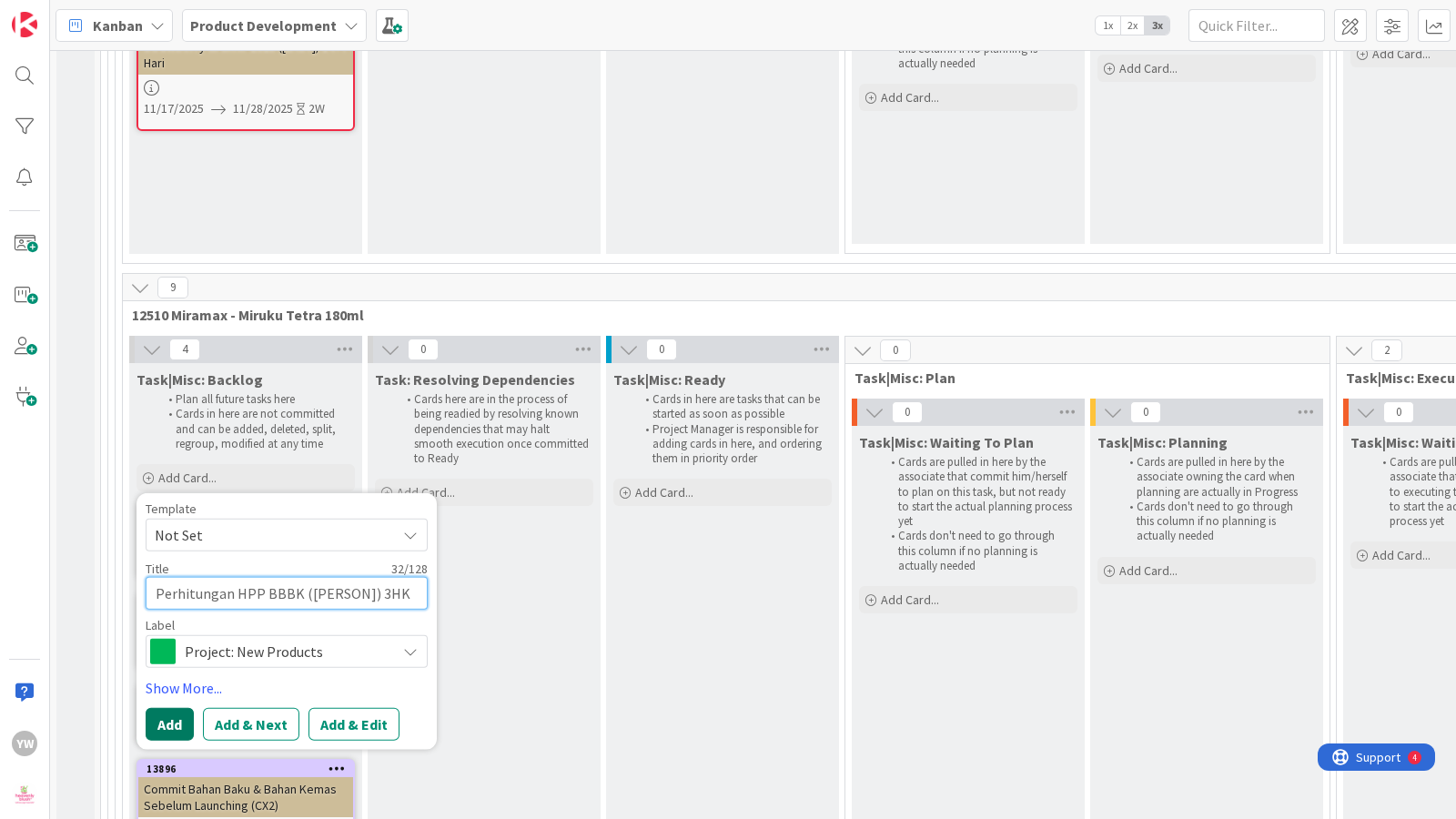 type on "Perhitungan HPP BBBK ([PERSON]) 3HK" 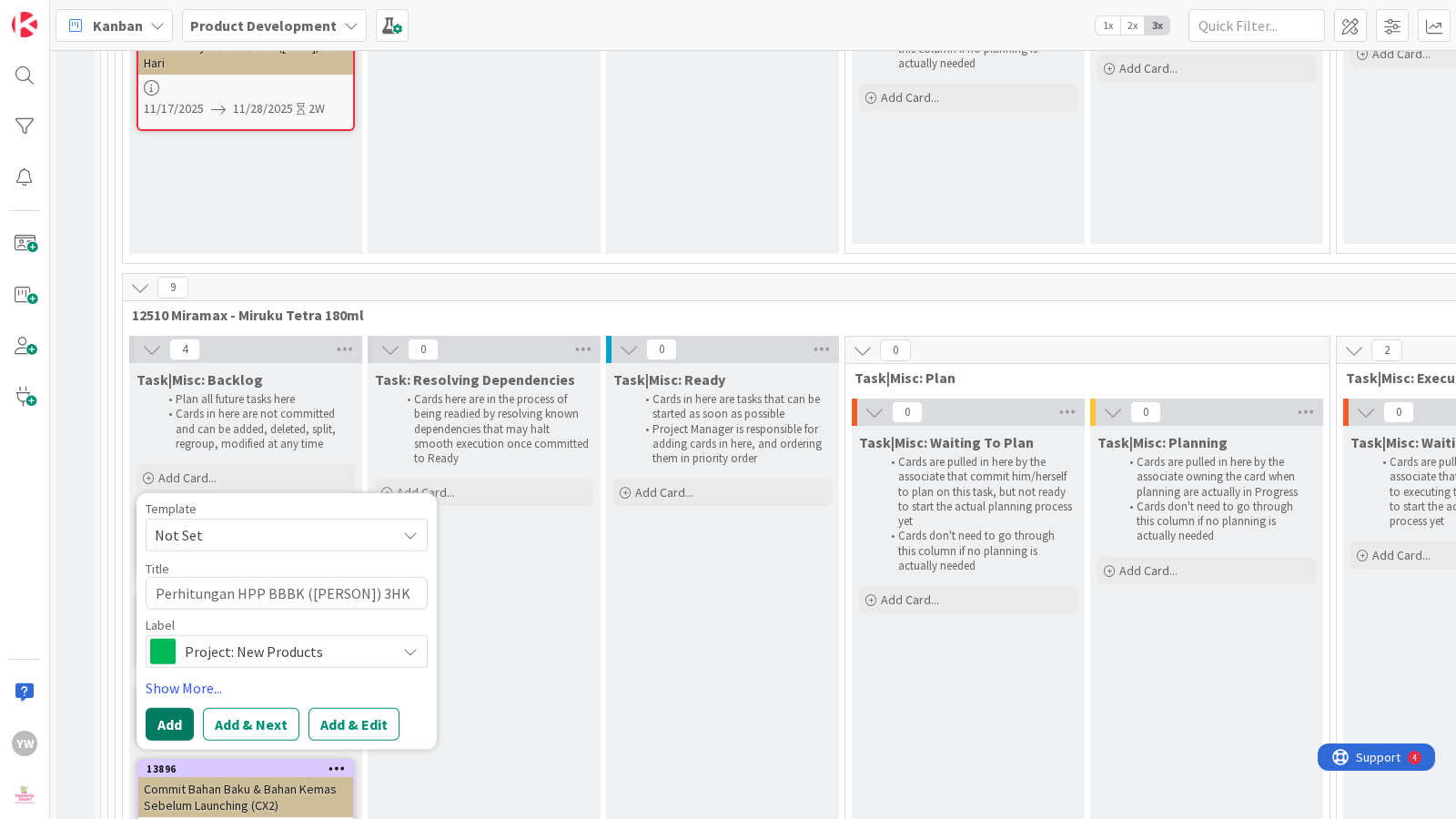click on "Add" at bounding box center (169, 724) 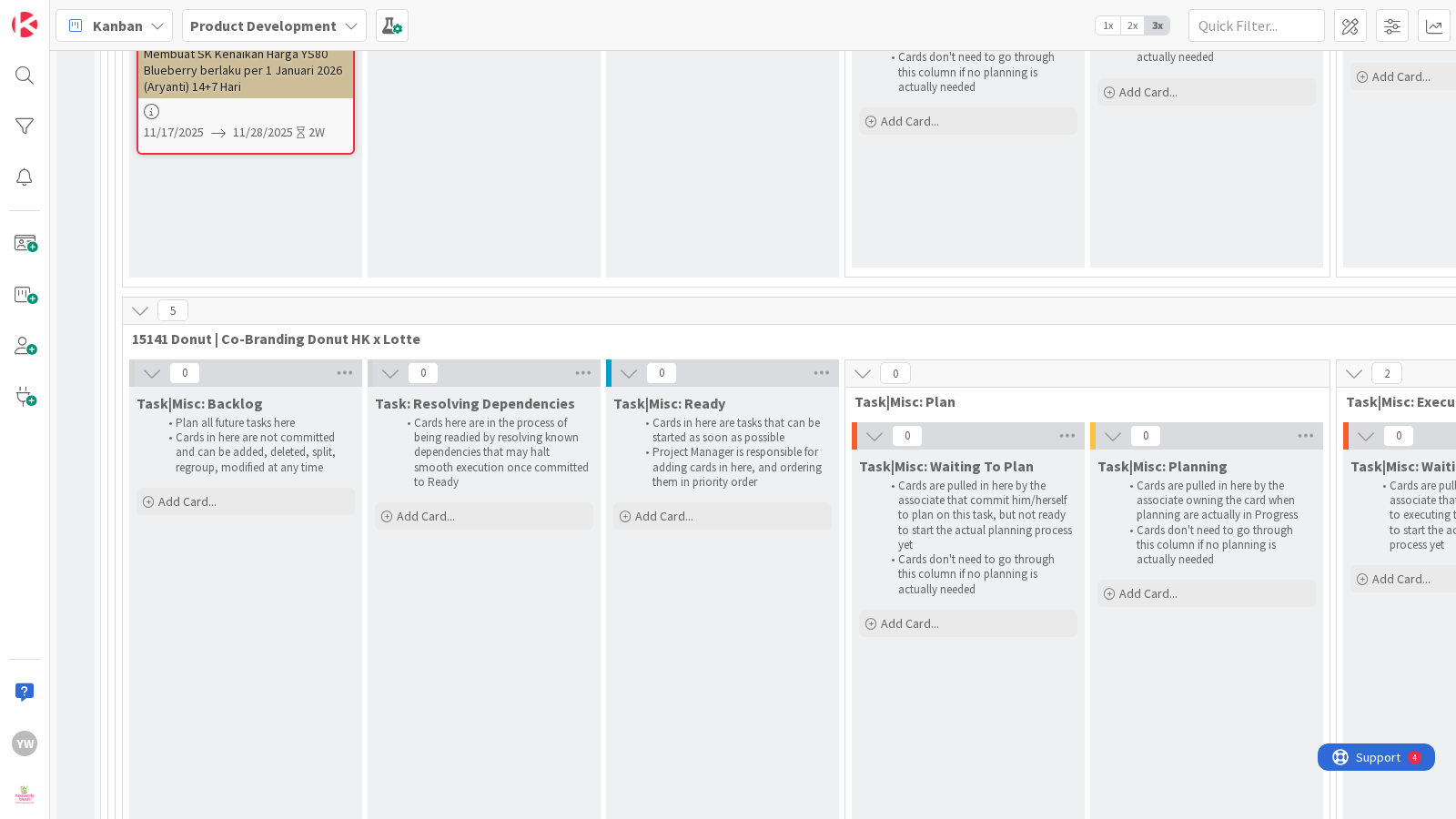 scroll, scrollTop: 17137, scrollLeft: 0, axis: vertical 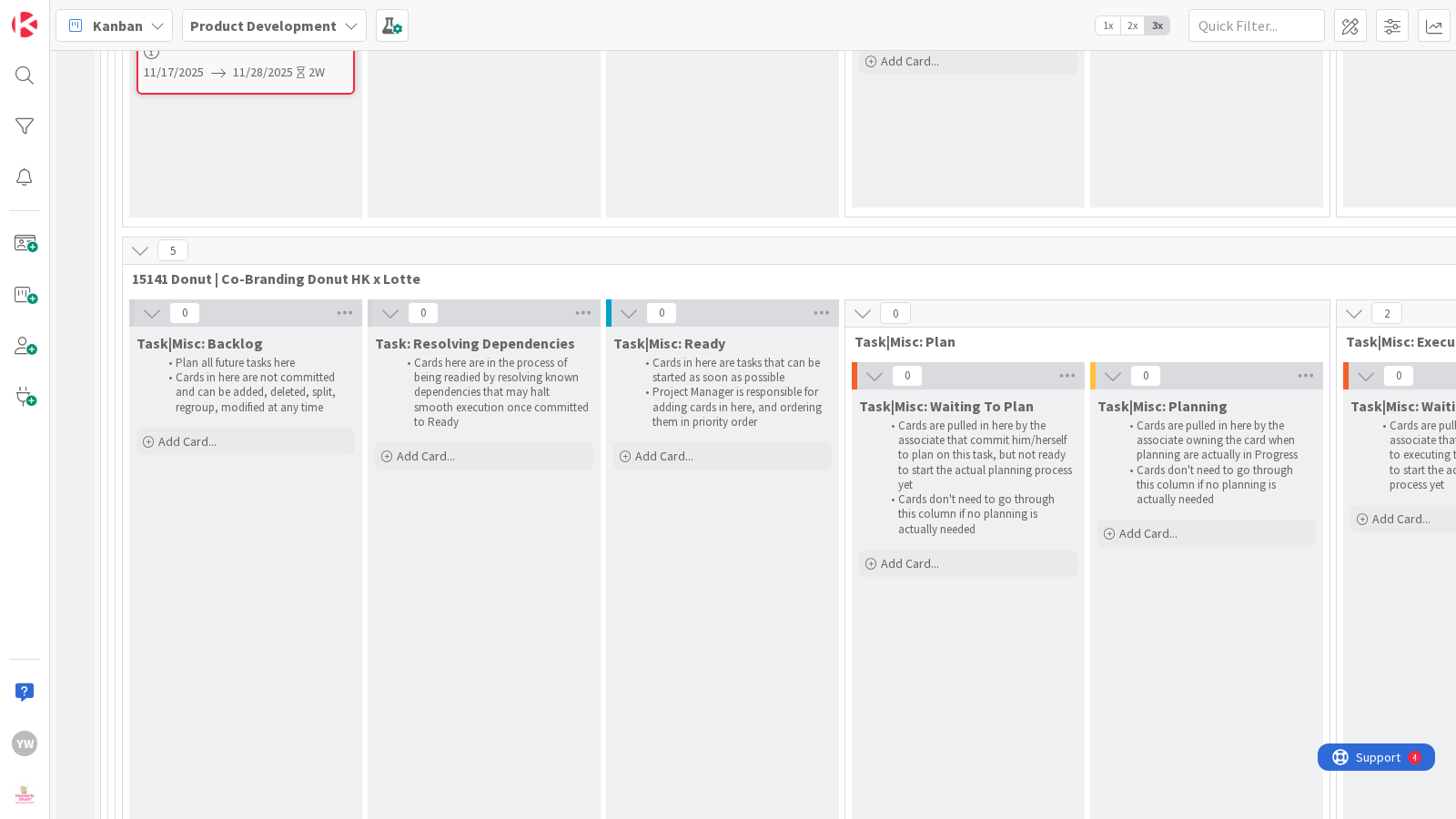 drag, startPoint x: 515, startPoint y: 487, endPoint x: 460, endPoint y: 617, distance: 141.15594 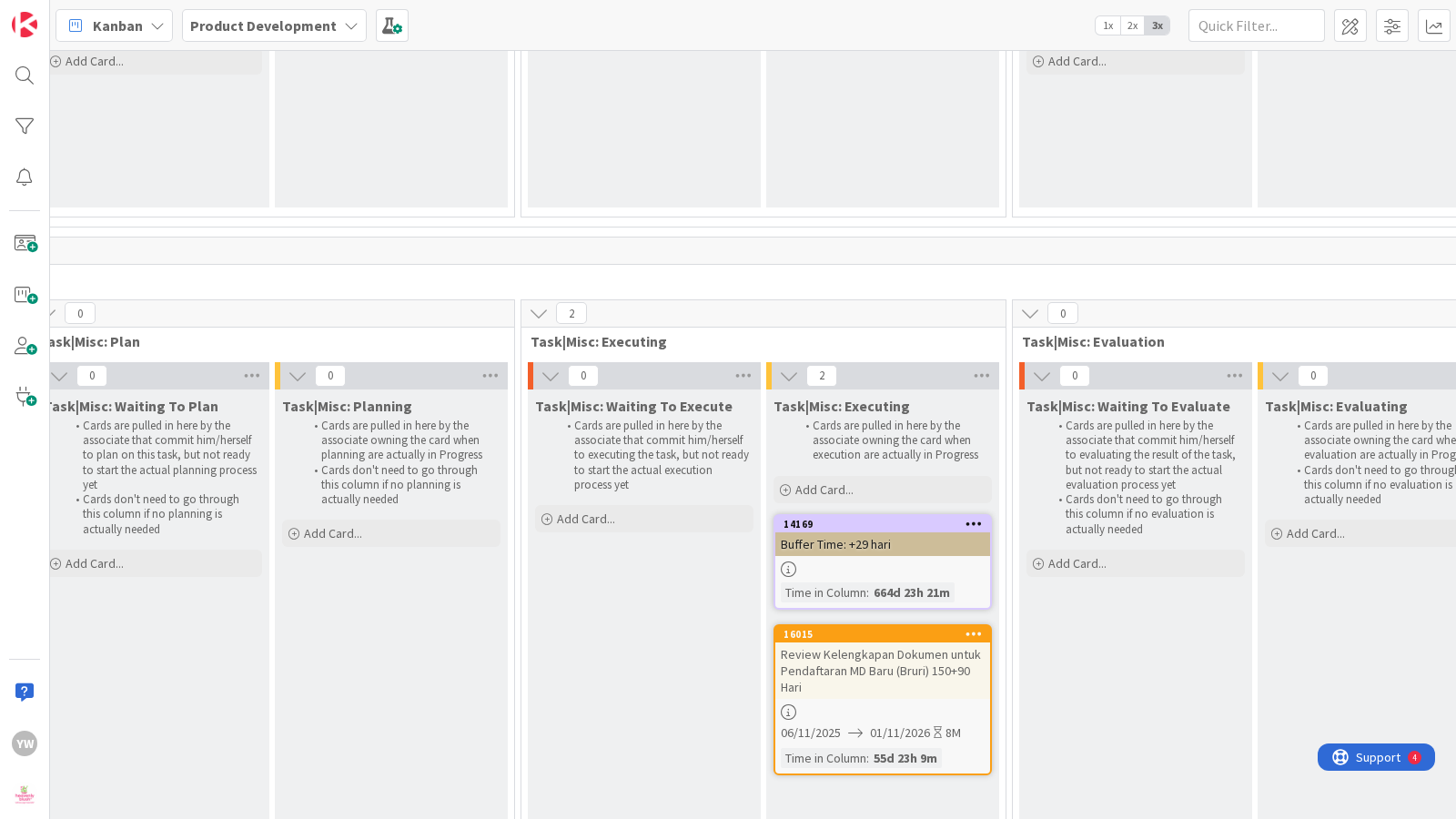 scroll, scrollTop: 17137, scrollLeft: 836, axis: both 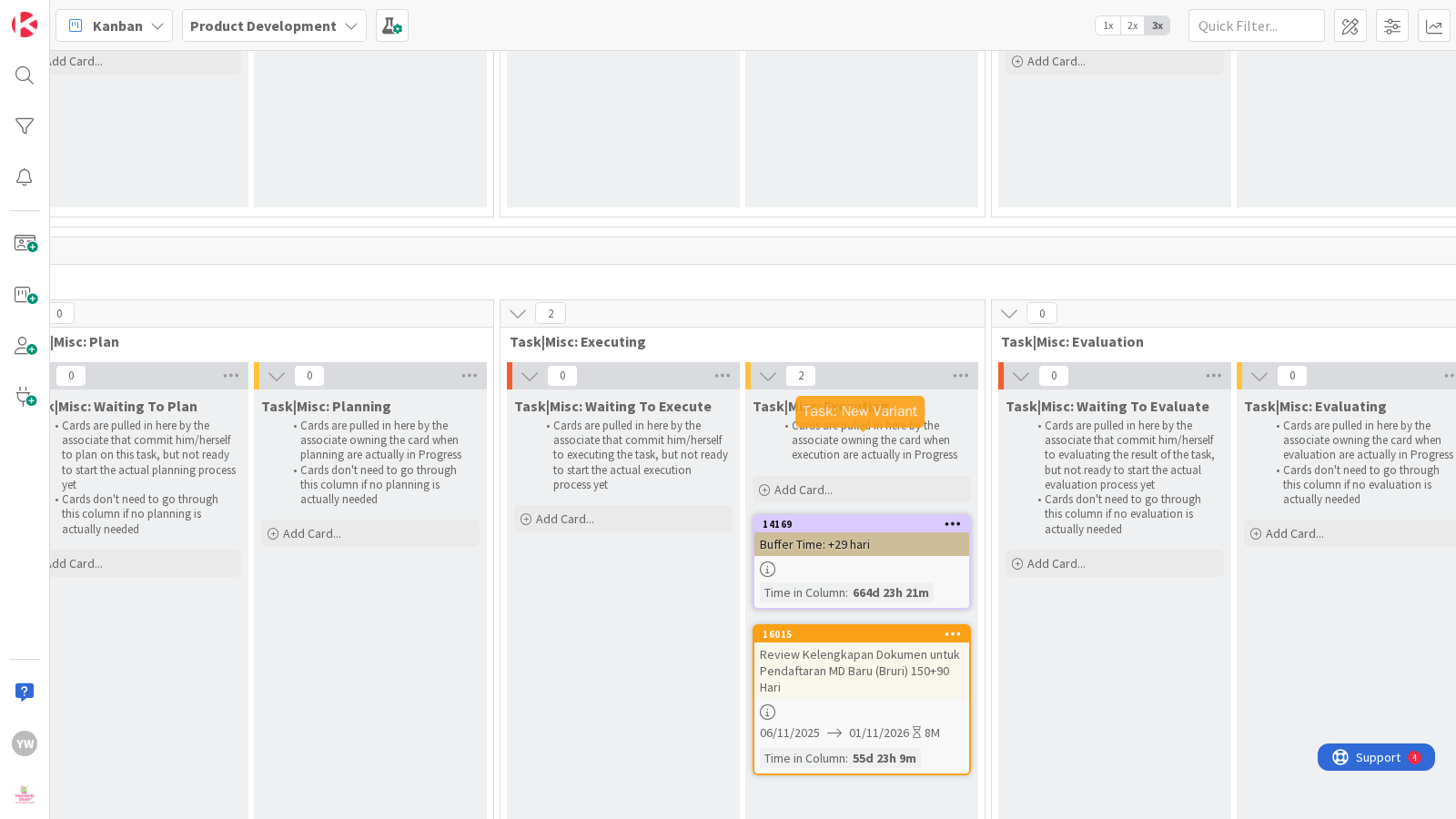 click on "Review Kelengkapan Dokumen untuk Pendaftaran MD Baru (Bruri) 150+90 Hari" at bounding box center [862, 671] 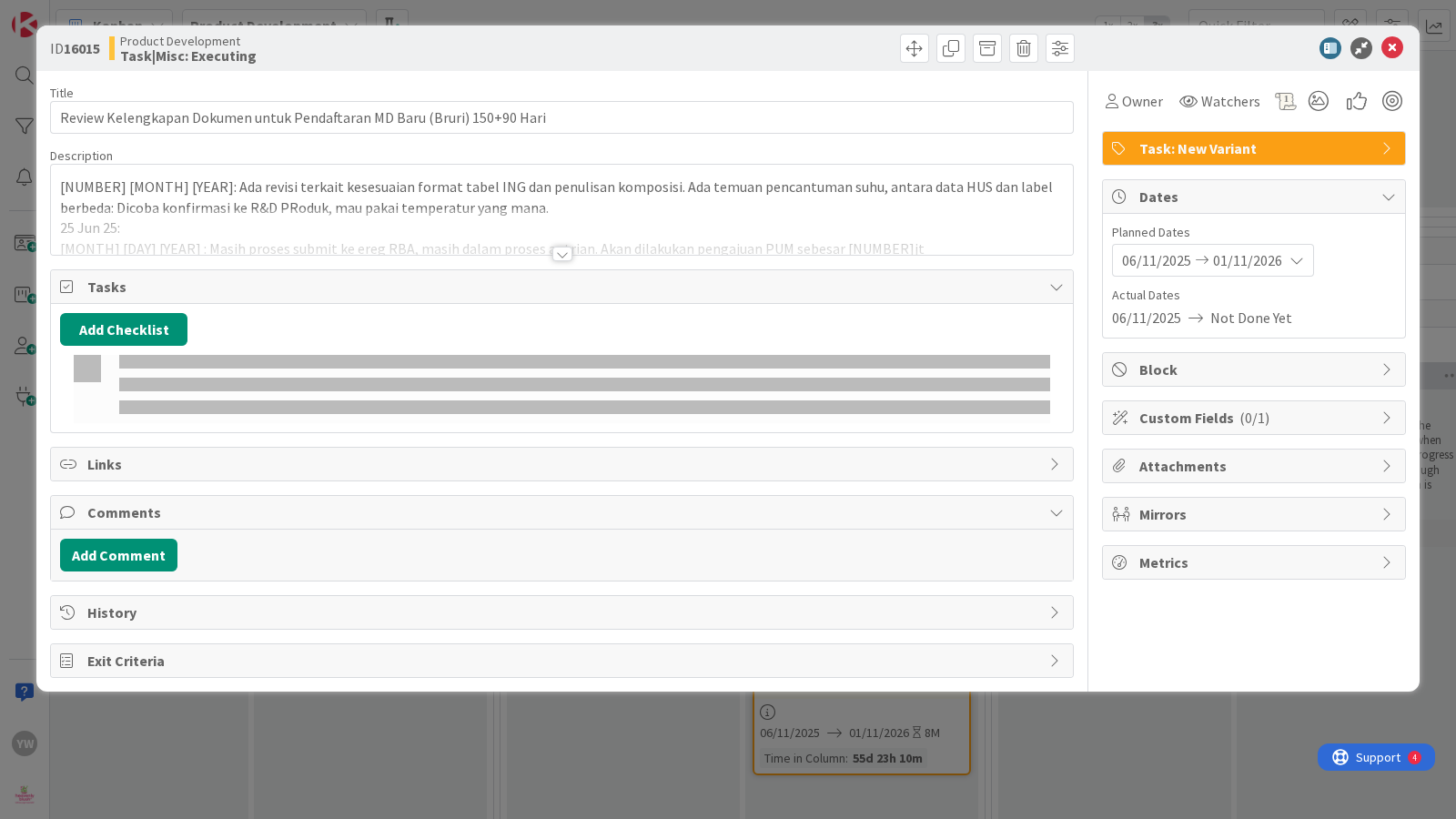 scroll, scrollTop: 0, scrollLeft: 0, axis: both 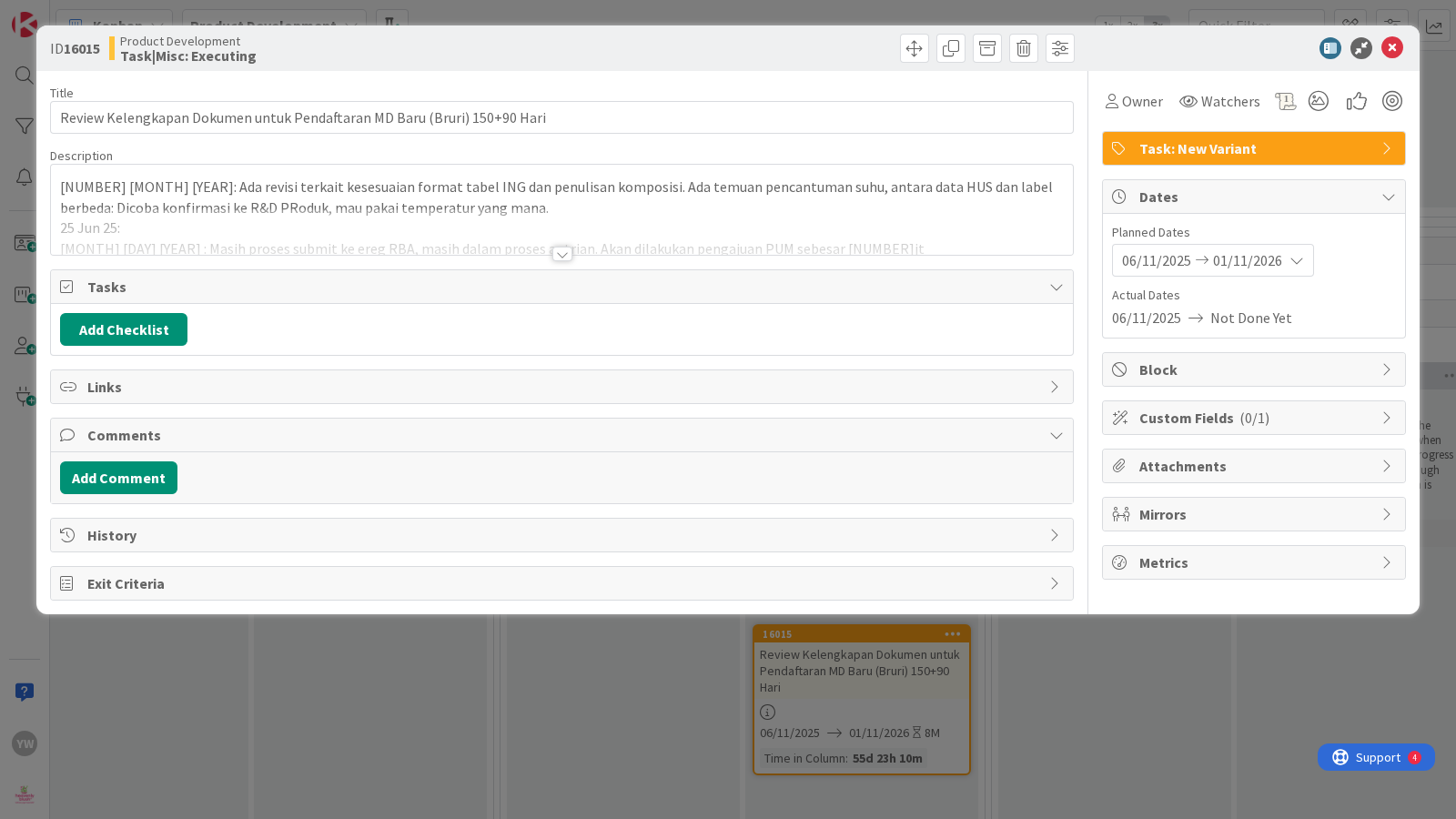 click at bounding box center [562, 254] 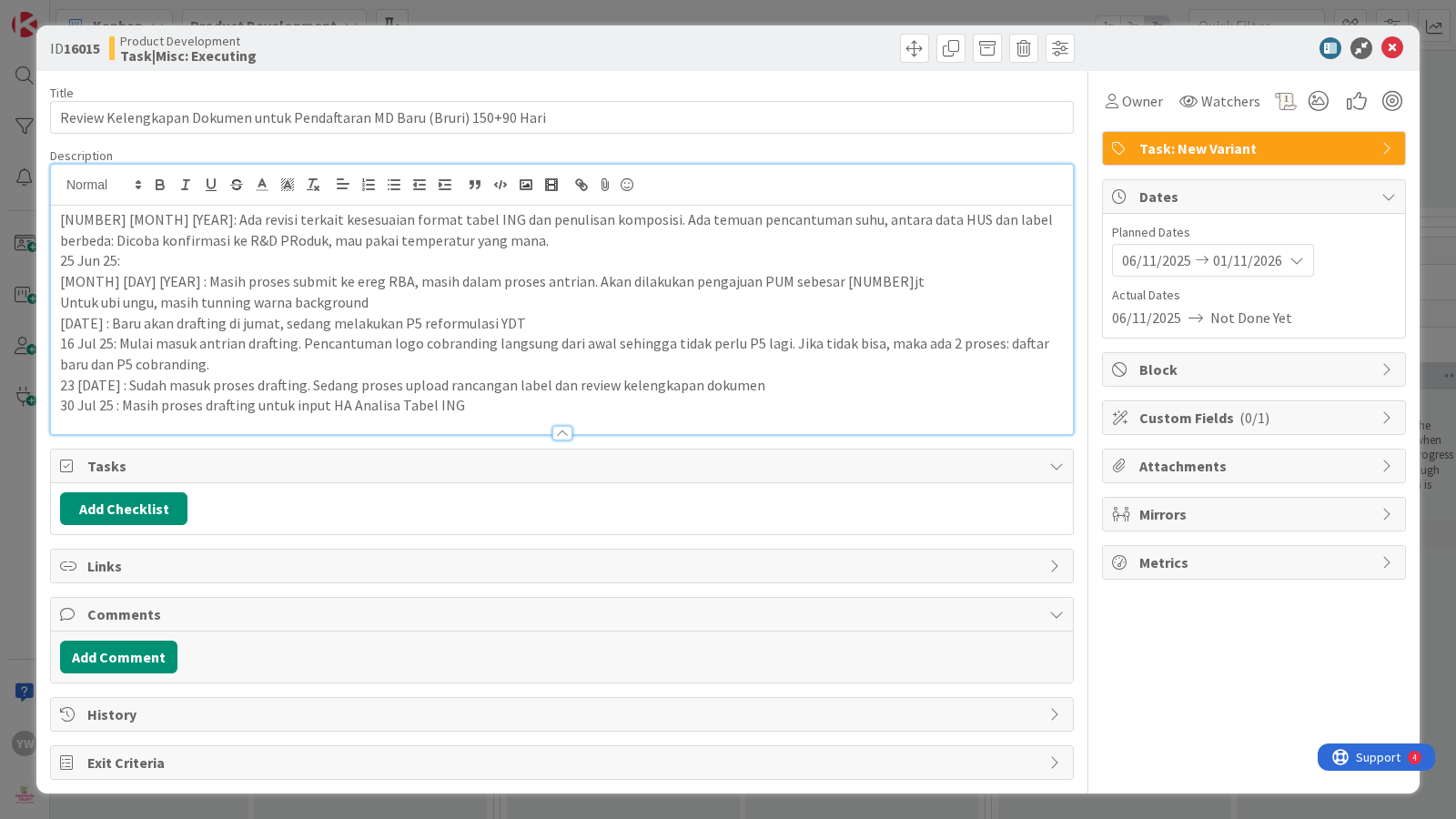 click on "30 Jul 25 : Masih proses drafting untuk input HA Analisa Tabel ING" at bounding box center [561, 405] 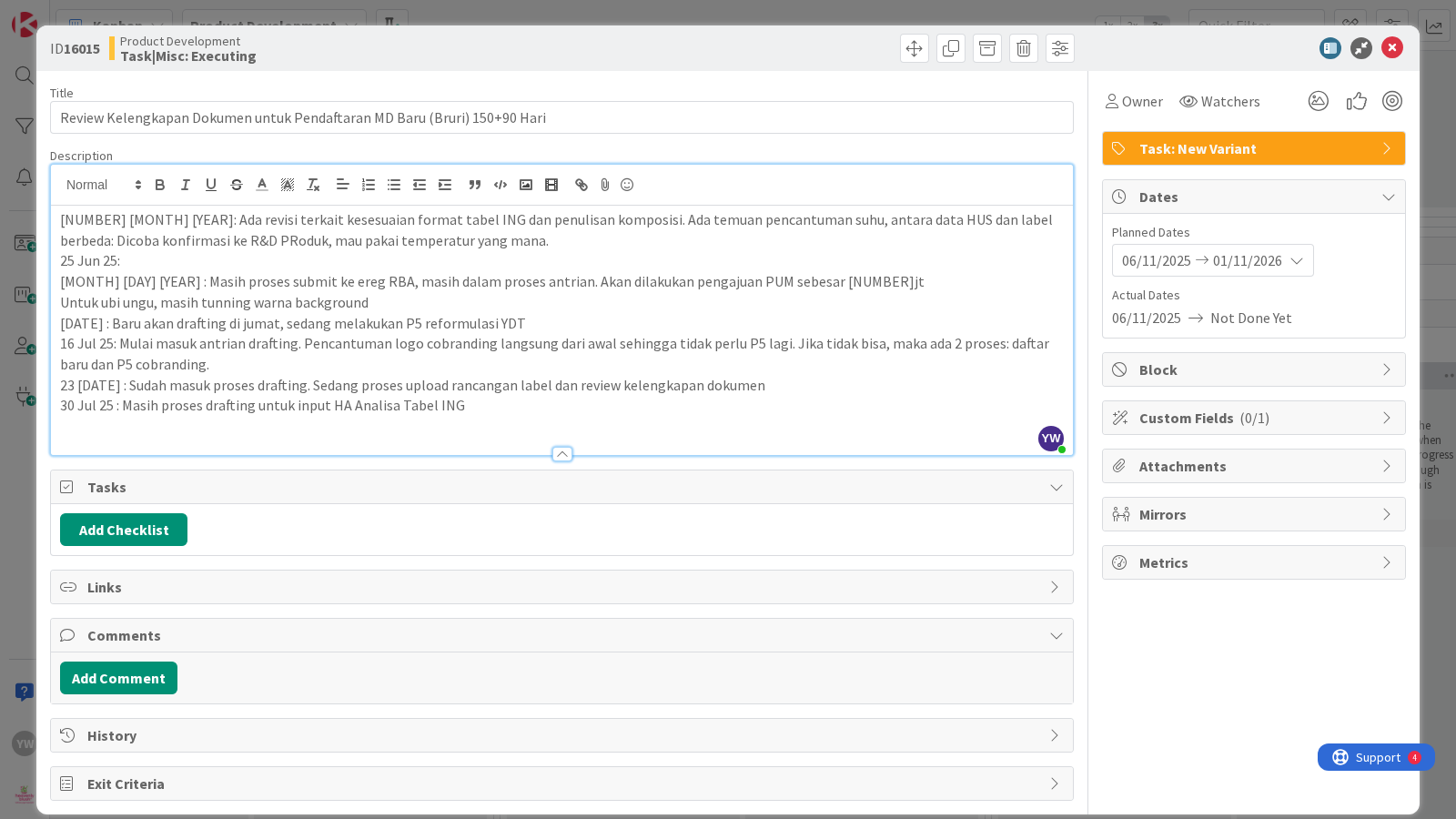 type 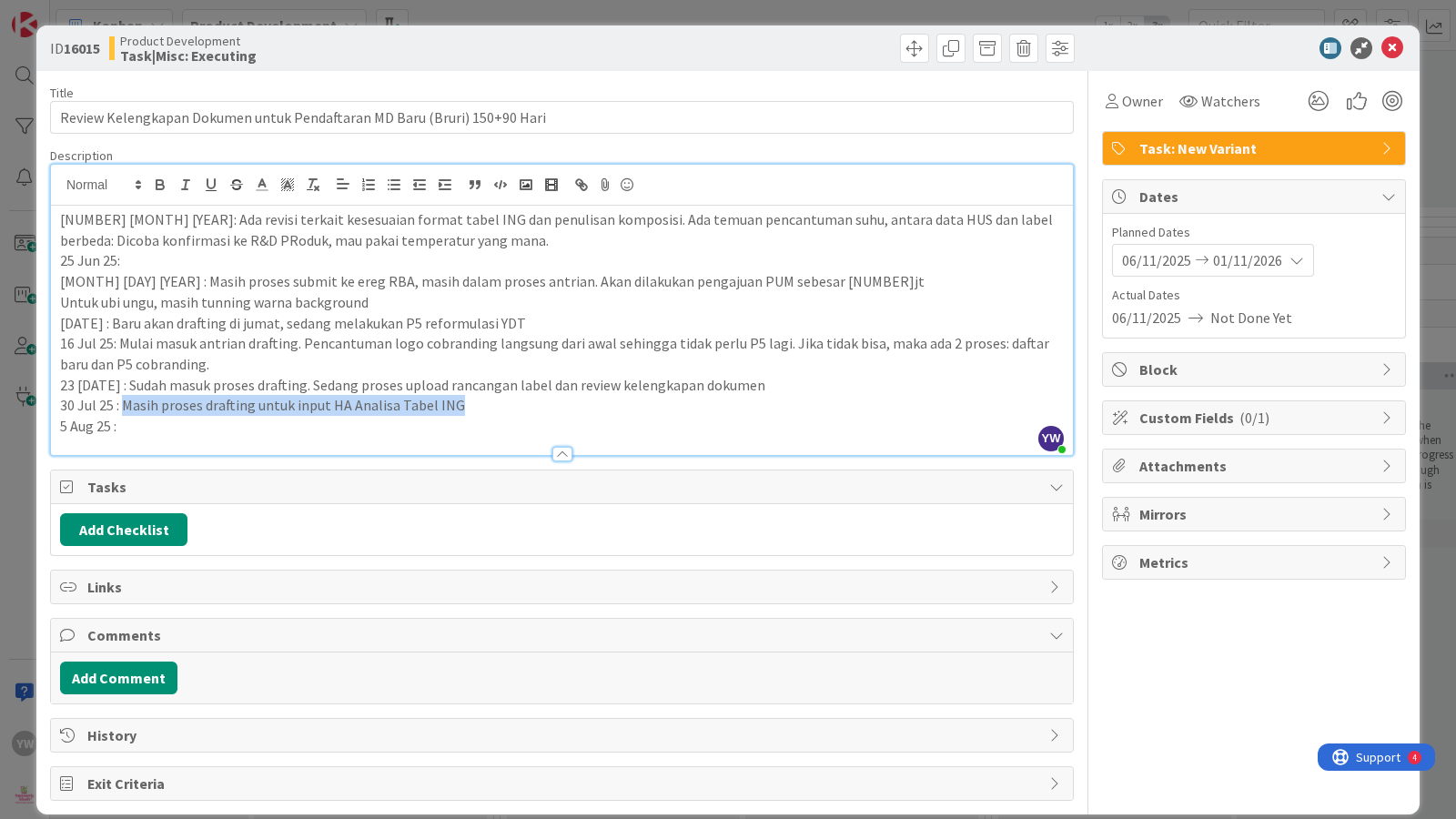 drag, startPoint x: 126, startPoint y: 408, endPoint x: 464, endPoint y: 404, distance: 338.0237 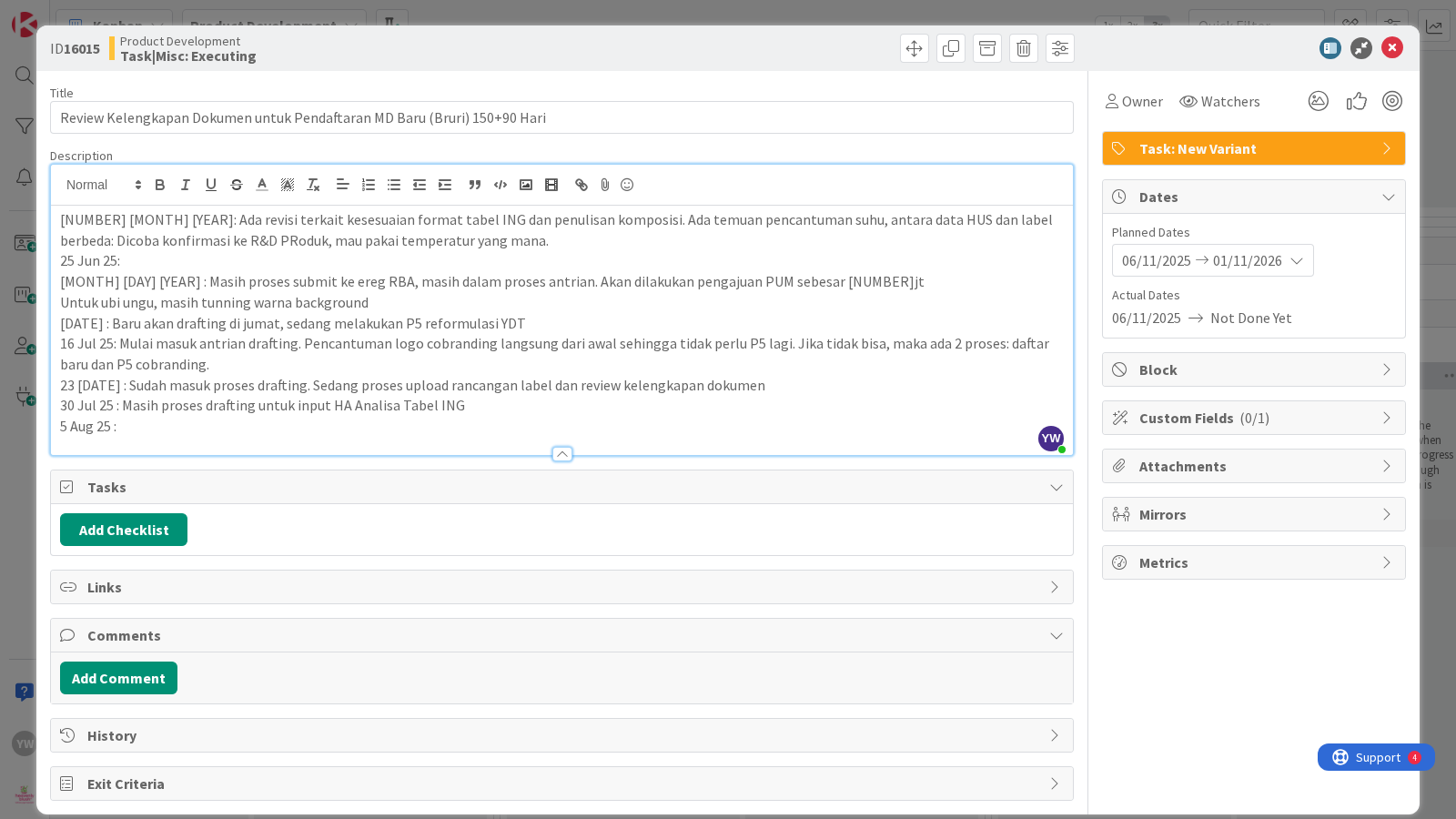 click on "5 Aug 25 :" at bounding box center (561, 426) 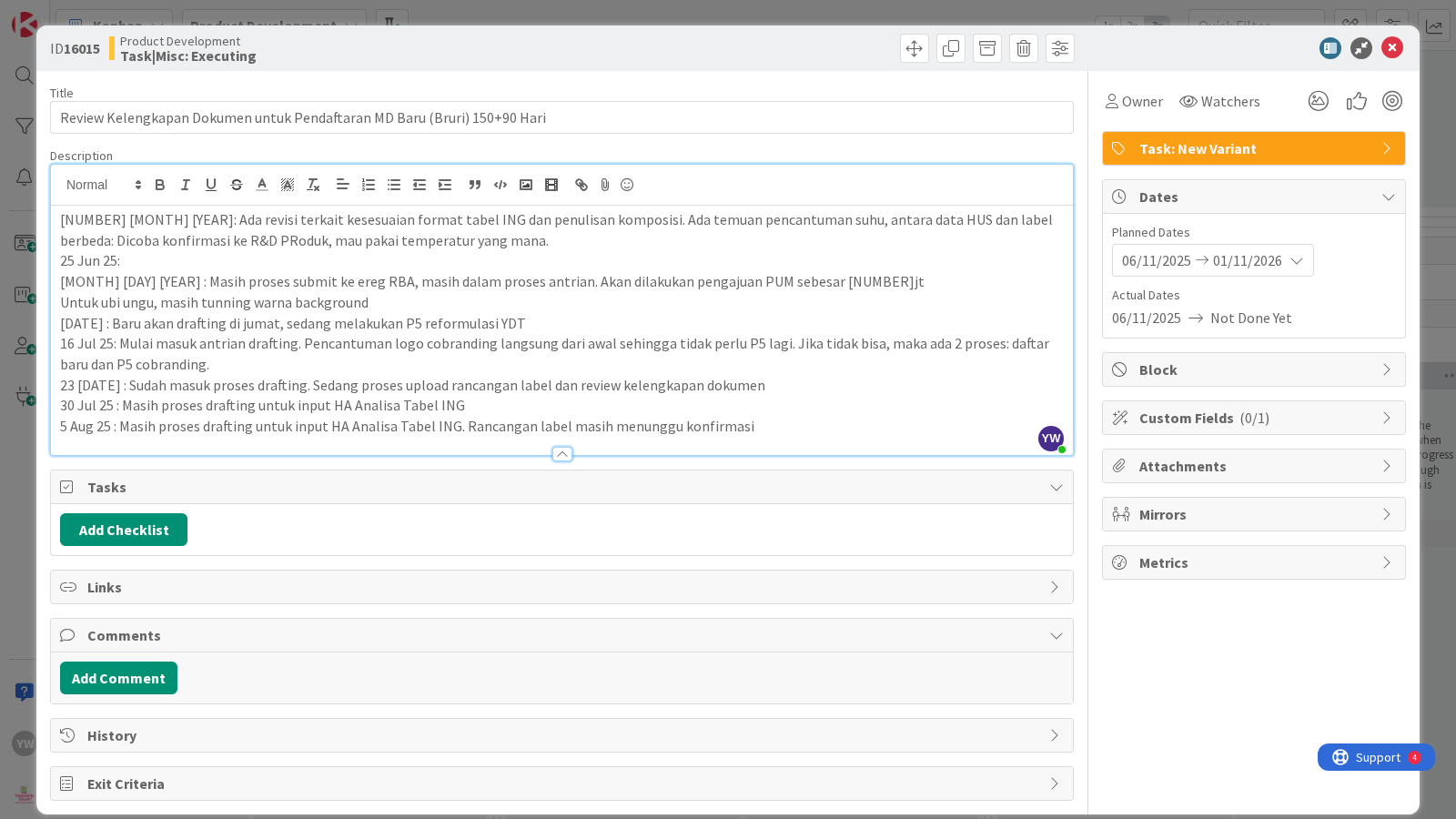 click on "ID [NUMBER] Product Development Task|Misc: Executing Title 72 / 128 Review Kelengkapan Dokumen untuk Pendaftaran MD Baru (Bruri) 150+90 Hari Description YW   [PERSON] just joined [DATE]: Ada revisi terkait kesesuaian format tabel ING dan penulisan komposisi. Ada temuan pencantuman suhu, antara data HUS dan label berbeda: Dicoba konfirmasi ke R&D PRoduk, mau pakai temperatur yang mana. [DATE]: Masih proses submit ke ereg RBA, masih dalam proses antrian. Akan dilakukan pengajuan PUM sebesar 15jt Untuk ubi ungu, masih tunning warna background [DATE] : Baru akan drafting di jumat, sedang melakukan P5 reformulasi YDT [DATE]: Mulai masuk antrian drafting. Pencantuman logo cobranding langsung dari awal sehingga tidak perlu P5 lagi. Jika tidak bisa, maka ada 2 proses: daftar baru dan P5 cobranding. [DATE] : Sudah masuk proses drafting. Sedang proses upload rancangan label dan review kelengkapan dokumen [DATE] : Masih proses drafting untuk input HA Analisa Tabel ING Owner Watchers ( )" at bounding box center [728, 410] 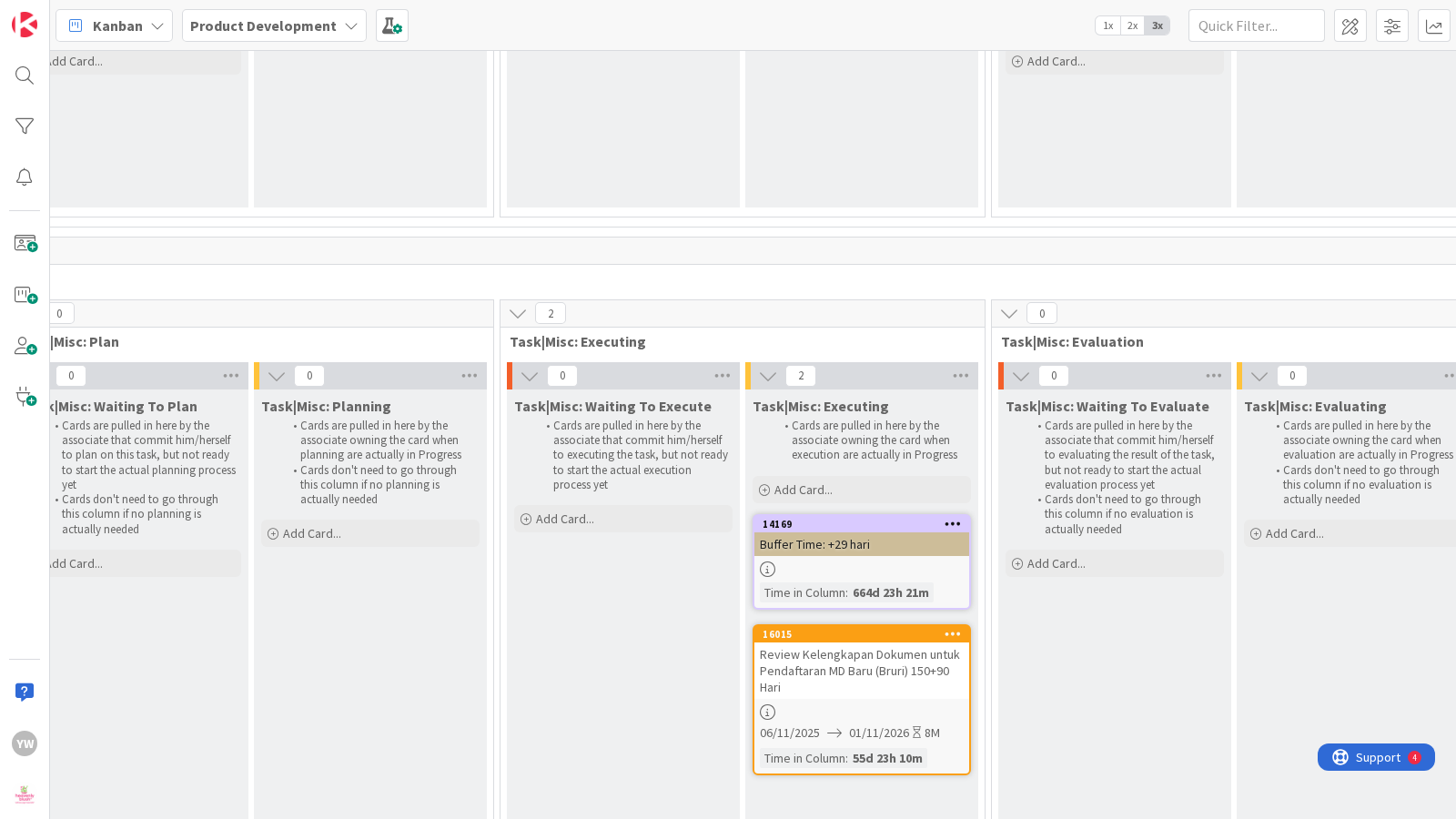 scroll, scrollTop: 0, scrollLeft: 0, axis: both 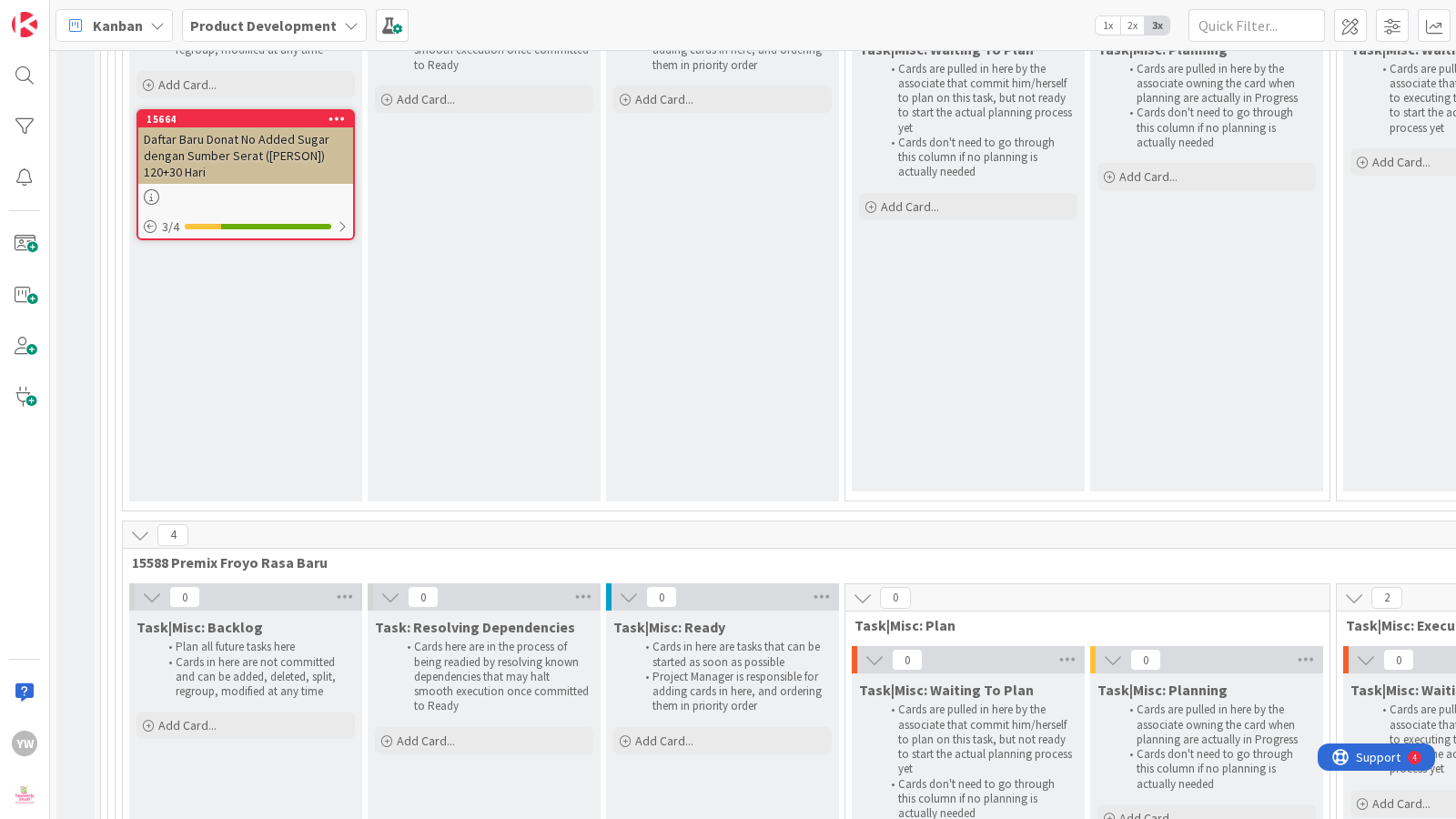 drag, startPoint x: 487, startPoint y: 663, endPoint x: 485, endPoint y: 679, distance: 16.124515 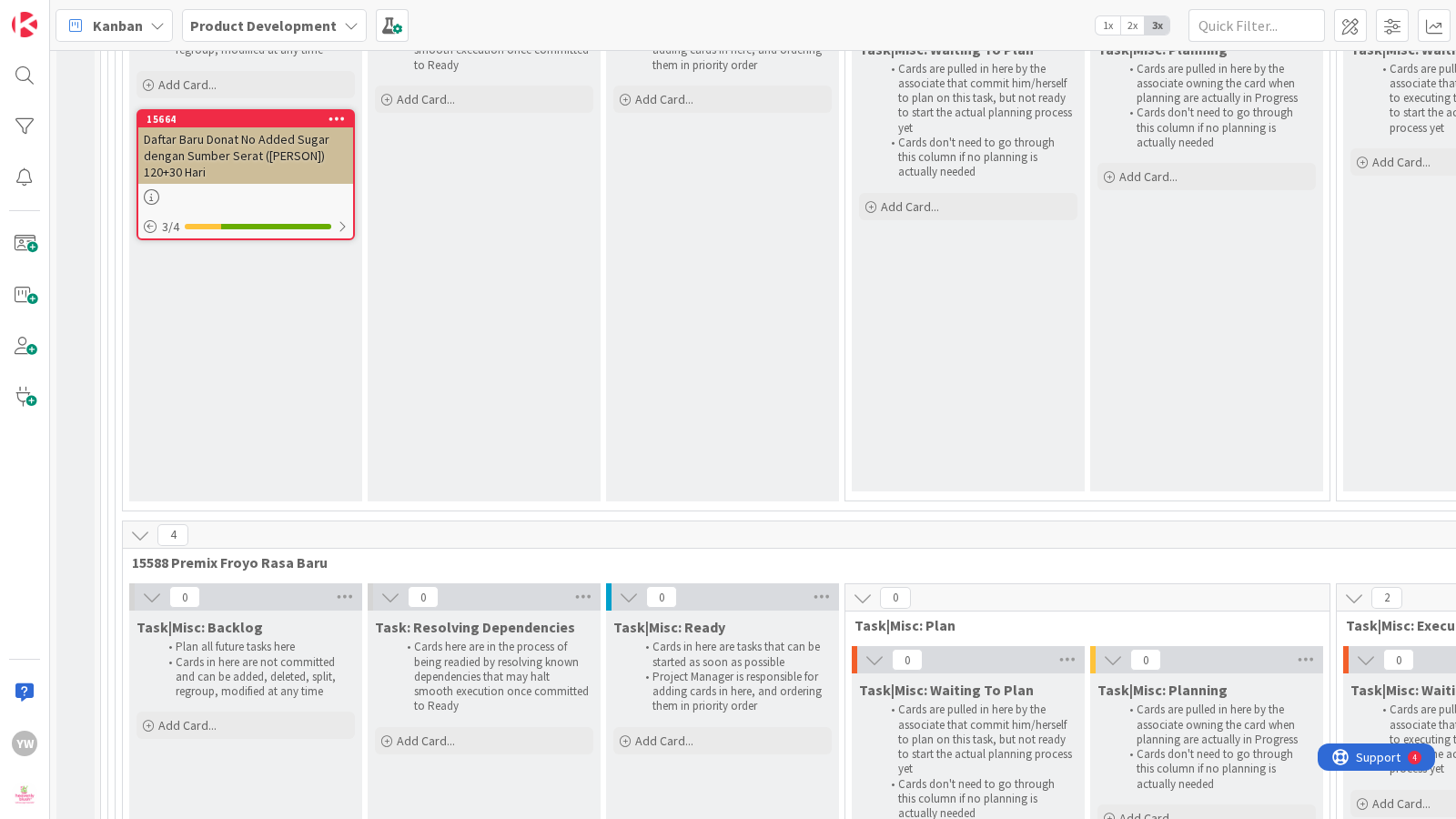 click on "Task: Resolving Dependencies Cards here are in the process of being readied by resolving known dependencies that may halt smooth execution once committed to Ready Add Card..." at bounding box center (484, 828) 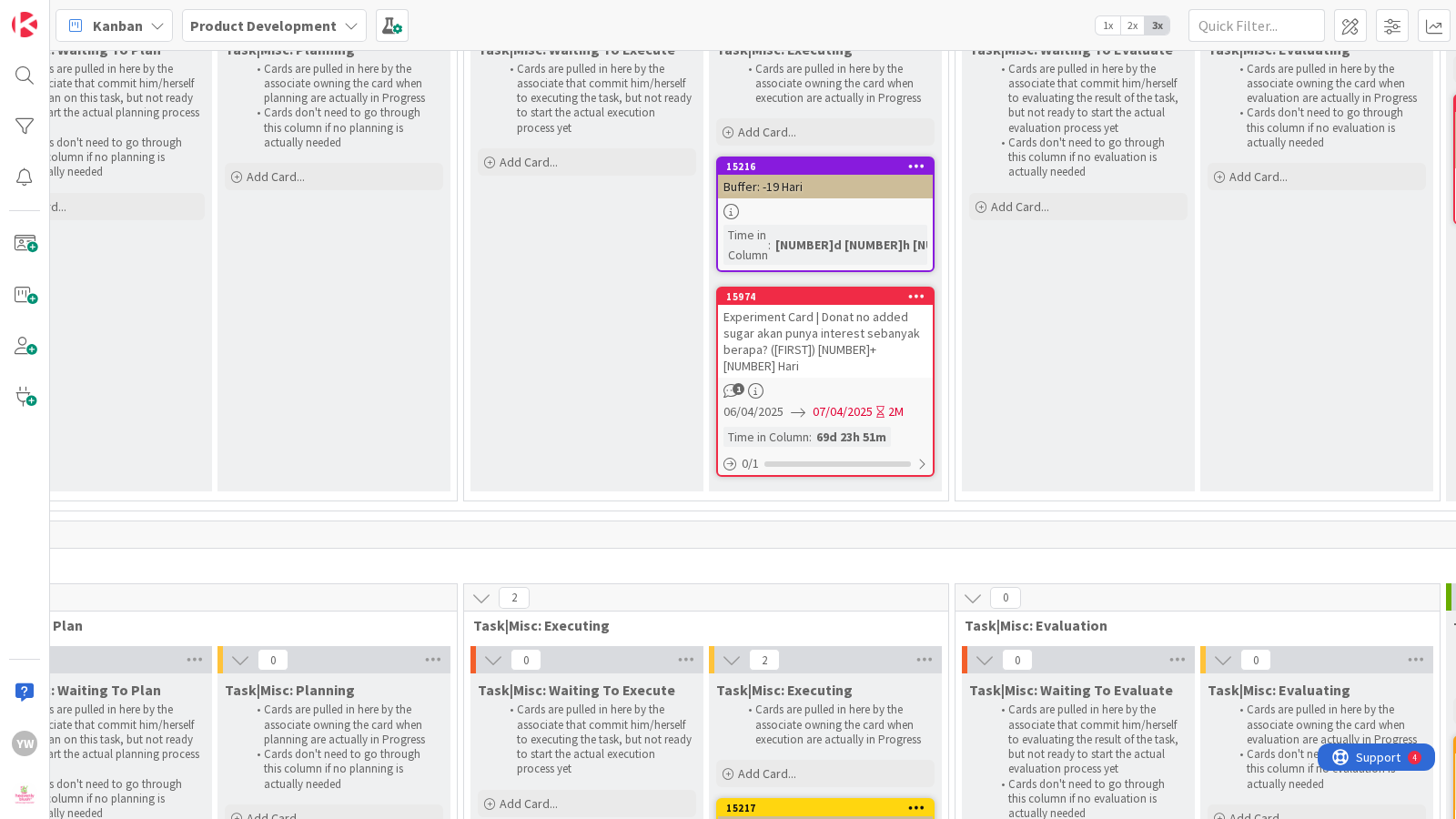 scroll, scrollTop: 18177, scrollLeft: 877, axis: both 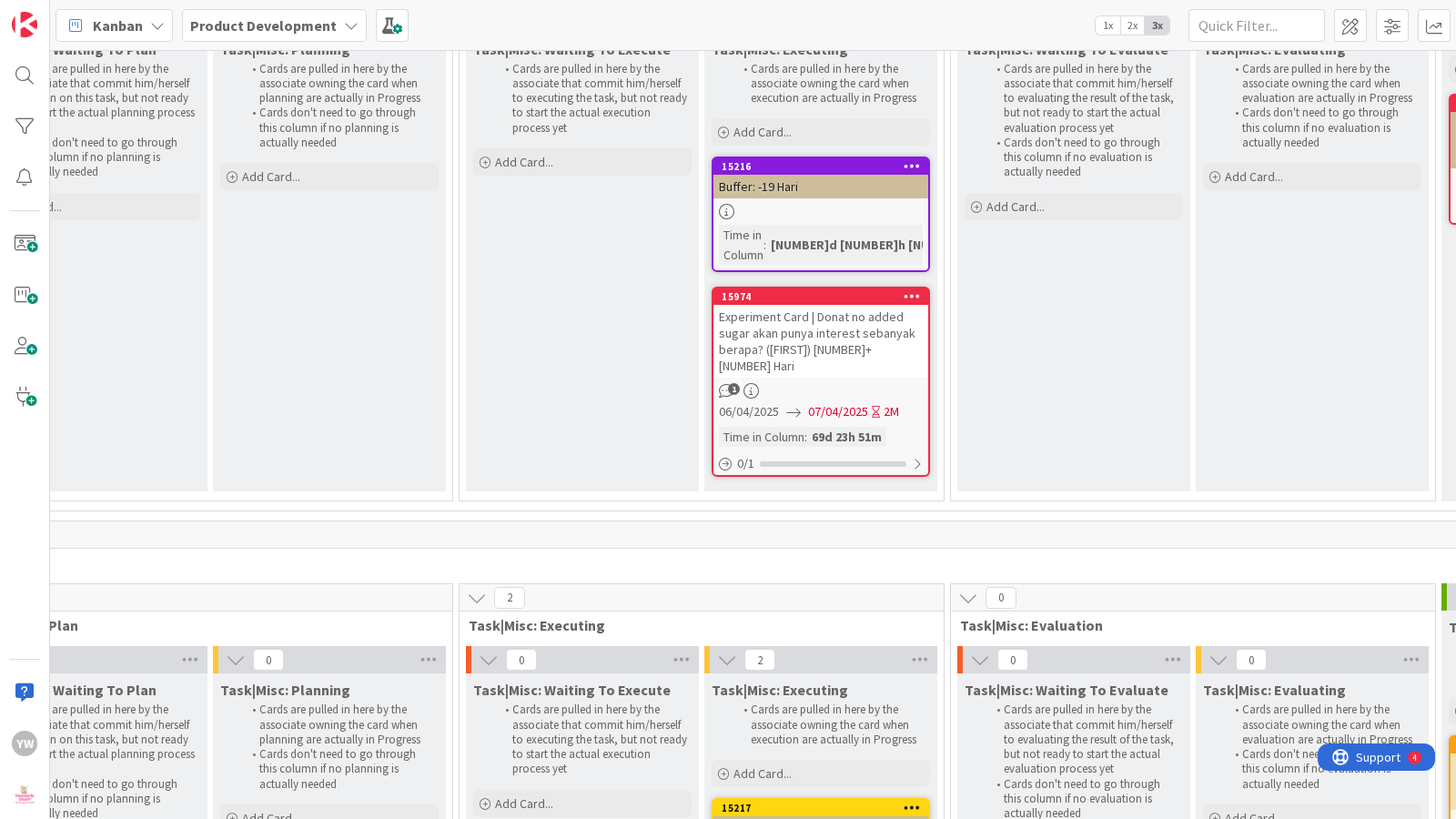 click on "SK Launching Premix Froyo Sugar Free Original & Sugar Free Matcha ([PERSON]) 1+1 Hari" at bounding box center [821, 955] 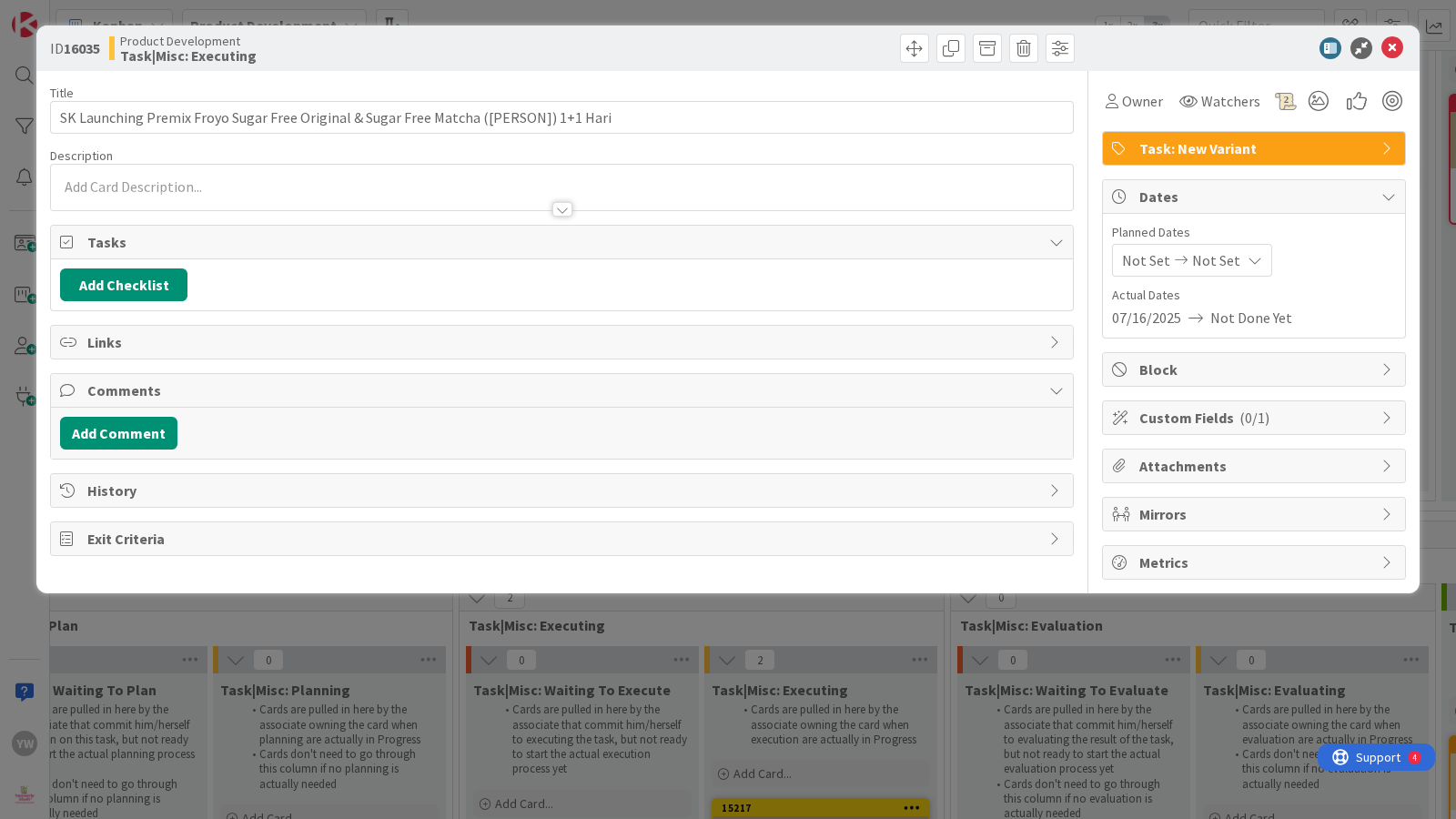 scroll, scrollTop: 0, scrollLeft: 0, axis: both 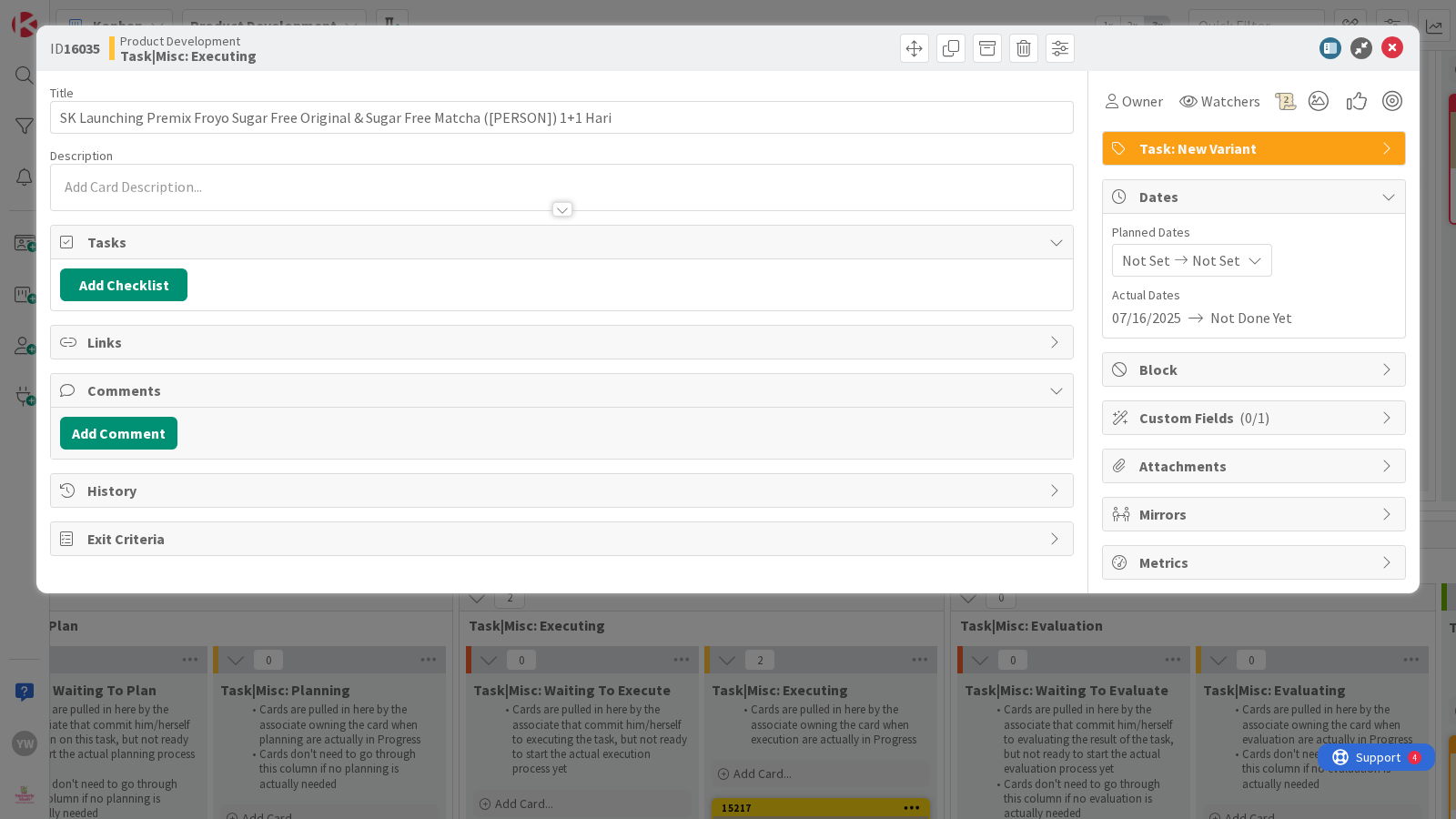 click on "ID [NUMBER] Product Development Task|Misc: Executing Title 81 / 128 SK Launching Premix Froyo Sugar Free Original & Sugar Free Matcha (Tjen) 1+1 Hari Description Owner Watchers Task: New Variant Tasks Add Checklist Links Comments Add Comment History Exit Criteria Owner Watchers Task: New Variant Dates Planned Dates Not Set Not Set Actual Dates [DATE] Not Done Yet Block Custom Fields ( 0/1 ) Attachments Mirrors Metrics" at bounding box center [728, 410] 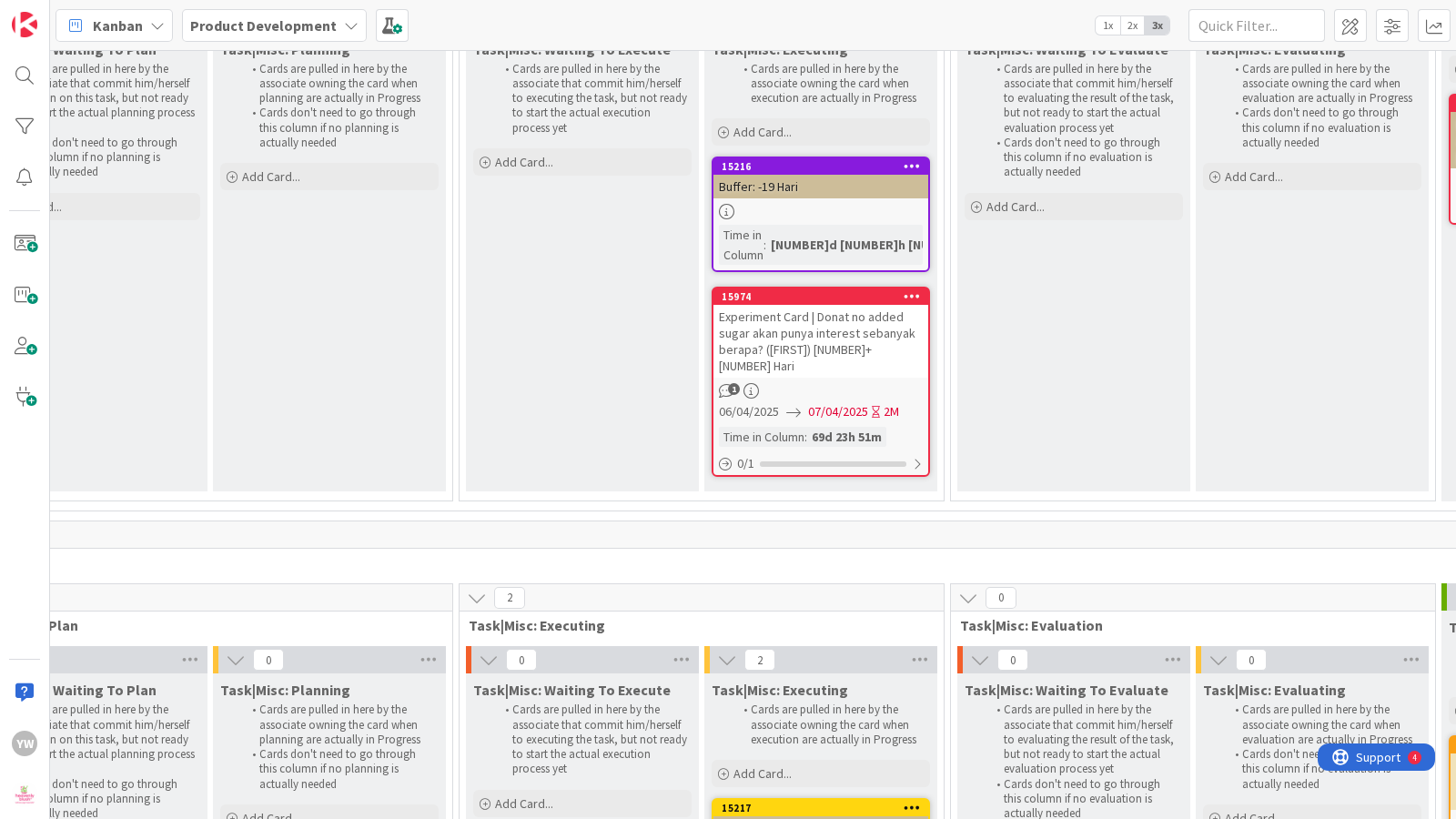 scroll, scrollTop: 0, scrollLeft: 0, axis: both 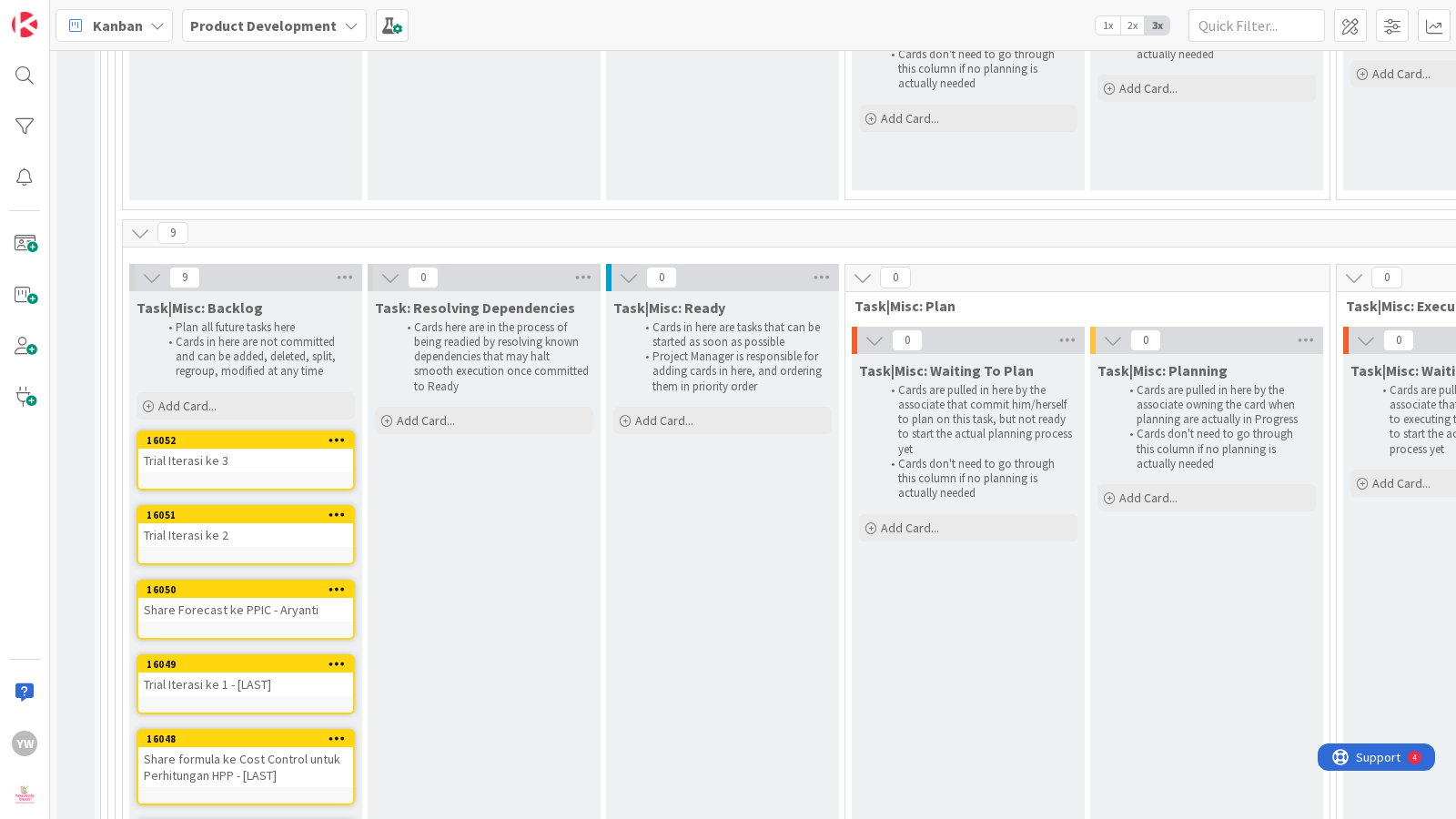 click on "Task: Resolving Dependencies Cards here are in the process of being readied by resolving known dependencies that may halt smooth execution once committed to Ready Add Card..." at bounding box center [484, 737] 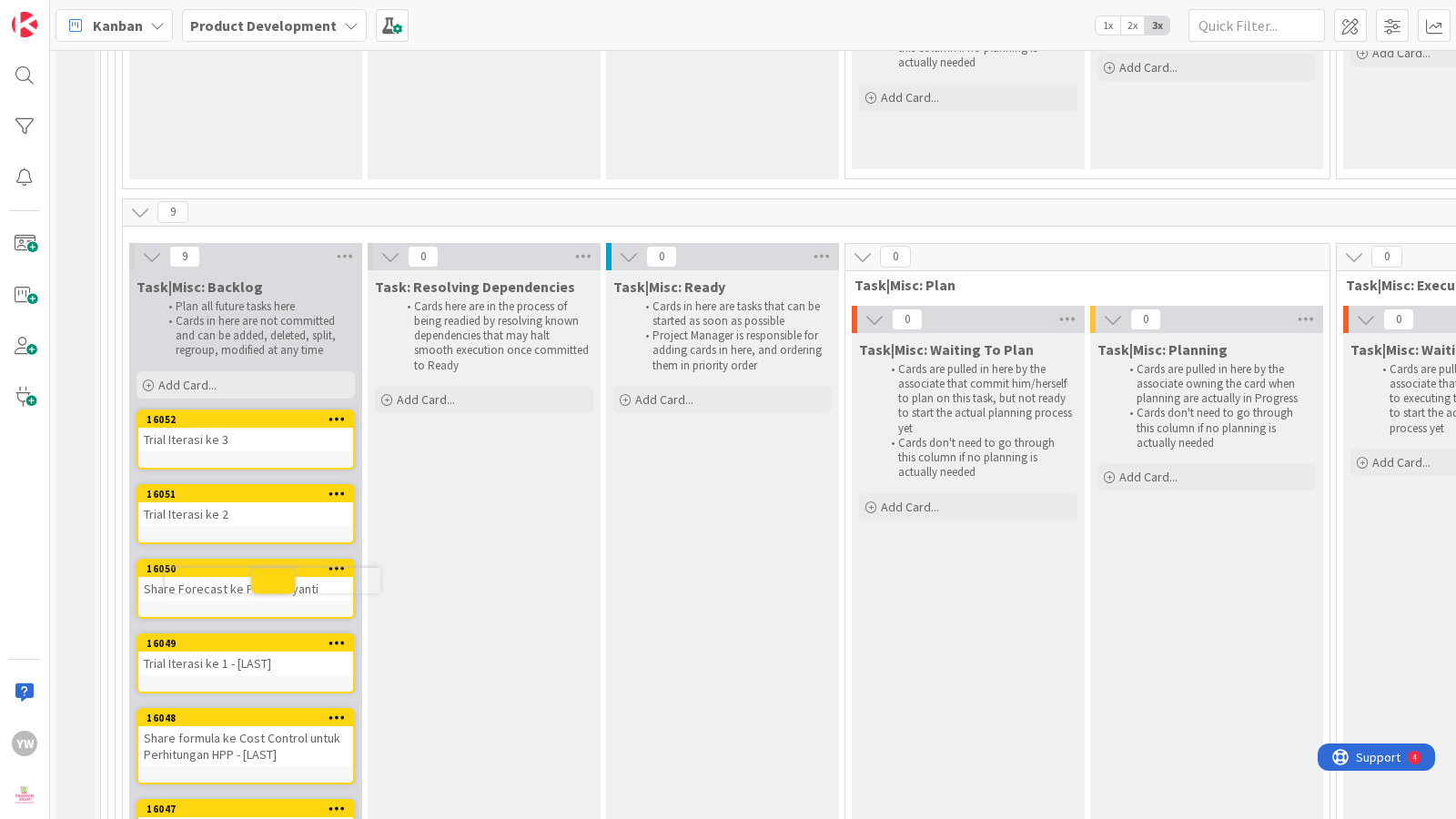 scroll, scrollTop: 23726, scrollLeft: 0, axis: vertical 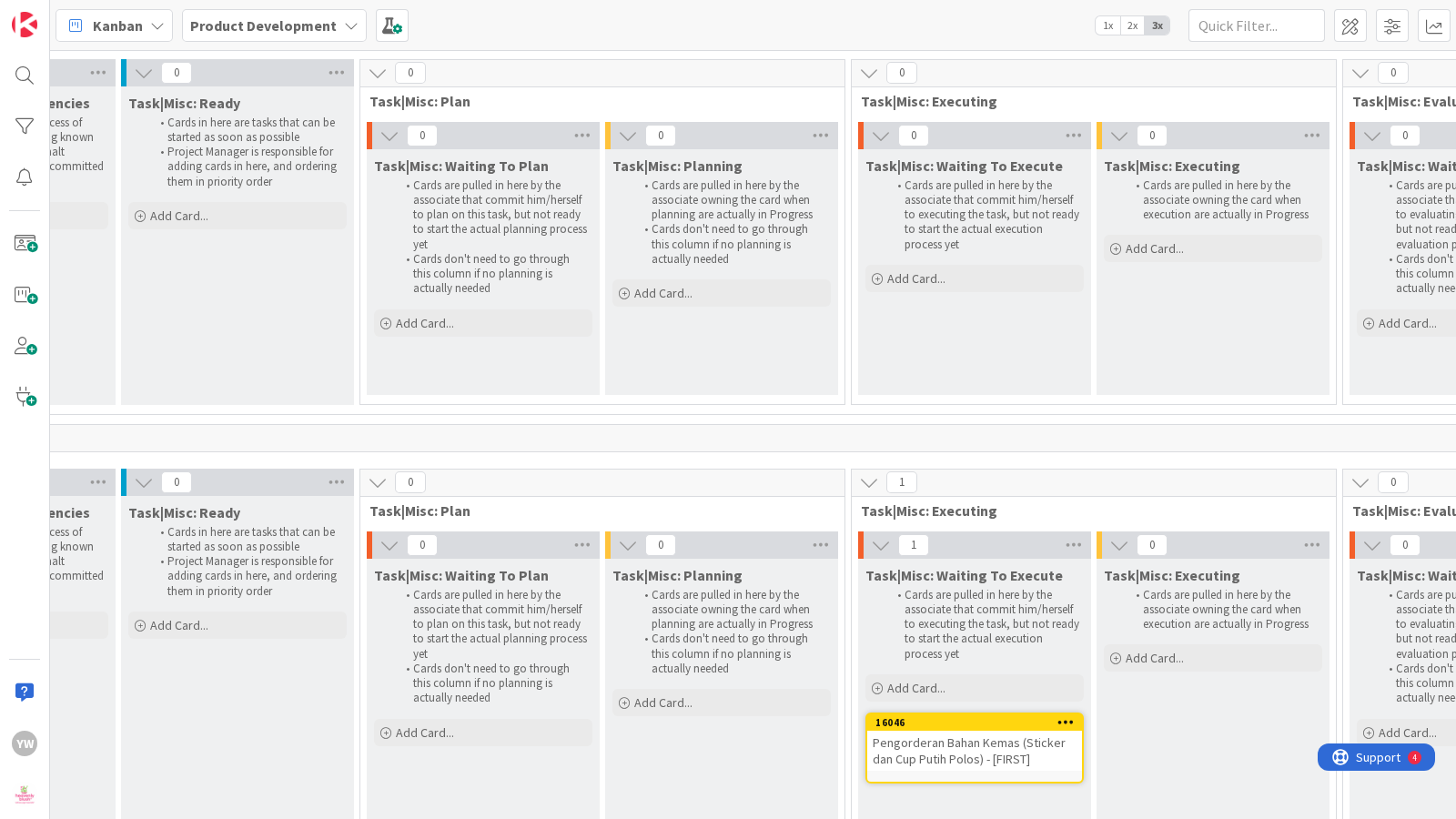 click on "Pengorderan Bahan Kemas (Sticker dan Cup Putih Polos) - [FIRST]" at bounding box center (975, 751) 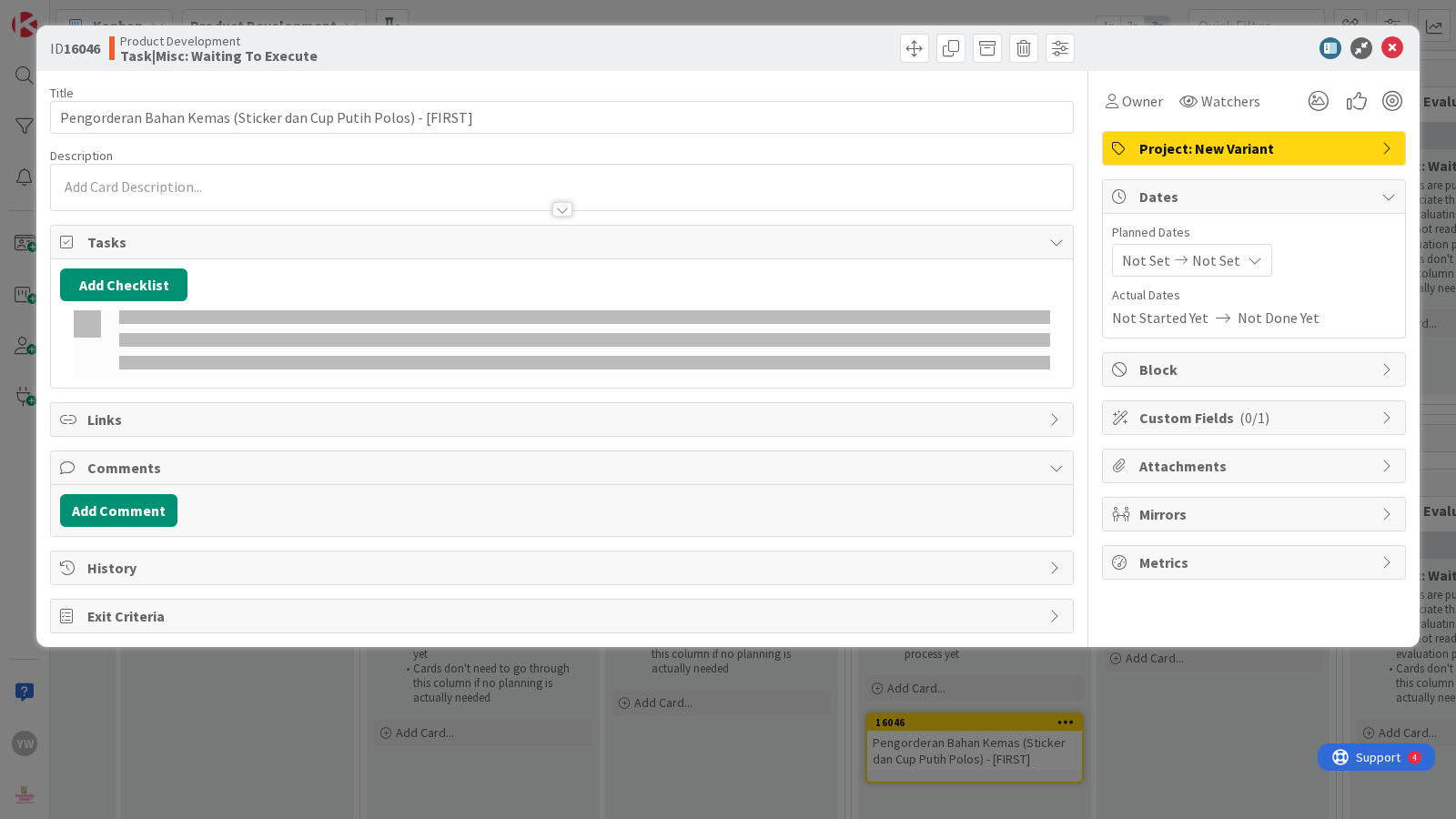 scroll, scrollTop: 0, scrollLeft: 0, axis: both 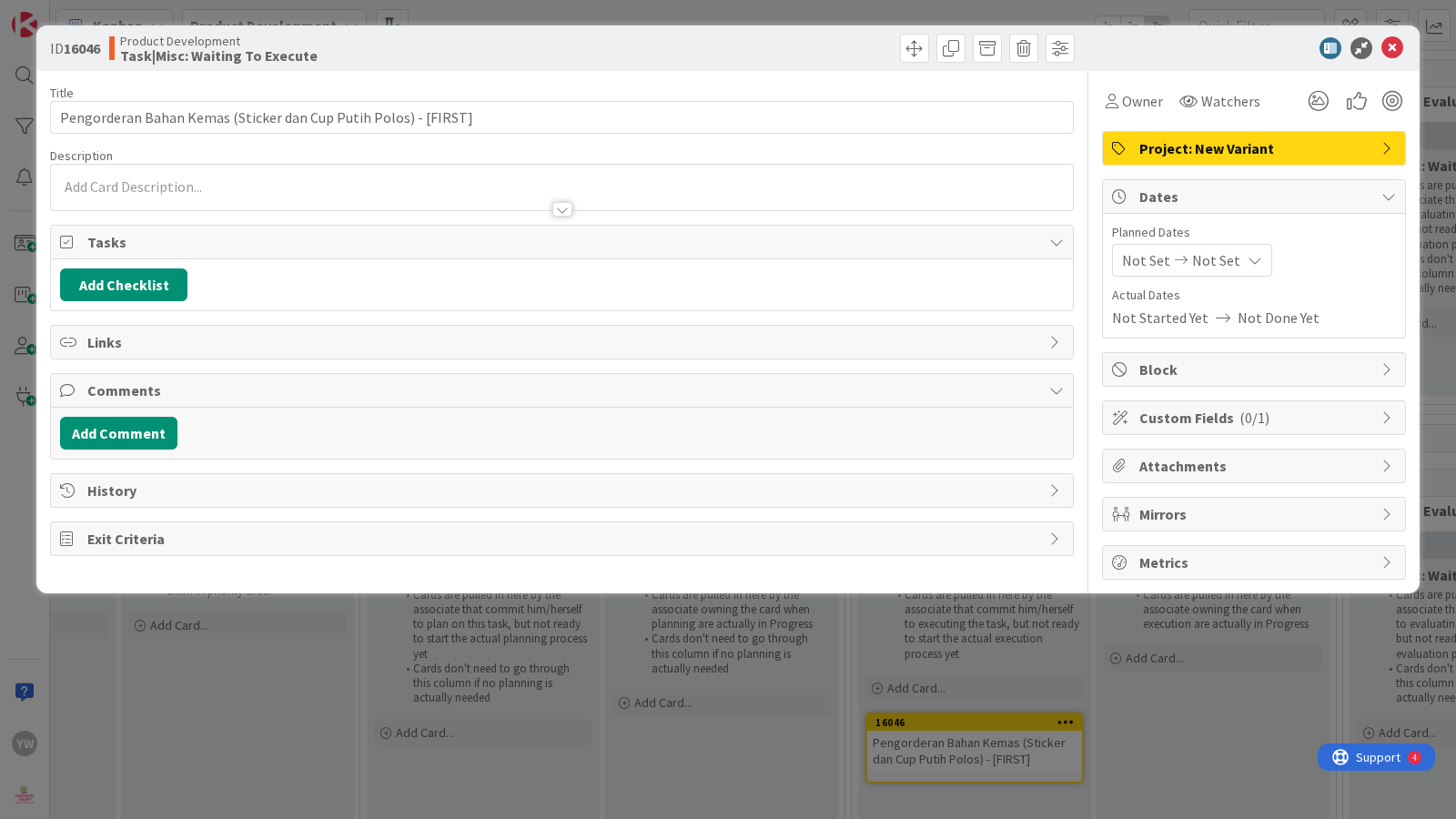 click at bounding box center (561, 187) 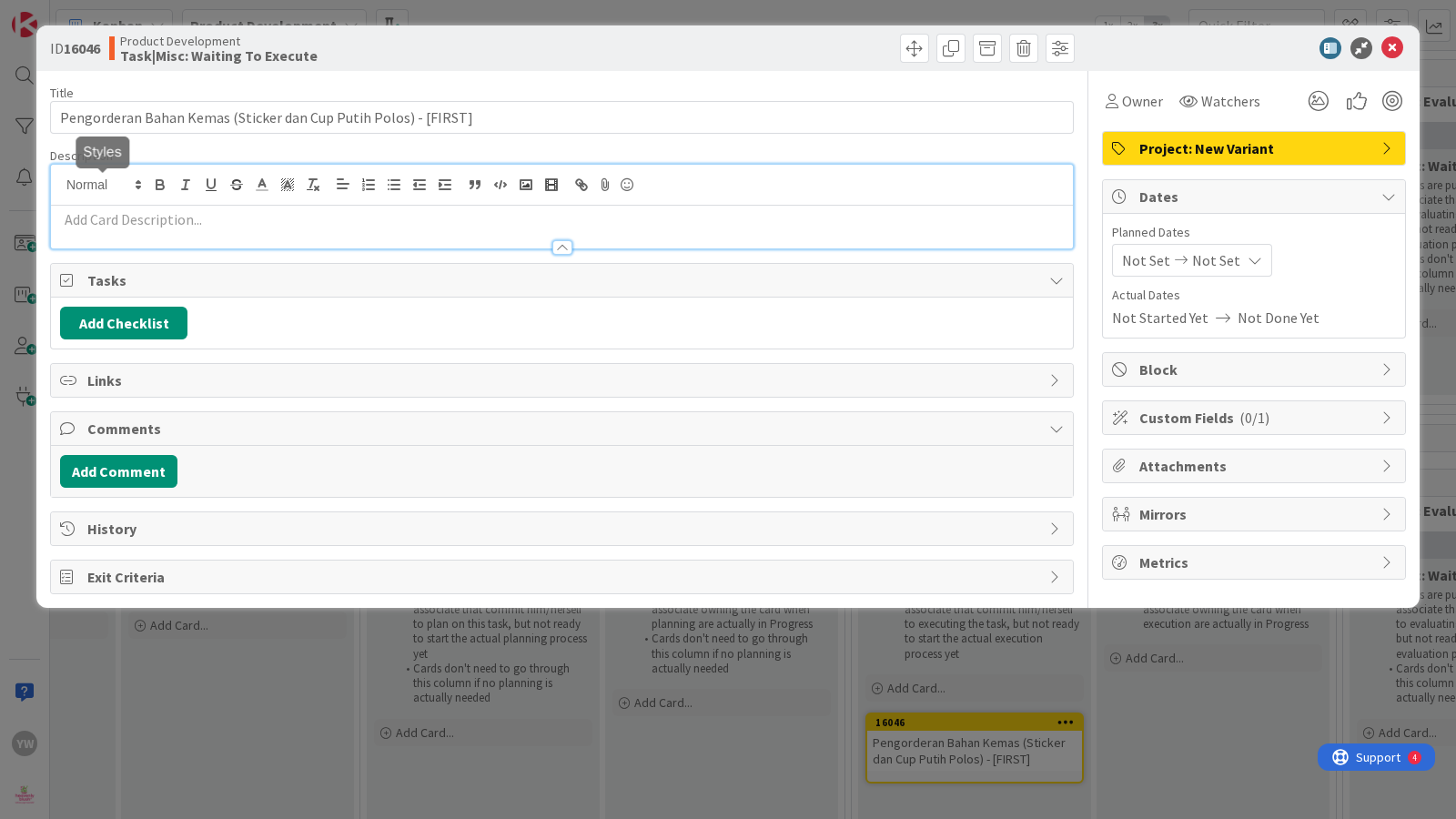 scroll, scrollTop: 0, scrollLeft: 0, axis: both 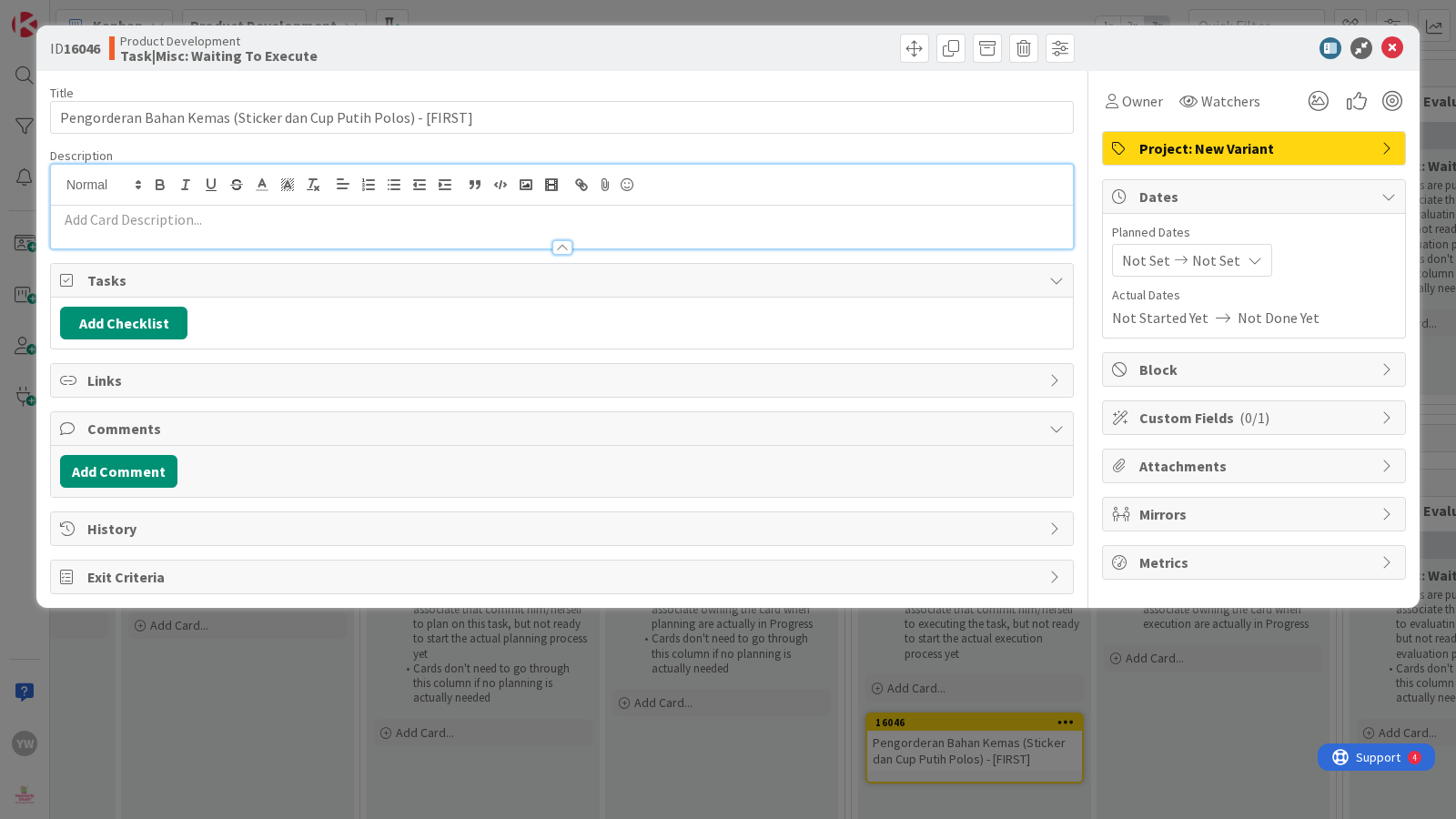 type 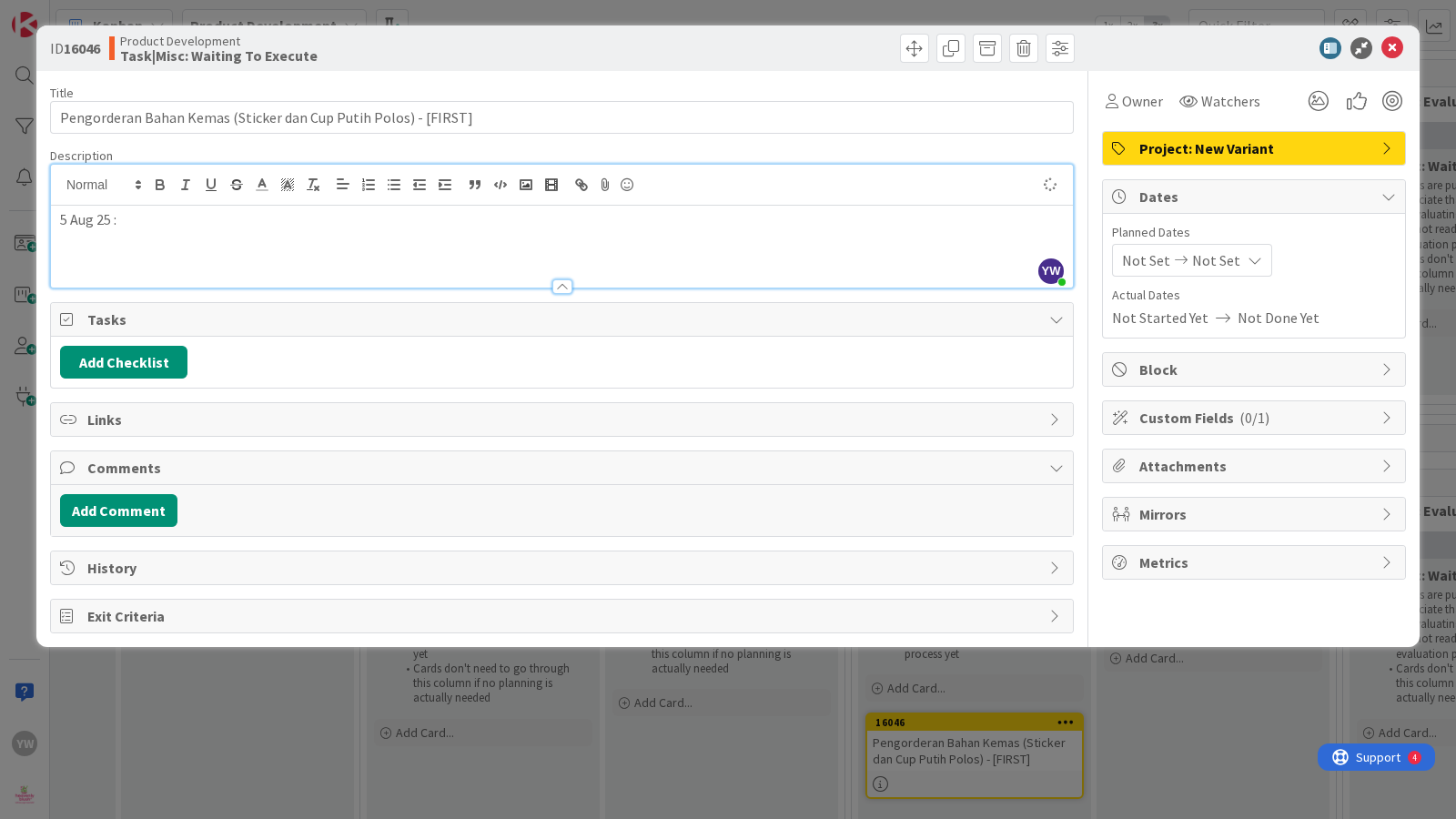click on "ID  [NUMBER] Product Development Task|Misc: Waiting To Execute Title [NUMBER] / [NUMBER] Pengorderan Bahan Kemas (Sticker dan Cup Putih Polos) - [FIRST] Description YW   [FIRST] [LAST] just joined [MONTH] [DAY] [YEAR] :  Owner Watchers Project: New Variant Tasks Add Checklist Links Comments Add Comment History Exit Criteria Owner Watchers Project: New Variant Dates Planned Dates Not Set Not Set Actual Dates Not Started Yet Not Done Yet Block Custom Fields ( [NUMBER]/[NUMBER] ) Attachments Mirrors Metrics" at bounding box center [728, 410] 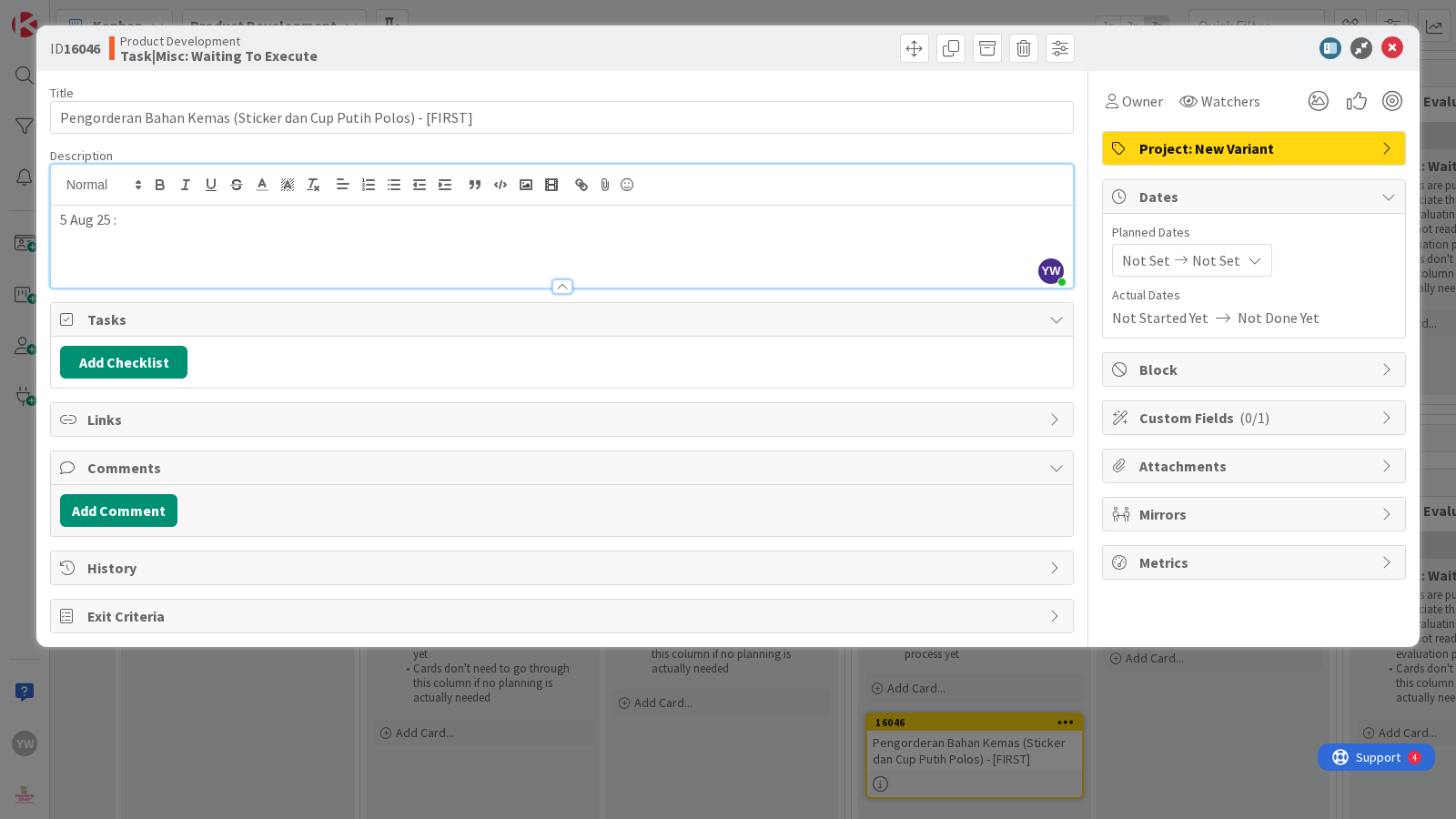 click on "5 Aug 25 :" at bounding box center (561, 219) 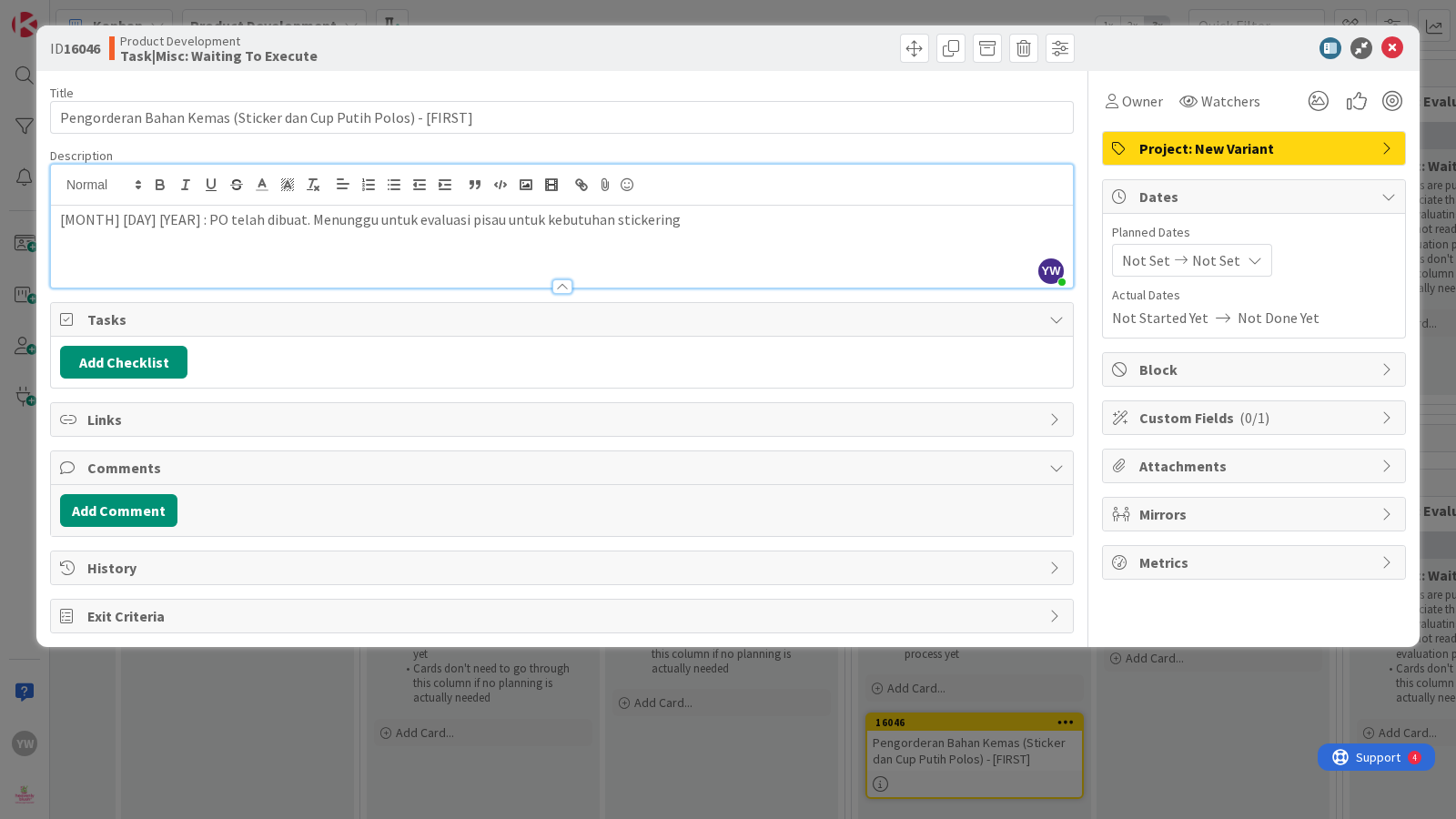 click on "[MONTH] [DAY] [YEAR] : PO telah dibuat. Menunggu untuk evaluasi pisau untuk kebutuhan stickering" at bounding box center [561, 219] 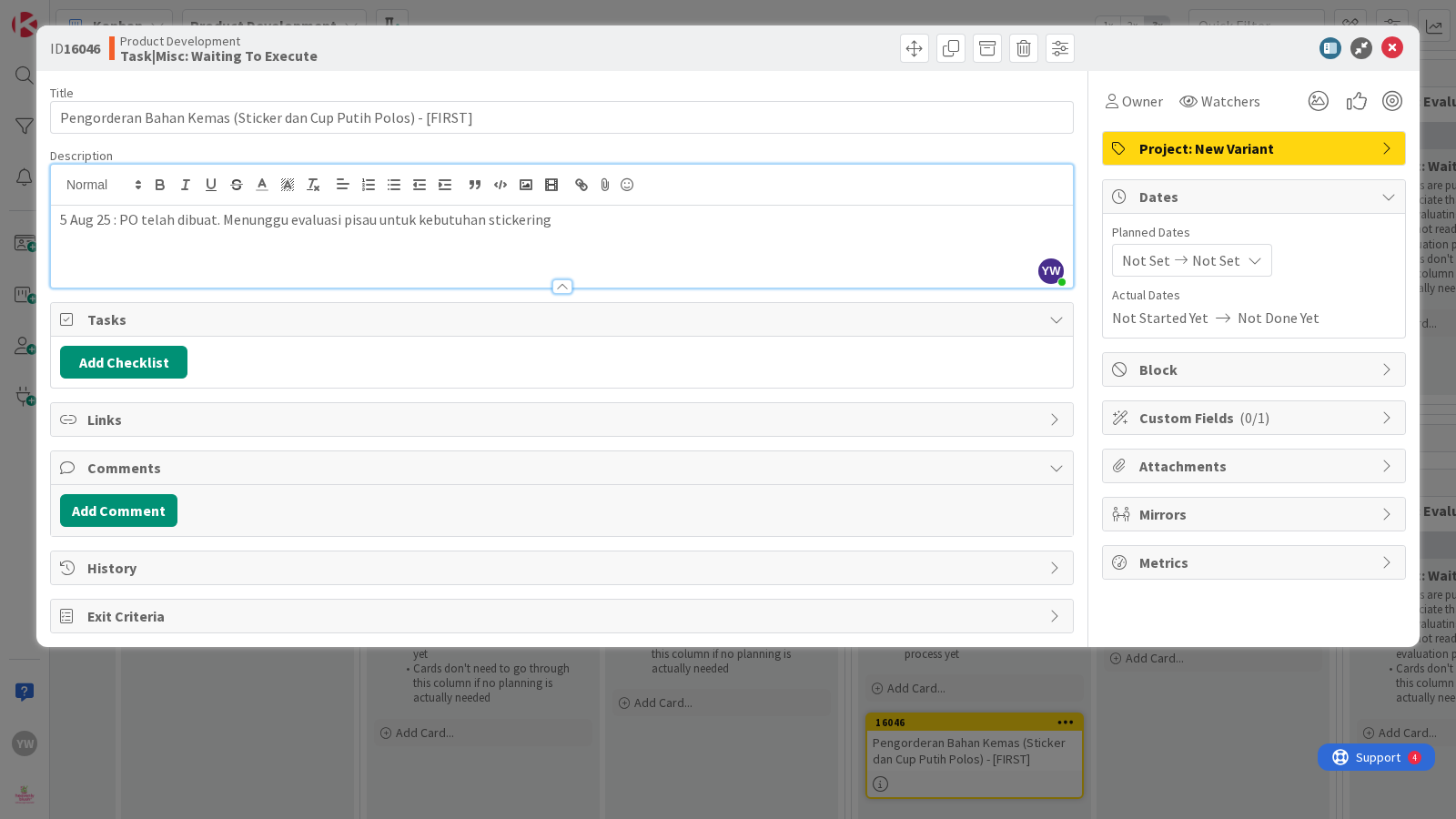 click on "ID 16046 Product Development Task|Misc: Waiting To Execute Title 60 / 128 Pengorderan Bahan Kemas (Sticker dan Cup Putih Polos) - [PERSON] Description YW yoedi wicaksono just joined 5 [DATE] : PO telah dibuat. Menunggu evaluasi pisau untuk kebutuhan stickering Owner Watchers Project: New Variant Tasks Add Checklist Links Comments Add Comment History Exit Criteria Owner Watchers Project: New Variant Dates Planned Dates Not Set Not Set Actual Dates Not Started Yet Not Done Yet Block Custom Fields ( 0/1 ) Attachments Mirrors Metrics" at bounding box center [728, 410] 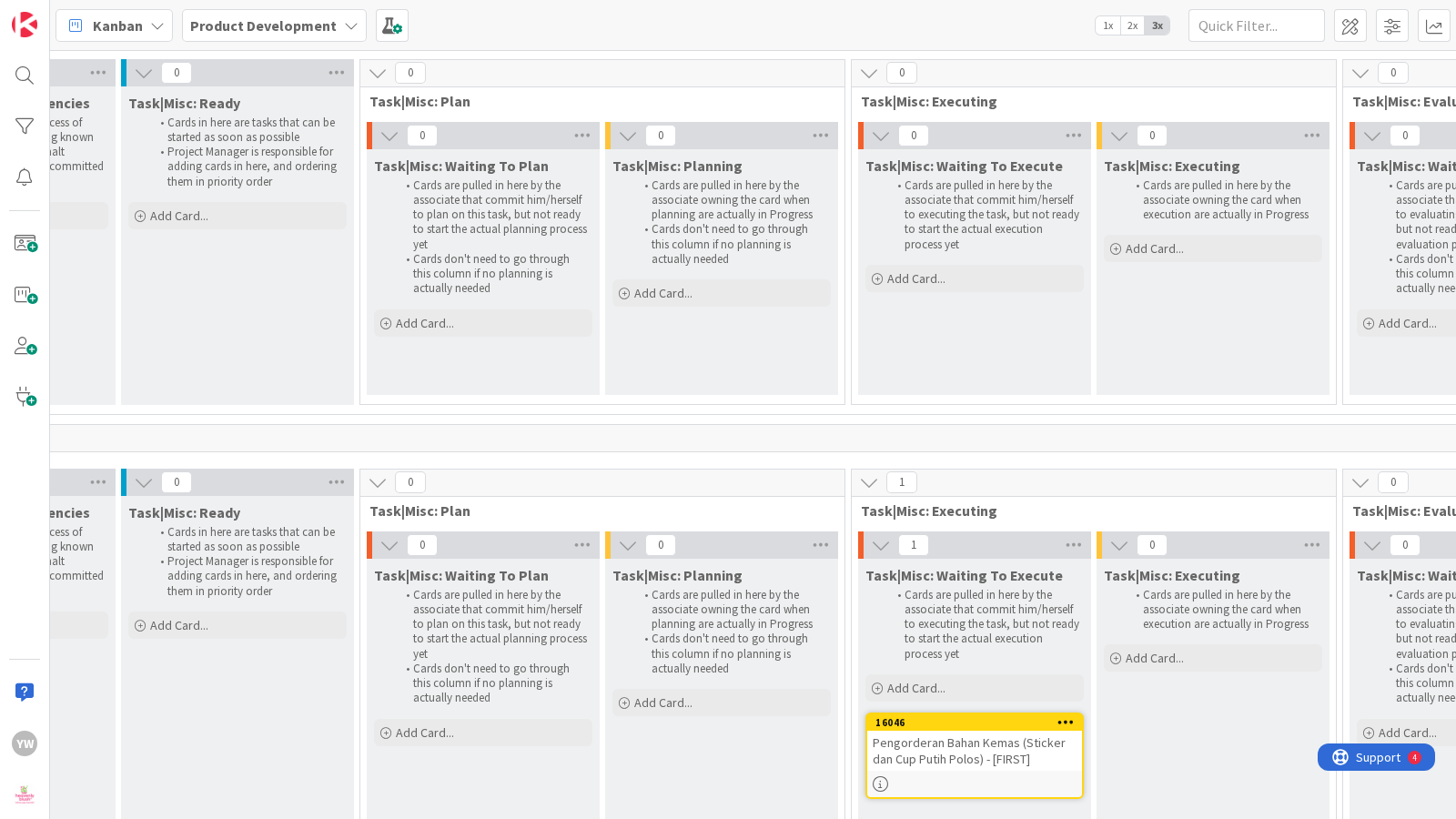 scroll, scrollTop: 0, scrollLeft: 0, axis: both 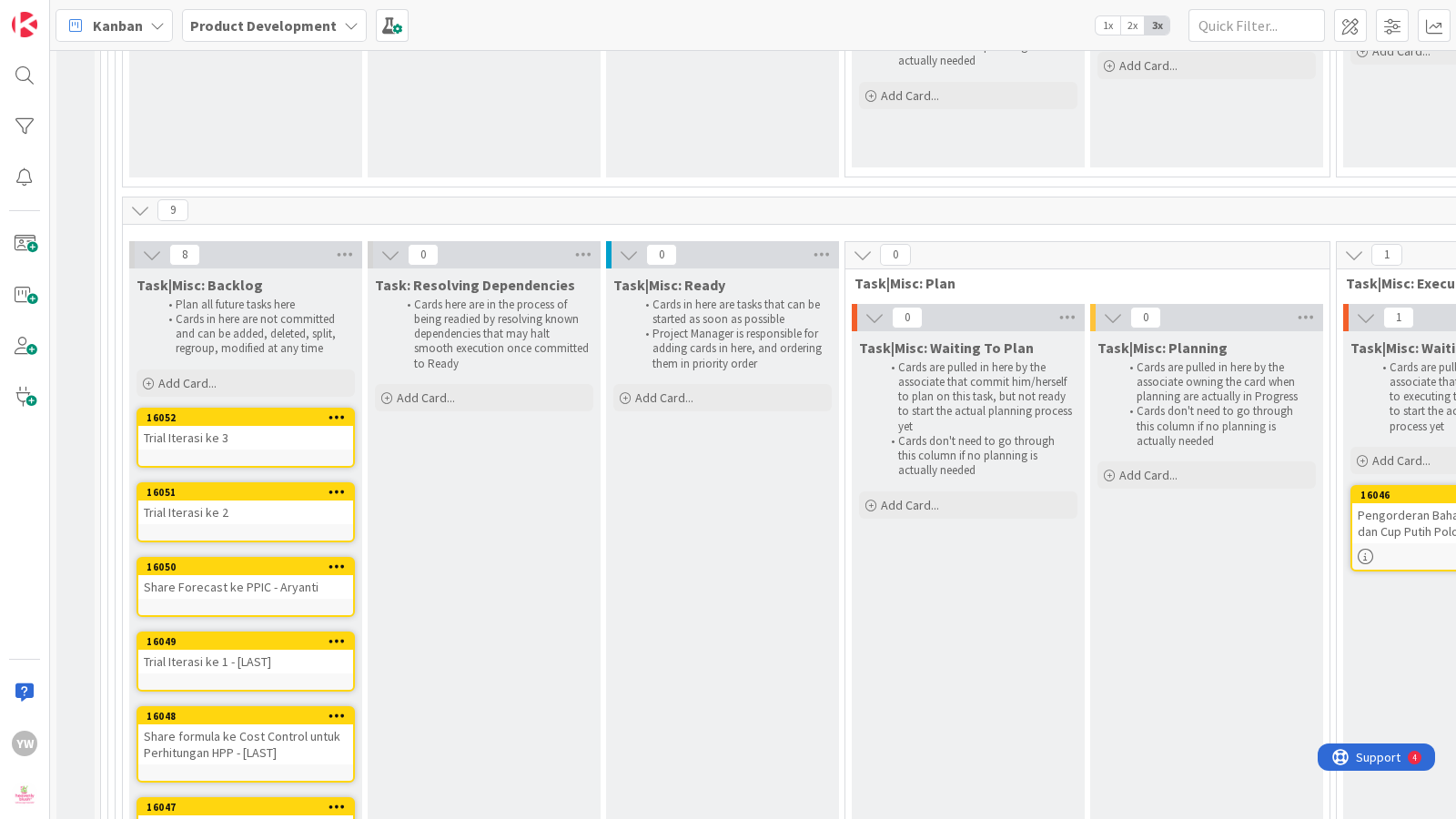 click on "Task: Resolving Dependencies Cards here are in the process of being readied by resolving known dependencies that may halt smooth execution once committed to Ready Add Card..." at bounding box center [484, 669] 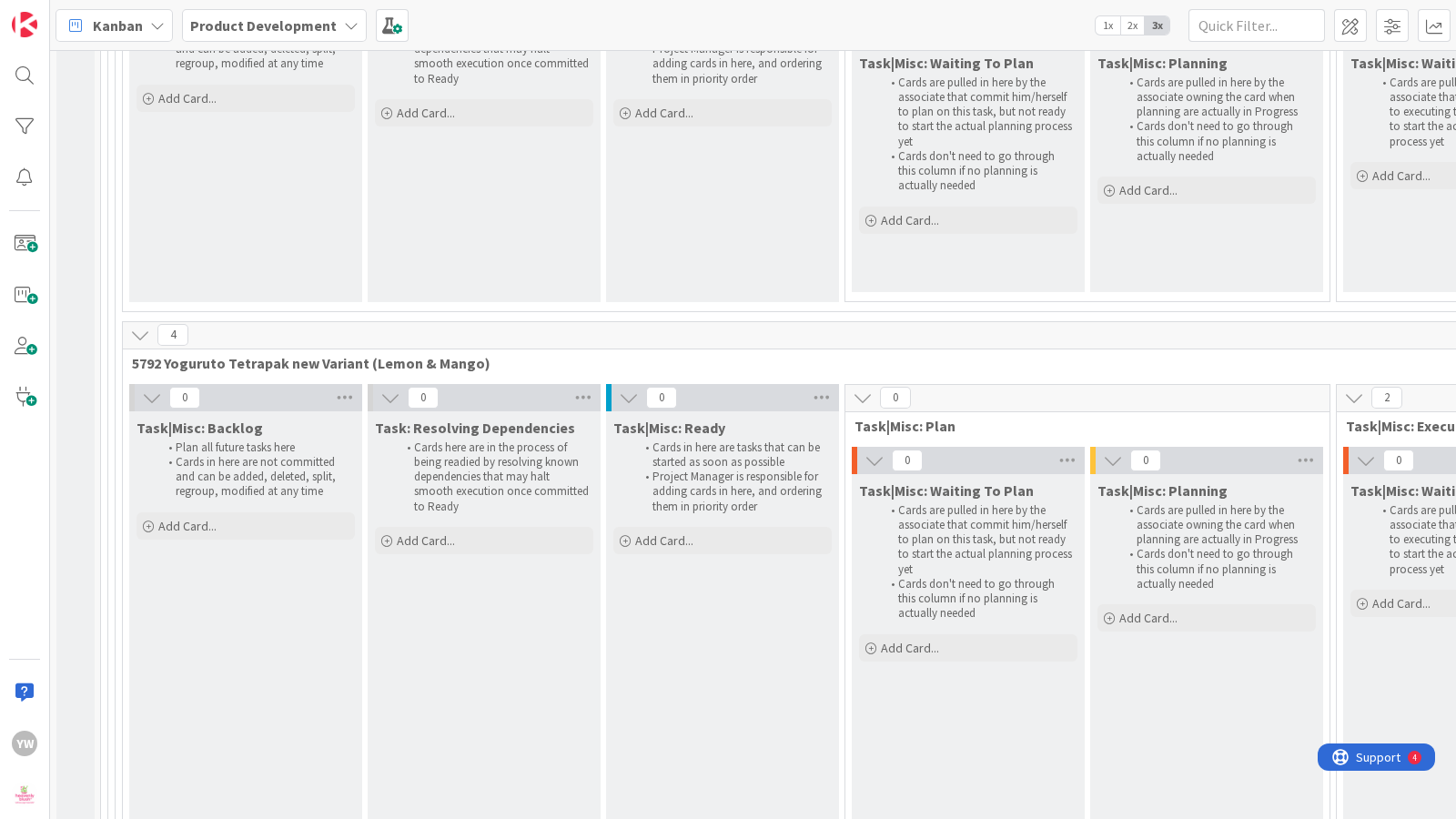 scroll, scrollTop: 14455, scrollLeft: 0, axis: vertical 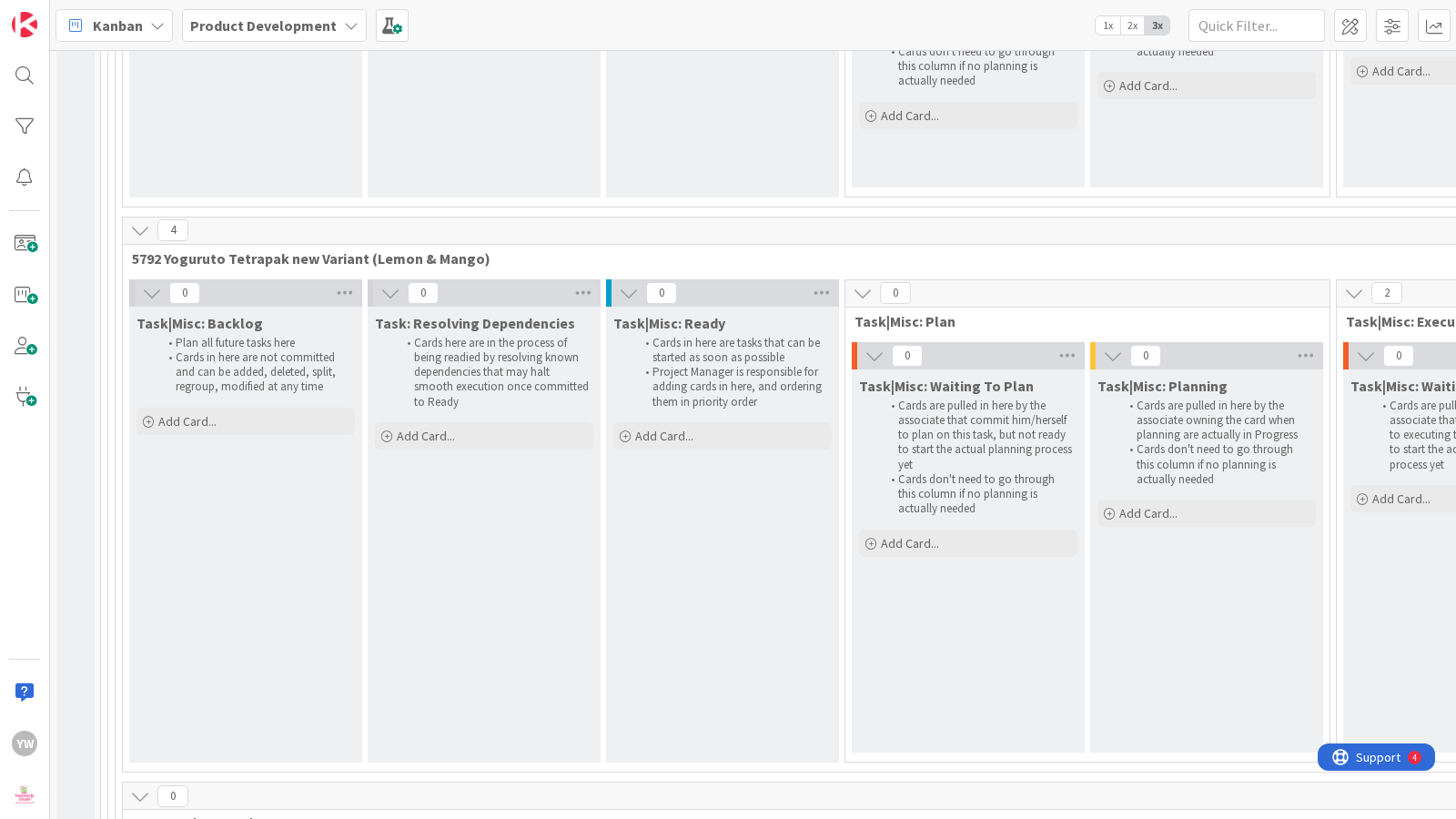 drag, startPoint x: 558, startPoint y: 526, endPoint x: 544, endPoint y: 529, distance: 14.317821 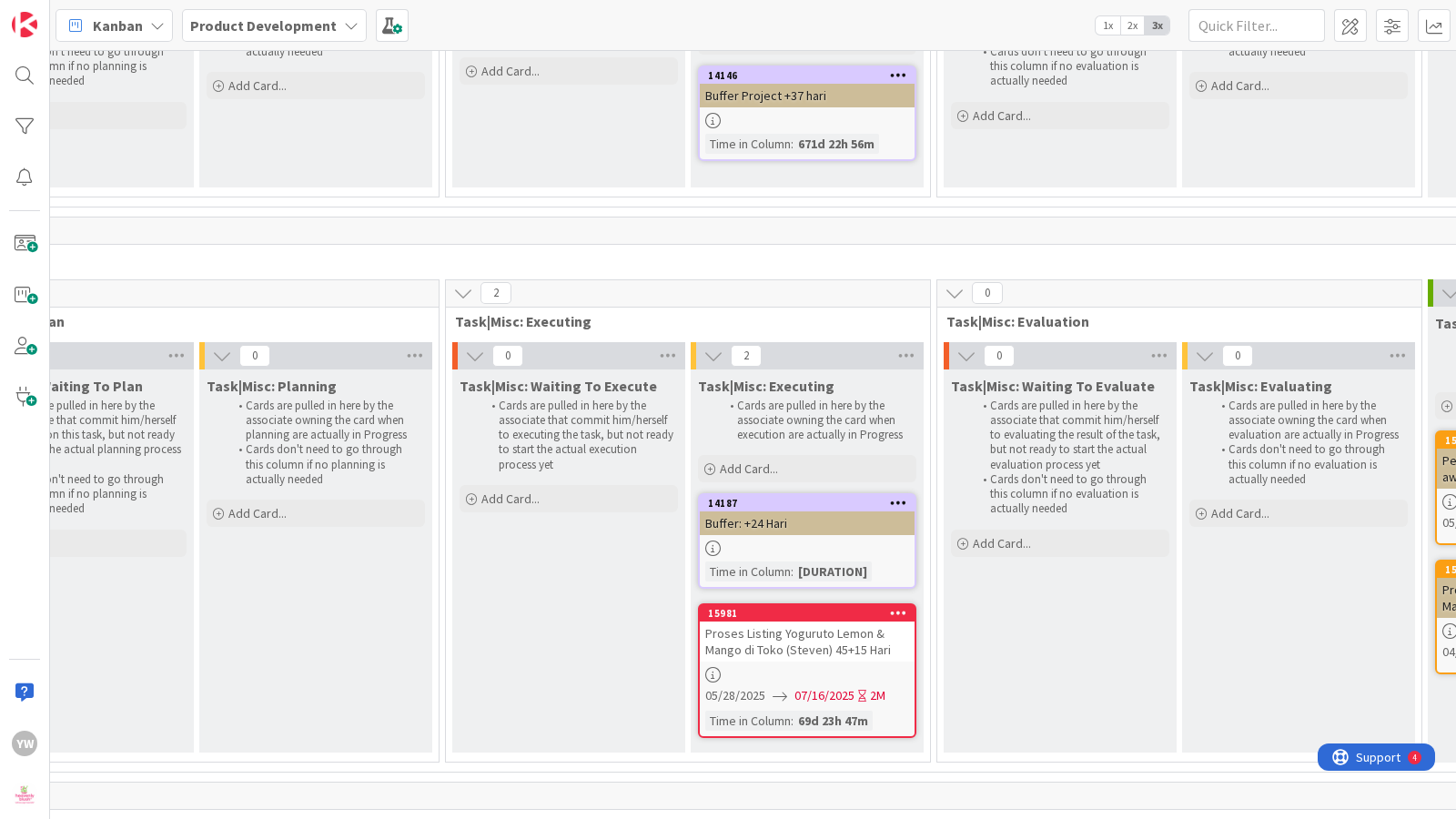 scroll, scrollTop: 14455, scrollLeft: 908, axis: both 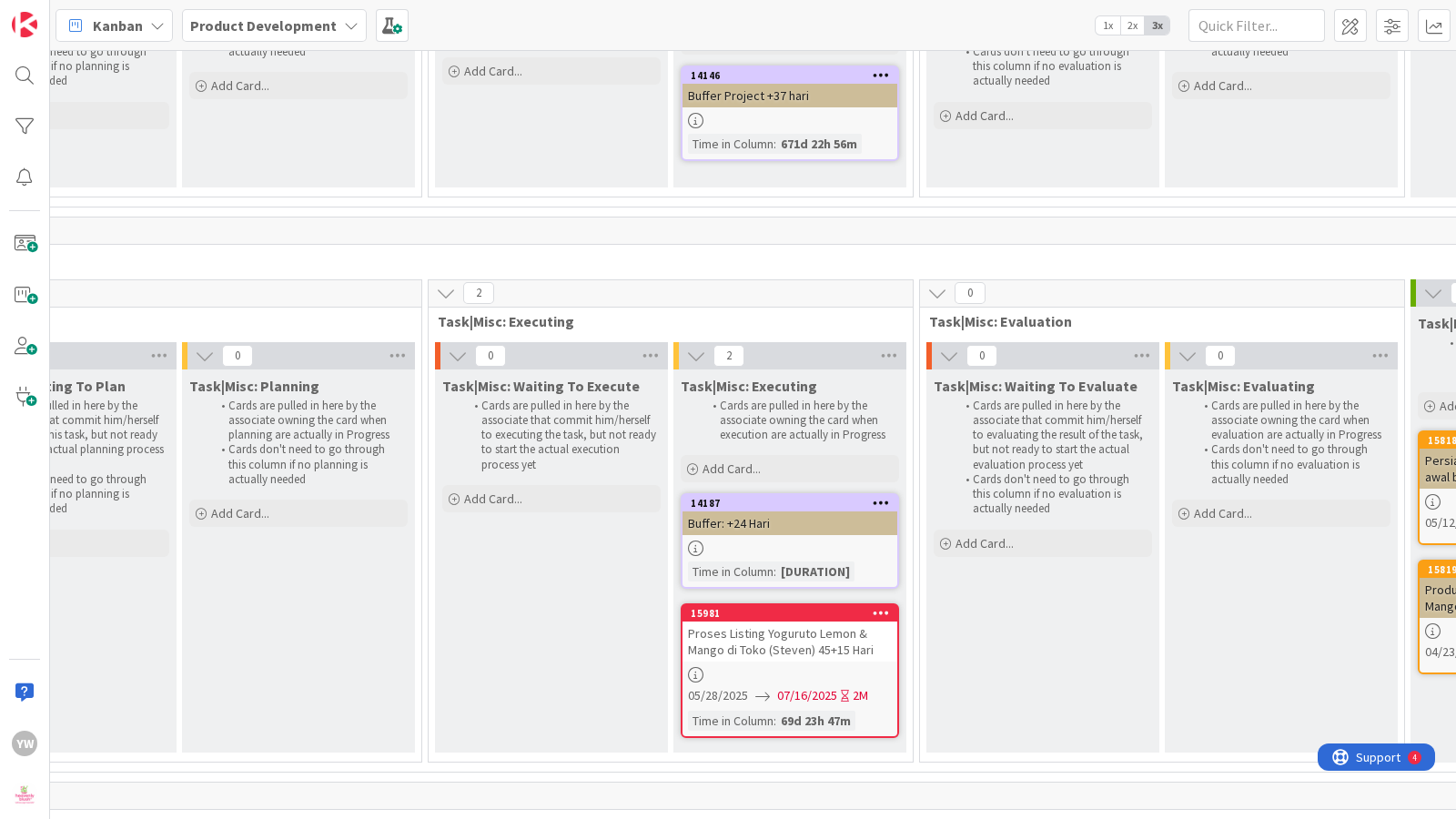 click at bounding box center [790, 674] 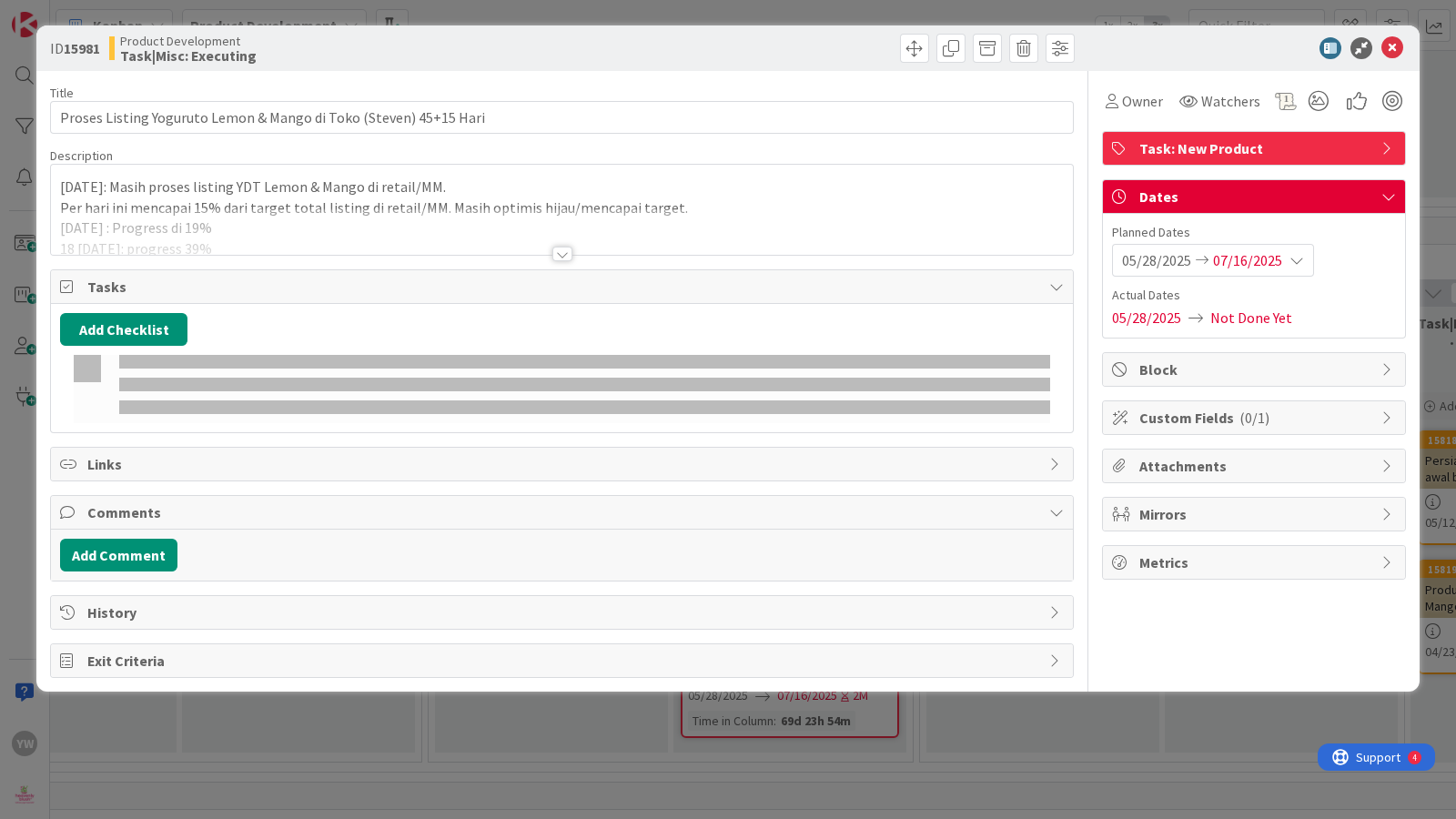 scroll, scrollTop: 0, scrollLeft: 0, axis: both 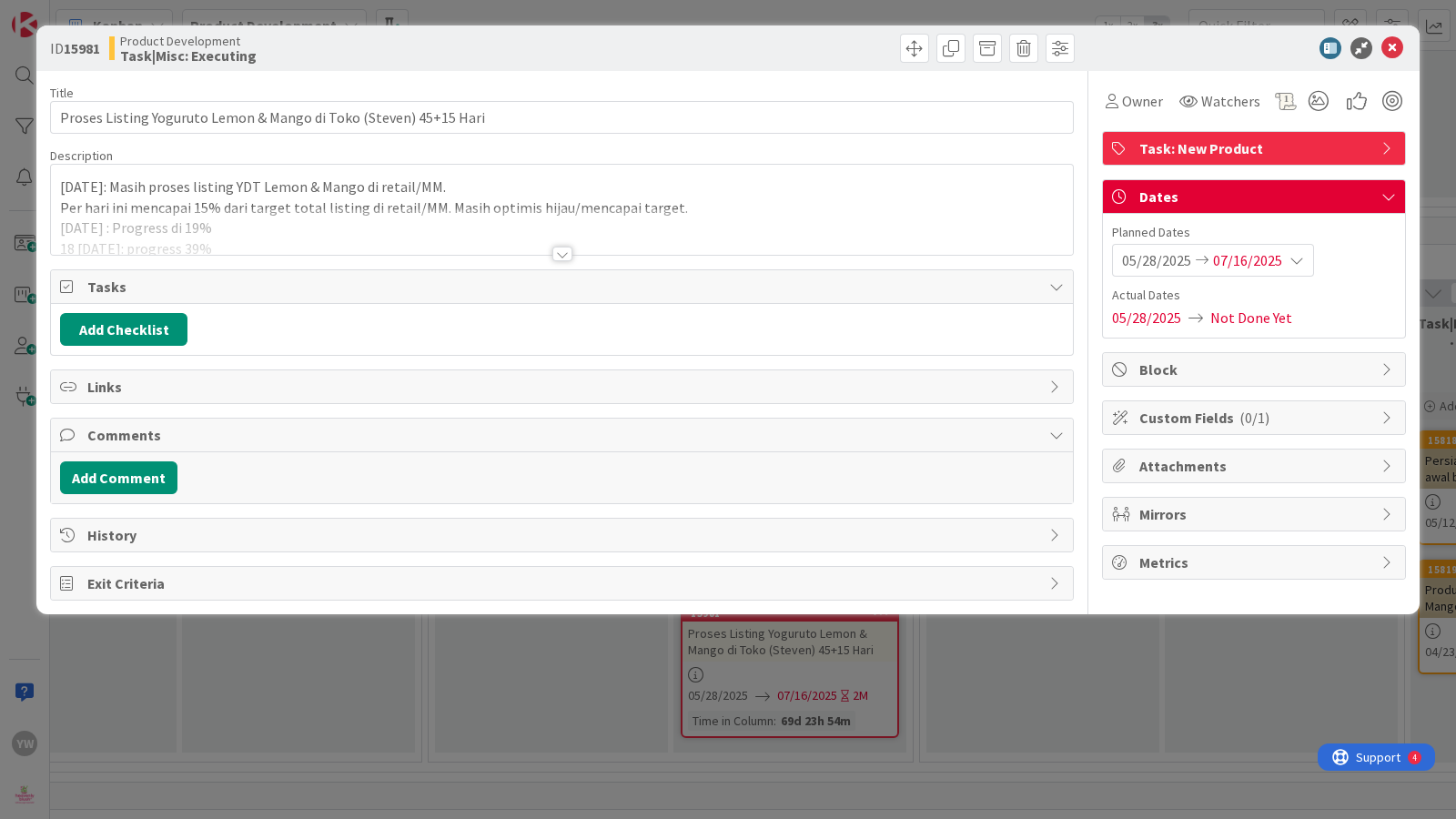 click at bounding box center (561, 231) 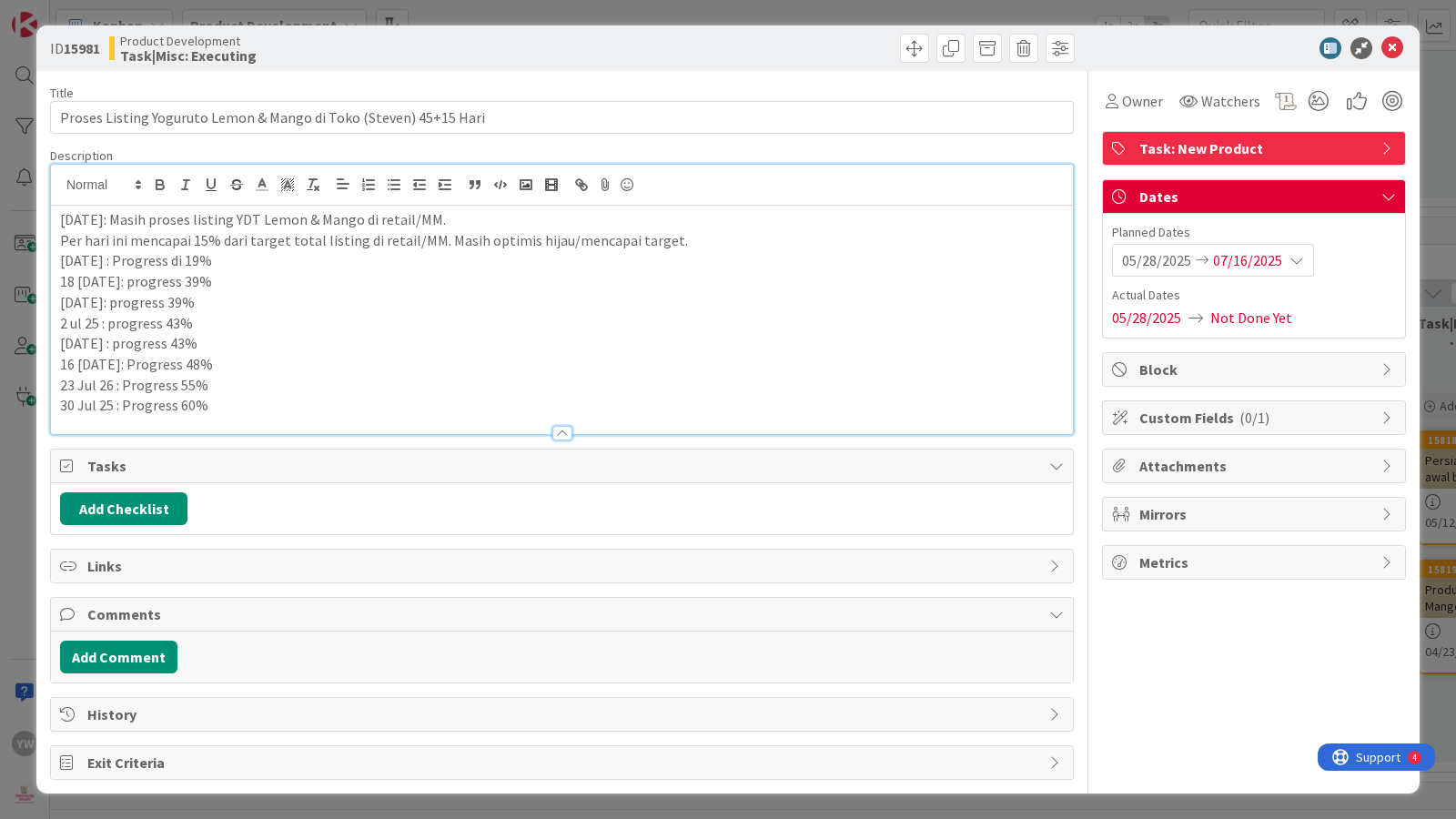 click on "30 Jul 25 : Progress 60%" at bounding box center (561, 405) 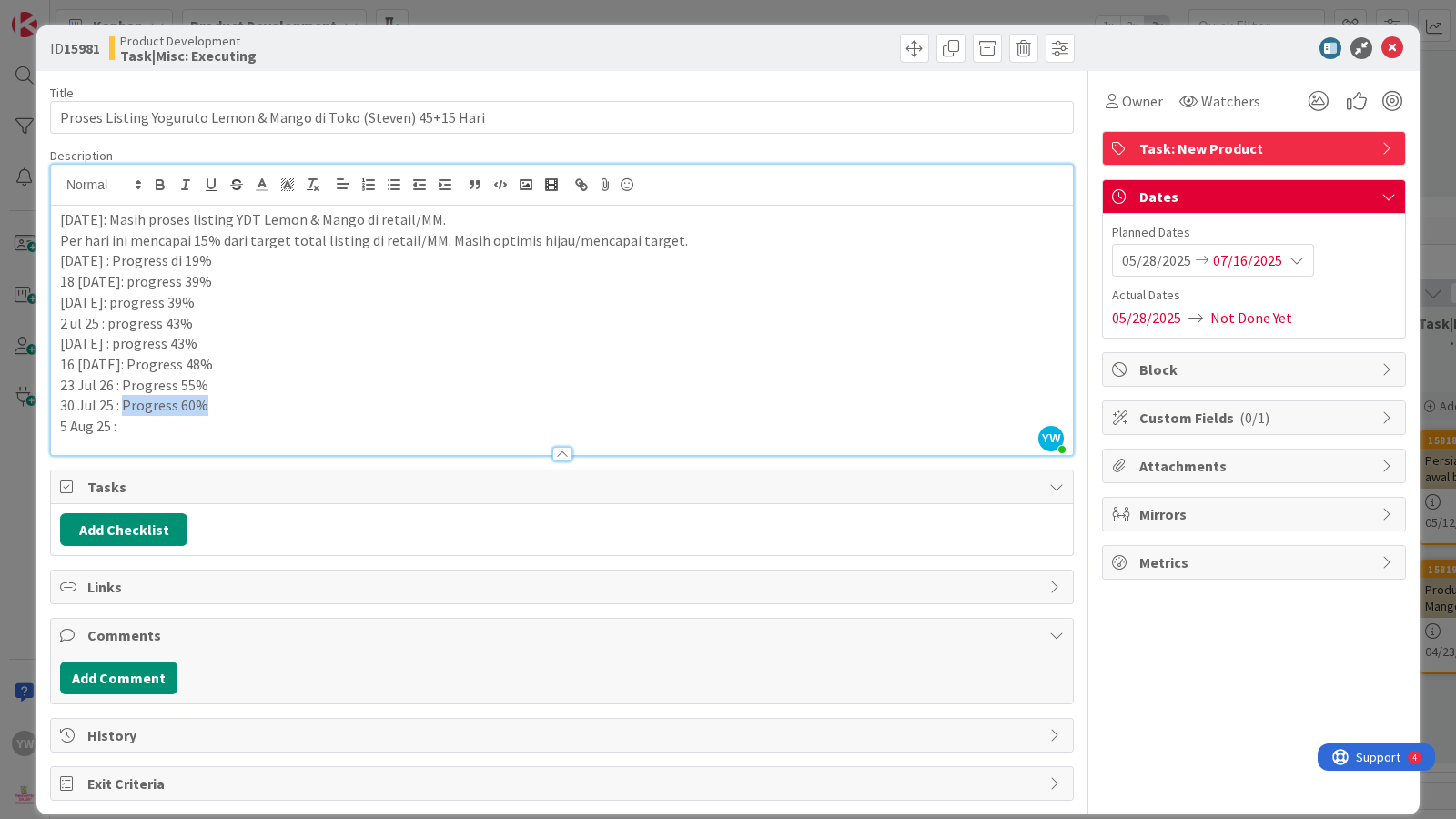 drag, startPoint x: 210, startPoint y: 407, endPoint x: 123, endPoint y: 405, distance: 87.02299 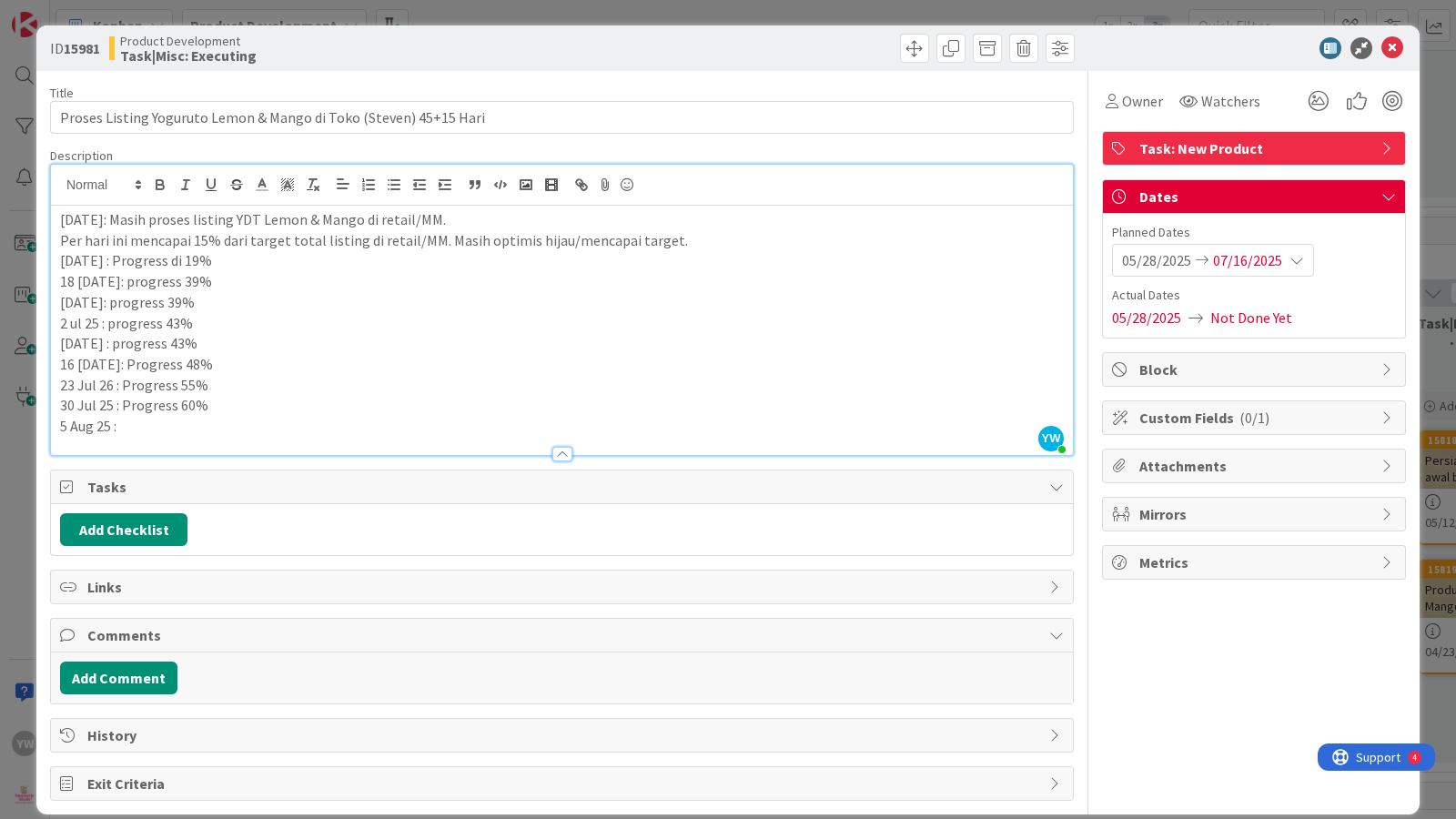 click on "5 Aug 25 :" at bounding box center [561, 426] 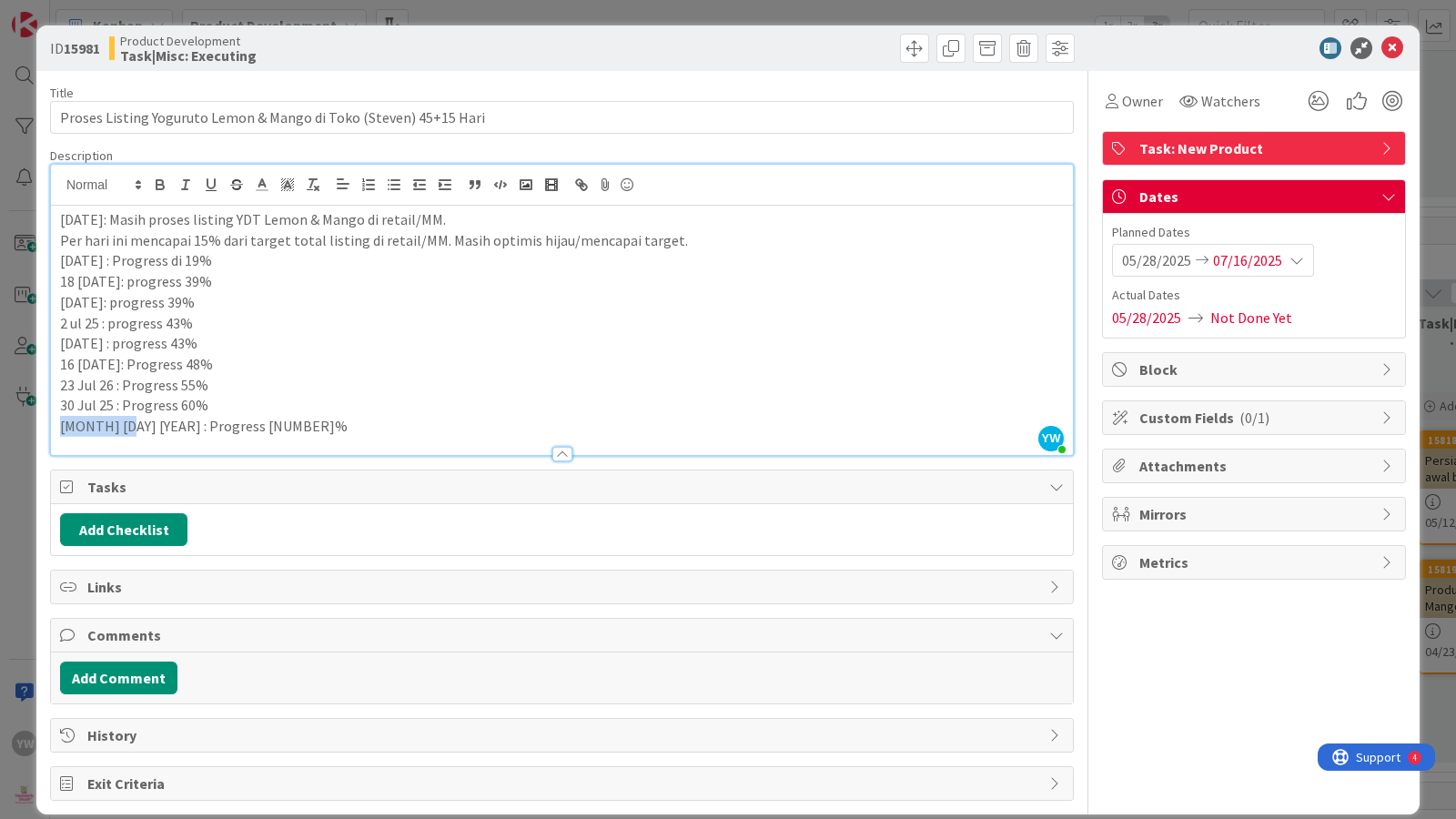 drag, startPoint x: 116, startPoint y: 428, endPoint x: 49, endPoint y: 425, distance: 67.06713 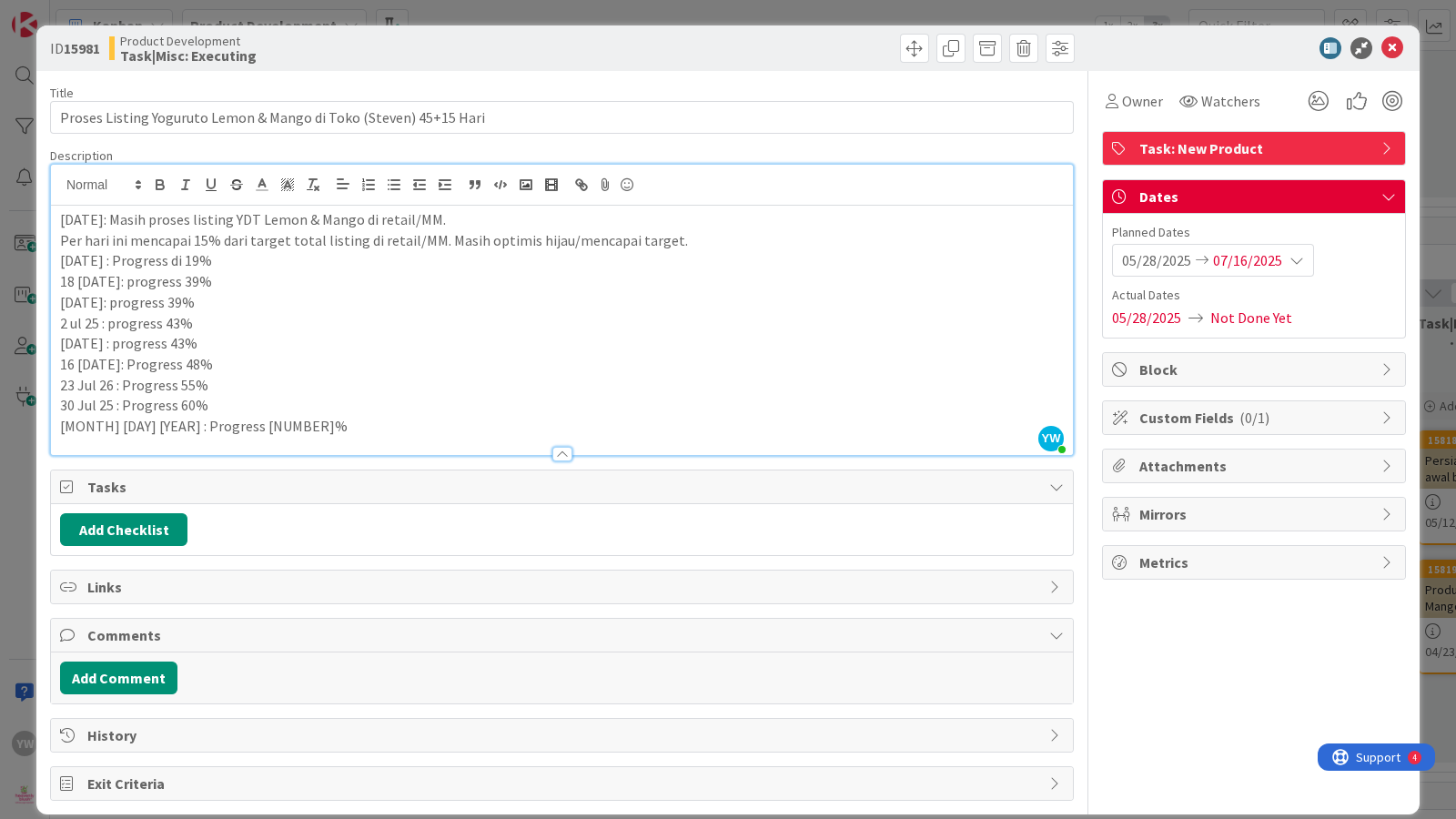 click on "ID  [NUMBER] Product Development Task|Misc: Executing Title [NUMBER] / [NUMBER] Proses Listing Yoguruto Lemon & Mango di Toko ([FIRST]) [NUMBER]+[NUMBER] Hari Description YW   [FIRST] [LAST] just joined [NUMBER] [MONTH] [YEAR]: Masih proses listing YDT Lemon & Mango di retail/MM. Per hari ini mencapai [NUMBER]% dari target total listing di retail/MM. Masih optimis hijau/mencapai target. [NUMBER] [MONTH] [YEAR] : Progress di [NUMBER]% [NUMBER] [MONTH] [YEAR]: progress [NUMBER]% [NUMBER] [MONTH] [YEAR]: progress [NUMBER]% [NUMBER] [MONTH] [YEAR] : progress [NUMBER]% [NUMBER] [MONTH] [YEAR] : progress [NUMBER]% [NUMBER] [MONTH] [YEAR]: Progress [NUMBER]% [NUMBER] [MONTH] [YEAR] : Progress [NUMBER]% [NUMBER] [MONTH] [YEAR] : Progress [NUMBER]% [MONTH] [YEAR] : Progress [NUMBER]% Owner Watchers Task: New Product Tasks Add Checklist Links Comments Add Comment History Exit Criteria Owner Watchers Task: New Product Dates Planned Dates [MONTH]/[NUMBER]/[YEAR] [MONTH]/[NUMBER]/[YEAR] Actual Dates [MONTH]/[NUMBER]/[YEAR] Not Done Yet Block Custom Fields ( [NUMBER]/[NUMBER] ) Attachments Mirrors Metrics" at bounding box center [728, 410] 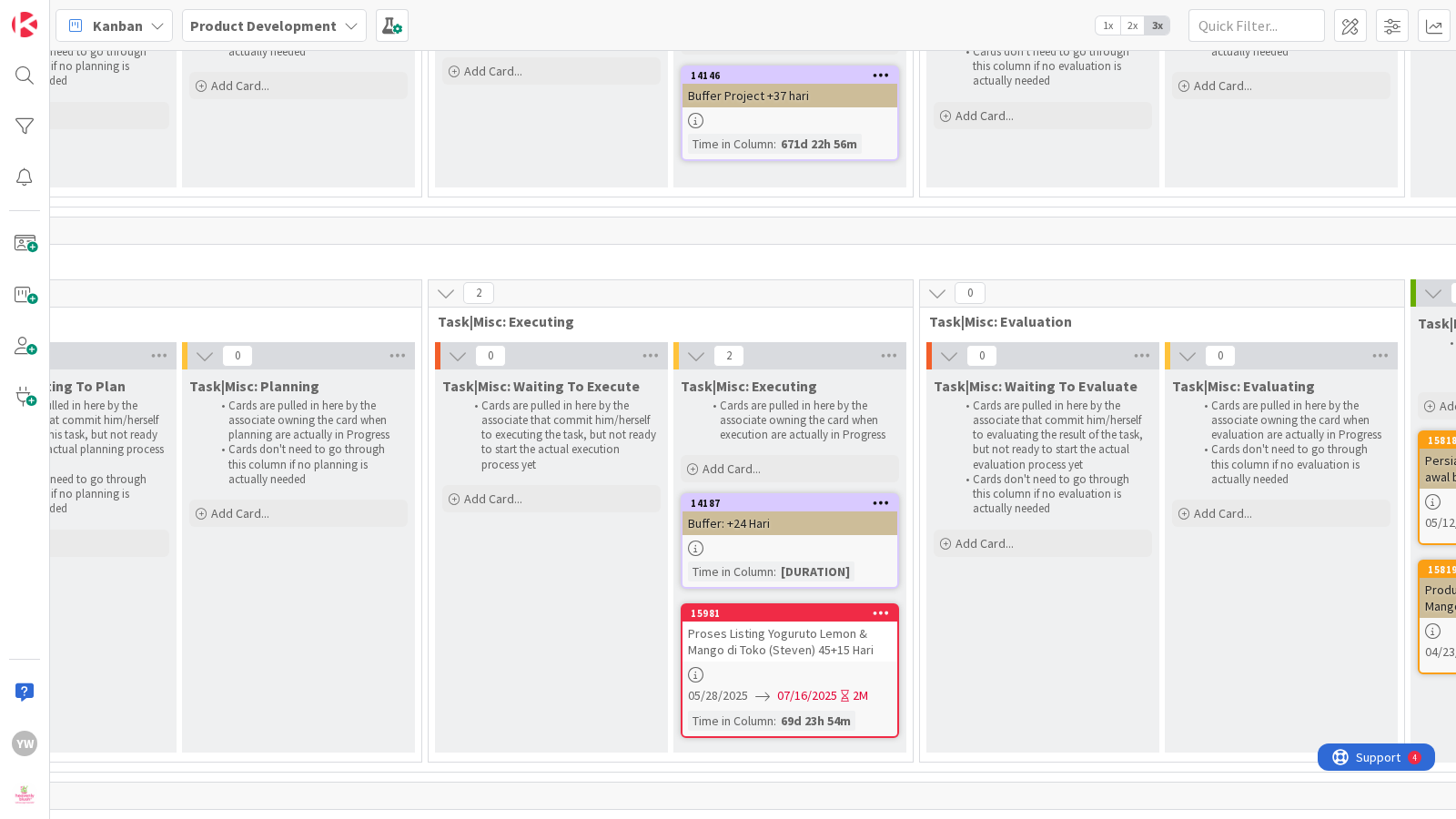 scroll, scrollTop: 0, scrollLeft: 0, axis: both 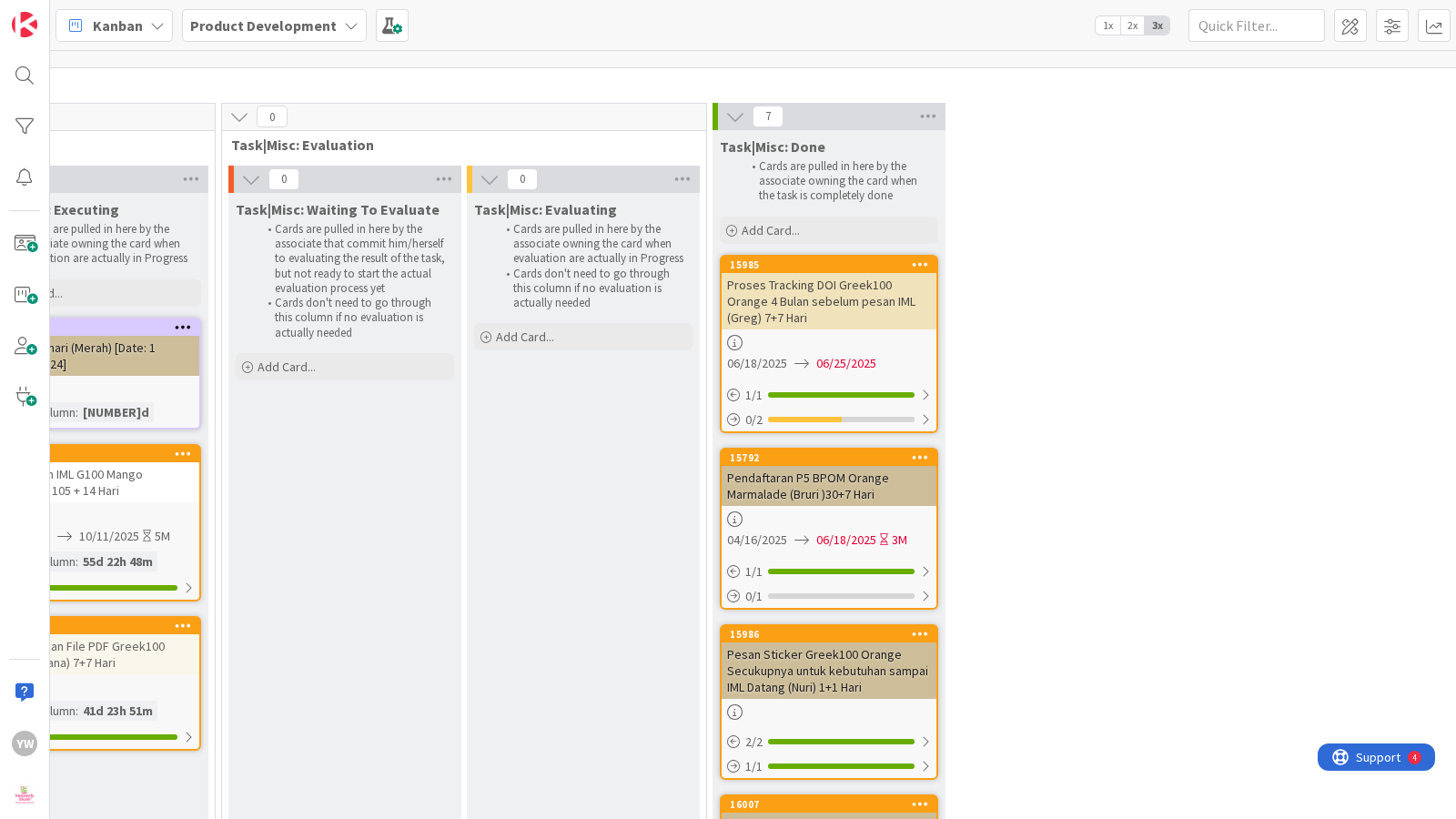 click on "6 Task|Misc: Backlog Plan all future tasks here Cards in here are not committed and can be added, deleted, split, regroup, modified at any time Add Card... 14219 Validasi bahan kemas Mangkuk G100 Mango ([PERSON]) 5+5 Hari 07/08/2024 07/12/2024 4D 0 / 1 0 / 1 14221 Standar bahan kemas G100 Mango share di QC Mangkuk ([PERSON]) 3 + 3 Hari 07/08/2024 07/12/2024 4D 0 / 1 15990 Validasi bahan kemas Mangkuk IML G100 Orange ([PERSON]) 5+5 Hari 15991 Standar bahan kemas IML G100 Orange share di QC Mangkuk ([PERSON]) 3 + 3 Hari 15992 Produksi G100 Mango dengan Cup IML ([PERSON]) 7+7 Hari 15993 Produksi G100 Orange dengan Cup IML ([PERSON]) 7+7 Hari 3 Task: Resolving Dependencies Cards here are in the process of being readied by resolving known dependencies that may halt smooth execution once committed to Ready Add Card... 16020 Approval PDF Greek100 Orange ([PERSON]) 7+0 Hari 0 / 1 15984 Proses Kedatangan Chromaline IML Greek100 Orange ([PERSON]) + Hari 1 / 2 14202 Pemesanan + Produksi bahan kemas Mangkuk IML G100 Orange ([PERSON]) 115+15 Hari 04/22/2024 4" at bounding box center [515, 785] 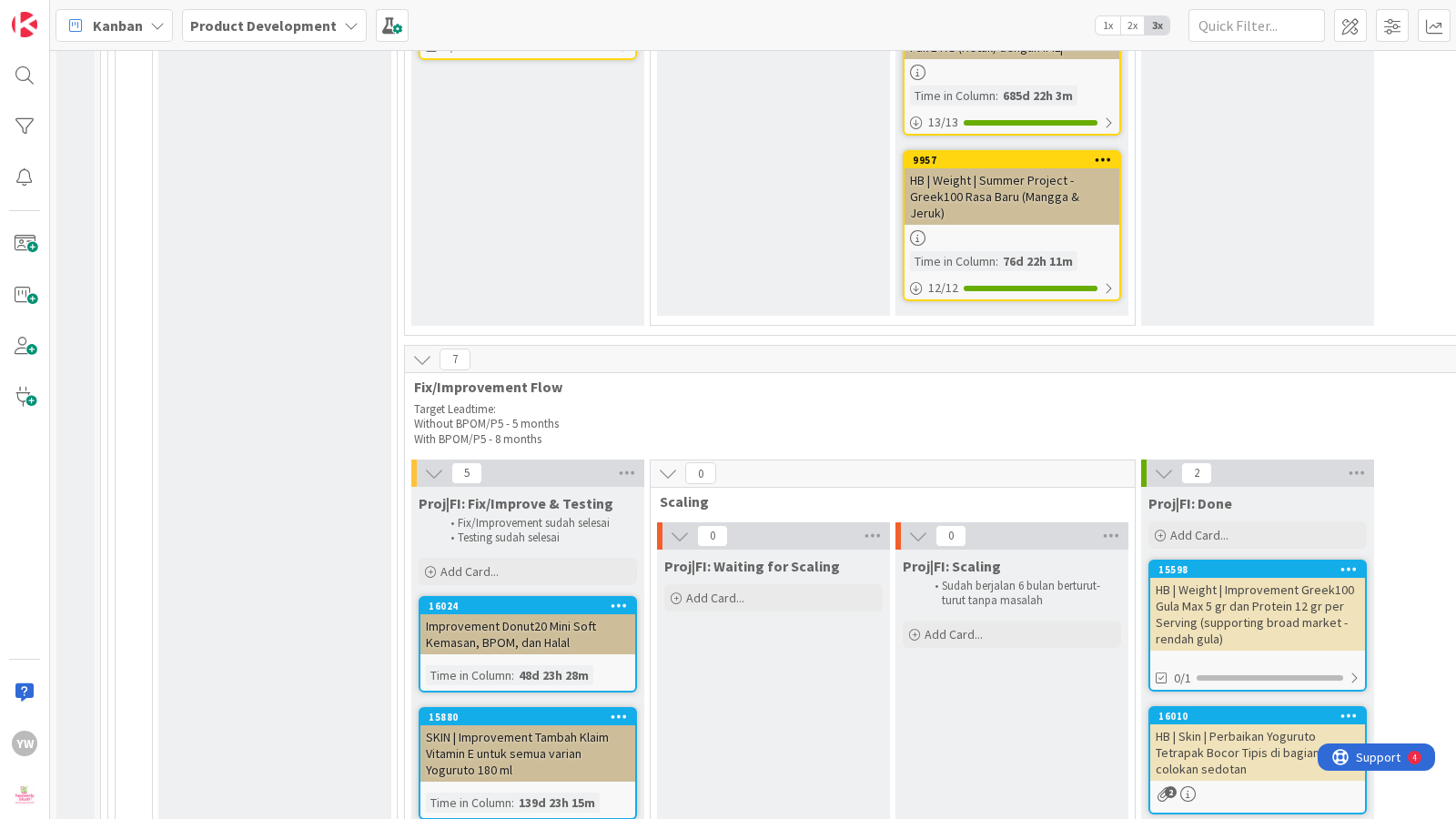 scroll, scrollTop: 2521, scrollLeft: 0, axis: vertical 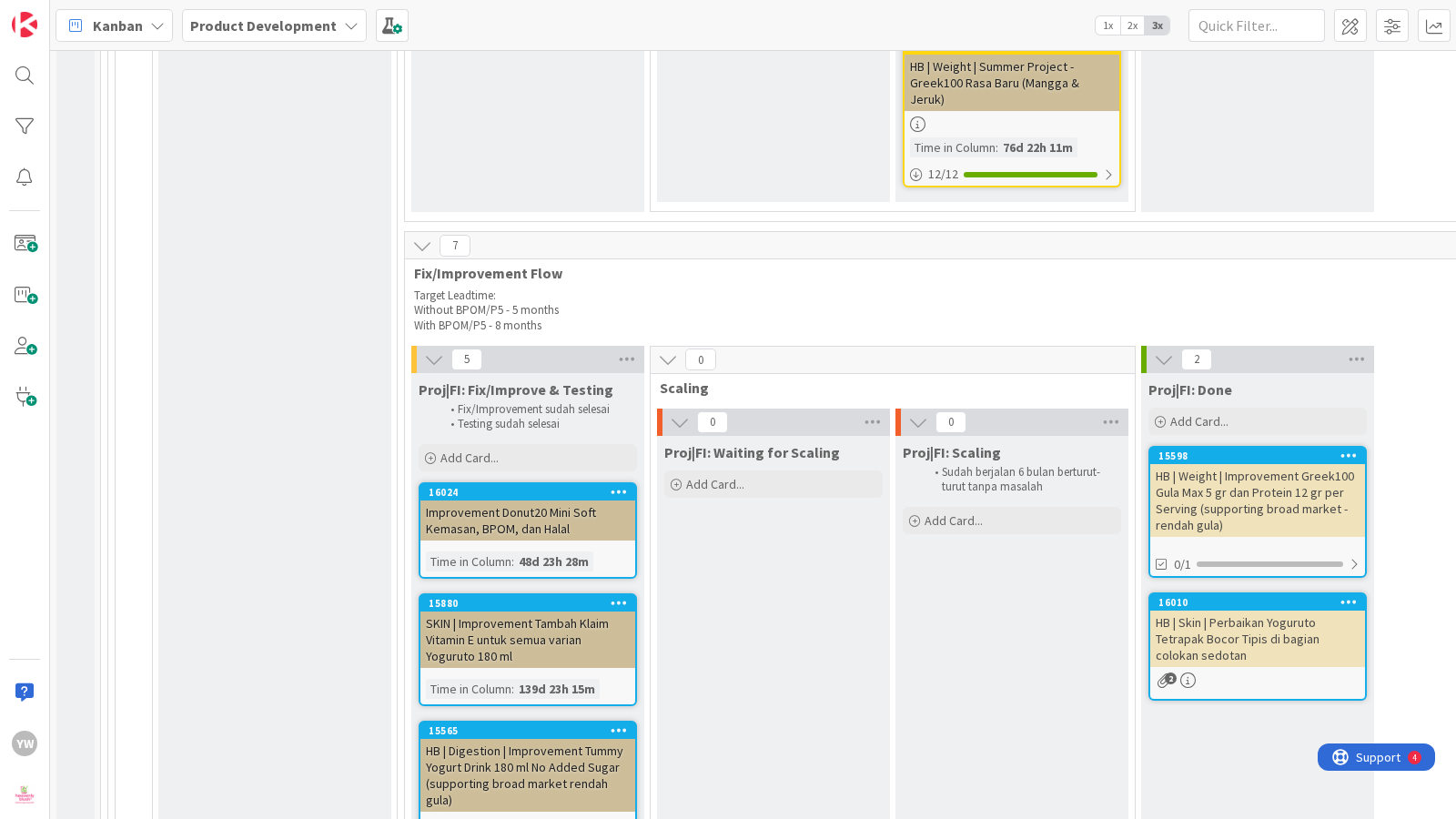 click on "Proj|FI: Waiting for Scaling Add Card..." at bounding box center (774, 774) 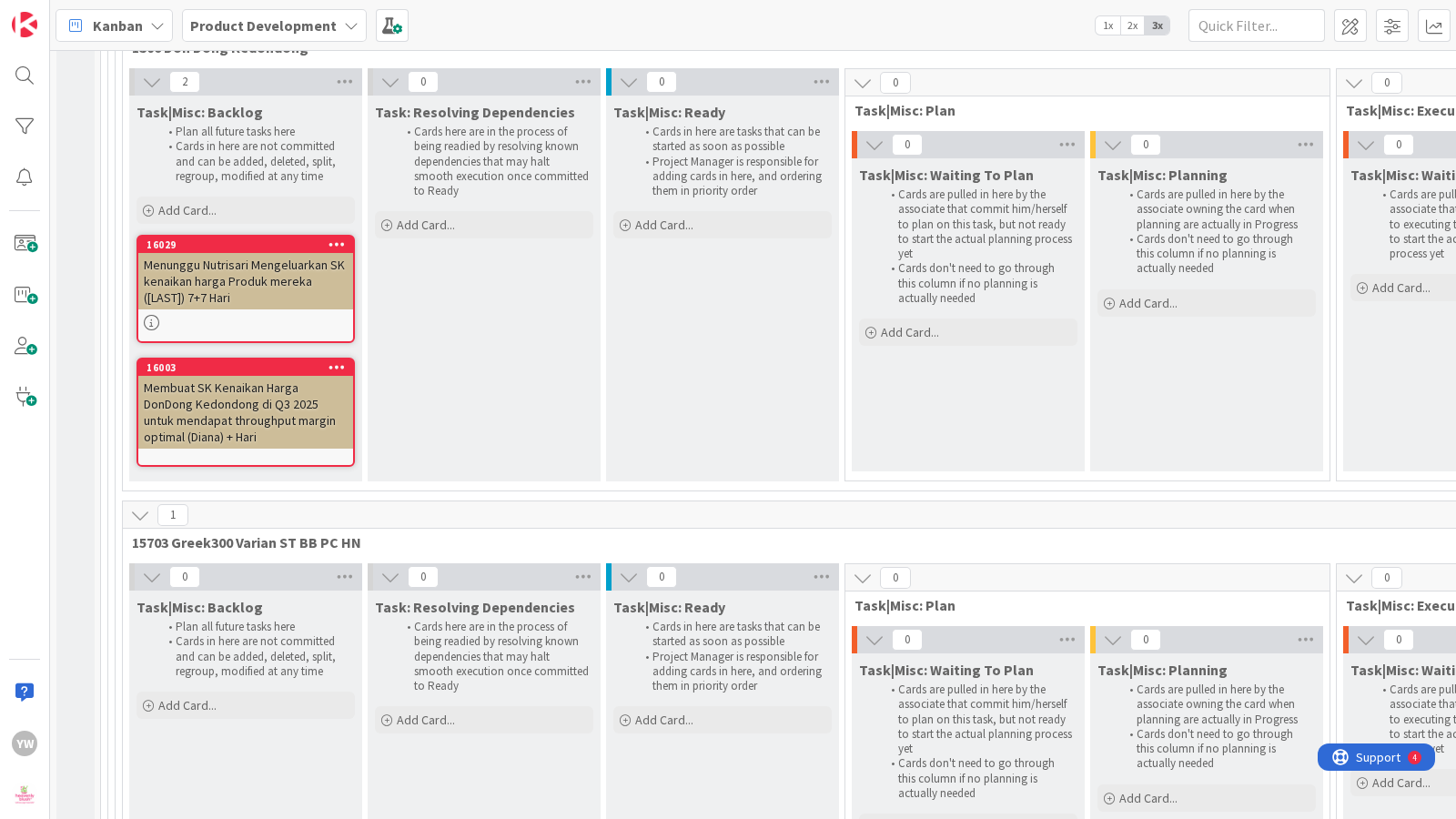 scroll, scrollTop: 21228, scrollLeft: 0, axis: vertical 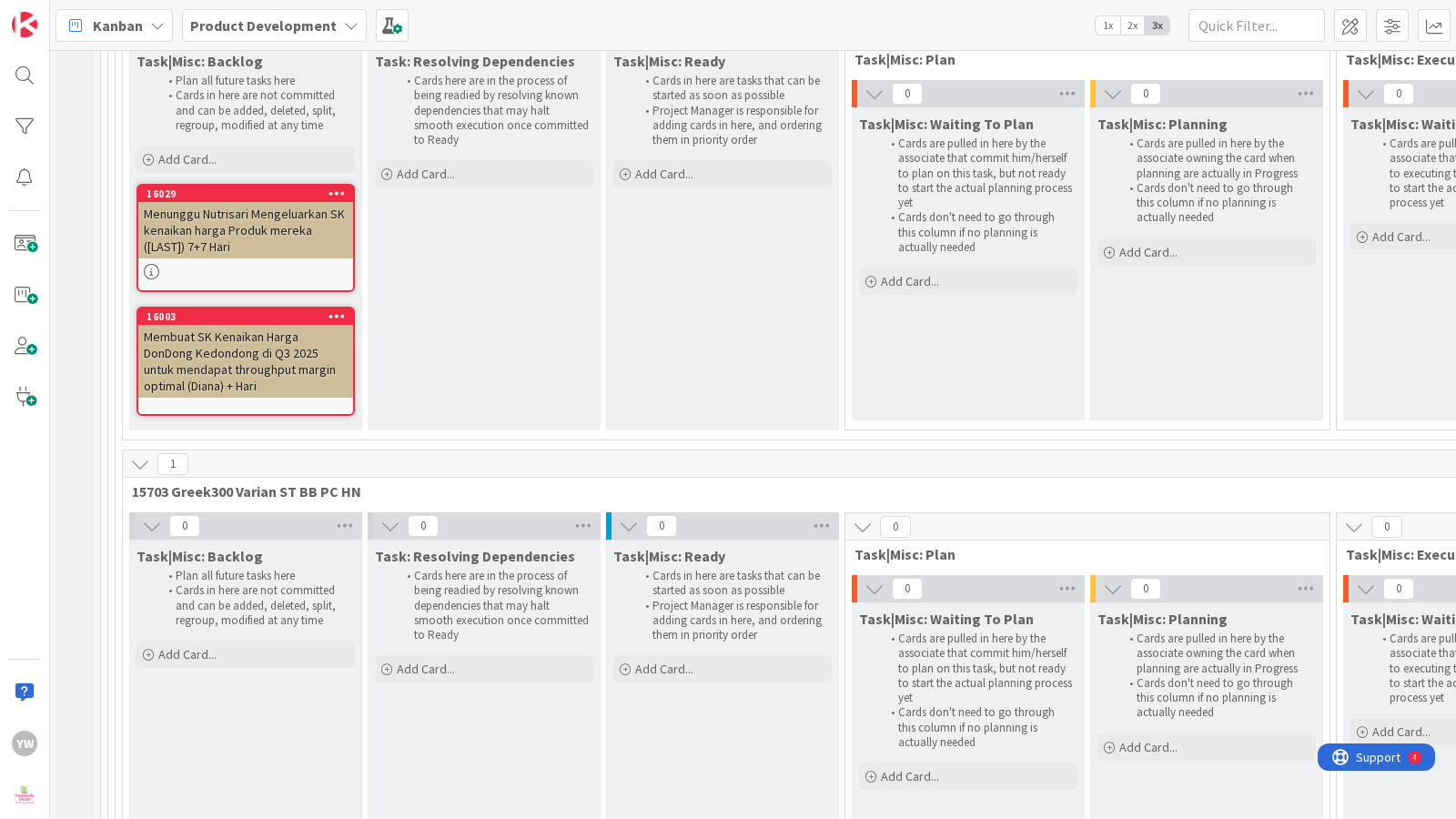 click on "Task: Resolving Dependencies Cards here are in the process of being readied by resolving known dependencies that may halt smooth execution once committed to Ready Add Card..." at bounding box center (484, 699) 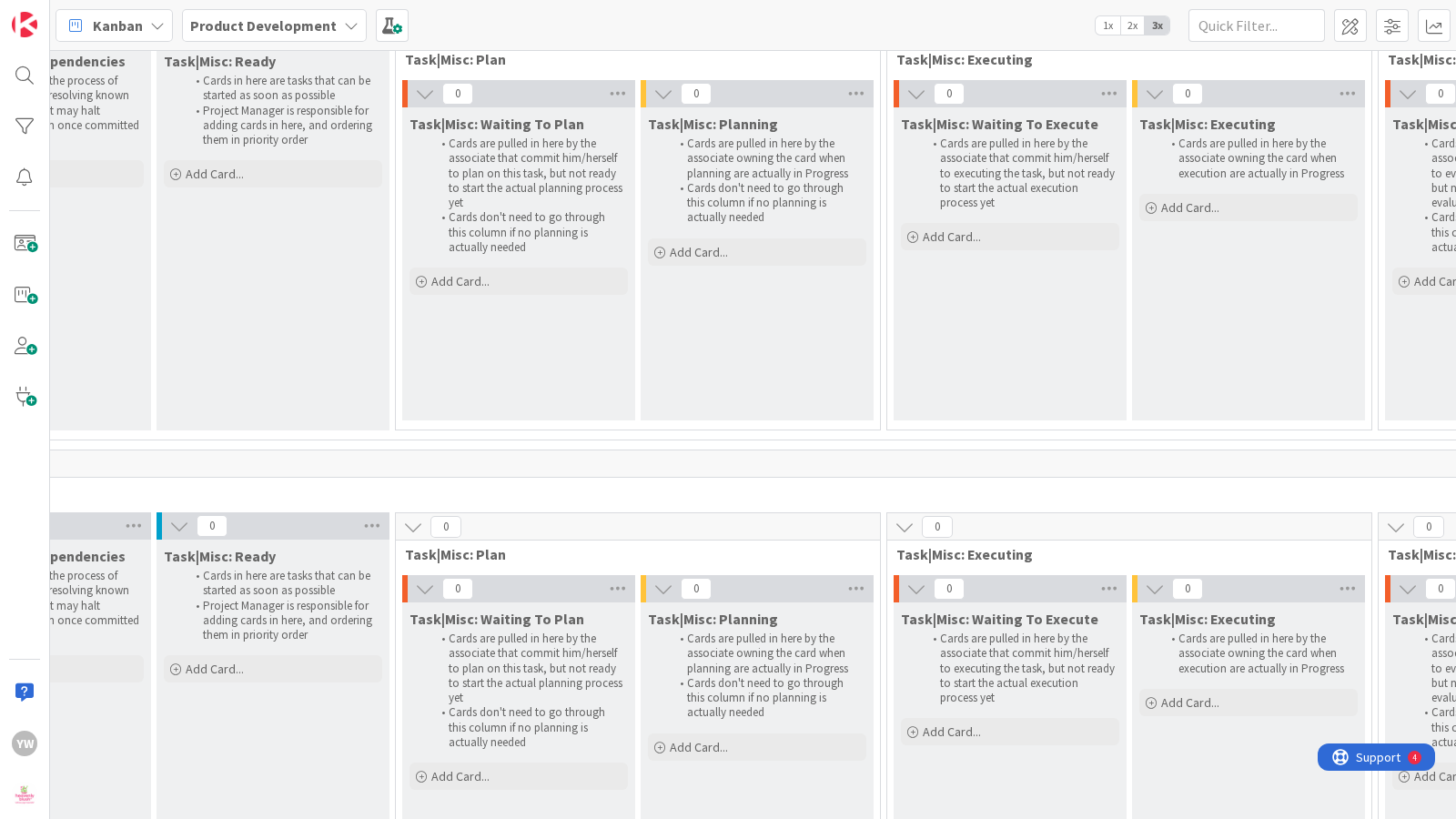 scroll, scrollTop: 21228, scrollLeft: 0, axis: vertical 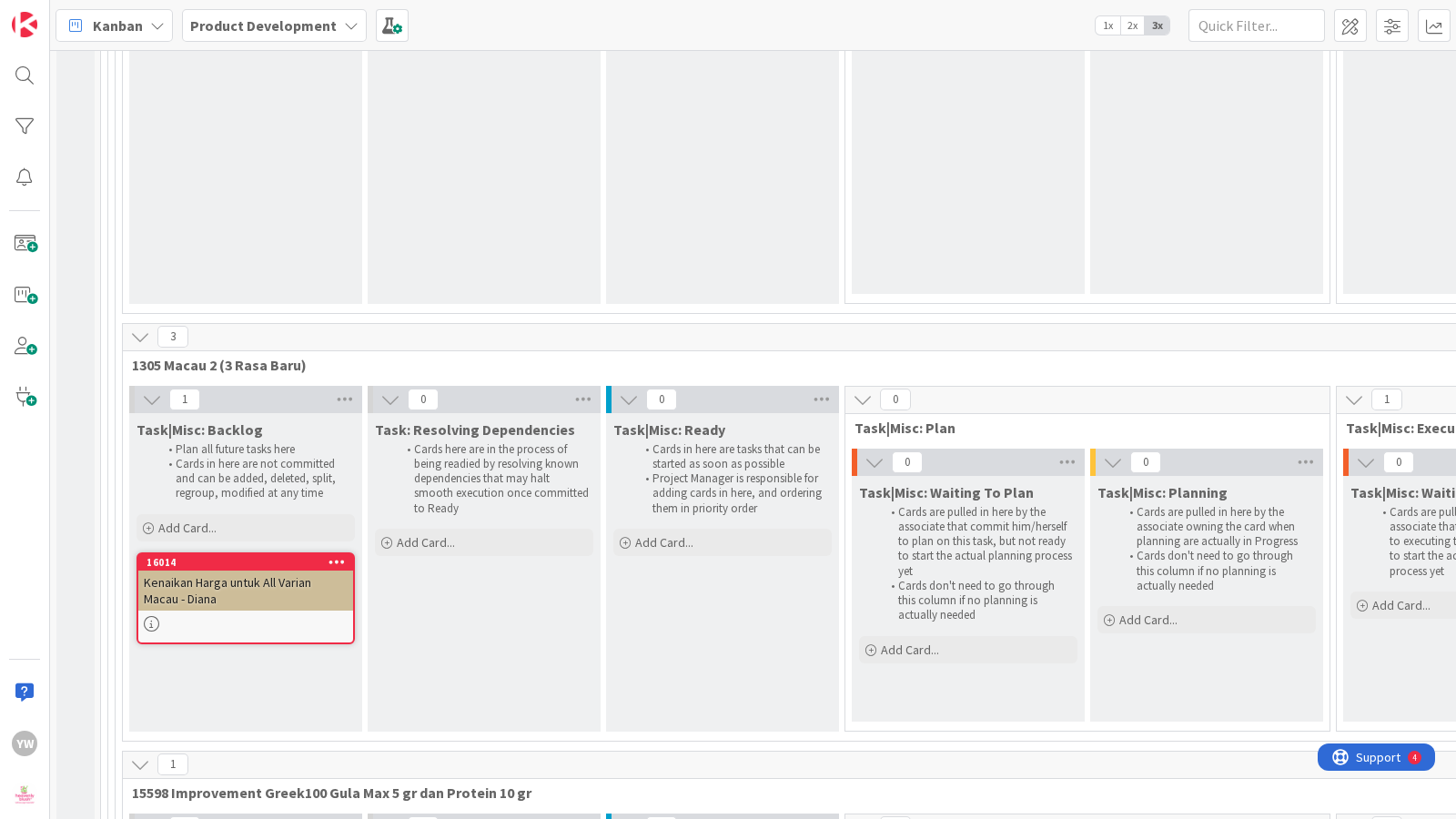 click on "Task: Resolving Dependencies Cards here are in the process of being readied by resolving known dependencies that may halt smooth execution once committed to Ready Add Card..." at bounding box center [484, 572] 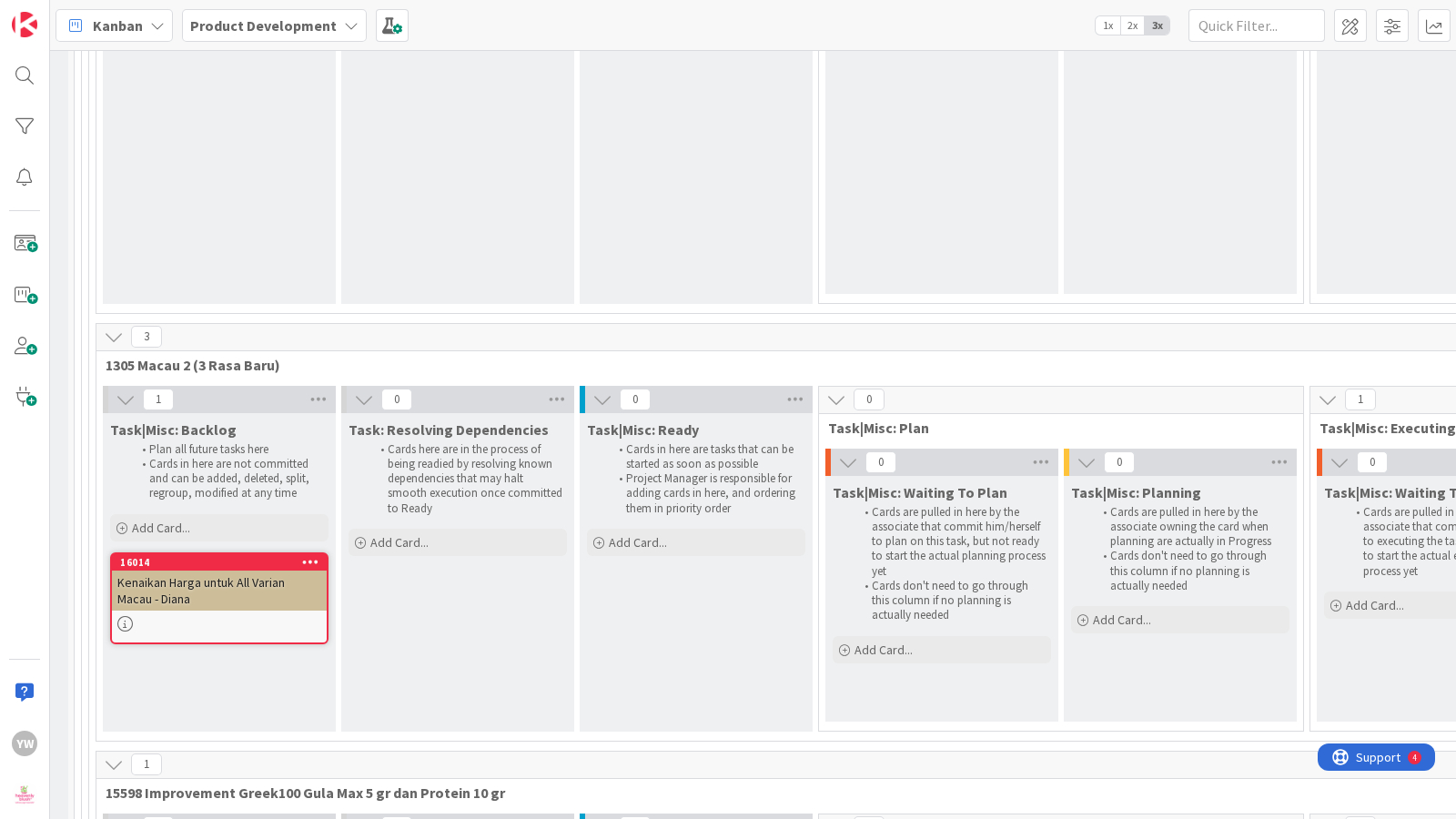 scroll, scrollTop: 11939, scrollLeft: 0, axis: vertical 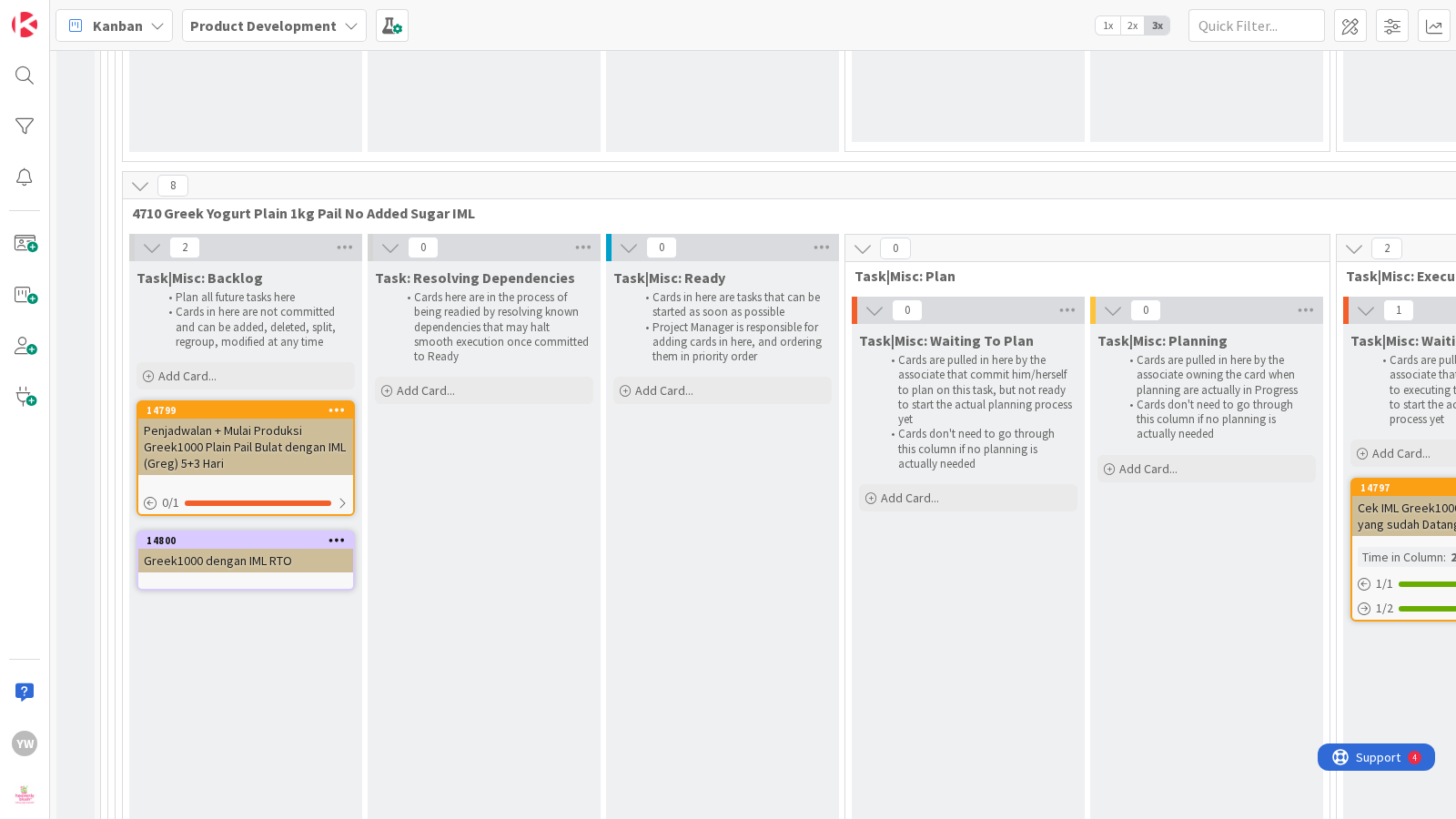 click on "Task: Resolving Dependencies Cards here are in the process of being readied by resolving known dependencies that may halt smooth execution once committed to Ready Add Card..." at bounding box center (484, 661) 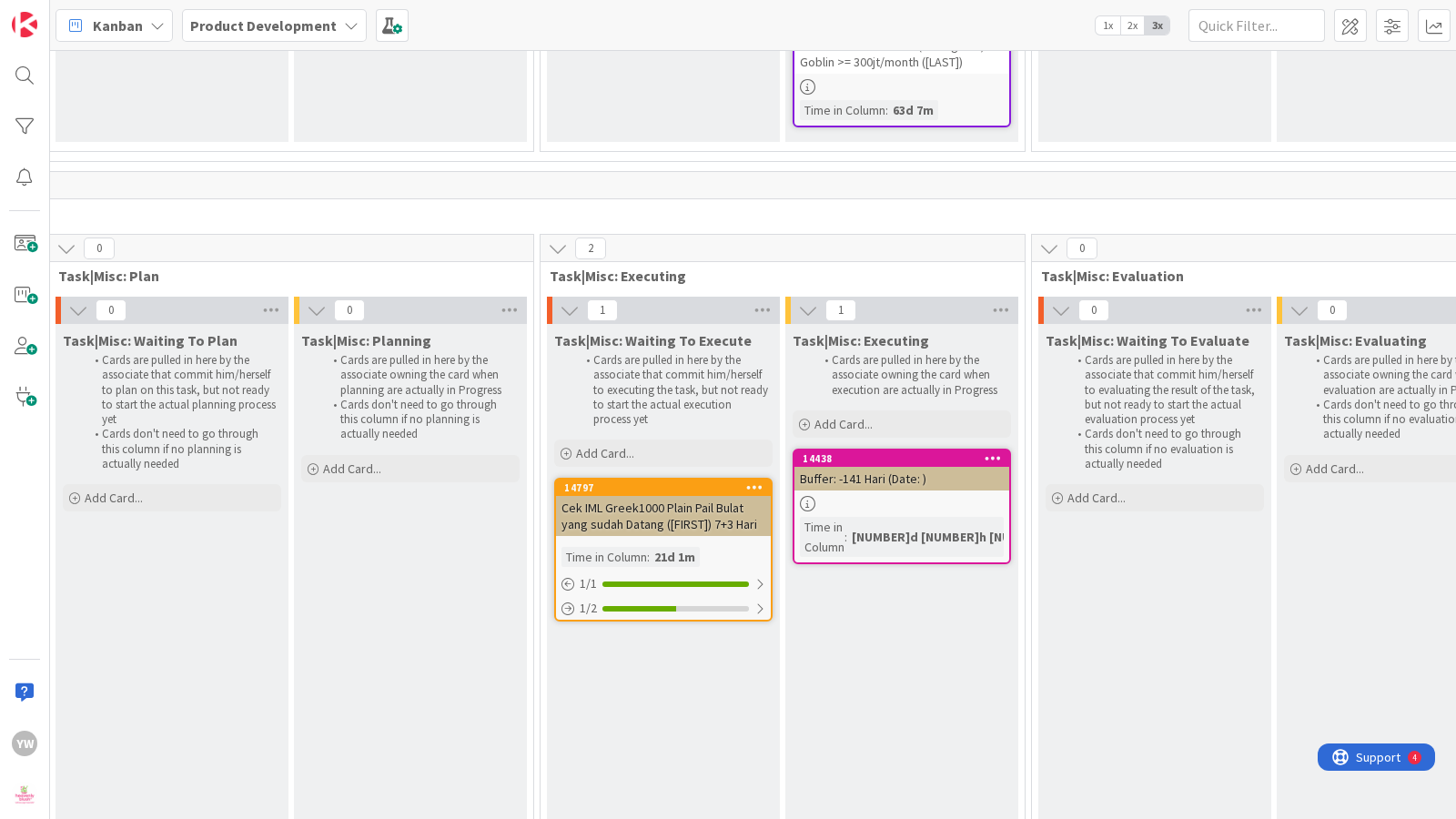 scroll, scrollTop: 5768, scrollLeft: 799, axis: both 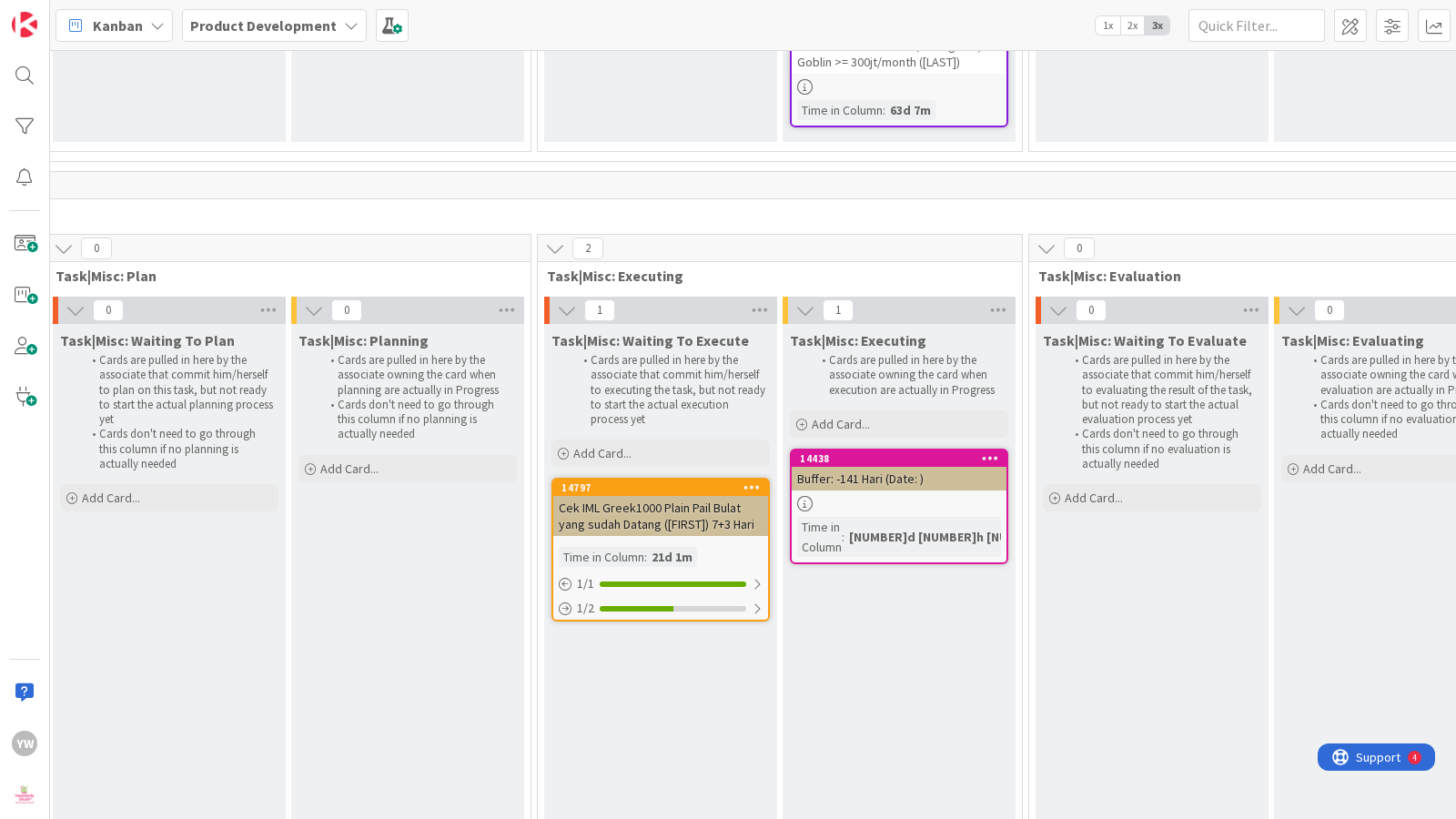 click on "Cek IML Greek1000 Plain Pail Bulat yang sudah Datang ([FIRST]) 7+3 Hari" at bounding box center [661, 516] 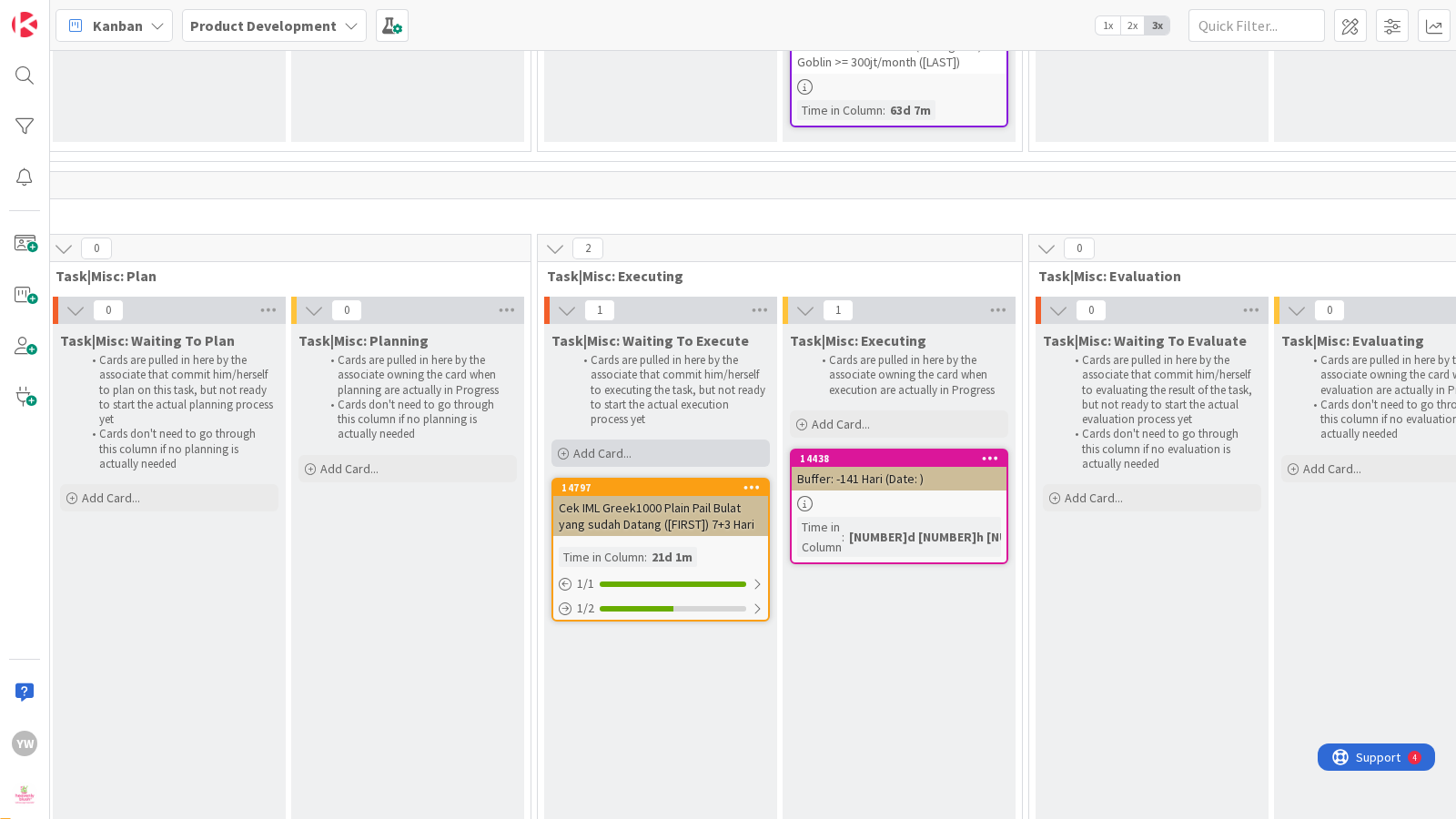 scroll, scrollTop: 0, scrollLeft: 0, axis: both 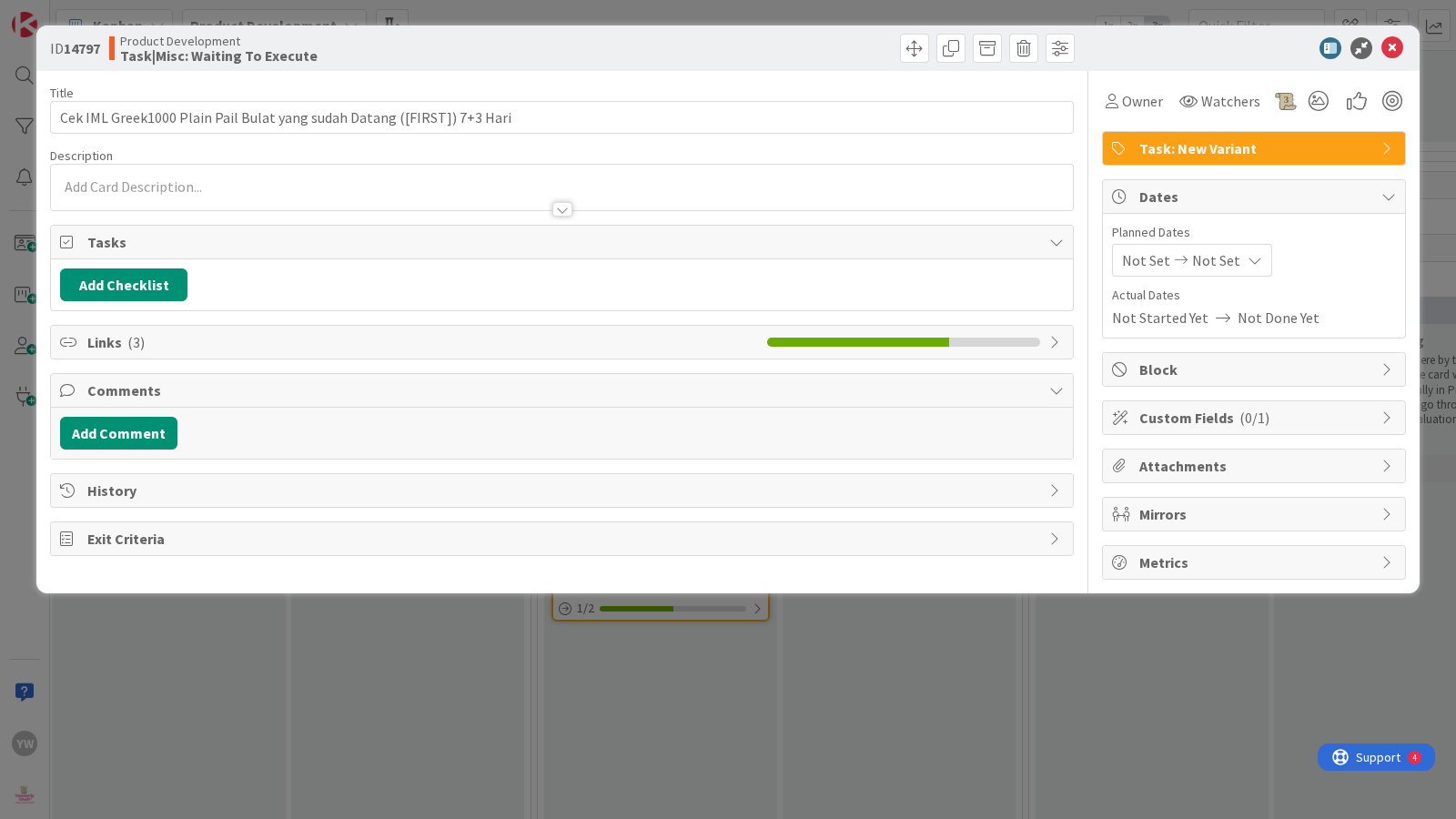 click at bounding box center [561, 187] 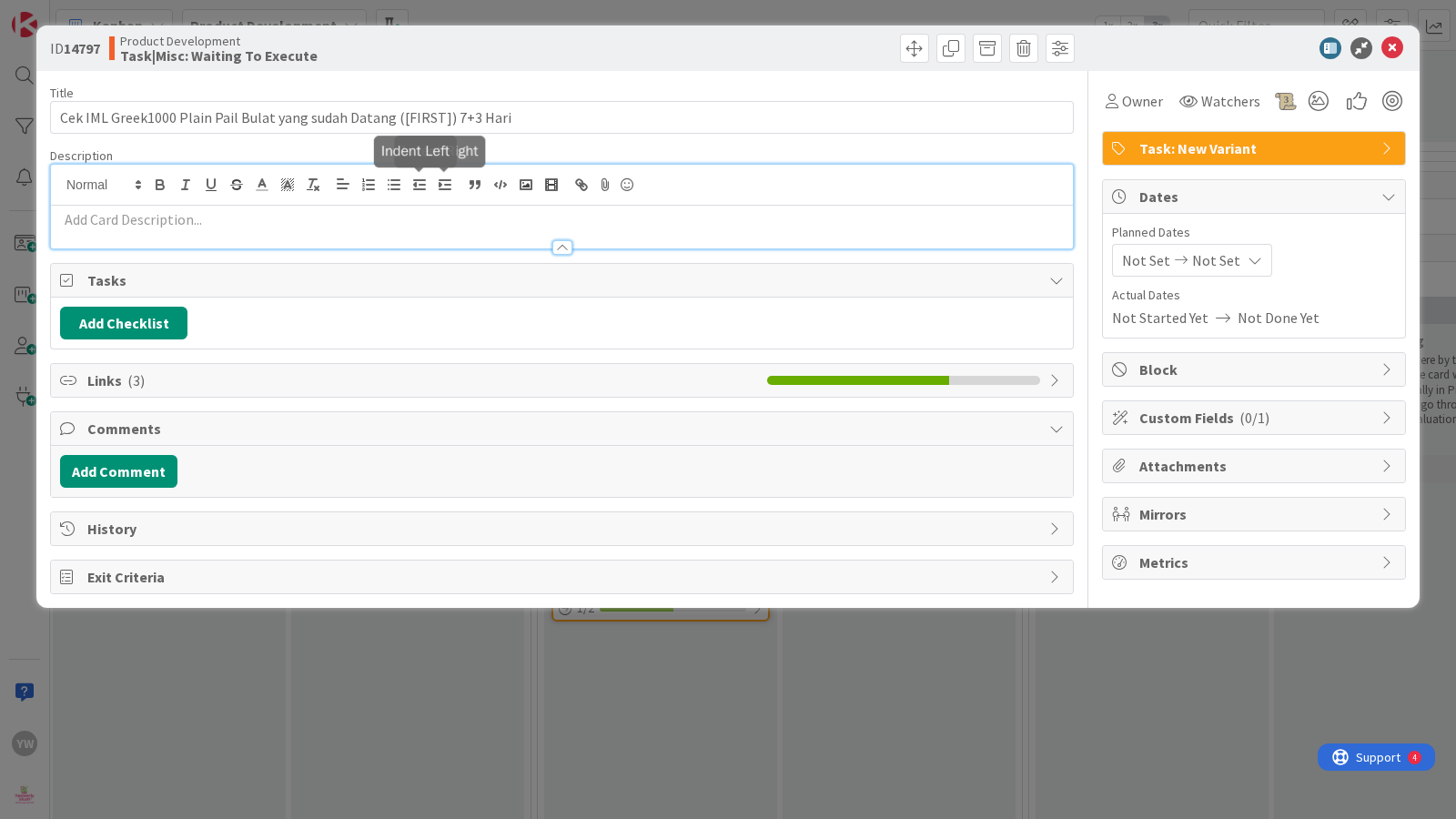 paste 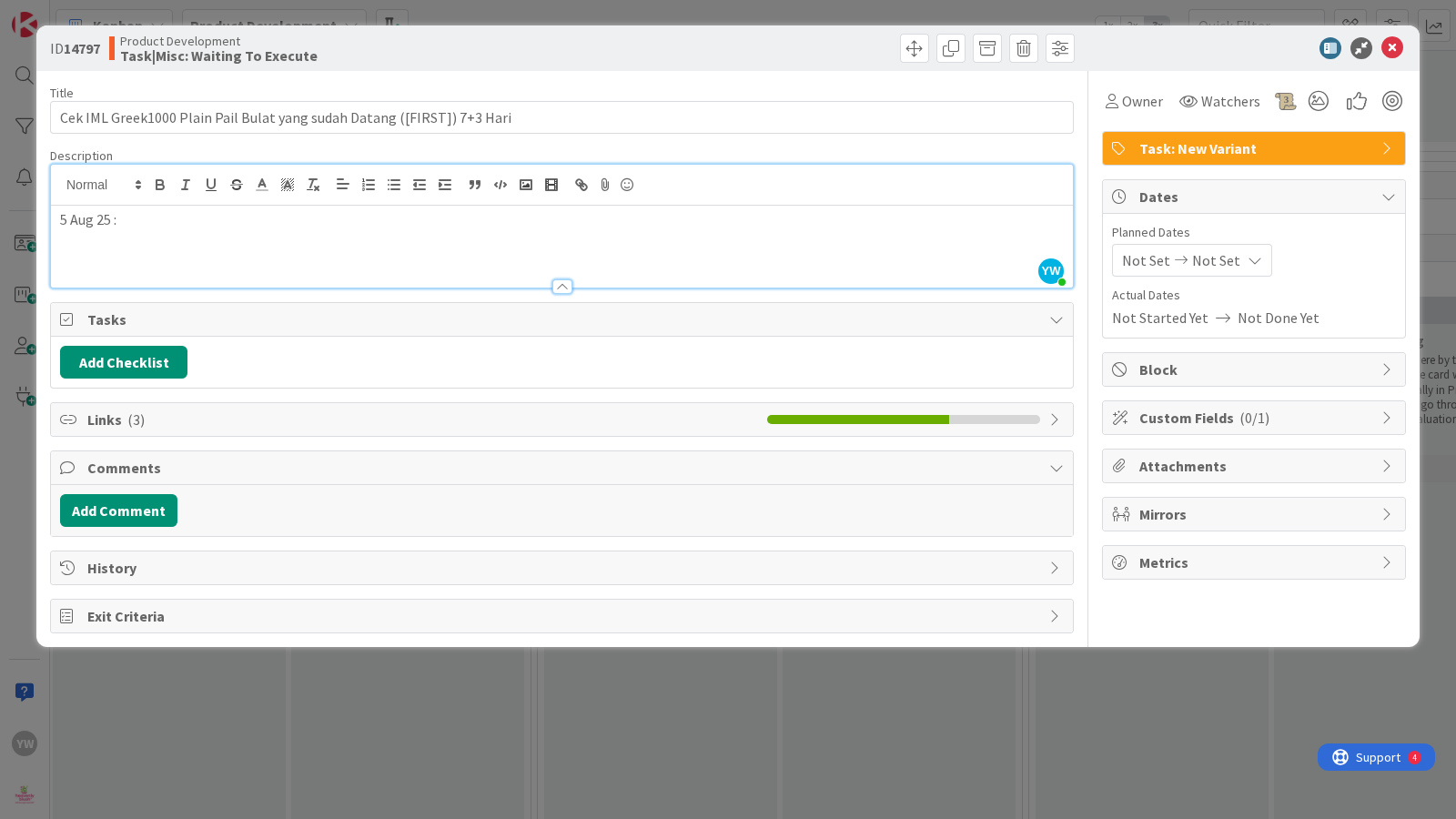 type 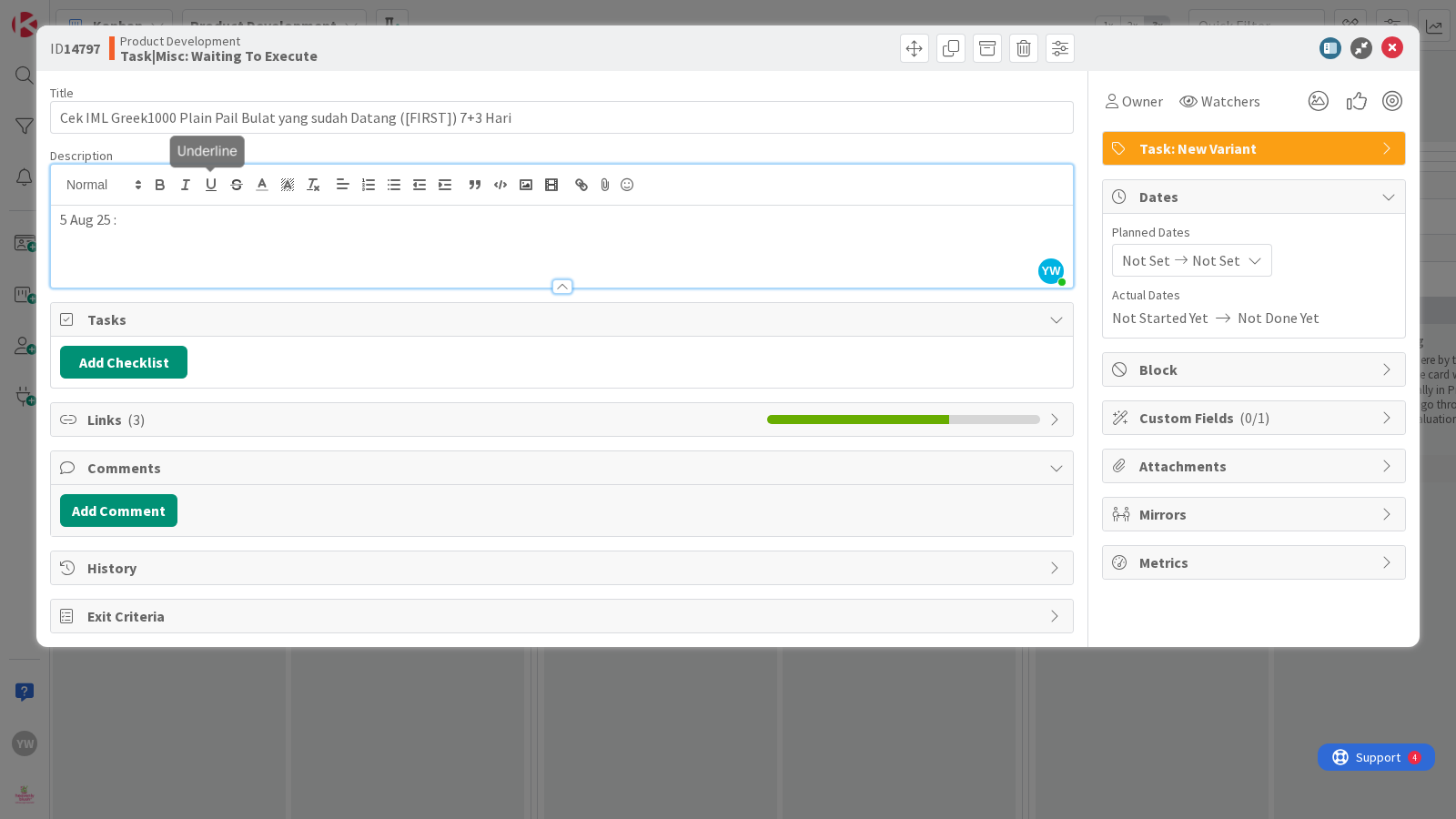 click on "5 Aug 25 :" at bounding box center [561, 247] 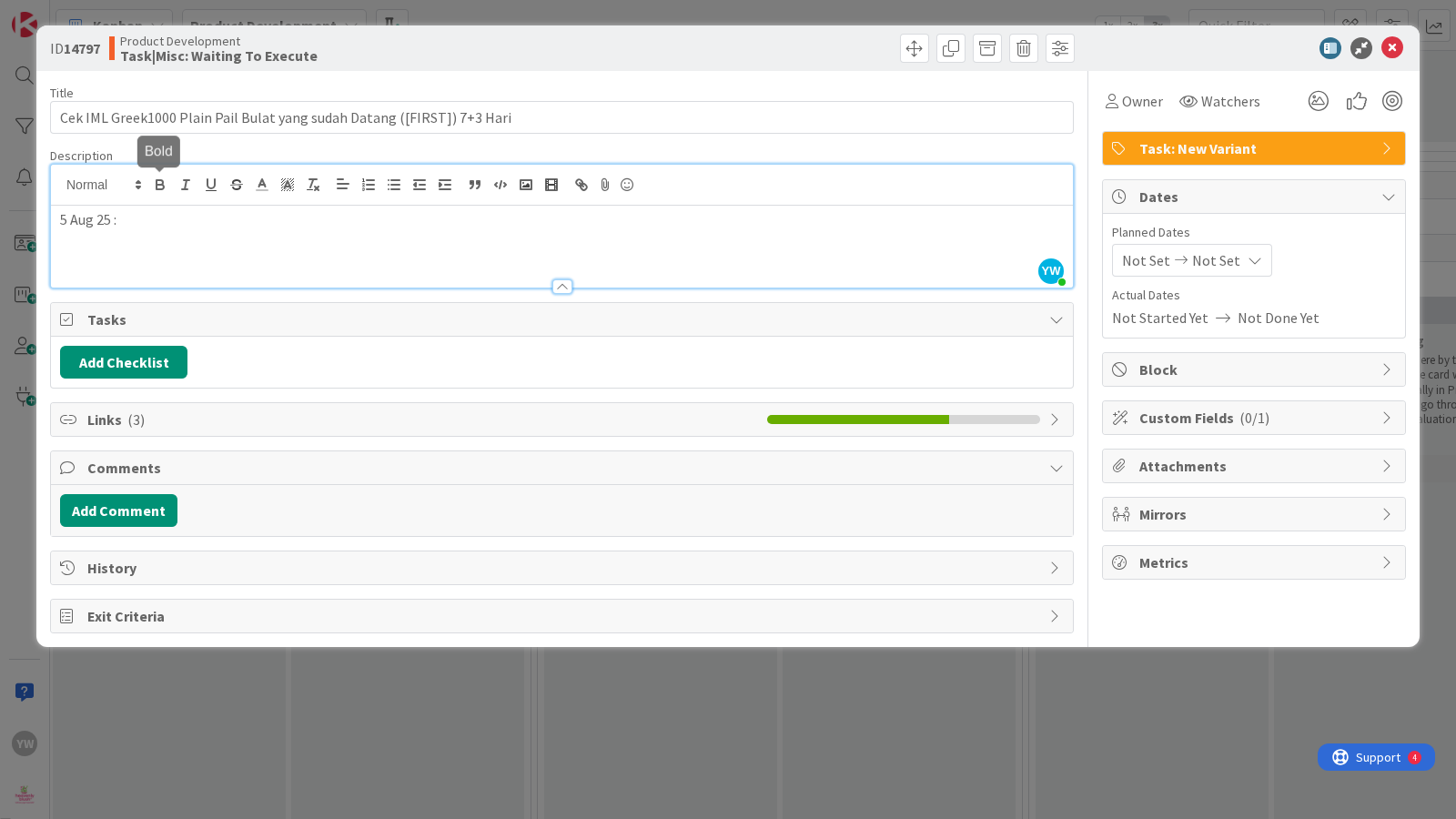 drag, startPoint x: 150, startPoint y: 220, endPoint x: 174, endPoint y: 218, distance: 24.083189 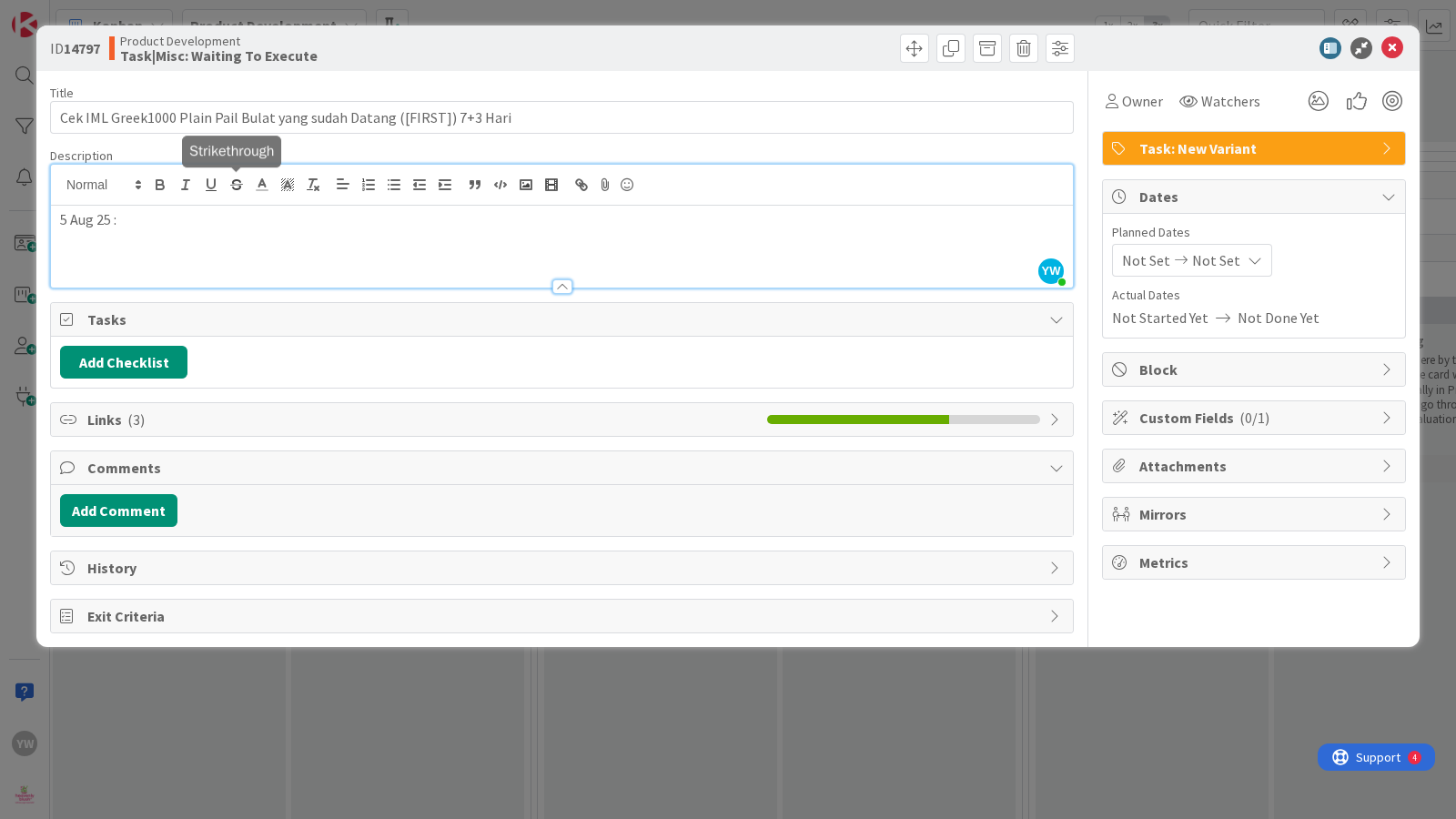 click on "5 Aug 25 :" at bounding box center (561, 219) 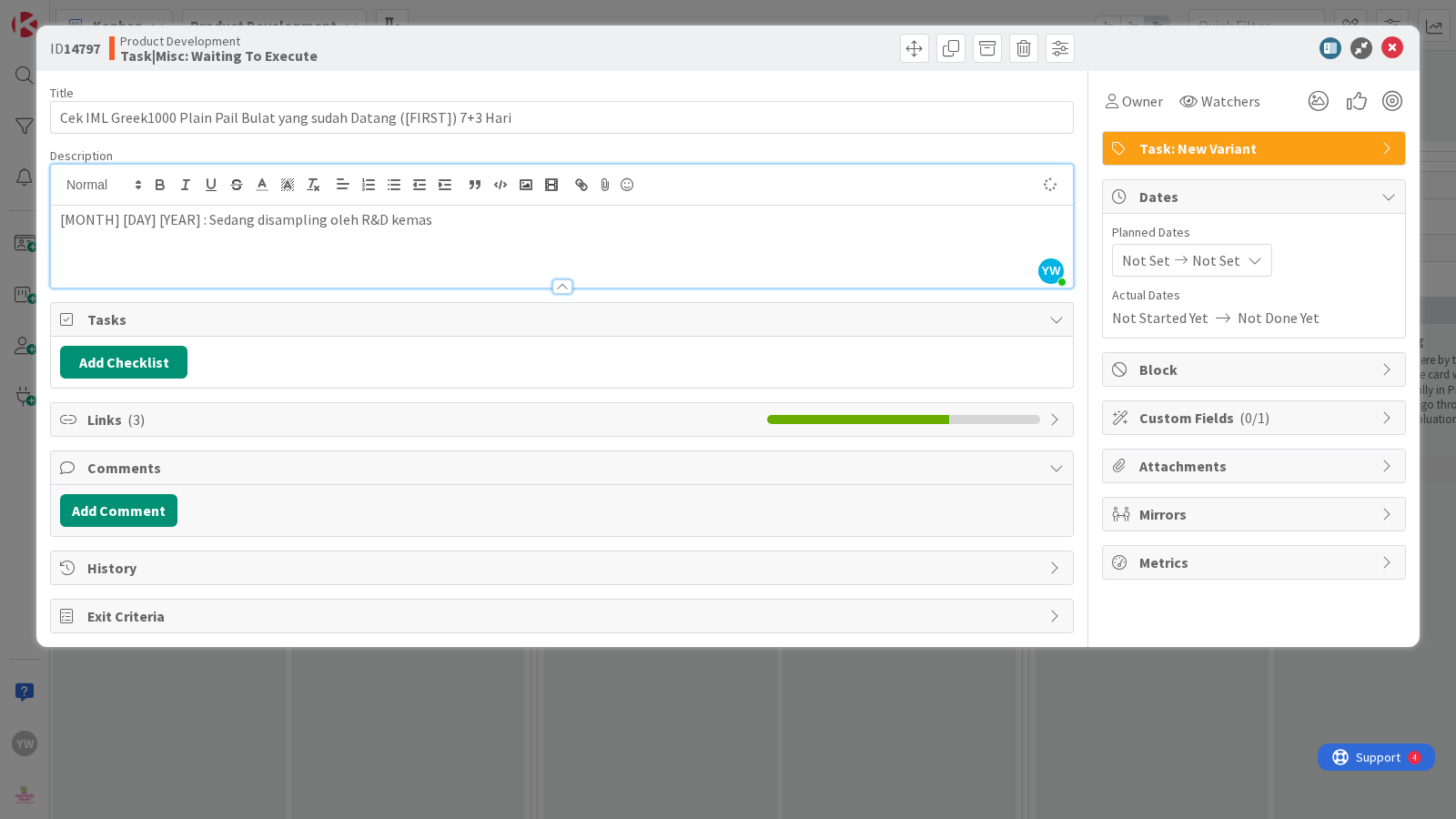 click on "ID  14797 Product Development Task|Misc: Waiting To Execute Title 69 / 128 Cek IML Greek1000 Plain Pail Bulat yang sudah Datang ([LAST]) 7+3 Hari Description YW   [FIRST] [LAST] just joined 5 Aug 25 : Sedang disampling oleh R&D kemas Owner Watchers Task: New Variant Tasks Add Checklist Links ( 3 ) Comments Add Comment History Exit Criteria Owner Watchers Task: New Variant Dates Planned Dates Not Set Not Set Actual Dates Not Started Yet Not Done Yet Block Custom Fields ( 0/1 ) Attachments Mirrors Metrics" at bounding box center [728, 410] 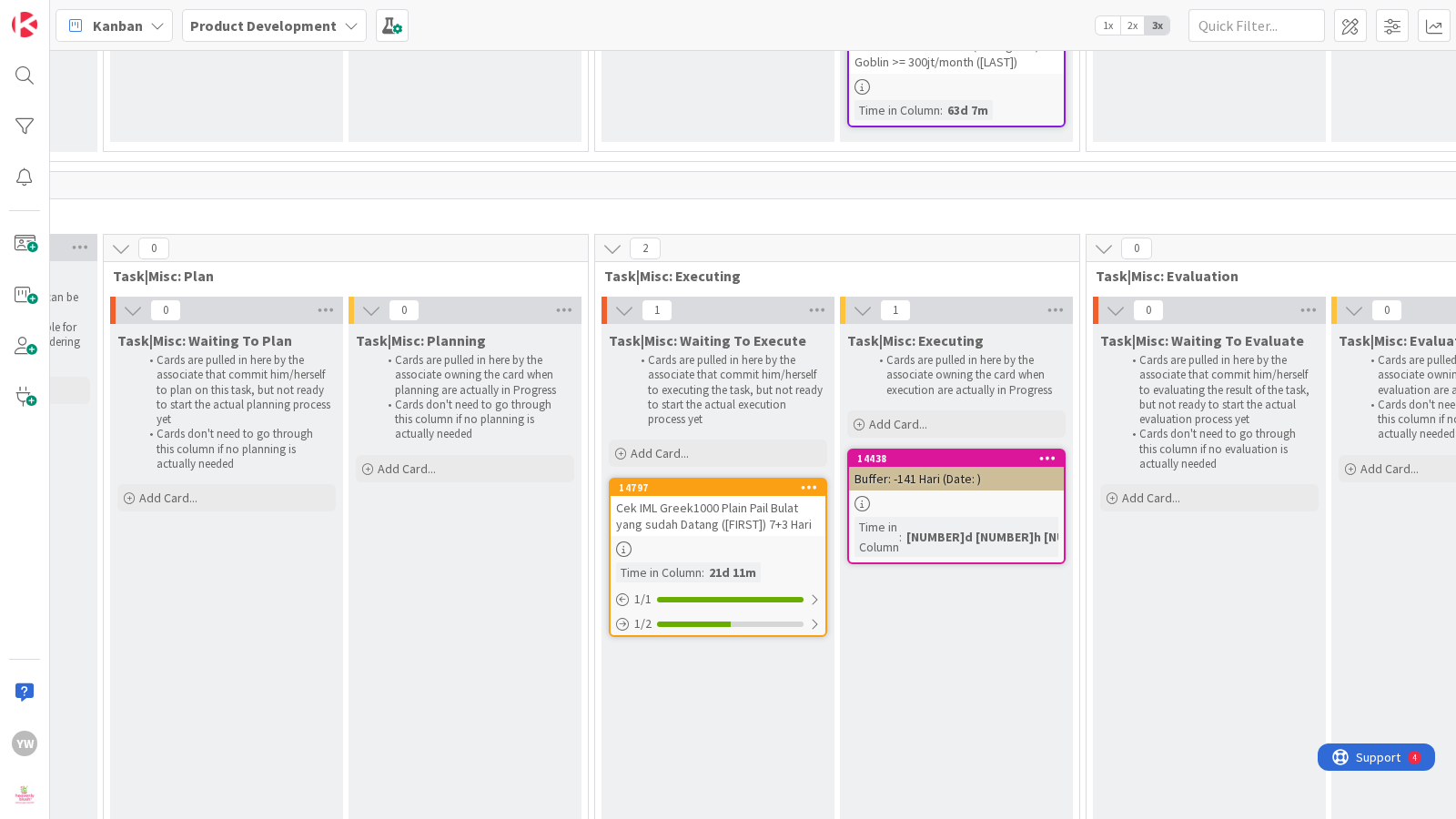 scroll, scrollTop: 0, scrollLeft: 0, axis: both 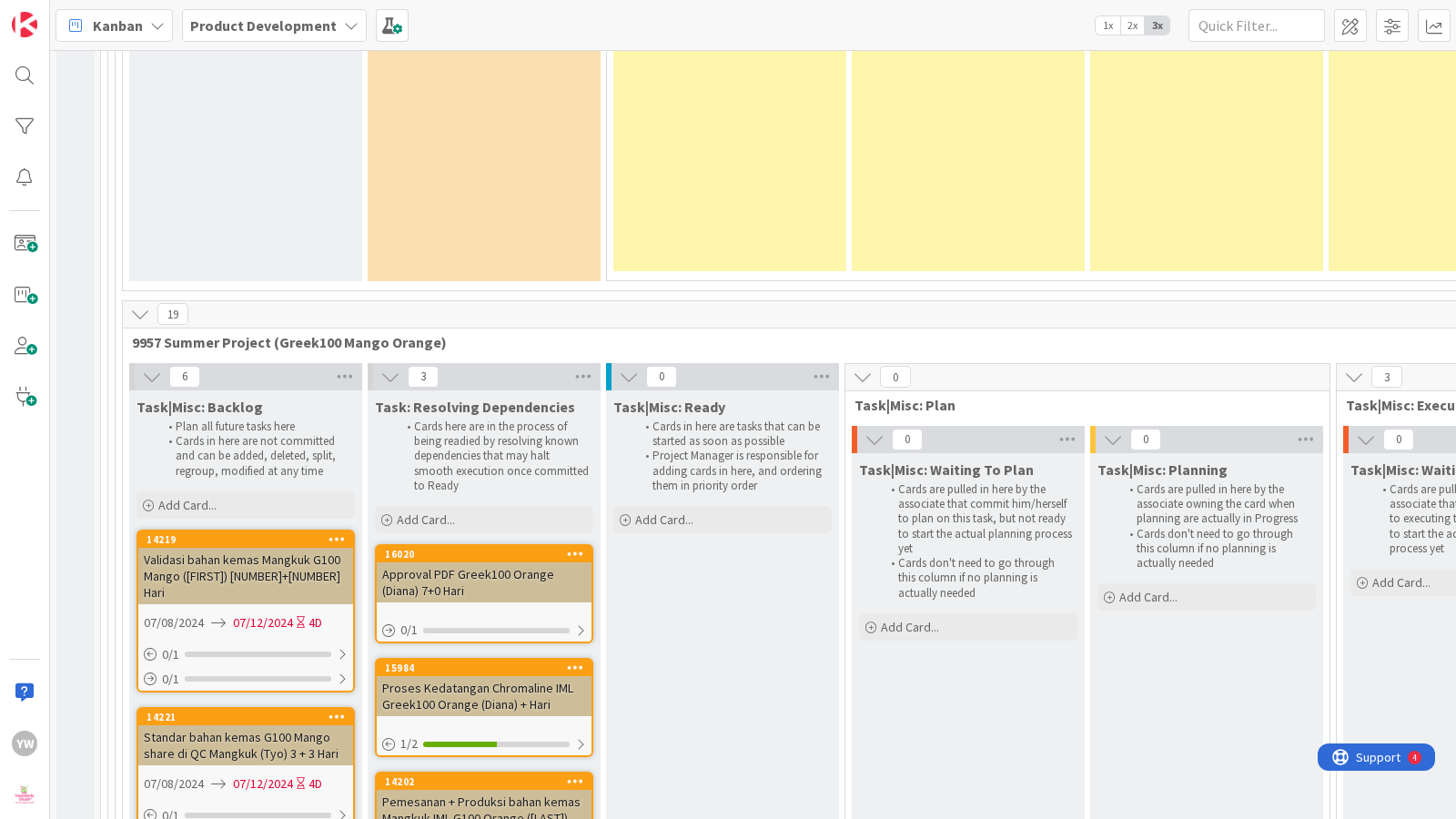 drag, startPoint x: 796, startPoint y: 569, endPoint x: 789, endPoint y: 577, distance: 10.6301458 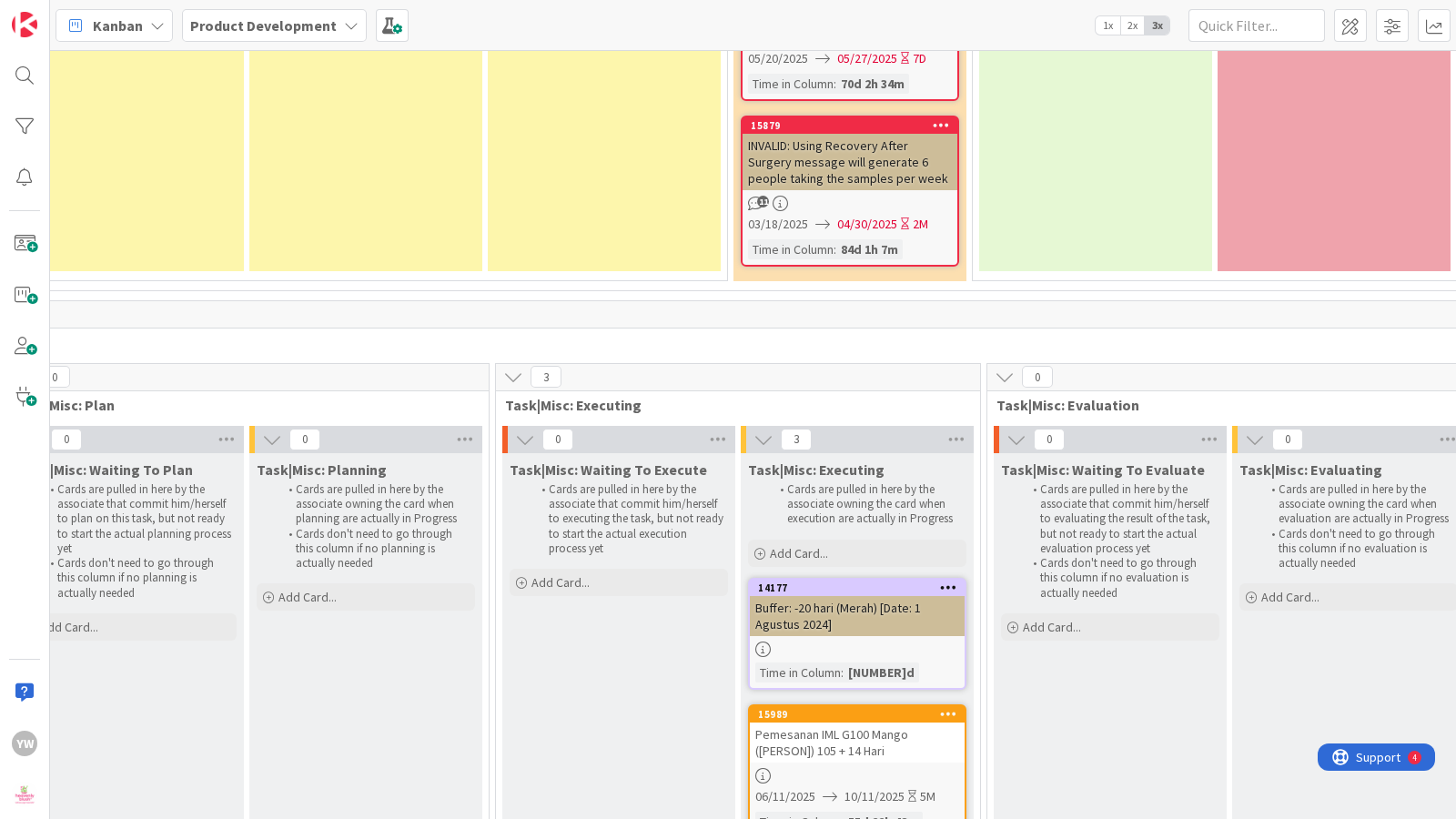 scroll, scrollTop: 10637, scrollLeft: 841, axis: both 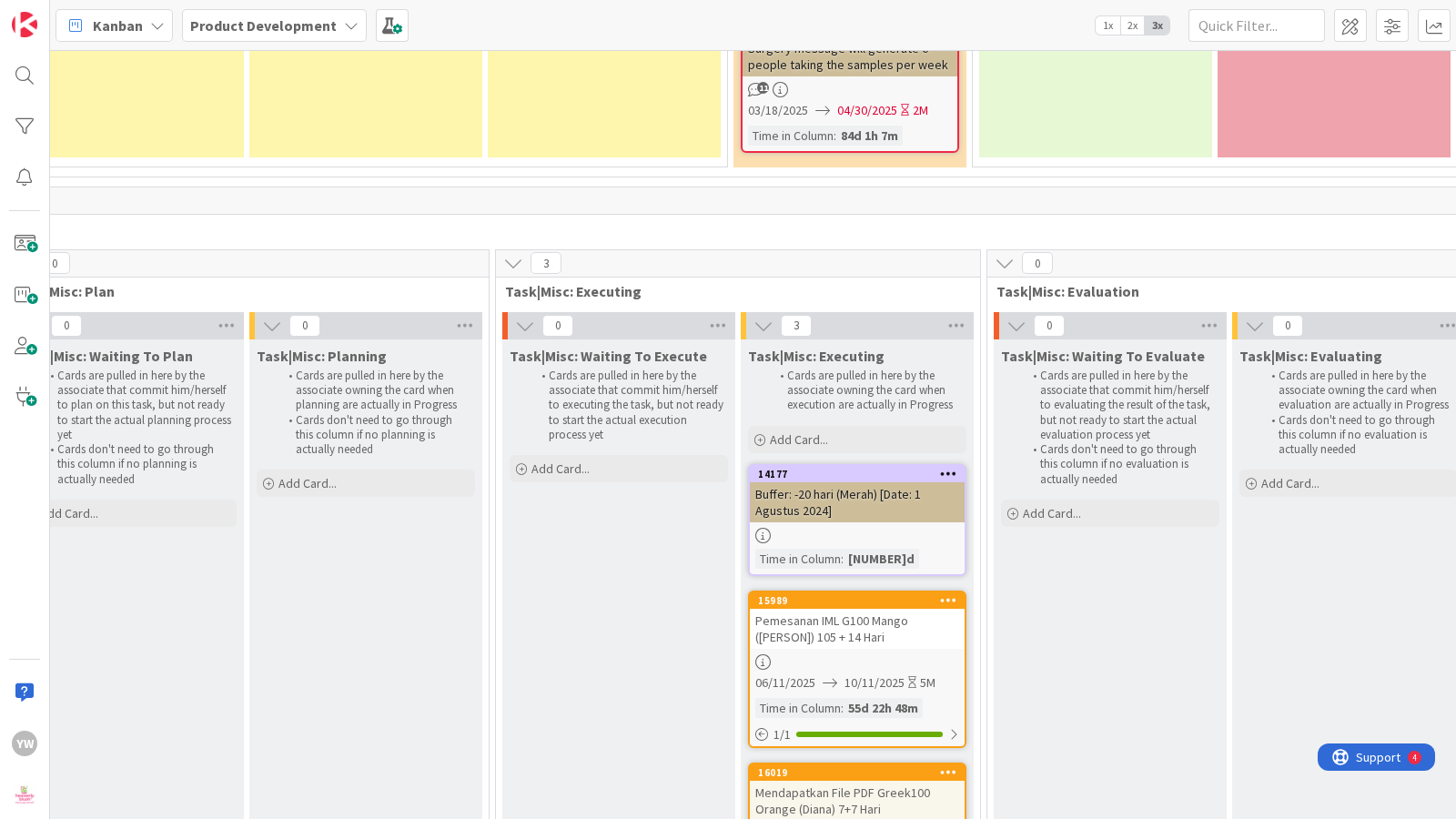 click at bounding box center [857, 662] 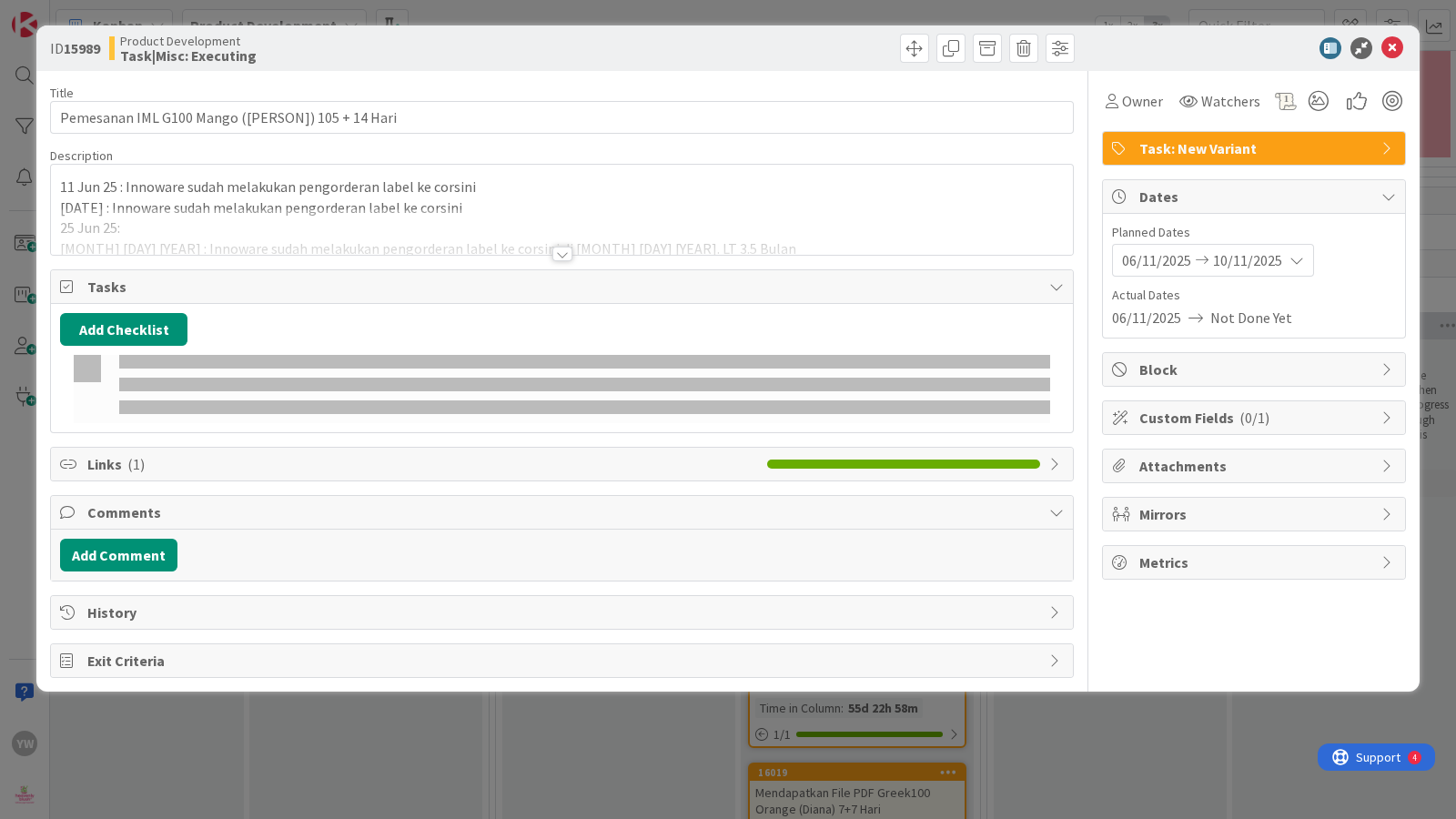 scroll, scrollTop: 0, scrollLeft: 0, axis: both 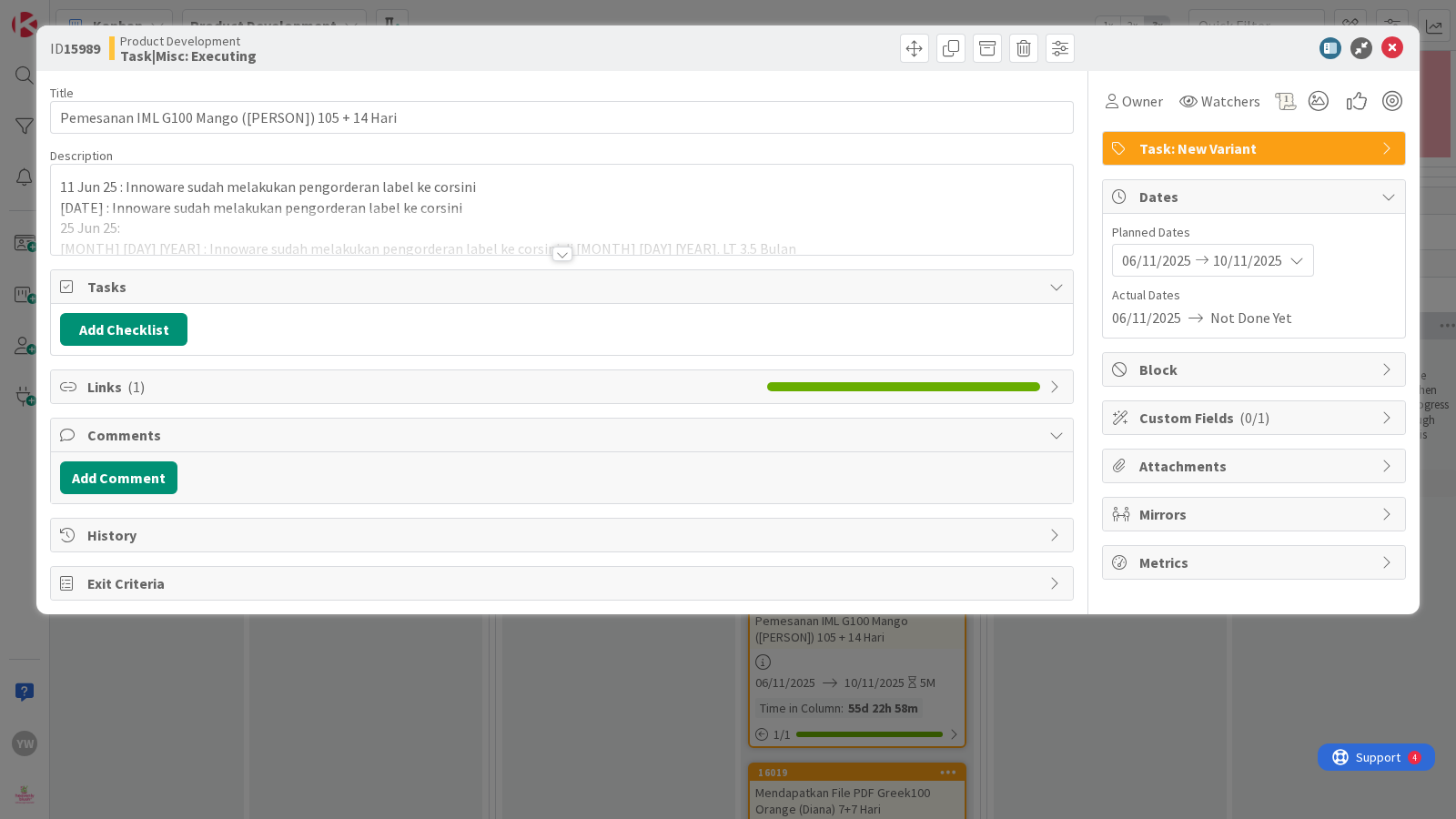 click at bounding box center (562, 254) 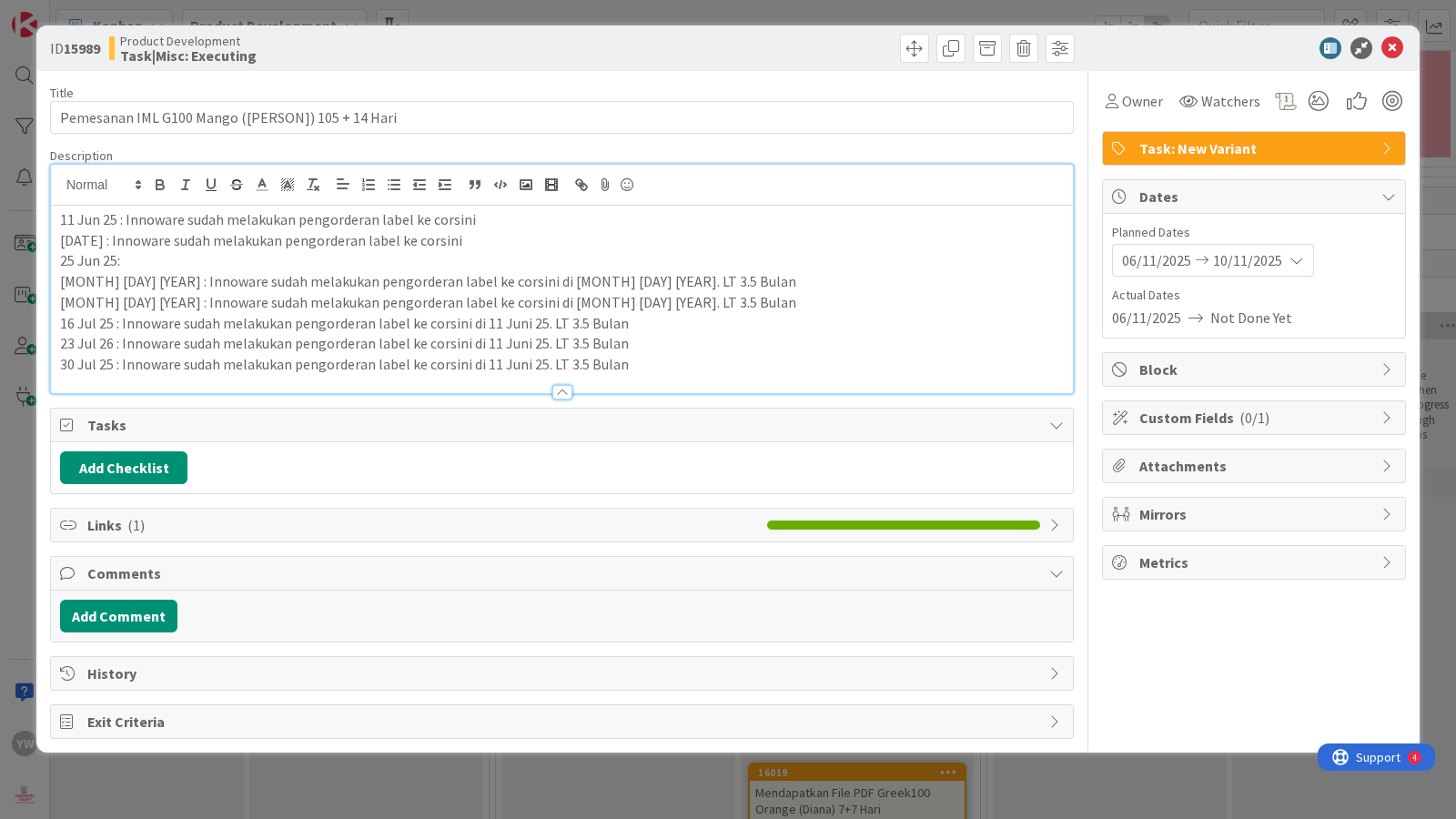 click on "30 Jul 25 : Innoware sudah melakukan pengorderan label ke corsini di 11 Juni 25. LT 3.5 Bulan" at bounding box center (561, 364) 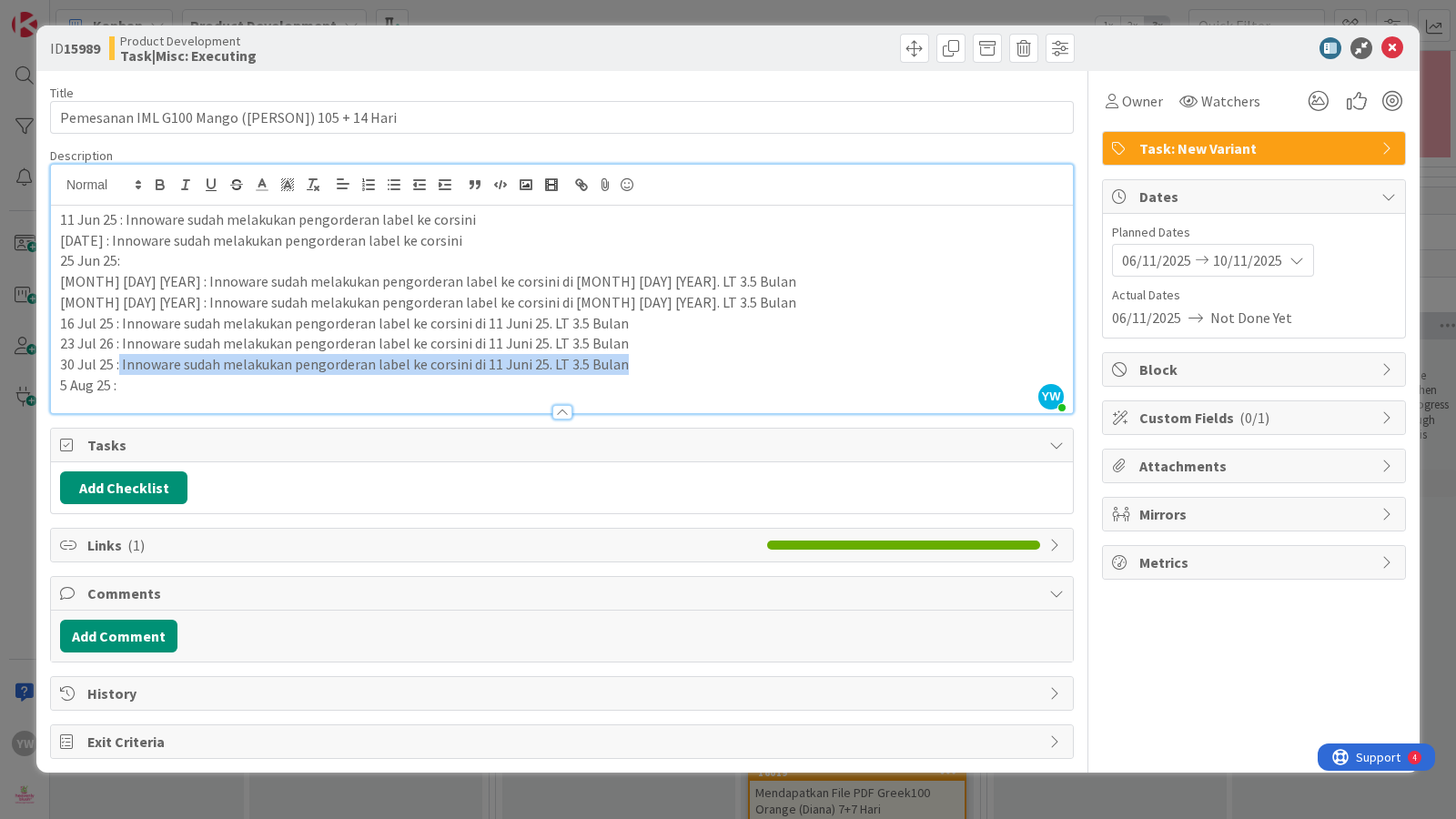 drag, startPoint x: 120, startPoint y: 362, endPoint x: 683, endPoint y: 366, distance: 563.01421 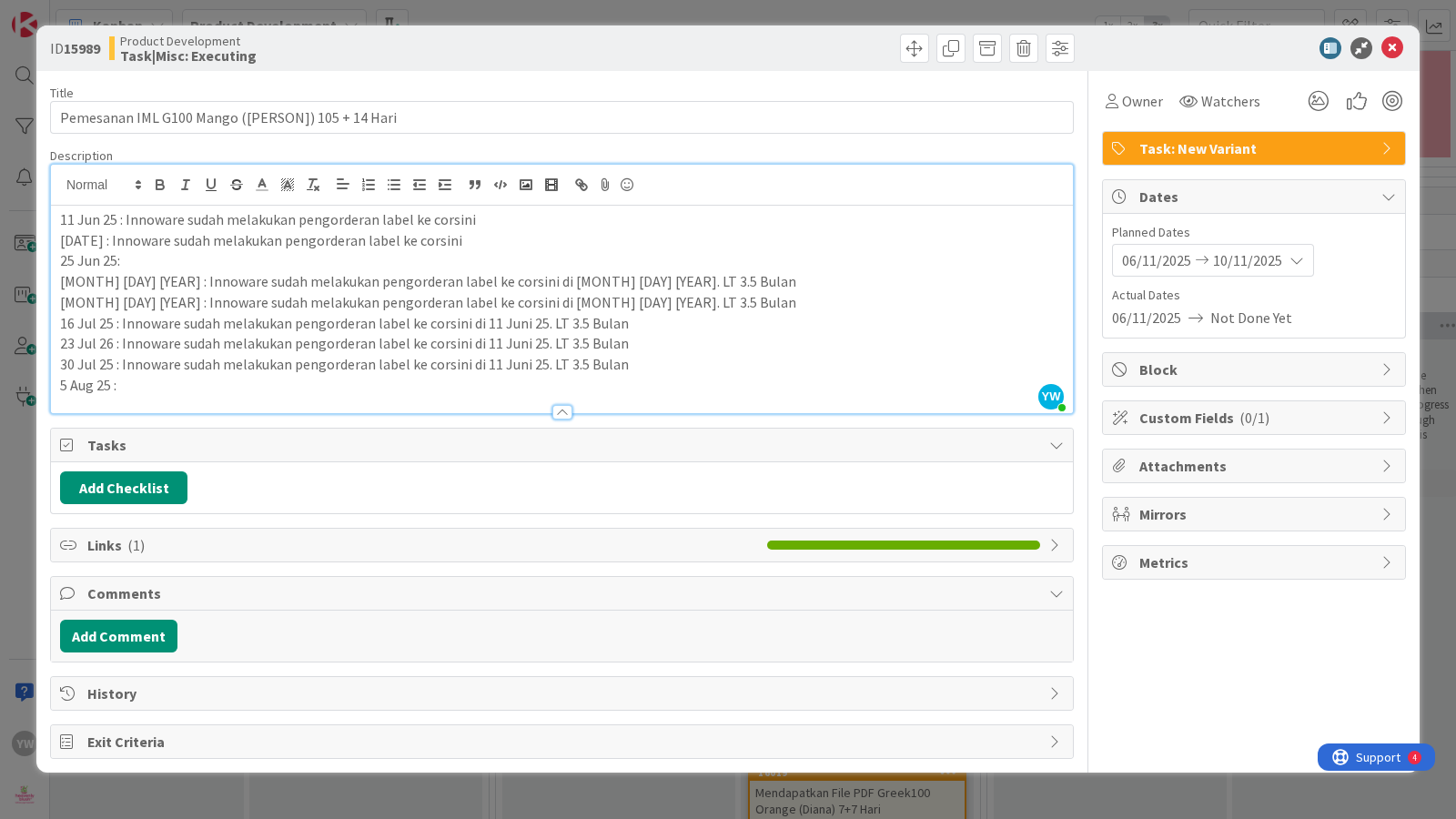 type 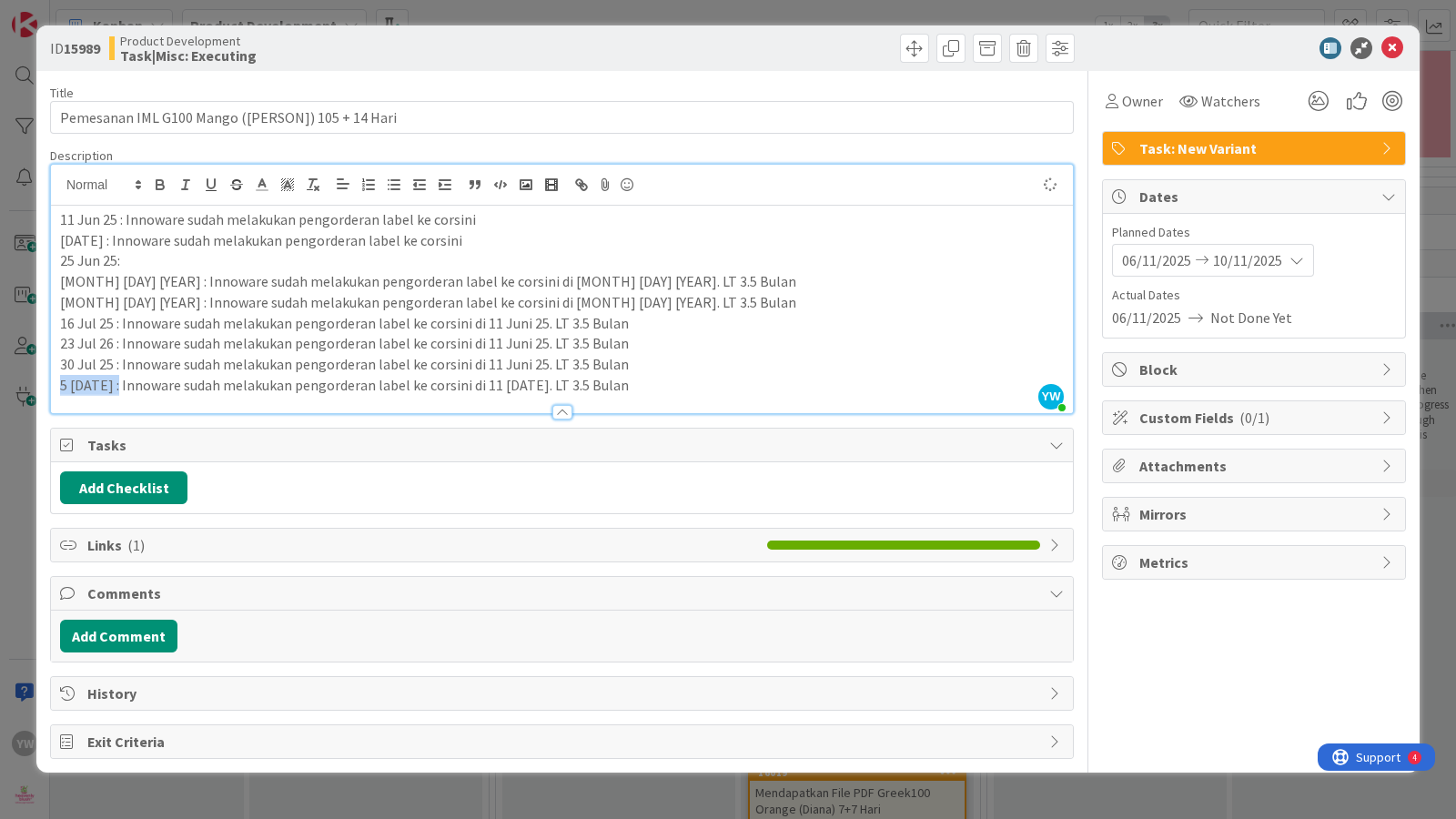 click on "ID  [NUMBER] Product Development Task|Misc: Executing Title [NUMBER] / [NUMBER] Pemesanan IML G100 Mango ([FIRST]) [NUMBER] + [NUMBER] Hari Description YW   [FIRST] [LAST] just joined [NUMBER] [MONTH] [YEAR] : Innoware sudah melakukan pengorderan label ke corsini [NUMBER] [MONTH] [YEAR] : Innoware sudah melakukan pengorderan label ke corsini [NUMBER] [MONTH] [YEAR]: [NUMBER] [MONTH] [YEAR] : Innoware sudah melakukan pengorderan label ke corsini di [MONTH] [DAY] [YEAR]. LT 3.5 Bulan [NUMBER] [MONTH] [YEAR] : Innoware sudah melakukan pengorderan label ke corsini di [MONTH] [DAY] [YEAR]. LT 3.5 Bulan [NUMBER] [MONTH] [YEAR] : Innoware sudah melakukan pengorderan label ke corsini di [MONTH] [DAY] [YEAR]. LT 3.5 Bulan [NUMBER] [MONTH] [YEAR] : Innoware sudah melakukan pengorderan label ke corsini di [MONTH] [DAY] [YEAR]. LT 3.5 Bulan [NUMBER] [MONTH] [YEAR] : Innoware sudah melakukan pengorderan label ke corsini di [MONTH] [DAY] [YEAR]. LT 3.5 Bulan [NUMBER] [MONTH] [YEAR] :  Innoware sudah melakukan pengorderan label ke corsini di [MONTH] [DAY] [YEAR]. LT 3.5 Bulan Owner Watchers Task: New Variant Tasks Add Checklist Links ( [NUMBER] ) Comments Add Comment History Exit Criteria Owner Watchers Task: New Variant Dates Planned Dates (" at bounding box center [728, 399] 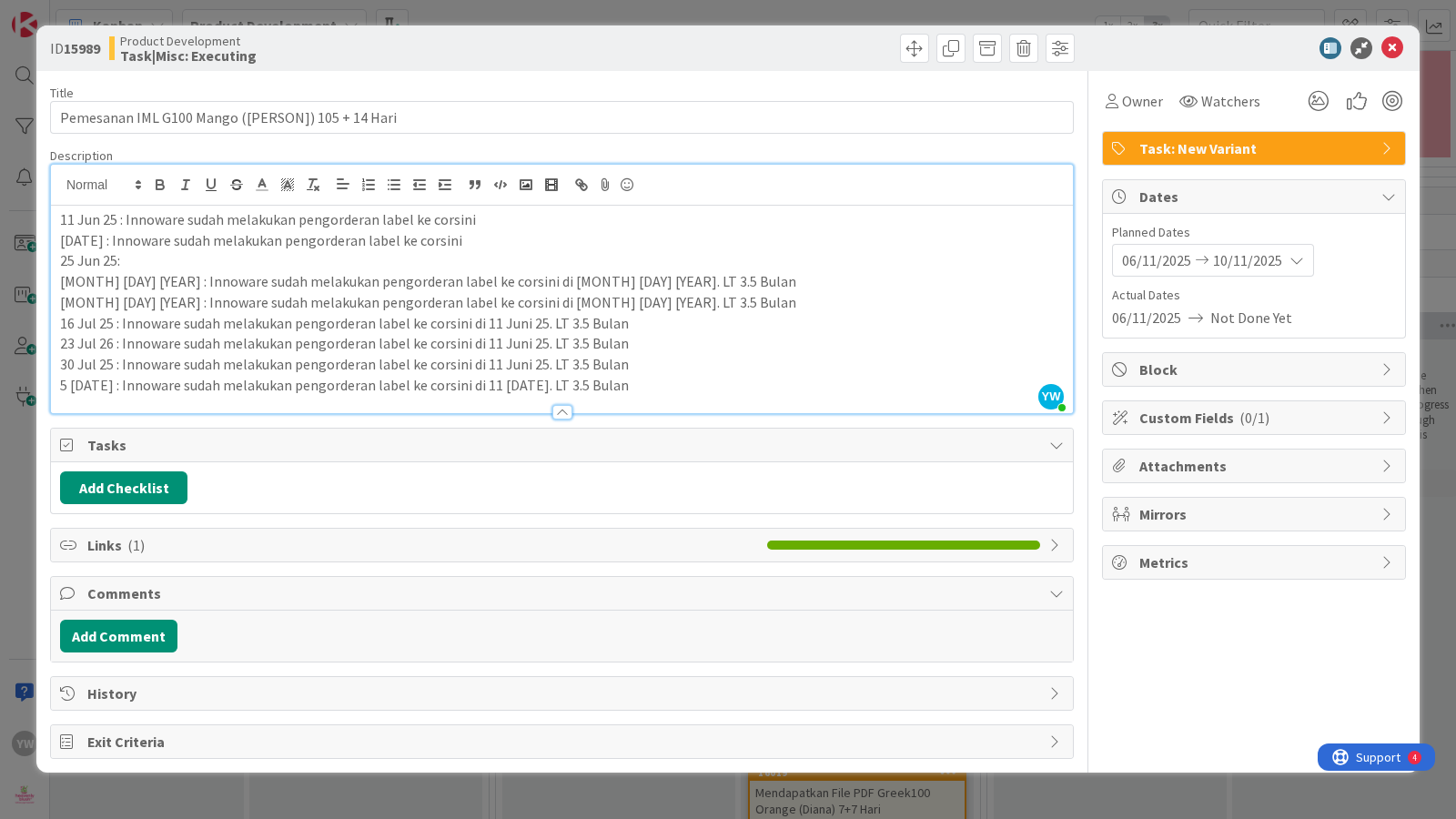 click on "ID  [NUMBER] Product Development Task|Misc: Executing Title [NUMBER] / [NUMBER] Pemesanan IML G100 Mango ([FIRST]) [NUMBER] + [NUMBER] Hari Description YW   [FIRST] [LAST] just joined [NUMBER] [MONTH] [YEAR] : Innoware sudah melakukan pengorderan label ke corsini [NUMBER] [MONTH] [YEAR] : Innoware sudah melakukan pengorderan label ke corsini [NUMBER] [MONTH] [YEAR]: [NUMBER] [MONTH] [YEAR] : Innoware sudah melakukan pengorderan label ke corsini di [MONTH] [DAY] [YEAR]. LT 3.5 Bulan [NUMBER] [MONTH] [YEAR] : Innoware sudah melakukan pengorderan label ke corsini di [MONTH] [DAY] [YEAR]. LT 3.5 Bulan [NUMBER] [MONTH] [YEAR] : Innoware sudah melakukan pengorderan label ke corsini di [MONTH] [DAY] [YEAR]. LT 3.5 Bulan [NUMBER] [MONTH] [YEAR] : Innoware sudah melakukan pengorderan label ke corsini di [MONTH] [DAY] [YEAR]. LT 3.5 Bulan [NUMBER] [MONTH] [YEAR] : Innoware sudah melakukan pengorderan label ke corsini di [MONTH] [DAY] [YEAR]. LT 3.5 Bulan [NUMBER] [MONTH] [YEAR] :  Innoware sudah melakukan pengorderan label ke corsini di [MONTH] [DAY] [YEAR]. LT 3.5 Bulan Owner Watchers Task: New Variant Tasks Add Checklist Links ( [NUMBER] ) Comments Add Comment History Exit Criteria Owner Watchers Task: New Variant Dates Planned Dates (" at bounding box center (728, 410) 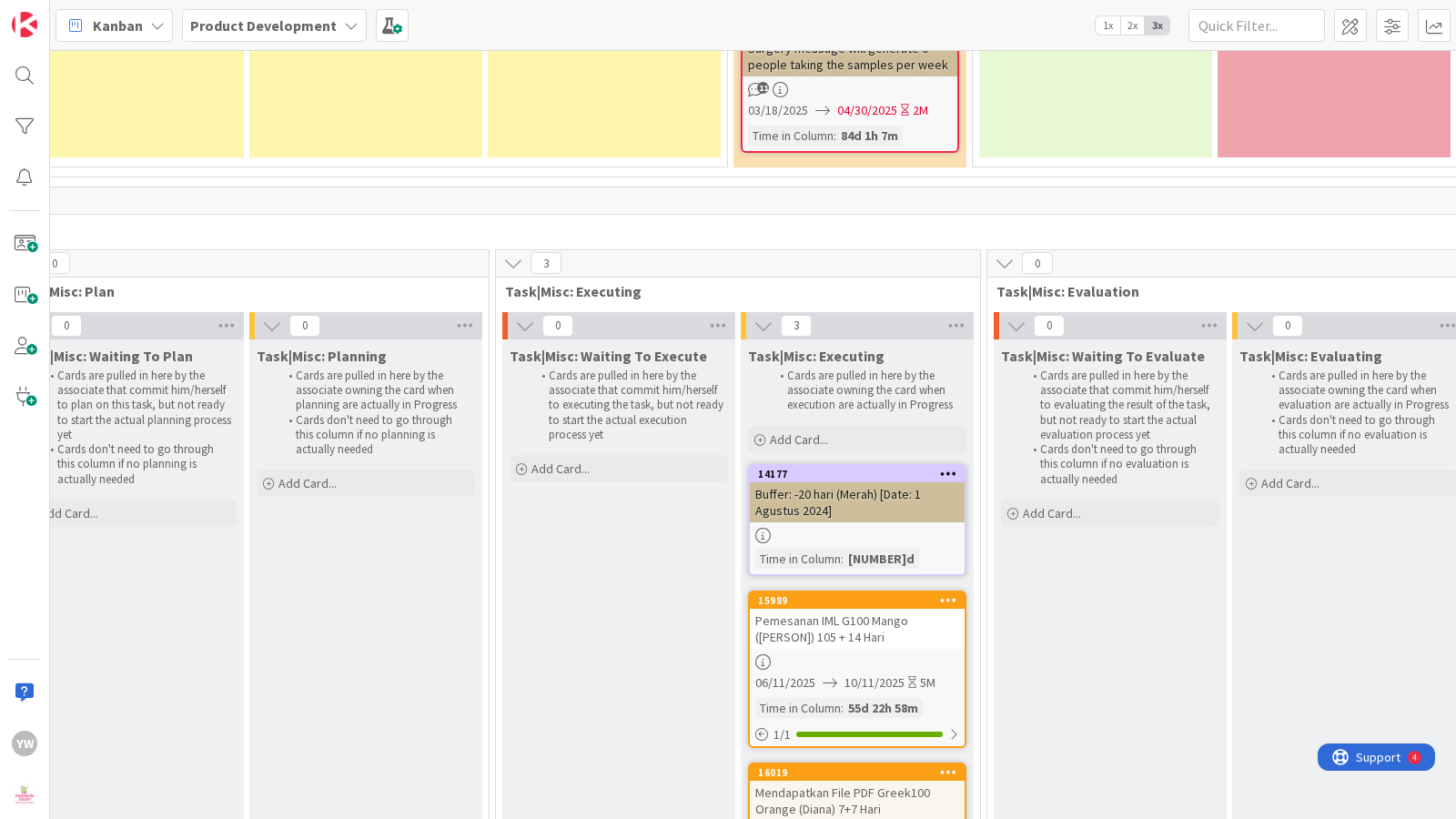 scroll, scrollTop: 0, scrollLeft: 0, axis: both 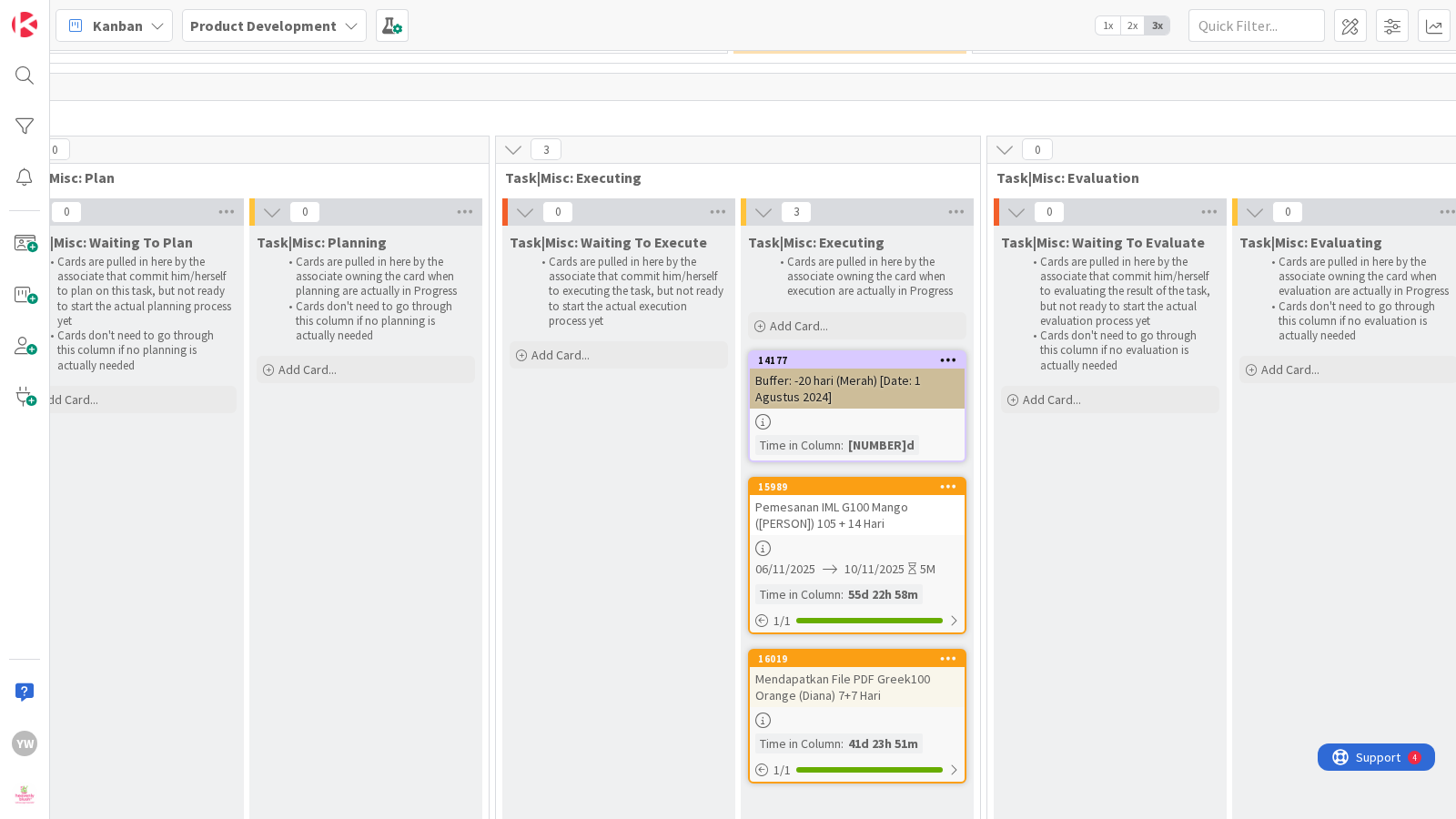 click on "Mendapatkan File PDF Greek100 Orange (Diana) 7+7 Hari" at bounding box center [857, 687] 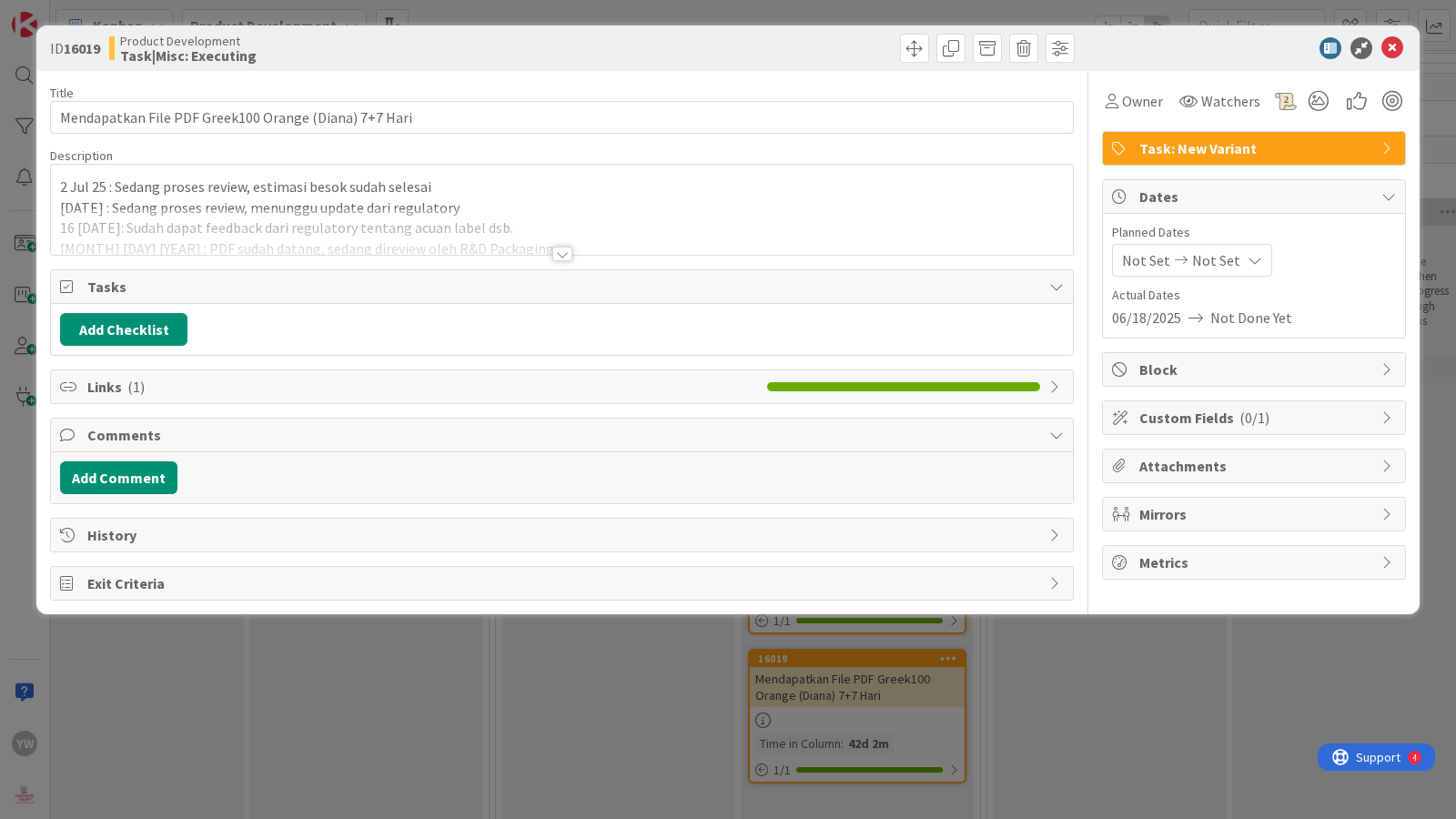 scroll, scrollTop: 0, scrollLeft: 0, axis: both 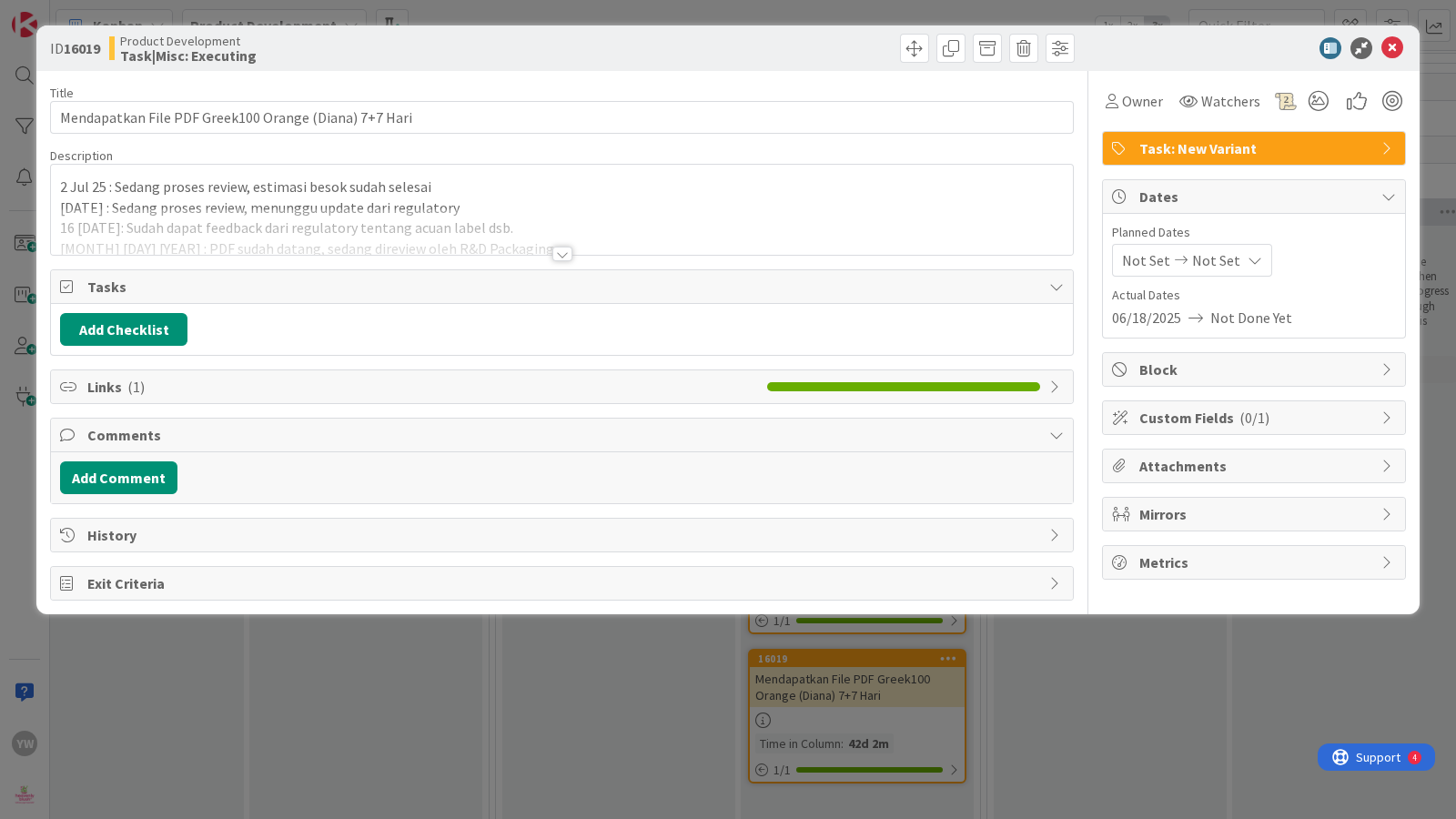 click at bounding box center [561, 231] 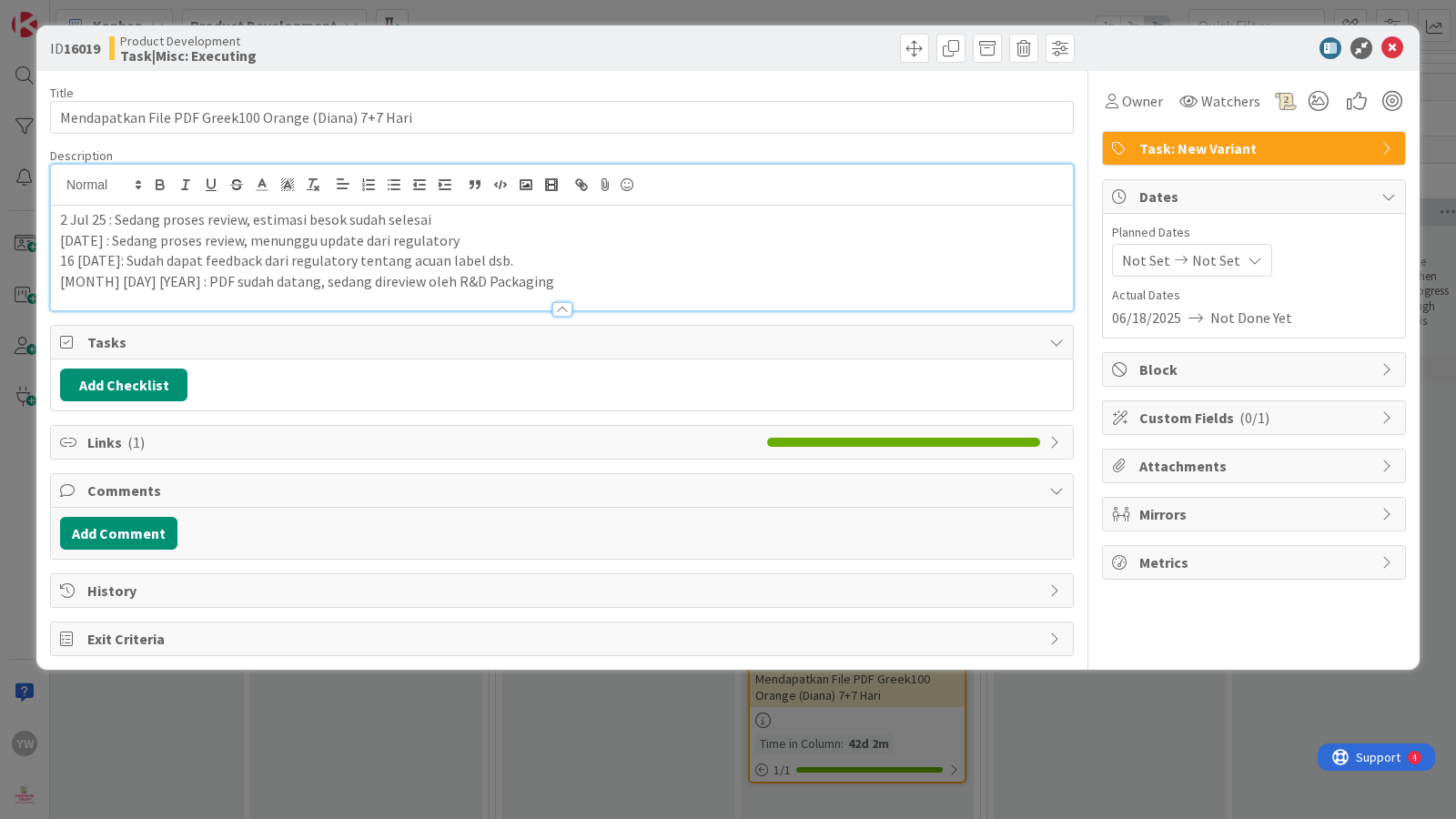 click on "[MONTH] [DAY] [YEAR] : PDF sudah datang, sedang direview oleh R&D Packaging" at bounding box center [561, 281] 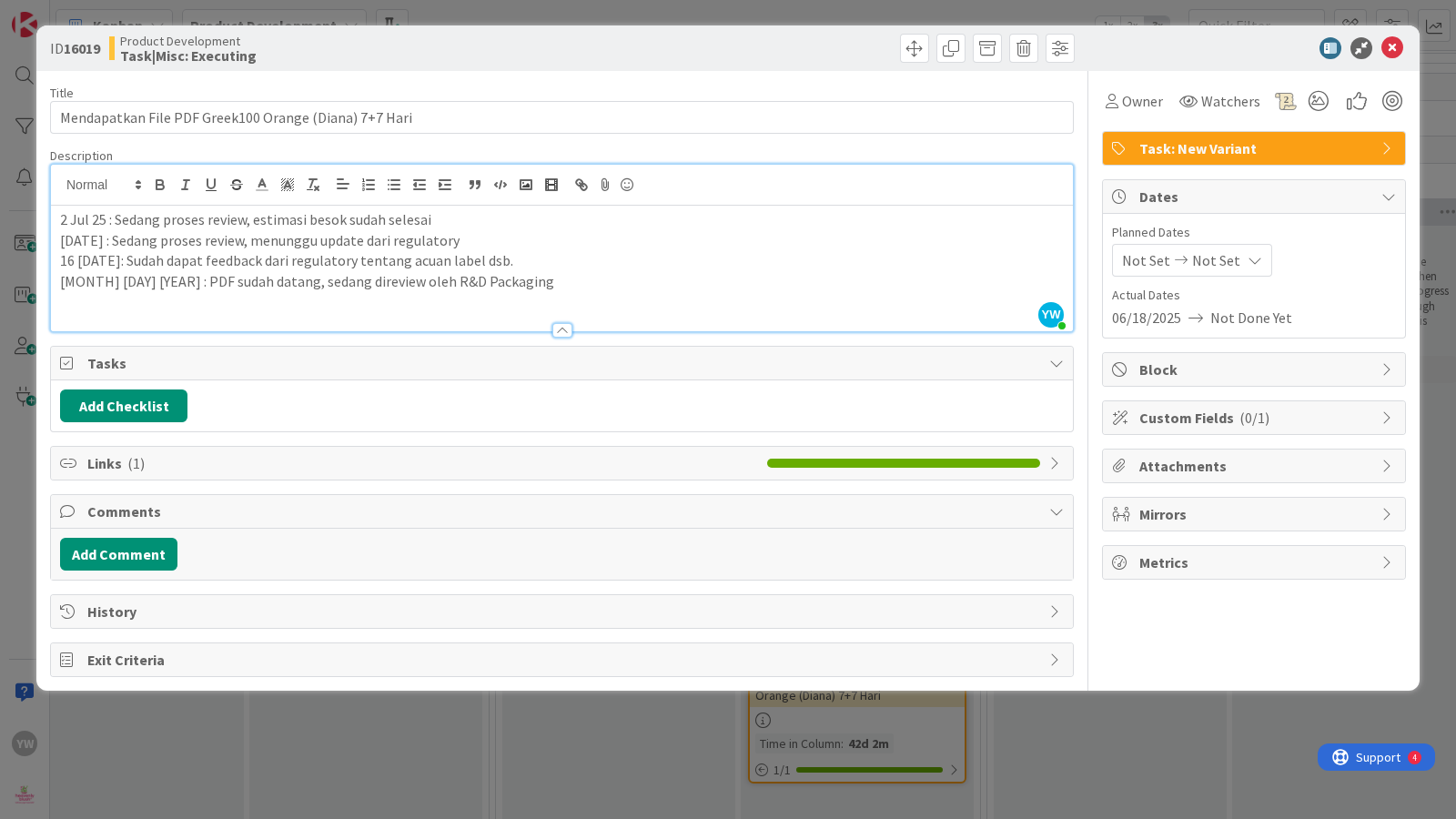 paste 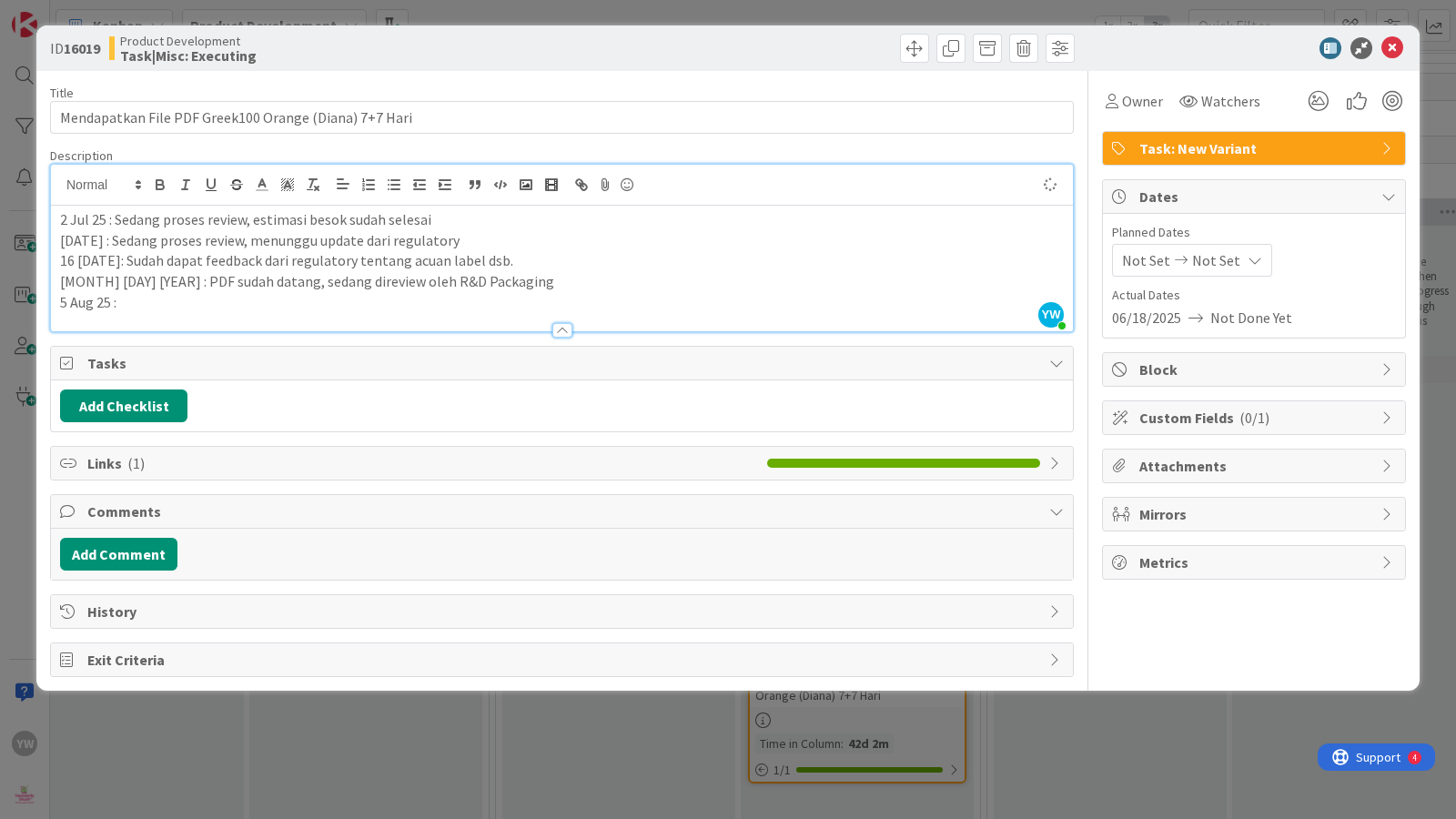 type 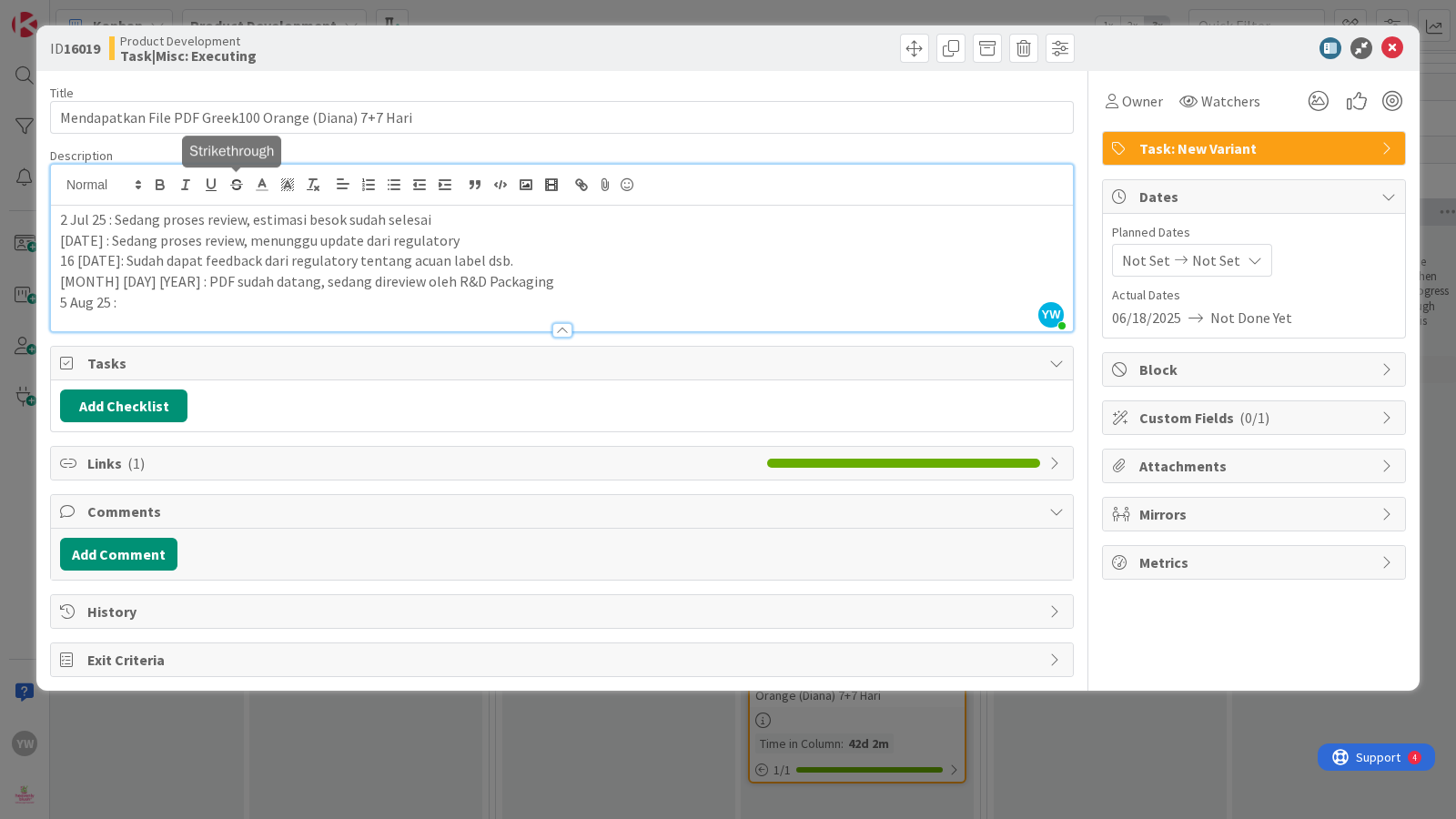 click on "5 Aug 25 :" at bounding box center (561, 302) 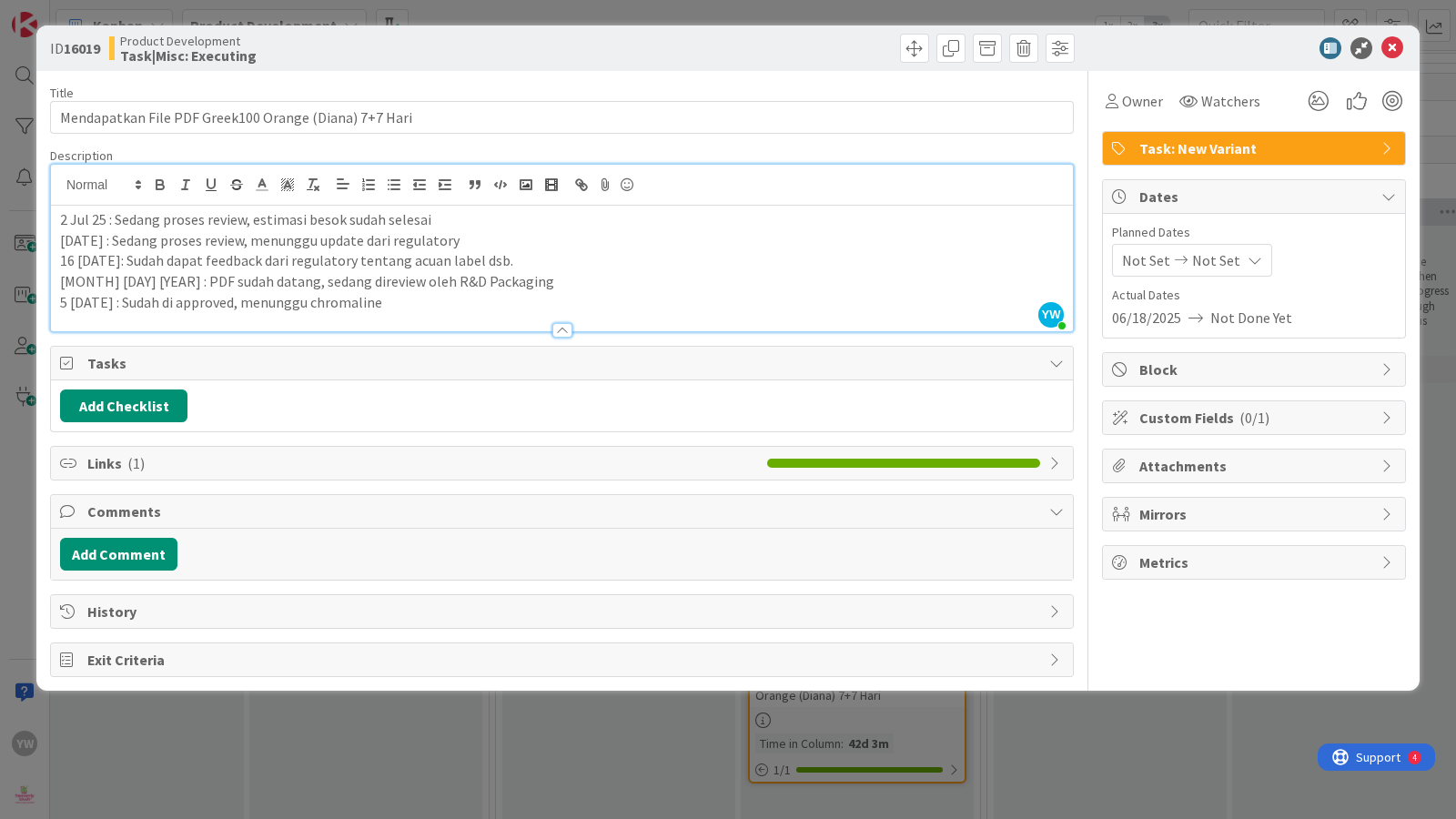 drag, startPoint x: 217, startPoint y: 755, endPoint x: 342, endPoint y: 811, distance: 136.9708 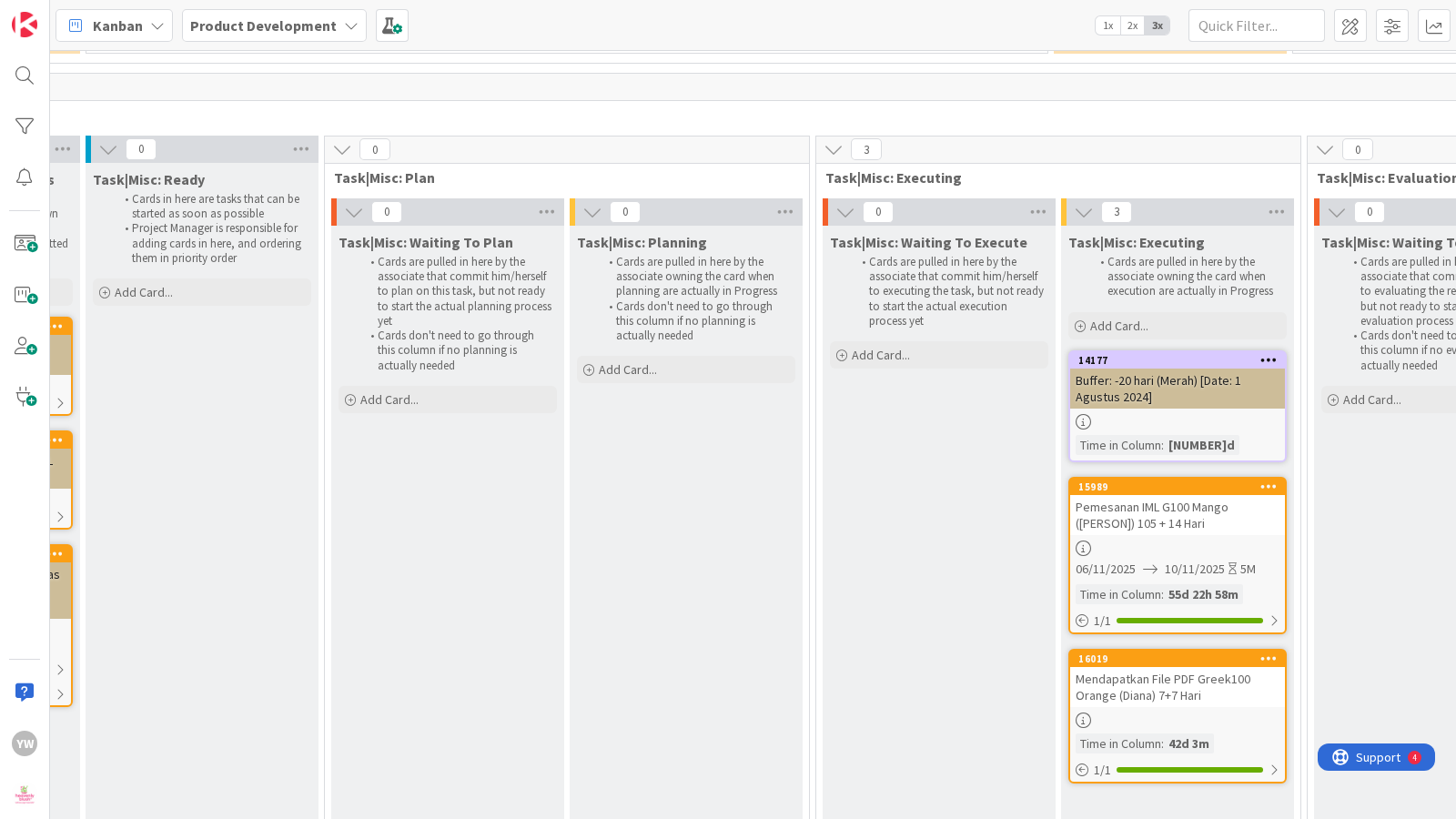 scroll, scrollTop: 0, scrollLeft: 0, axis: both 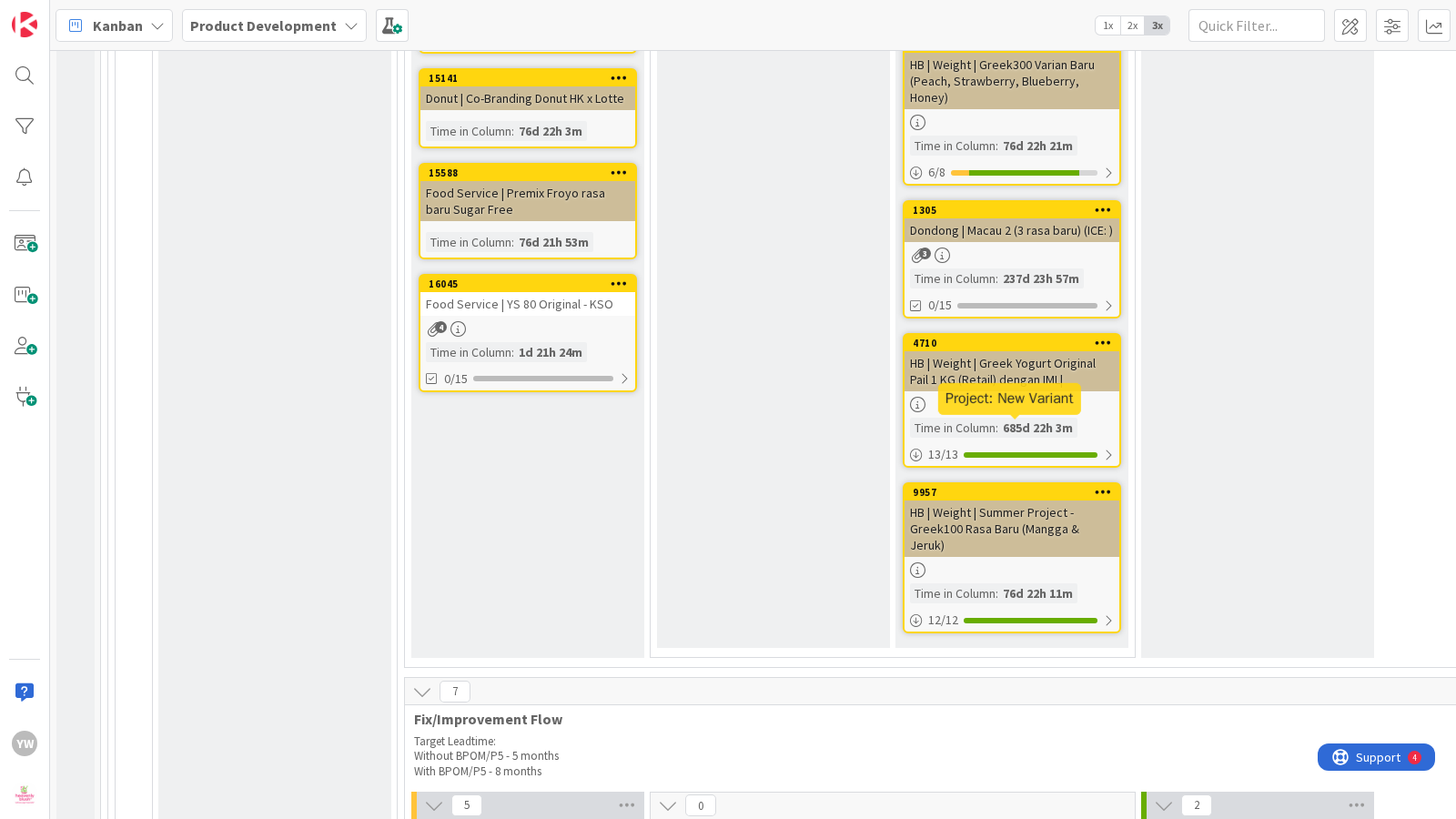 click on "0 Proj|NV: Waiting for Scaling Add Card..." at bounding box center (774, 203) 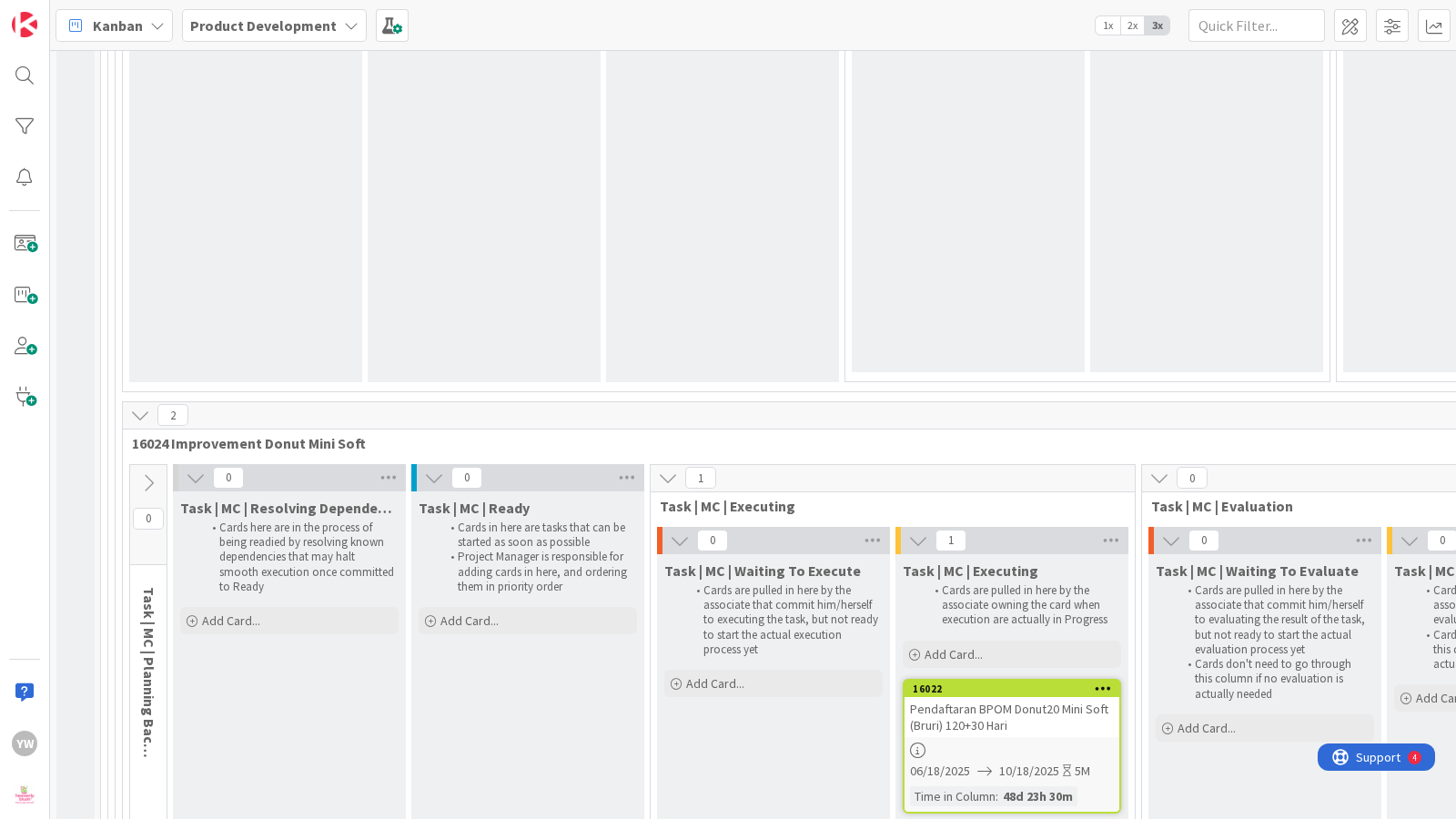 scroll, scrollTop: 22682, scrollLeft: 0, axis: vertical 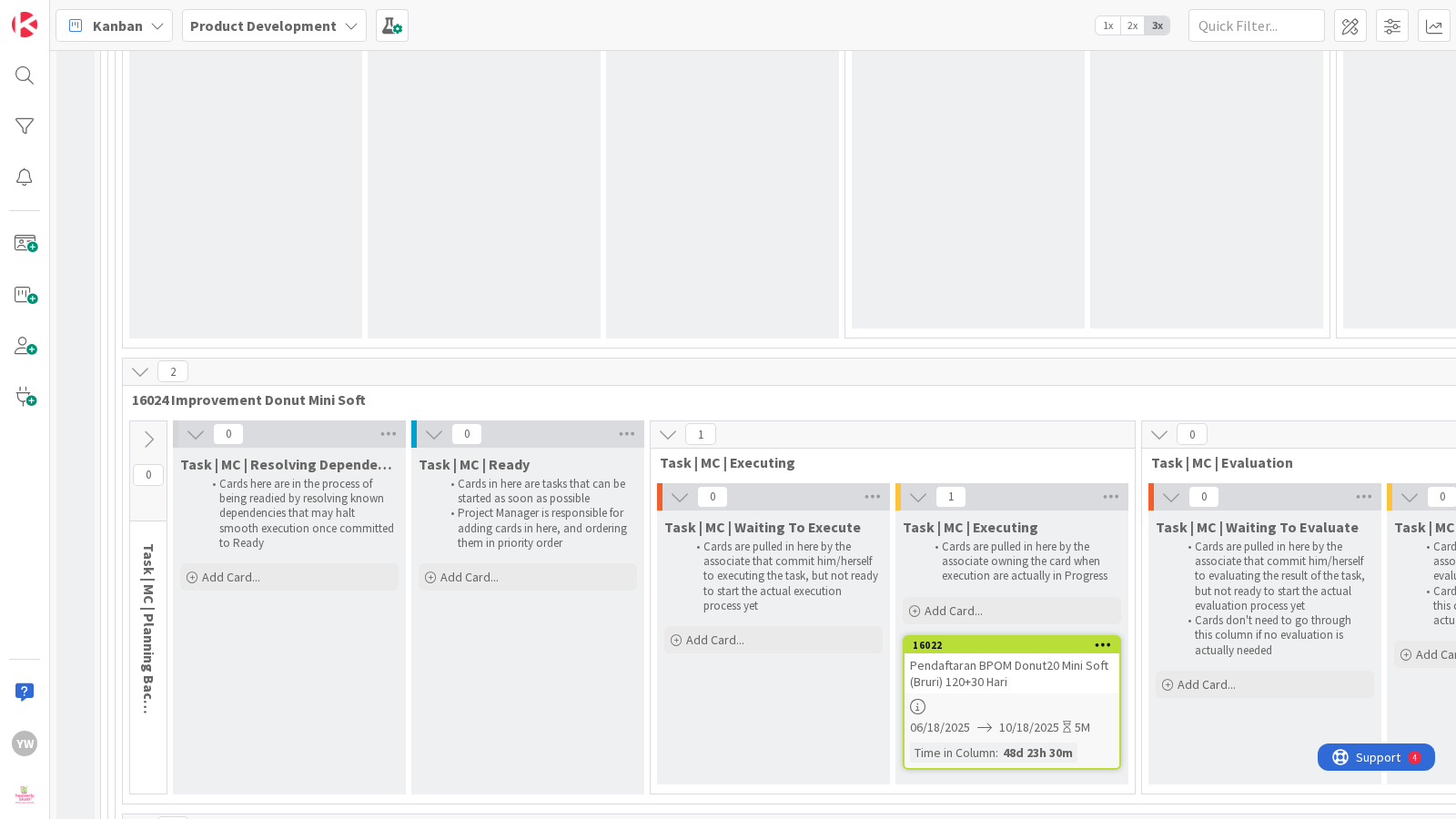 click on "Task | MC | Ready Cards in here are tasks that can be started as soon as possible Project Manager is responsible for adding cards in here, and ordering them in priority order Add Card..." at bounding box center (528, 621) 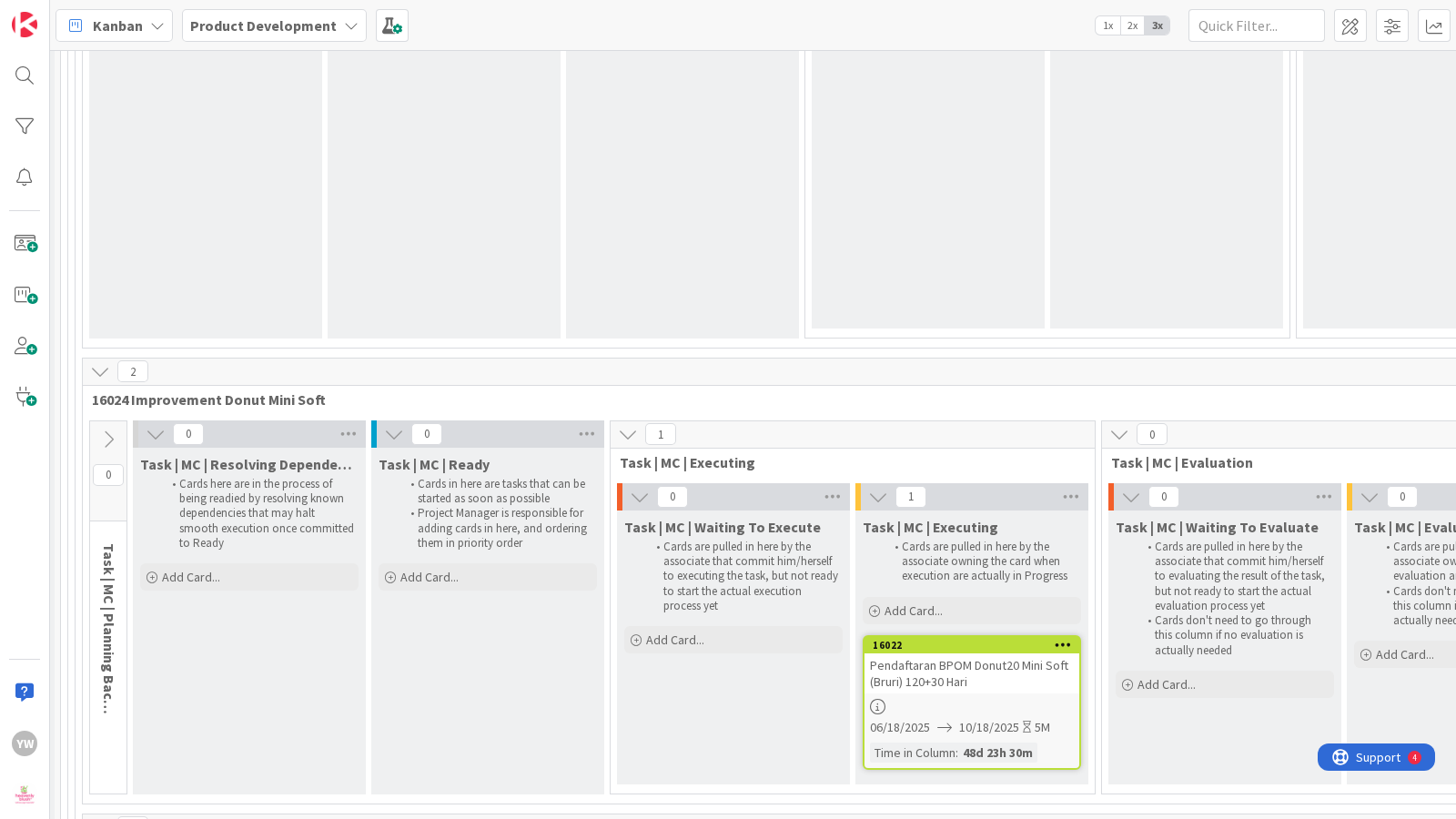 scroll, scrollTop: 22682, scrollLeft: 52, axis: both 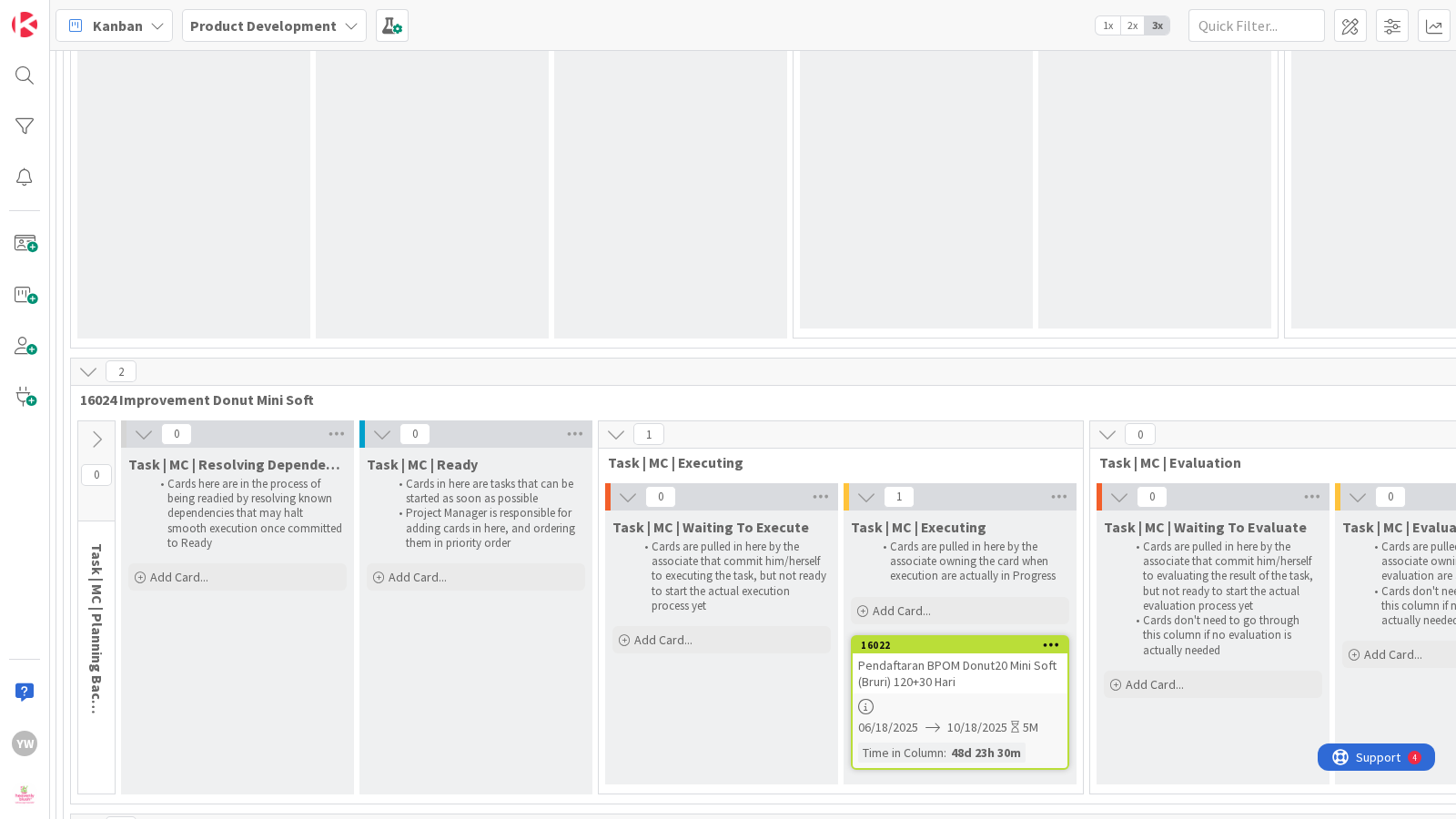 click on "Pendaftaran BPOM Donut20 Mini Soft (Bruri) 120+30 Hari" at bounding box center [960, 673] 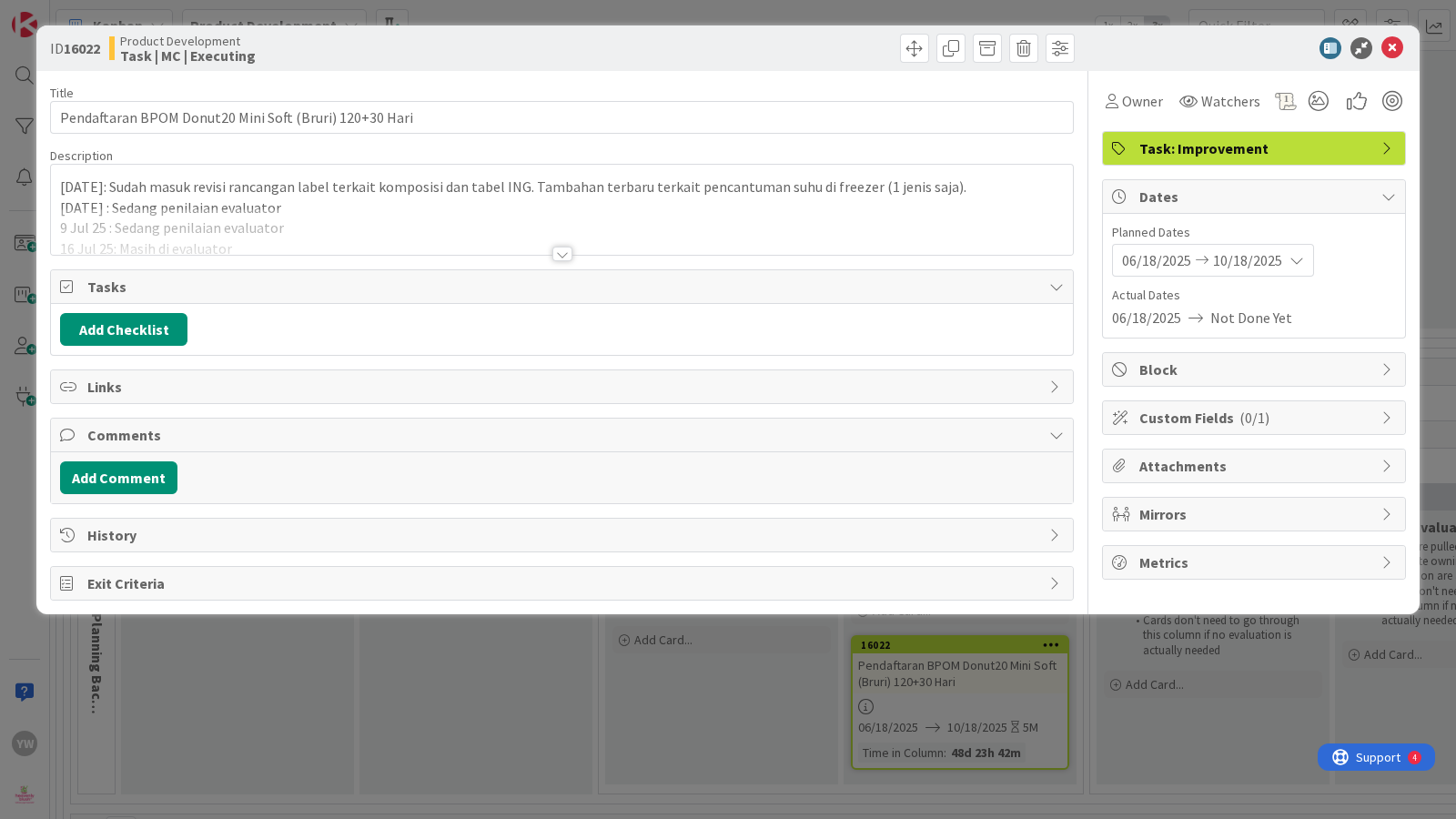 scroll, scrollTop: 0, scrollLeft: 0, axis: both 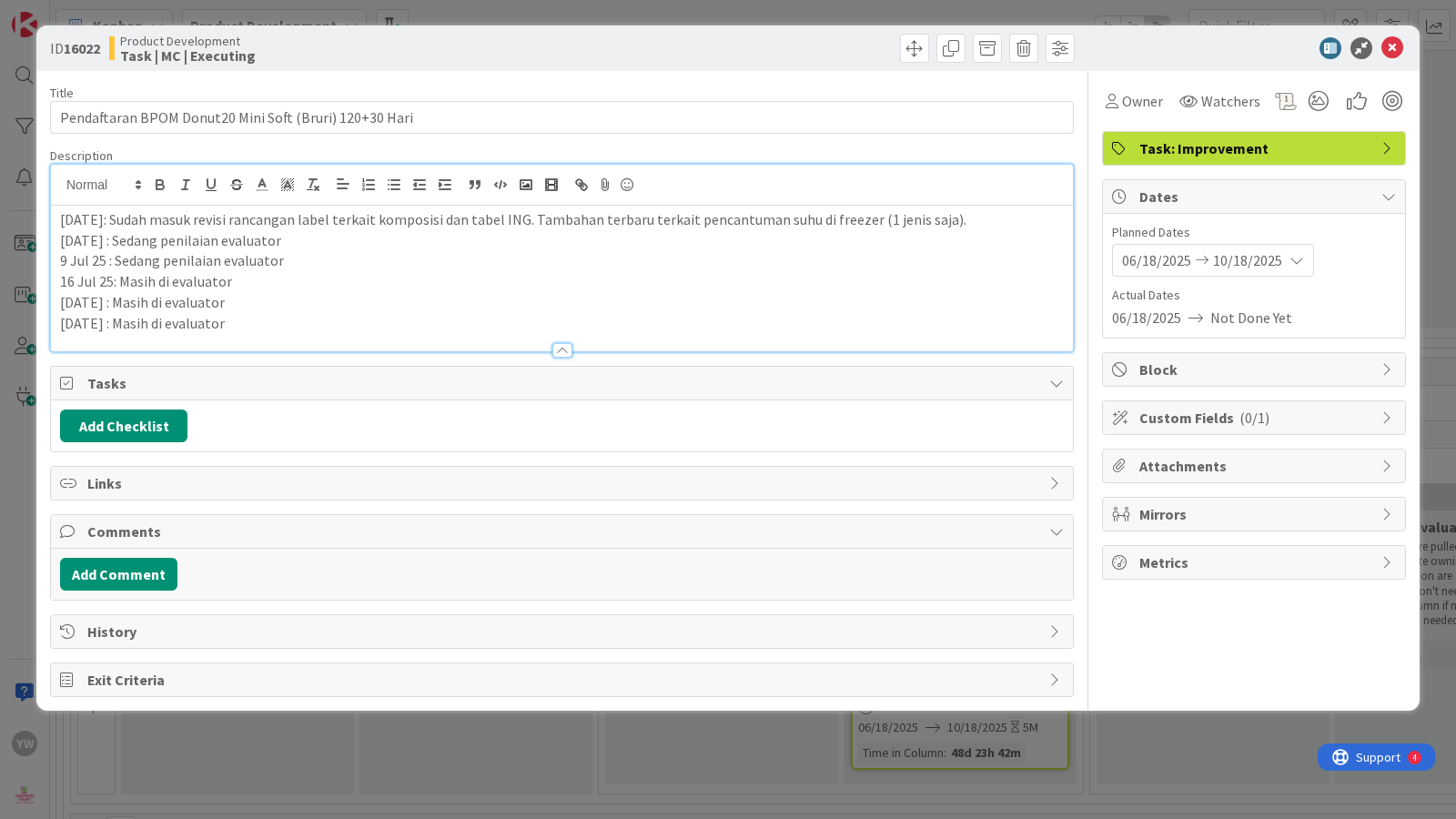 click on "[DATE] : Masih di evaluator" at bounding box center (561, 323) 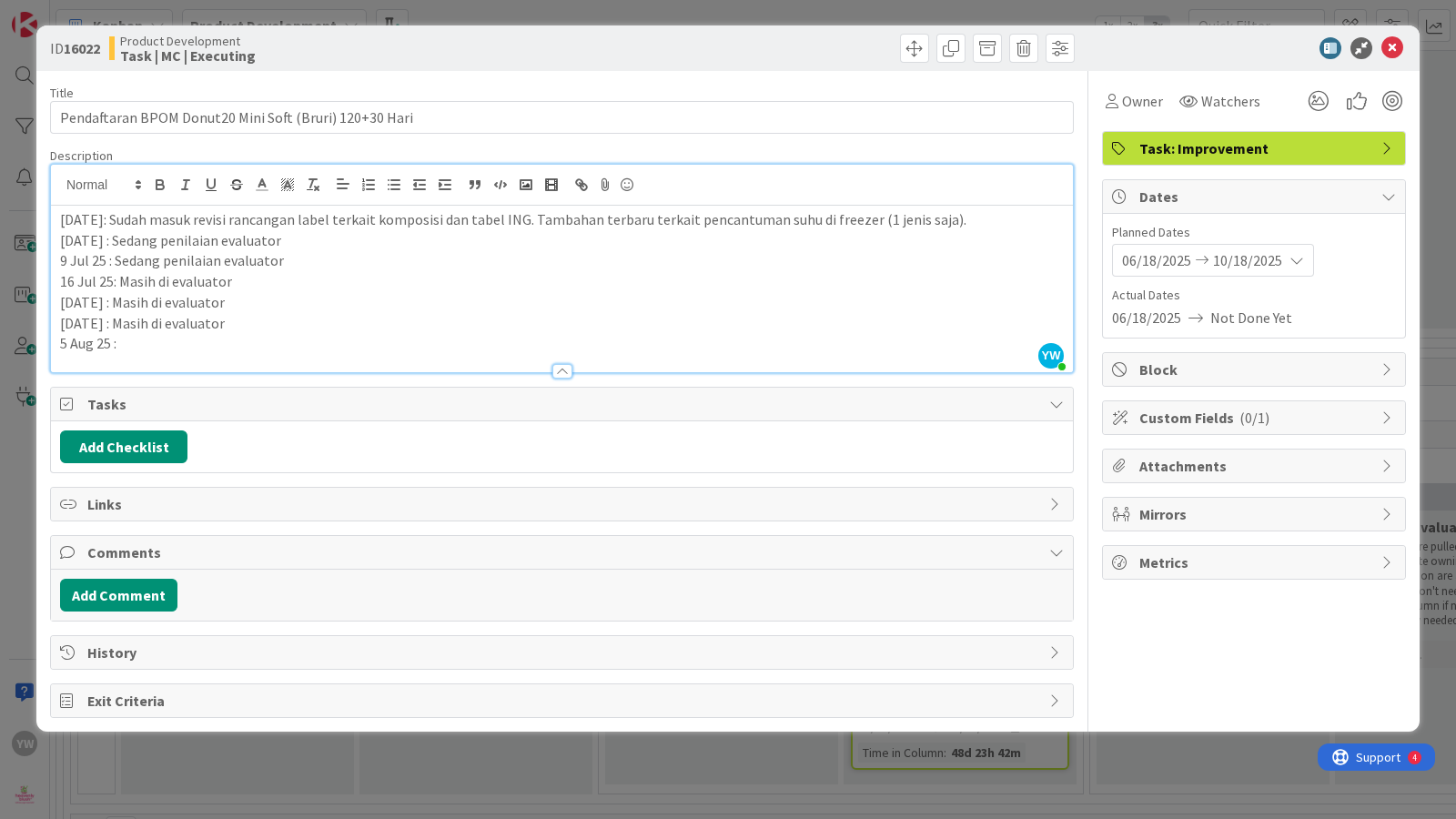 drag, startPoint x: 254, startPoint y: 322, endPoint x: 125, endPoint y: 321, distance: 129.00388 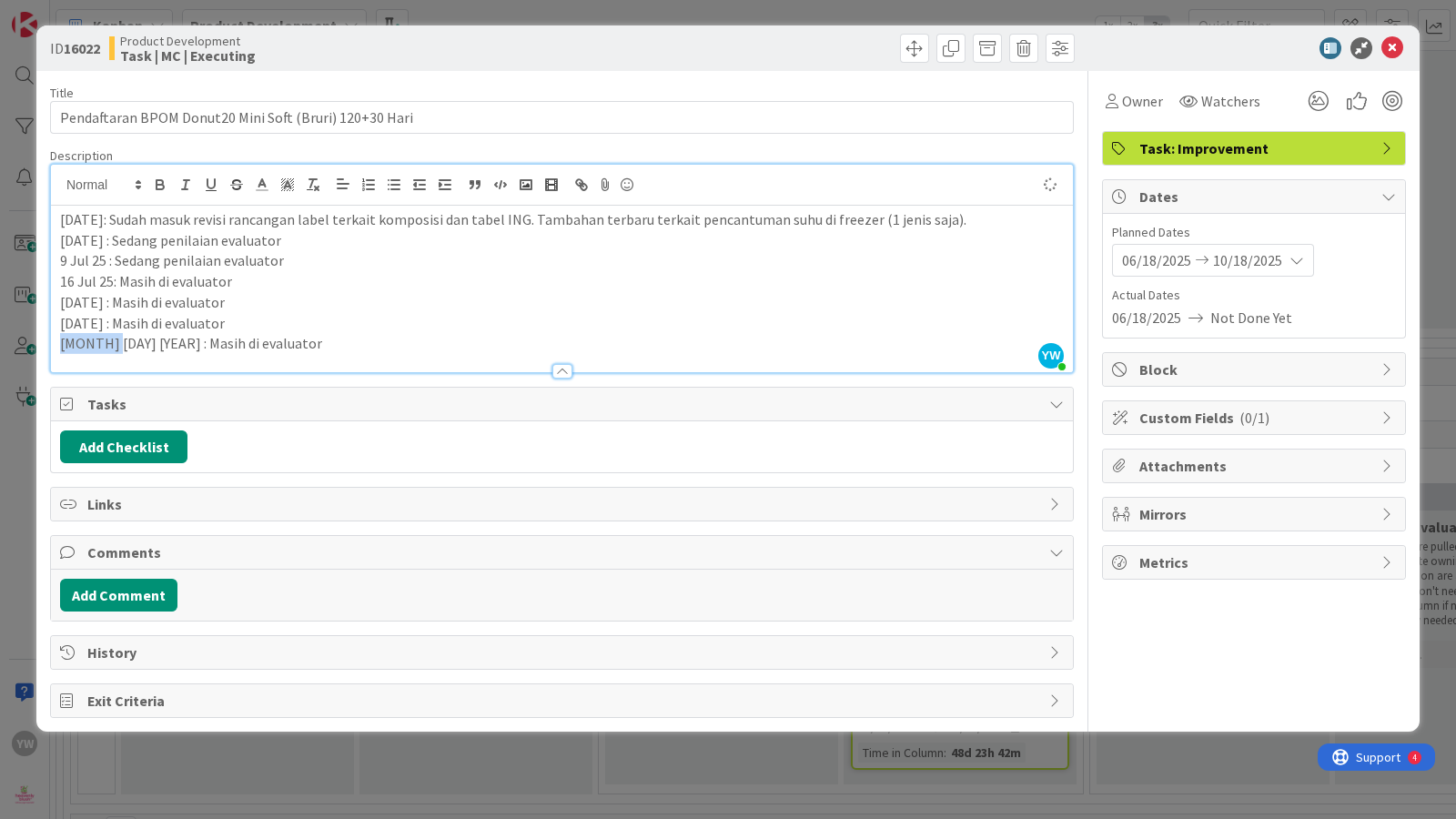 drag, startPoint x: 77, startPoint y: 341, endPoint x: 52, endPoint y: 341, distance: 25 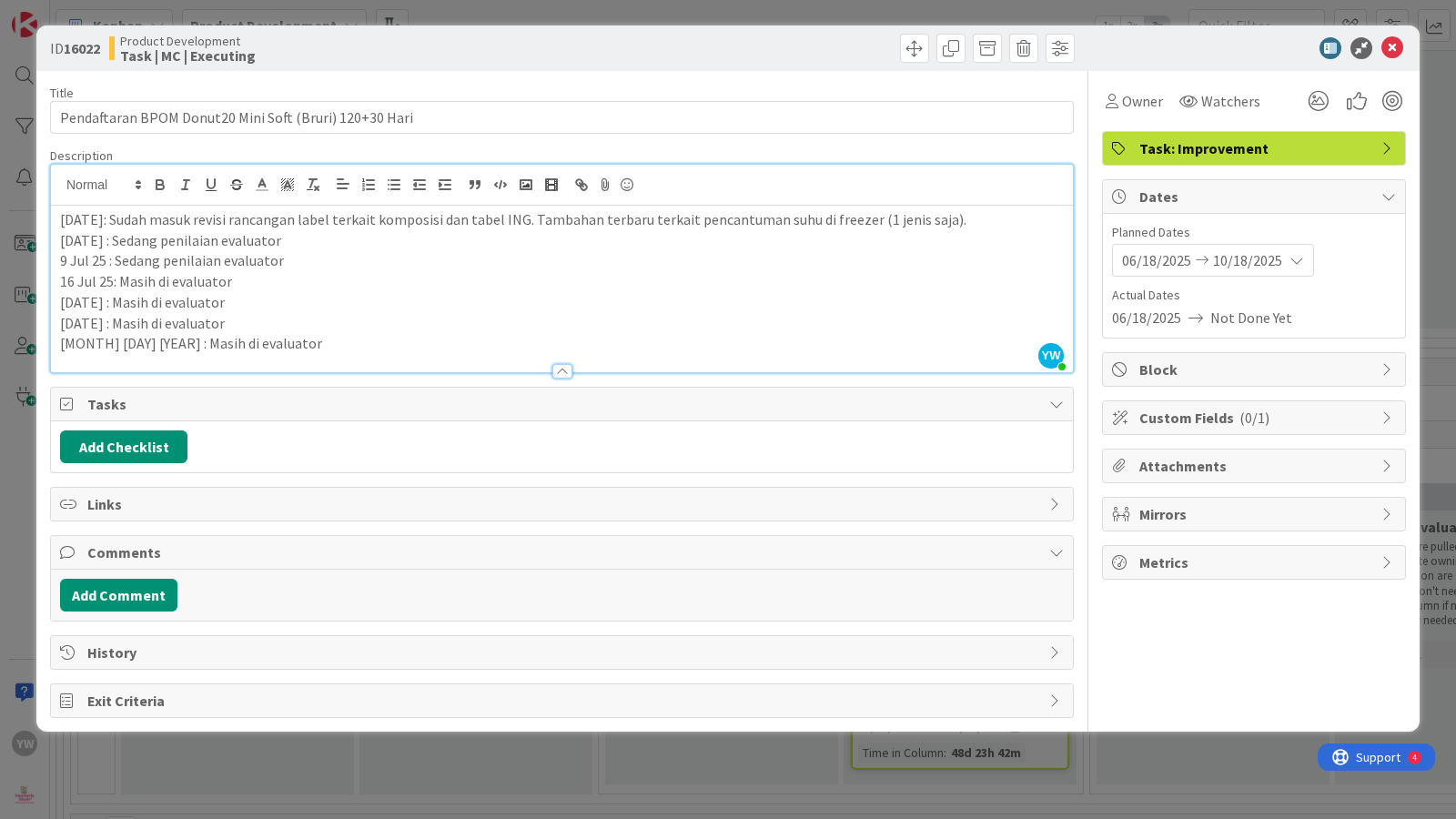 click on "ID  16022 Product Development Task | MC | Executing Title 54 / 128 Pendaftaran BPOM Donut20 Mini Soft ([LAST]) 120+30 Hari Description YW   [FIRST] [LAST] just joined [DATE]: Sudah masuk revisi rancangan label terkait komposisi dan tabel ING. Tambahan terbaru terkait pencantuman suhu di freezer (1 jenis saja). [DATE] : Sedang penilaian evaluator [DATE] : Sedang penilaian evaluator [DATE]: Masih di evaluator [DATE] : Masih di evaluator [DATE] : Masih di evaluator [DATE] : Masih di evaluator Owner Watchers Task: Improvement Tasks Add Checklist Links Comments Add Comment History Exit Criteria Owner Watchers Task: Improvement Dates Planned Dates [DATE] [DATE] Actual Dates [DATE] Not Done Yet Block Custom Fields ( 0/1 ) Attachments Mirrors Metrics" at bounding box center [728, 410] 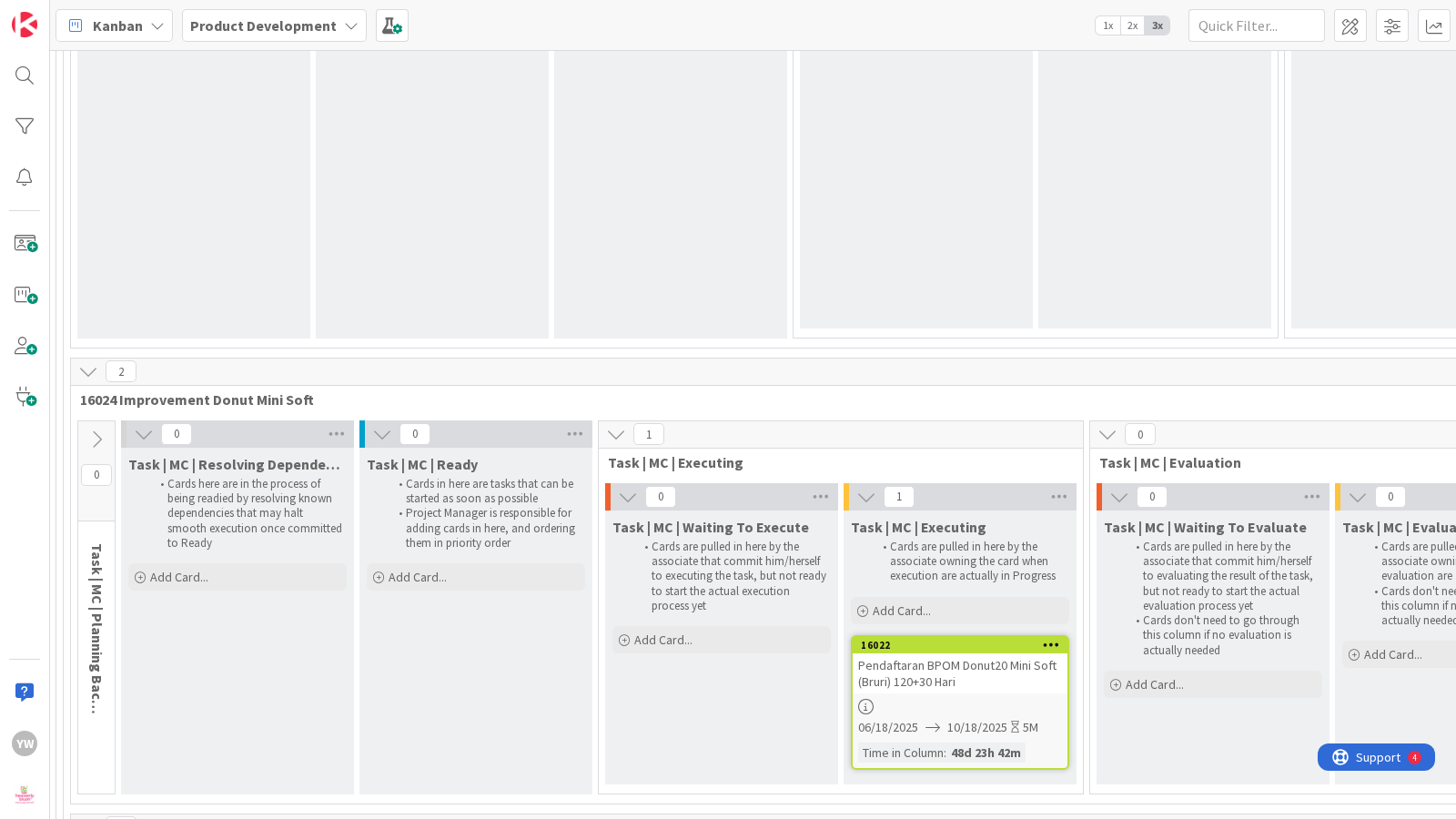 scroll, scrollTop: 0, scrollLeft: 0, axis: both 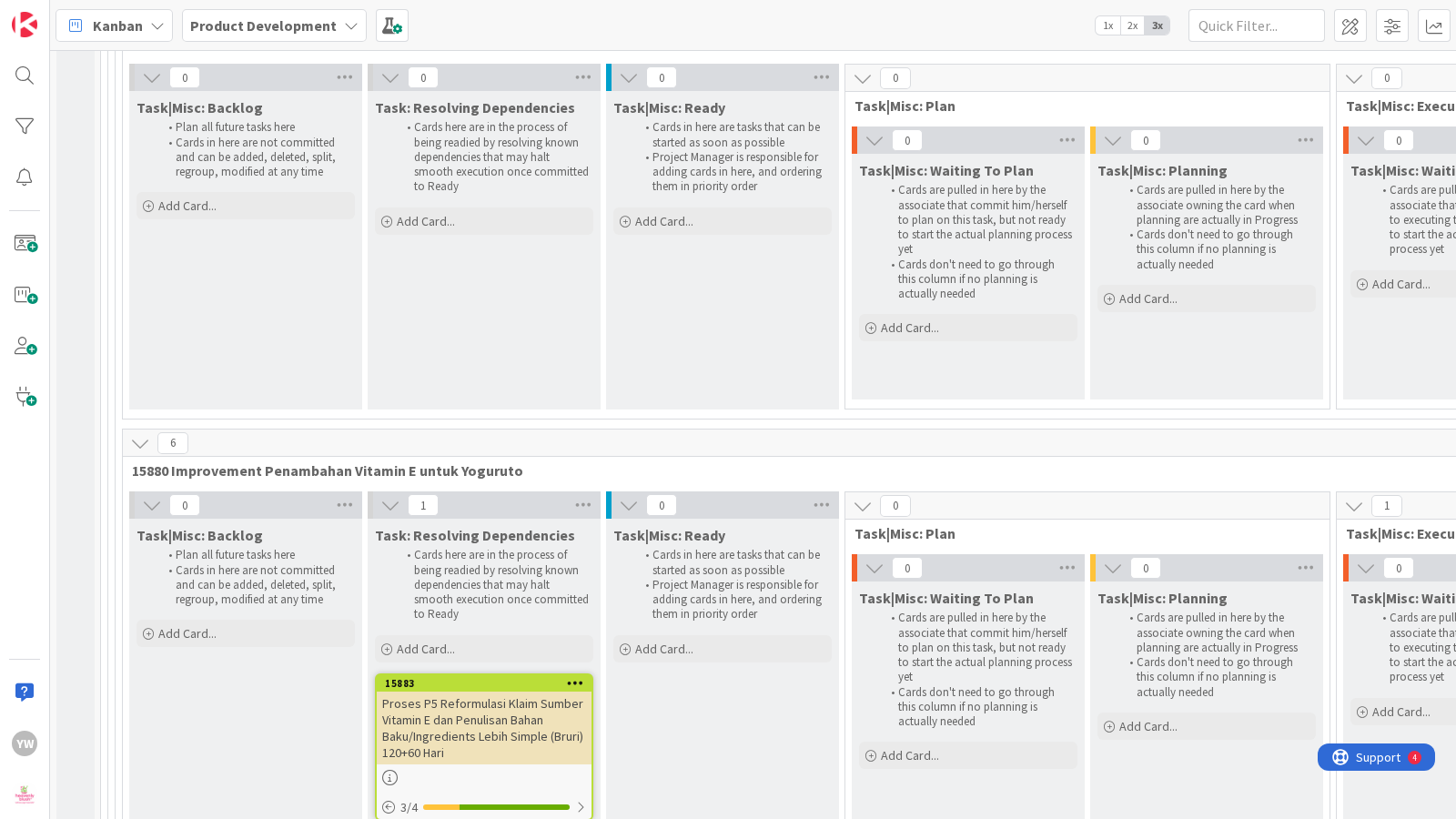 click on "Task|Misc: Ready Cards in here are tasks that can be started as soon as possible Project Manager is responsible for adding cards in here, and ordering them in priority order Add Card..." at bounding box center [723, 890] 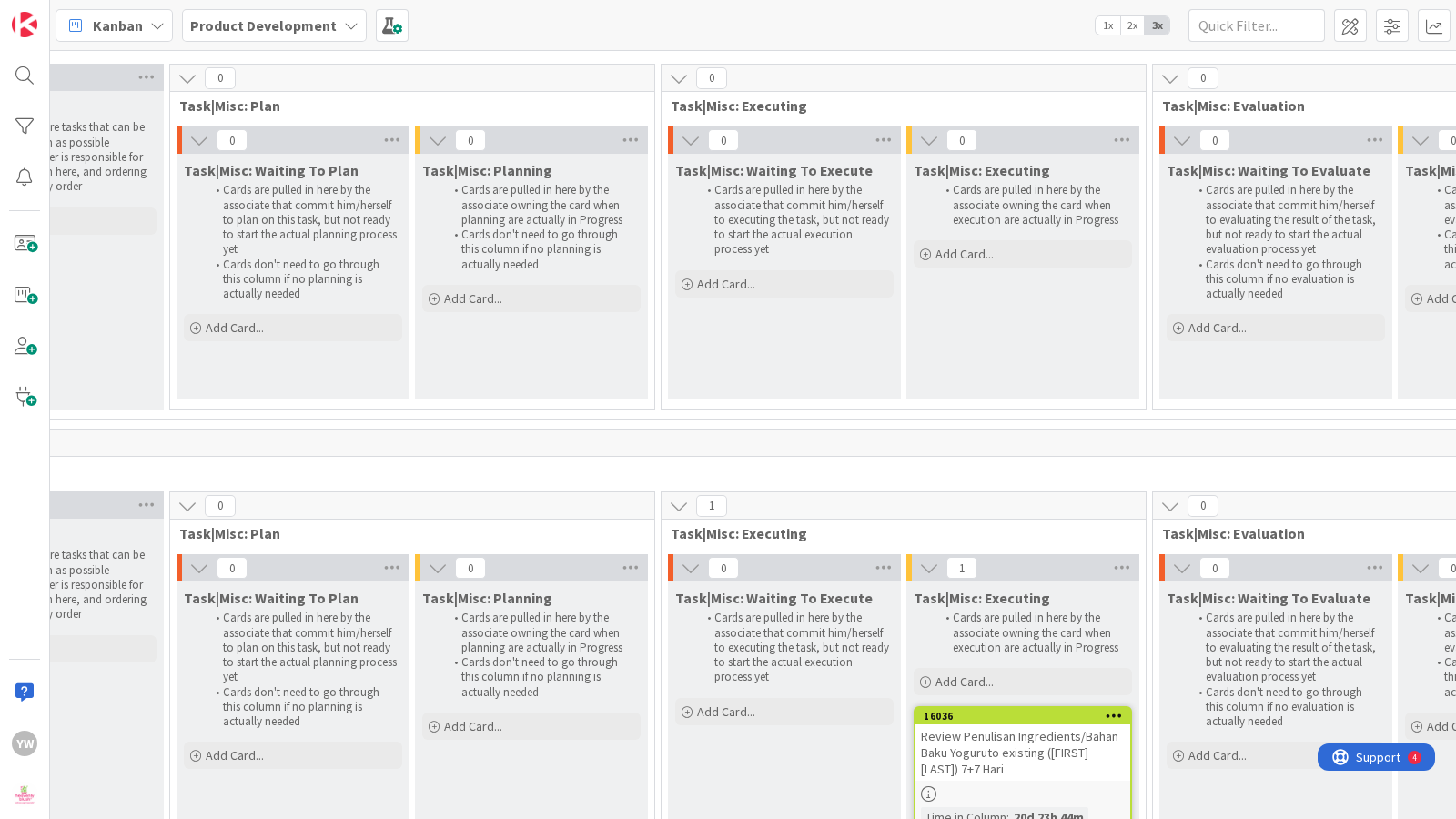 scroll, scrollTop: 19903, scrollLeft: 694, axis: both 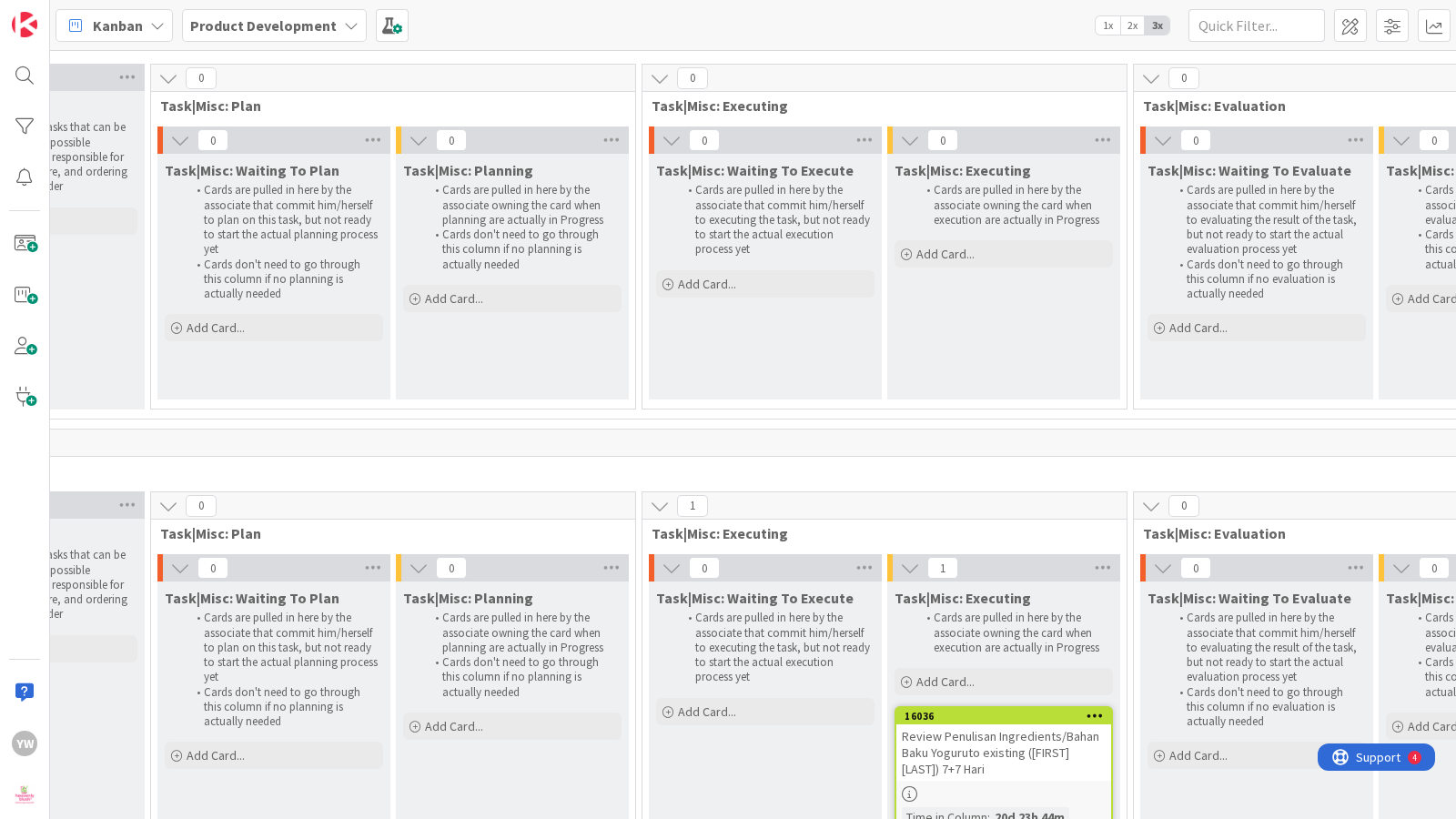 click on "Review Penulisan Ingredients/Bahan Baku Yoguruto existing ([FIRST] [LAST]) 7+7 Hari" at bounding box center (1004, 753) 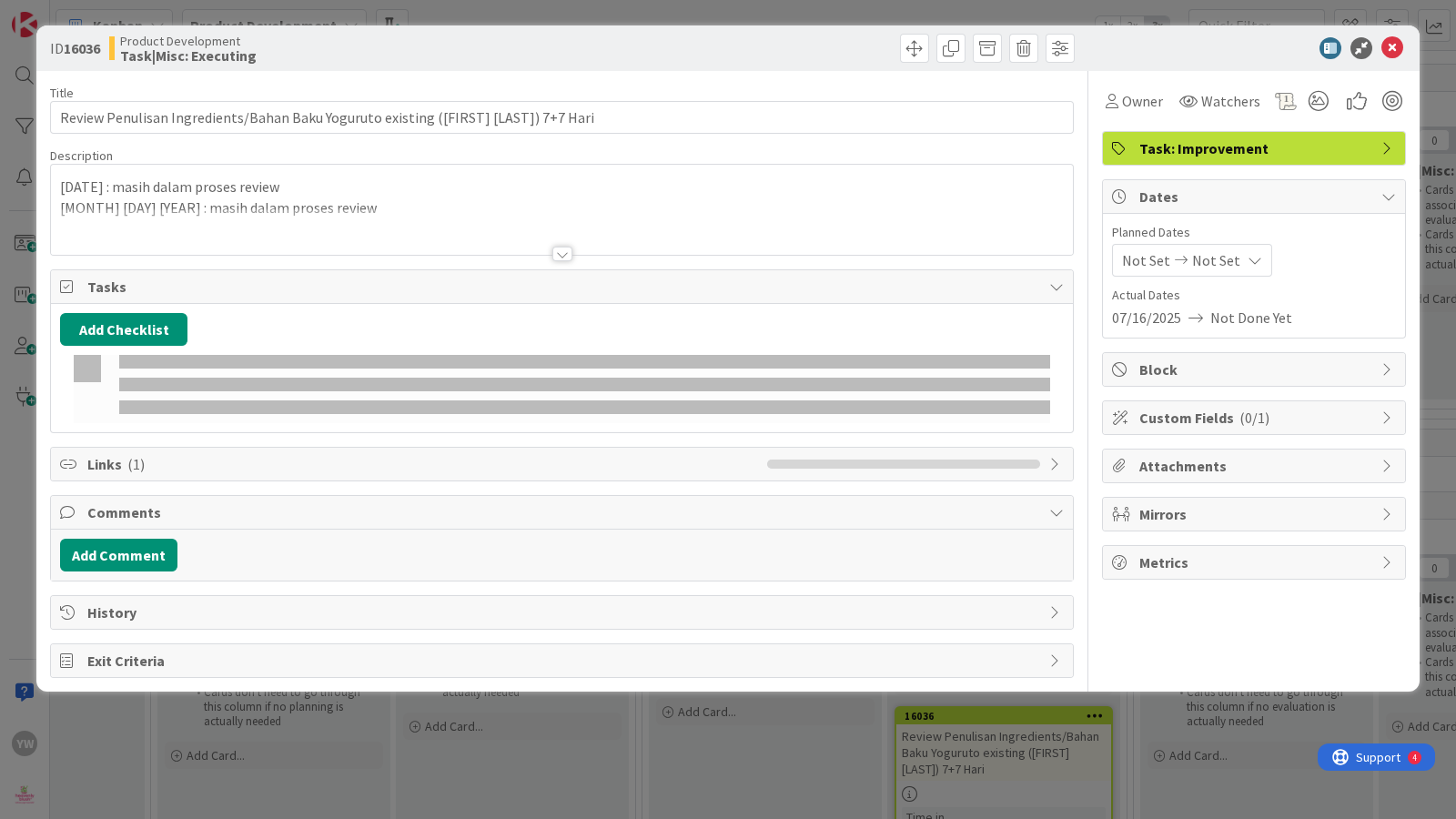 scroll, scrollTop: 0, scrollLeft: 0, axis: both 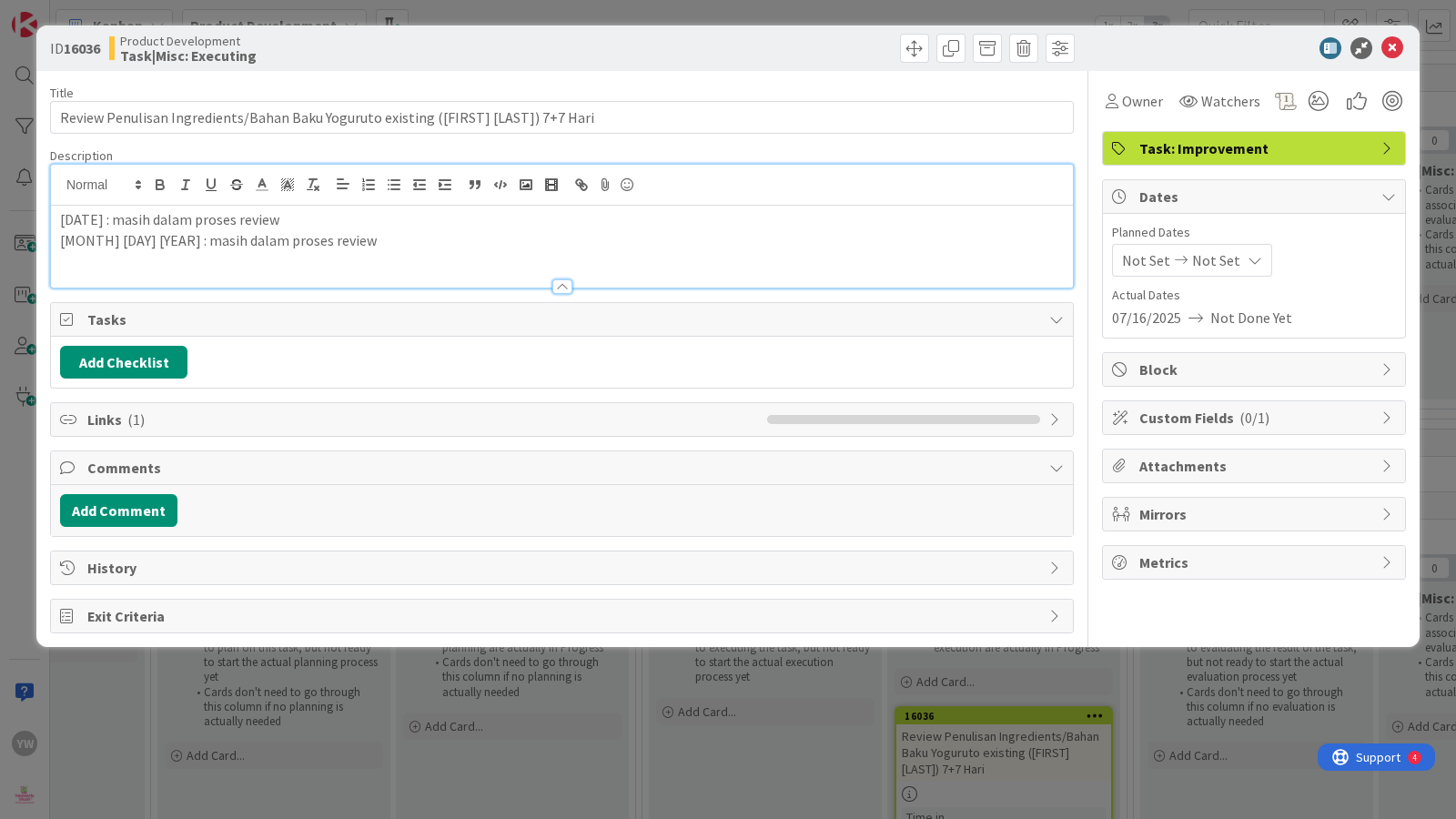 click on "[DATE] : masih dalam proses review [DATE] : masih dalam proses review" at bounding box center [561, 226] 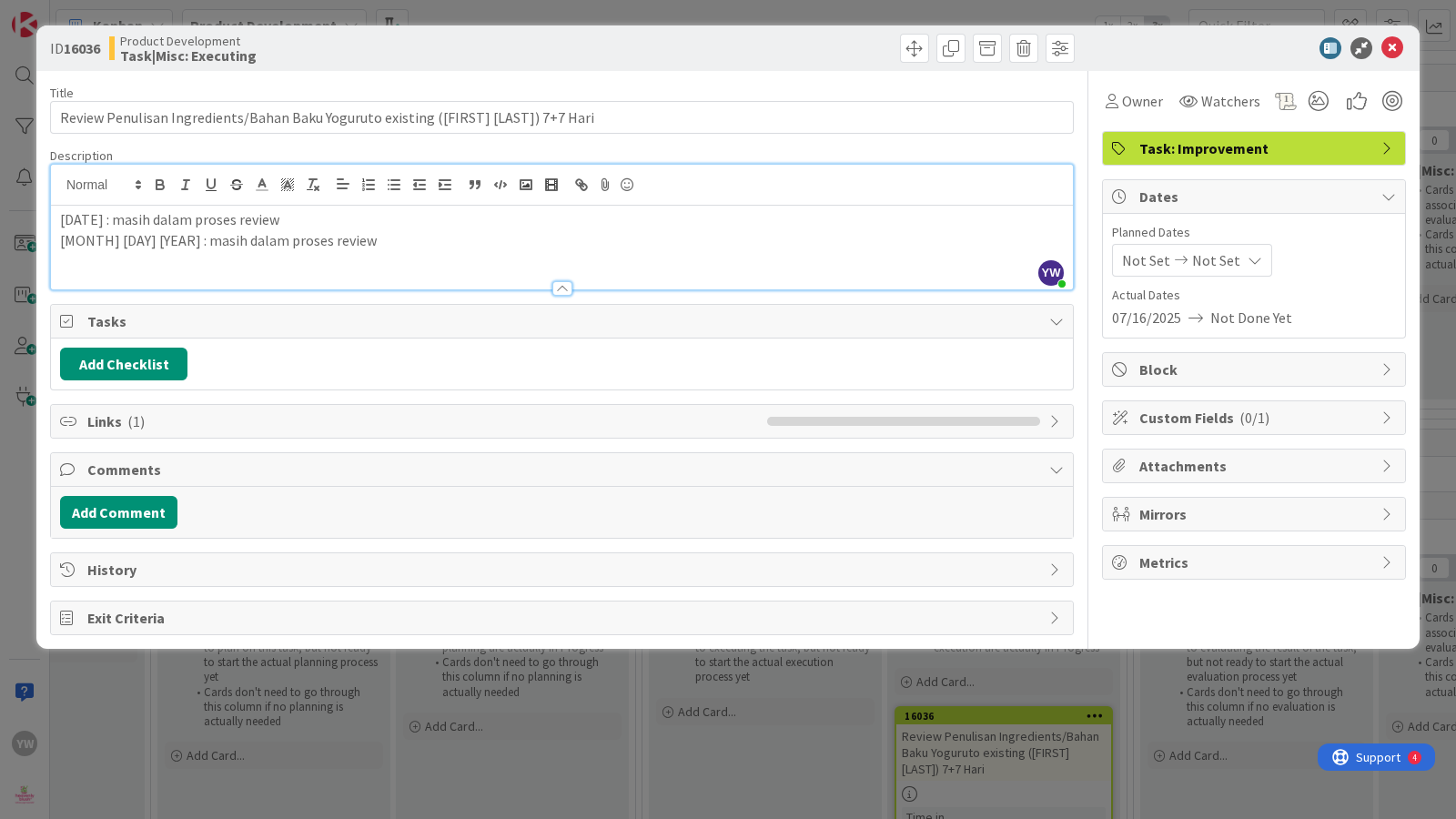 paste 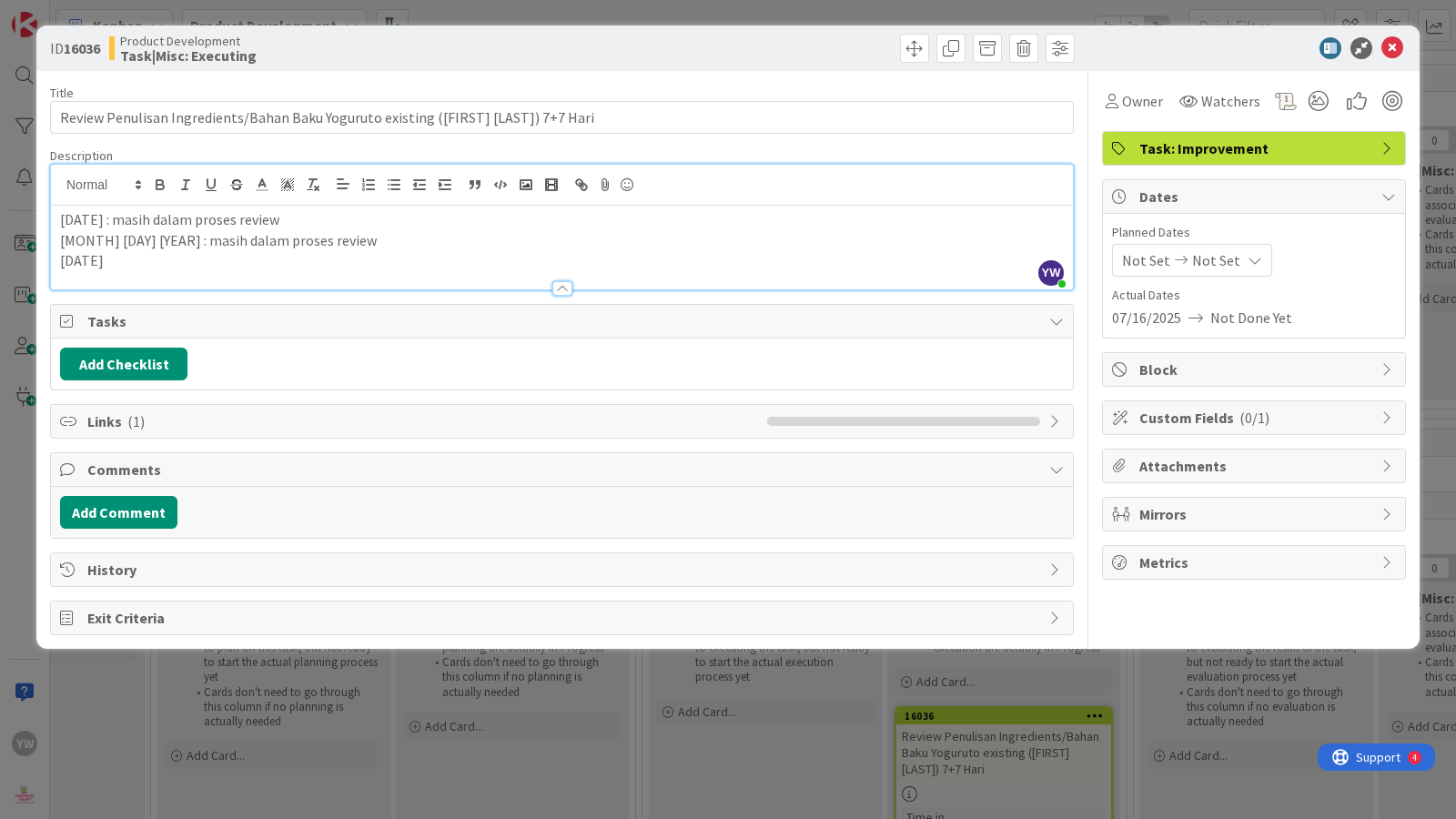 type 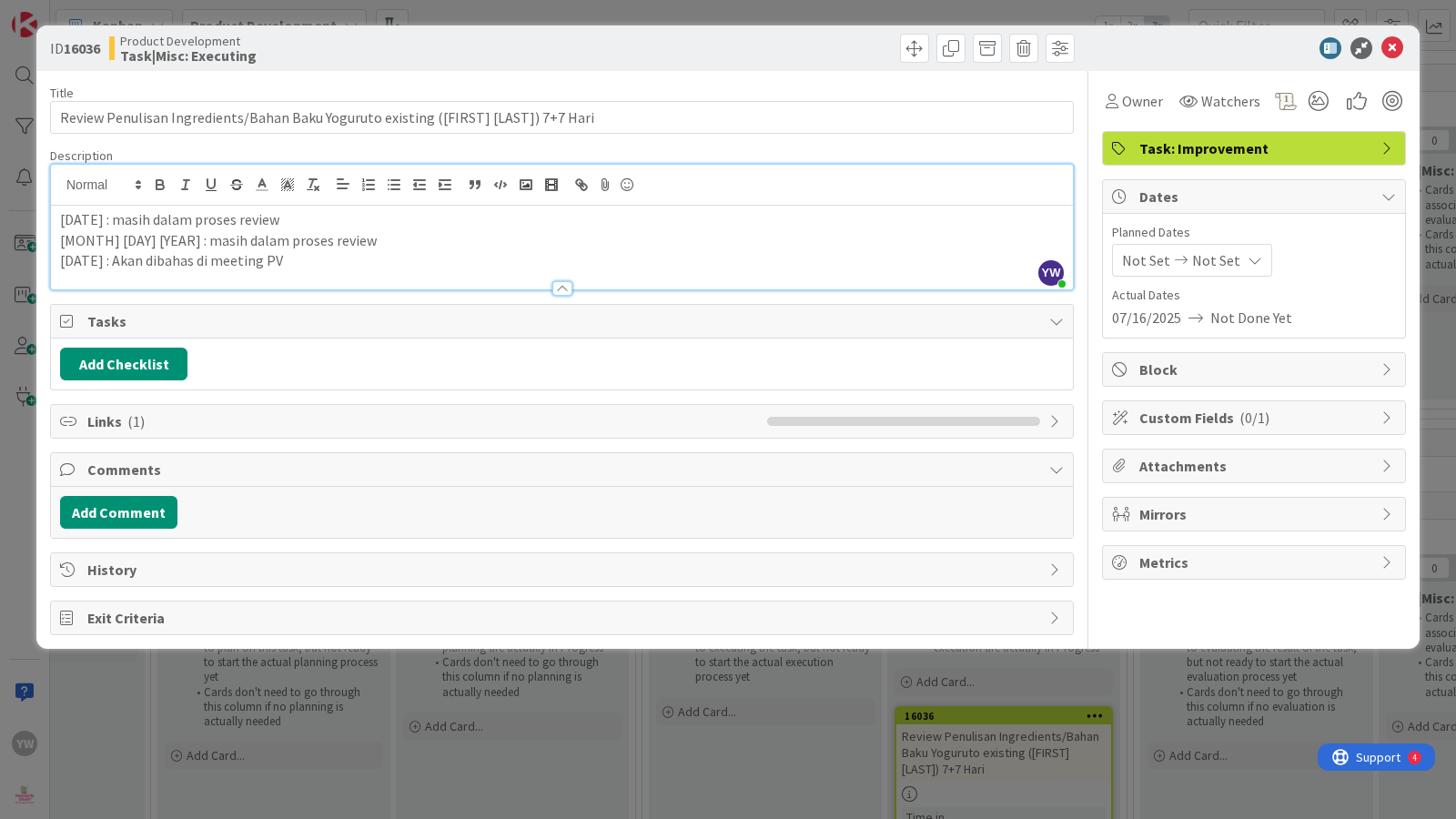 click on "ID 16036 Product Development Task|Misc: Executing Title 75 / 128 Review Penulisan Ingredients/Bahan Baku Yoguruto existing ([PERSON]) 7+7 Hari Description YW yoedi wicaksono just joined 23 [DATE] : masih dalam proses review 30 [DATE] : masih dalam proses review 5 [DATE] : Akan dibahas di meeting PV Owner Watchers Task: Improvement Tasks Add Checklist Links ( 1 ) Comments Add Comment History Exit Criteria Owner Watchers Task: Improvement Dates Planned Dates Not Set Not Set Actual Dates 07/16/2025 Not Done Yet Block Custom Fields ( 0/1 ) Attachments Mirrors Metrics" at bounding box center (728, 410) 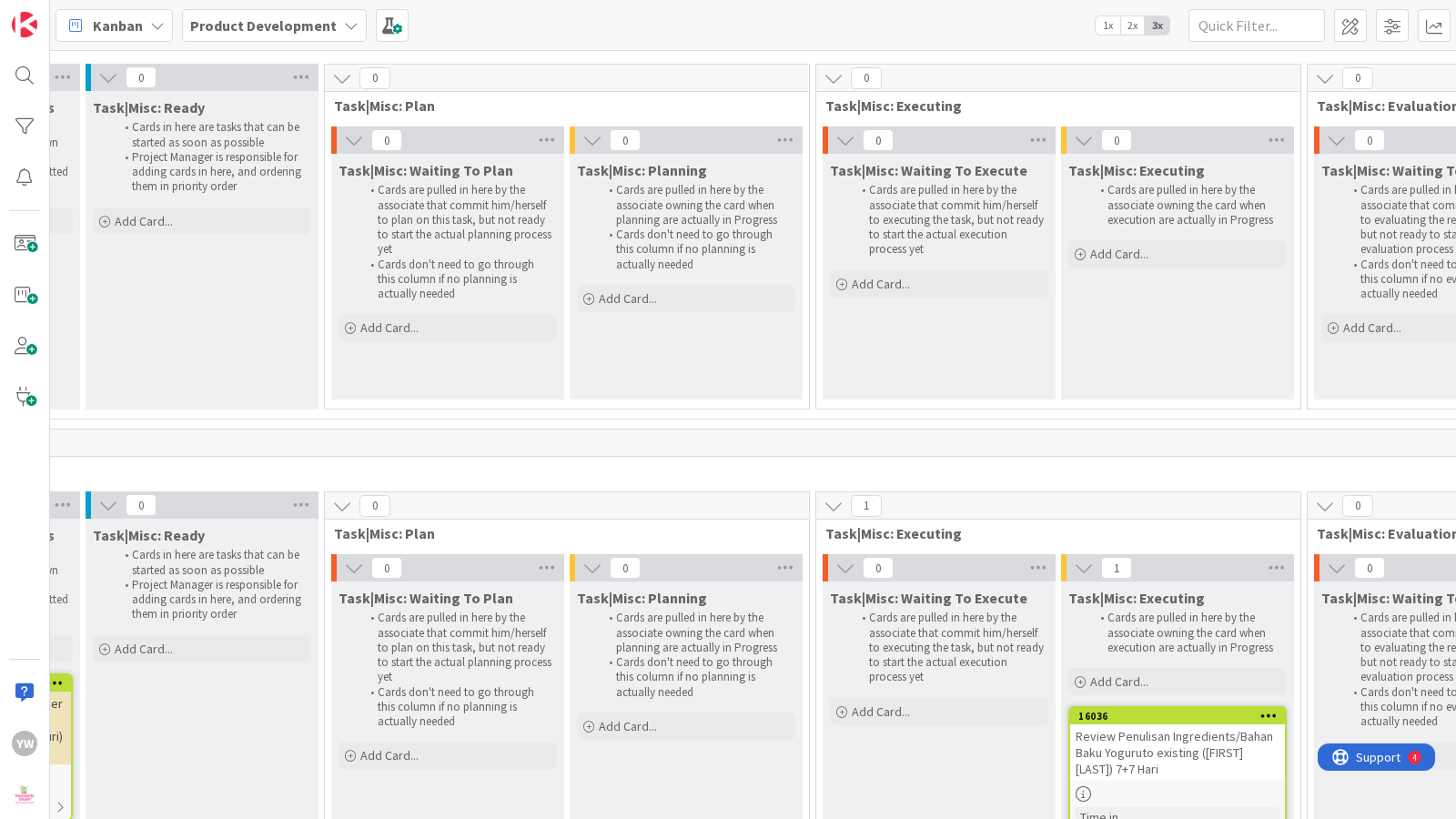 scroll, scrollTop: 19903, scrollLeft: 0, axis: vertical 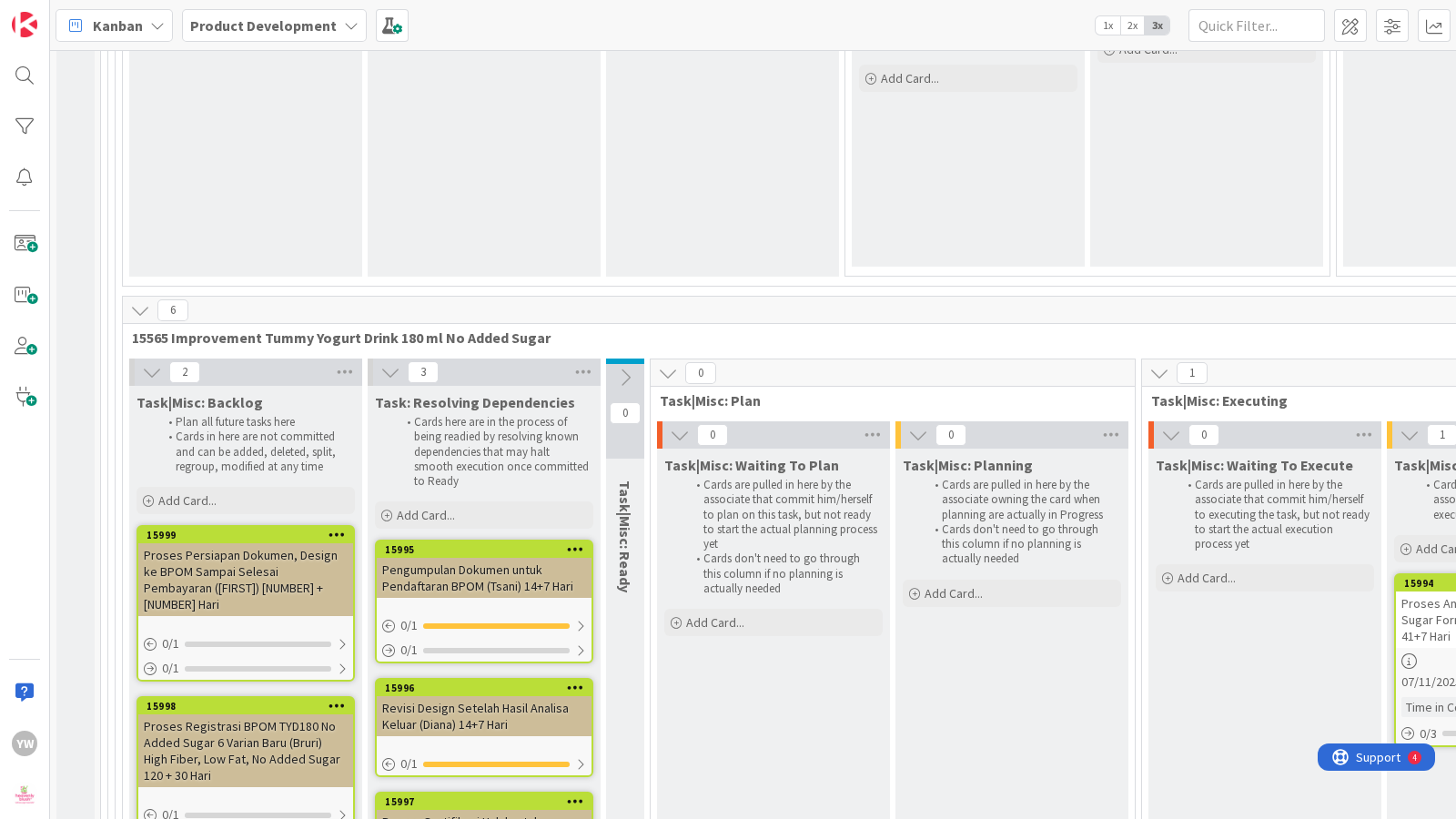 drag, startPoint x: 781, startPoint y: 521, endPoint x: 684, endPoint y: 659, distance: 168.68017 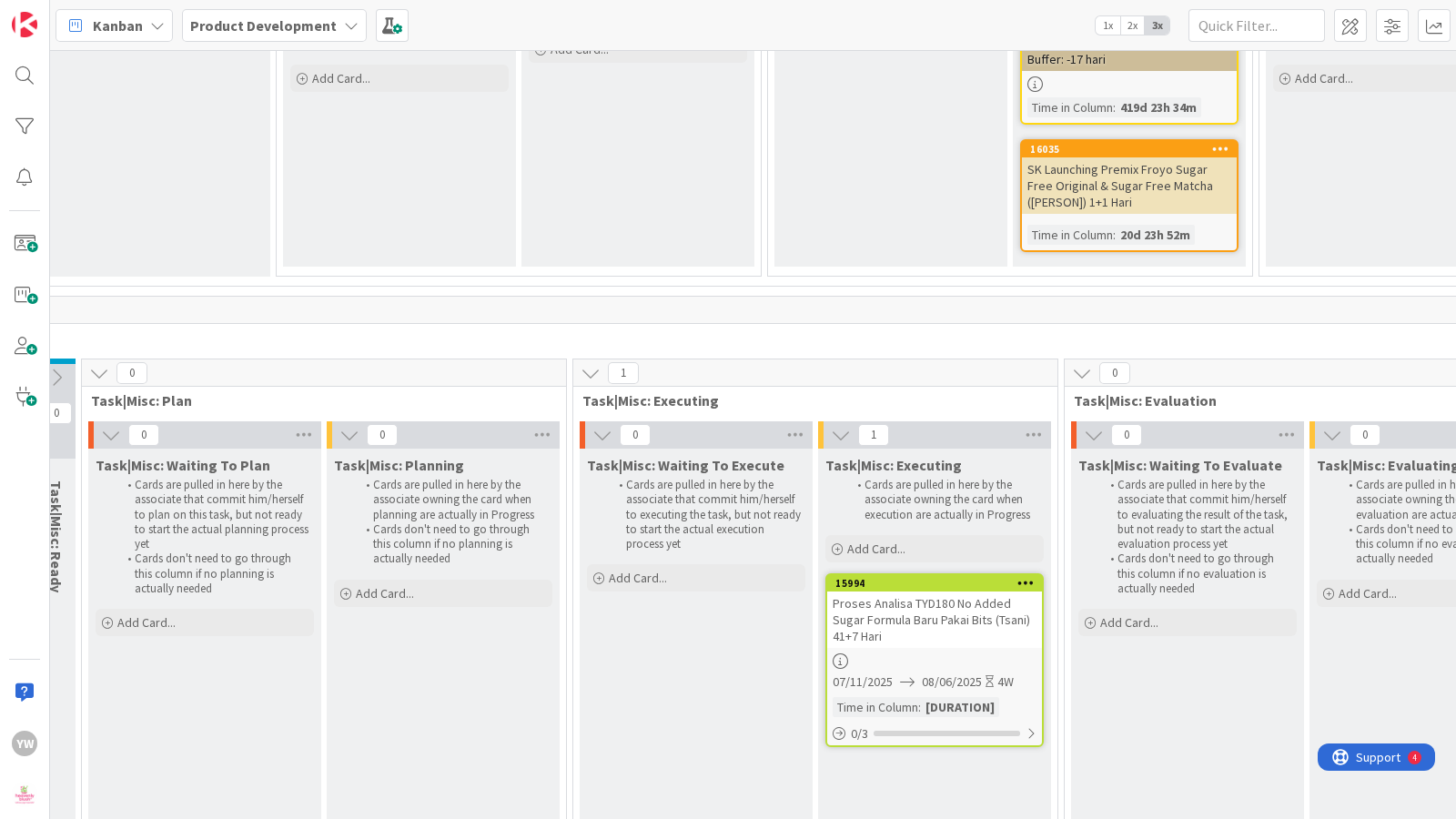scroll, scrollTop: 18946, scrollLeft: 661, axis: both 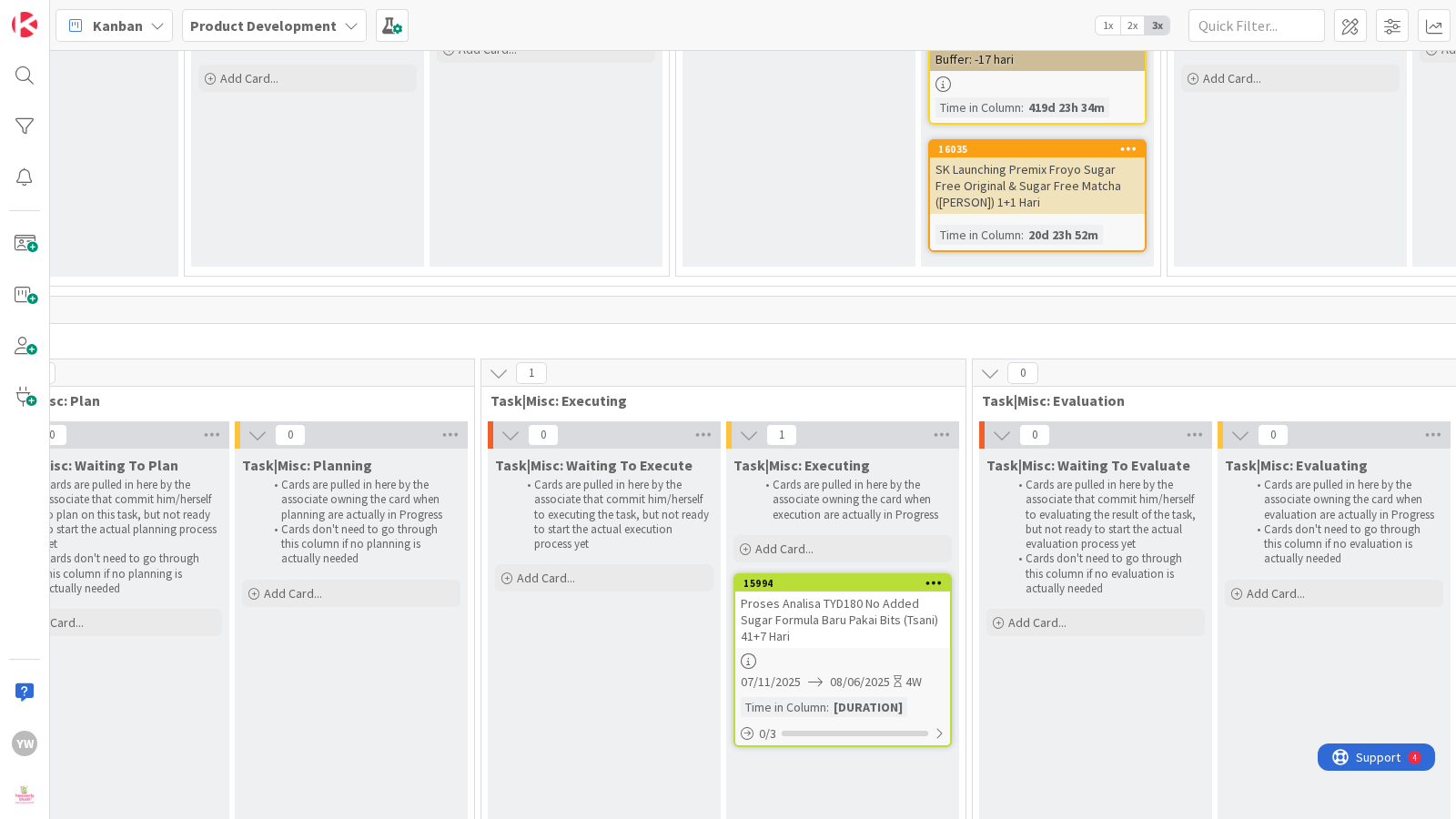 click on "Proses Analisa TYD180 No Added Sugar Formula Baru Pakai Bits (Tsani) 41+7 Hari" at bounding box center (843, 620) 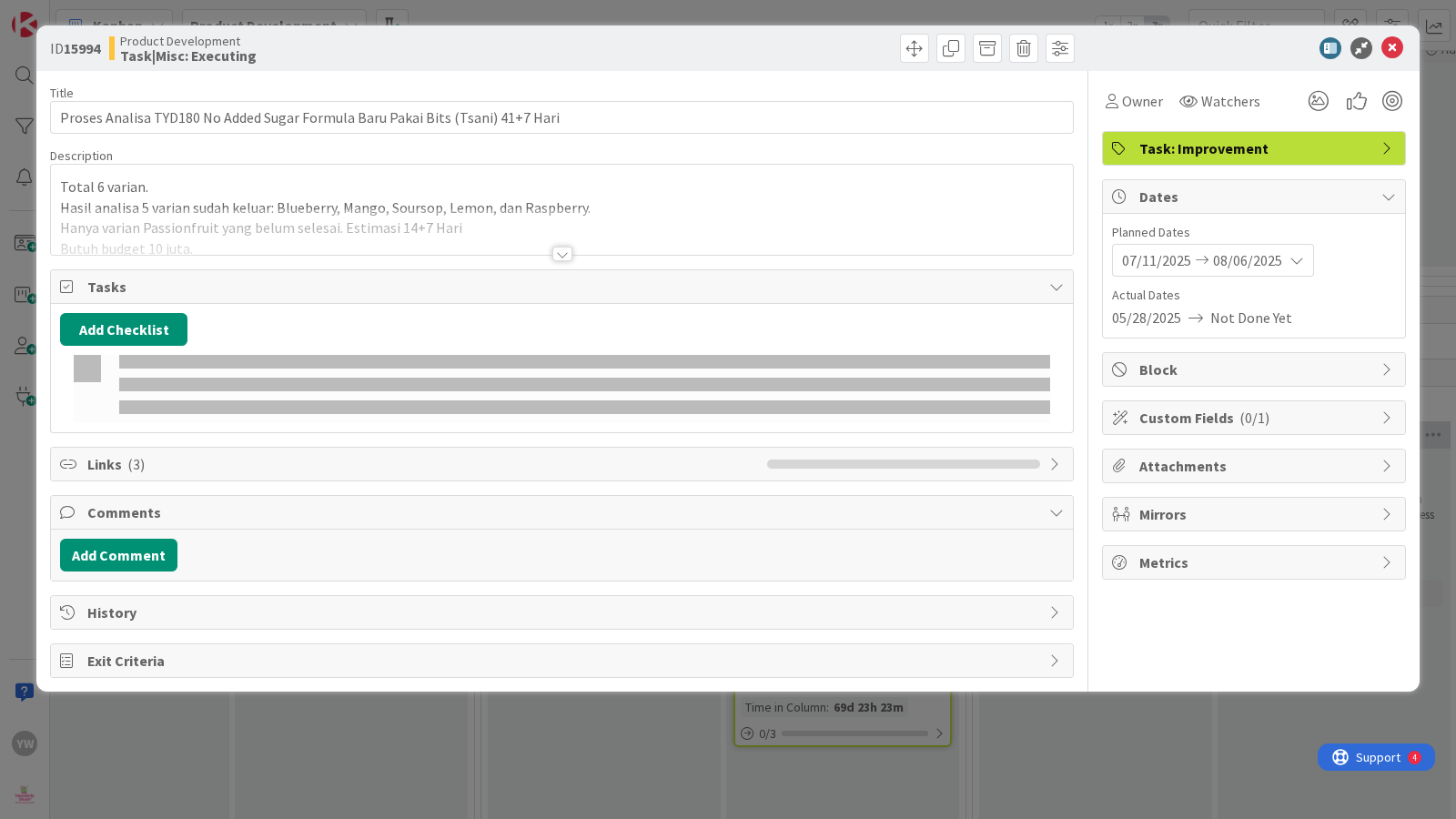 scroll, scrollTop: 0, scrollLeft: 0, axis: both 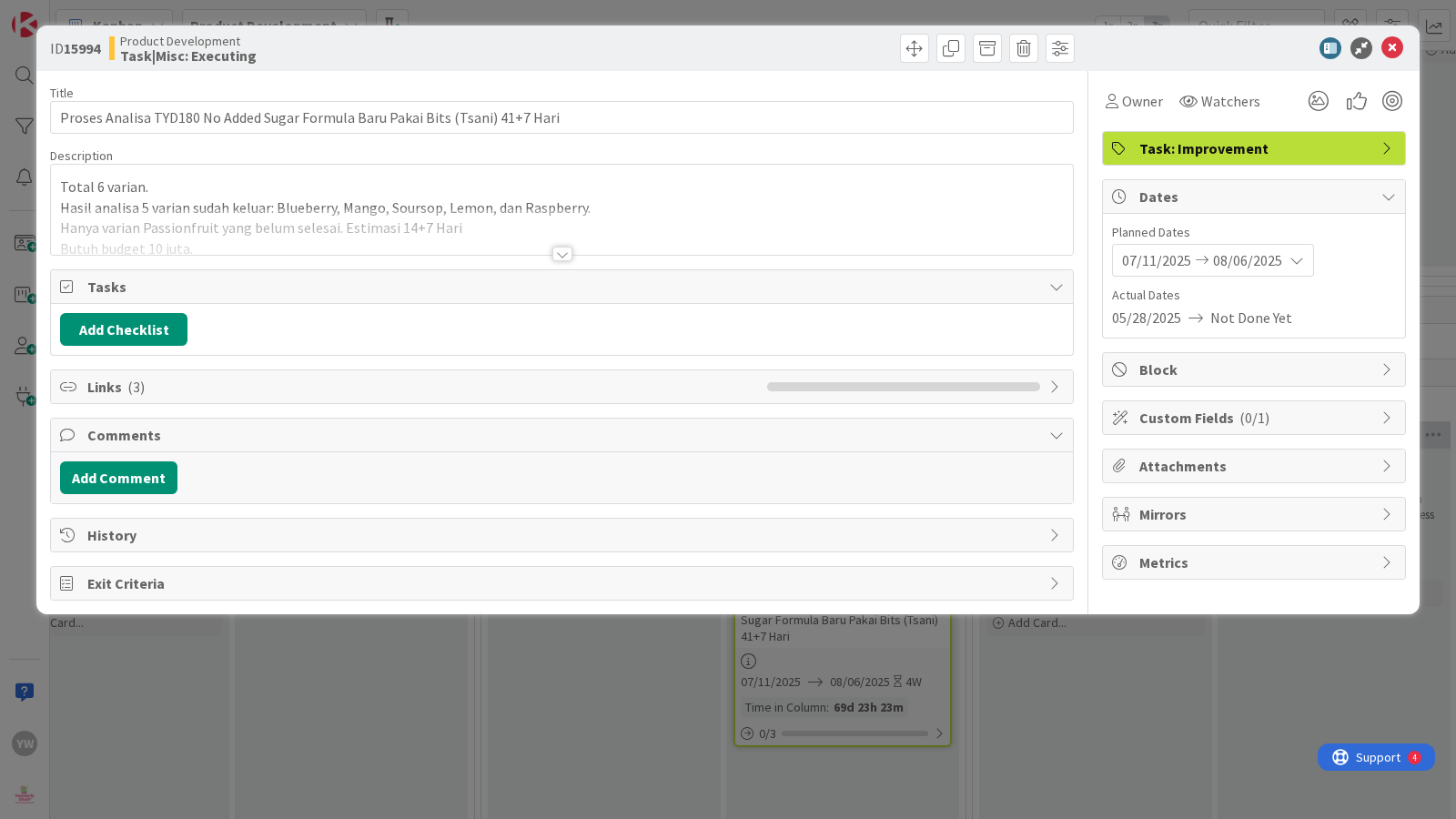 click at bounding box center [562, 254] 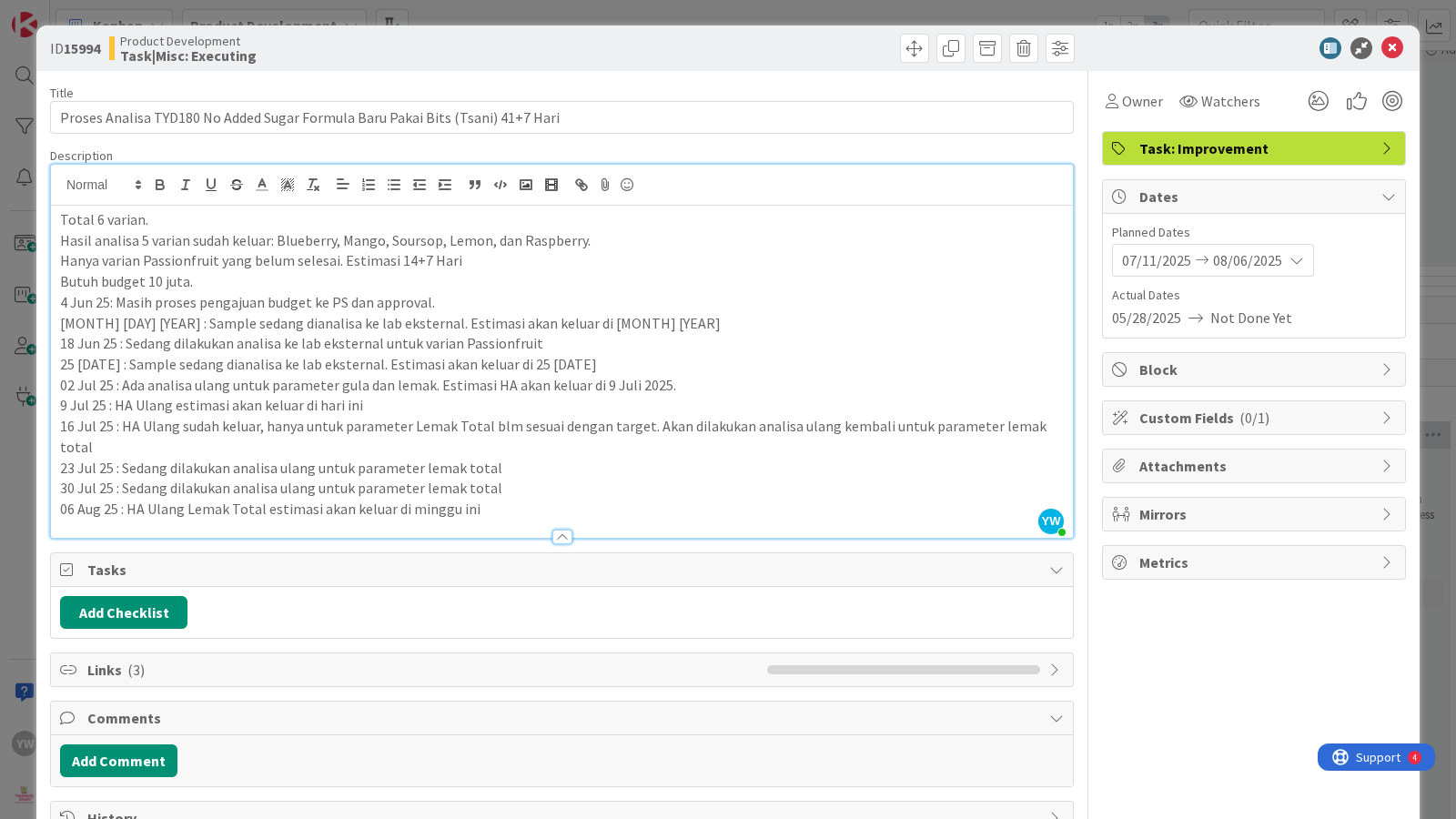 click on "06 Aug 25 : HA Ulang Lemak Total estimasi akan keluar di minggu ini" at bounding box center (561, 509) 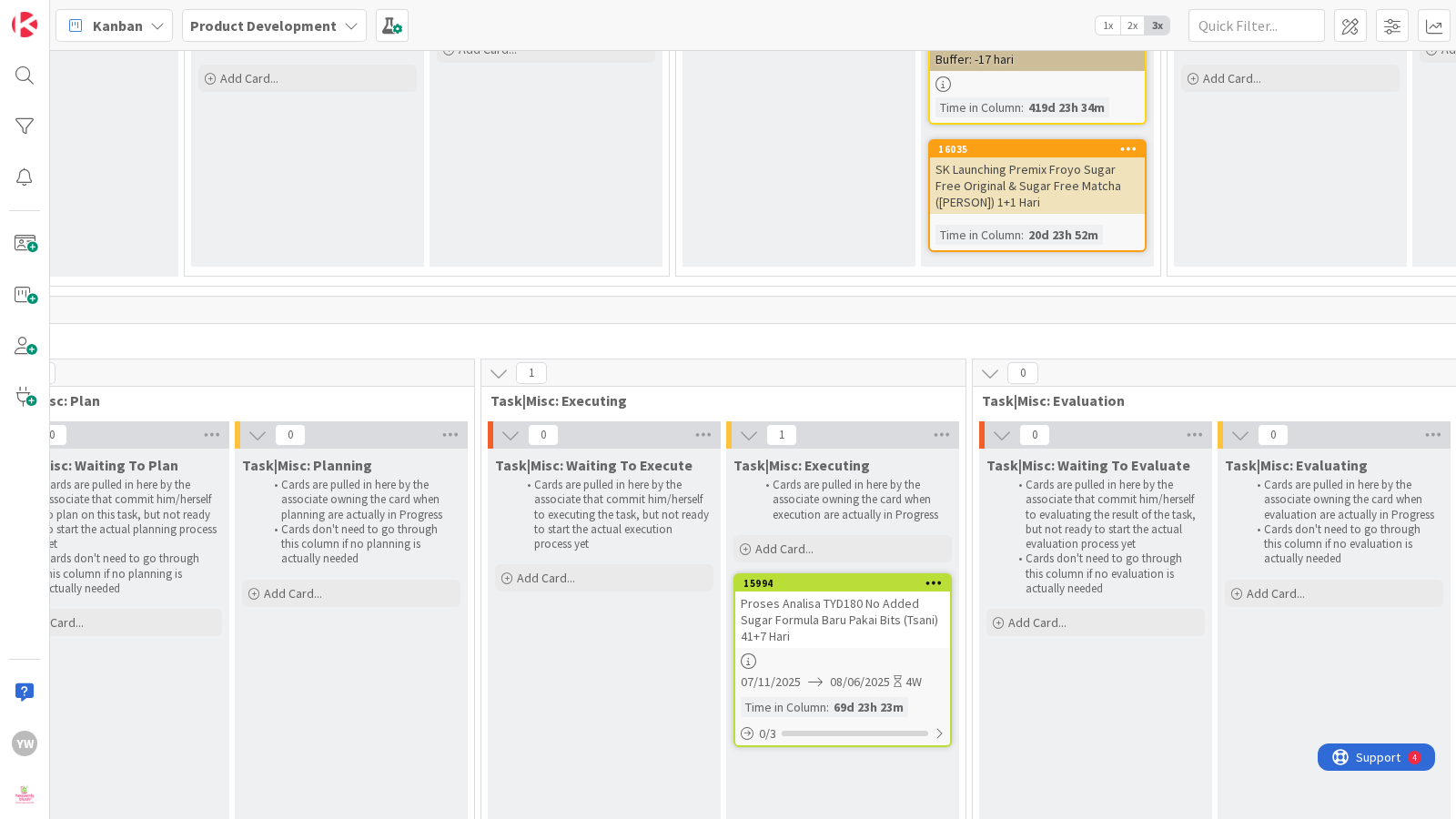 scroll, scrollTop: 0, scrollLeft: 0, axis: both 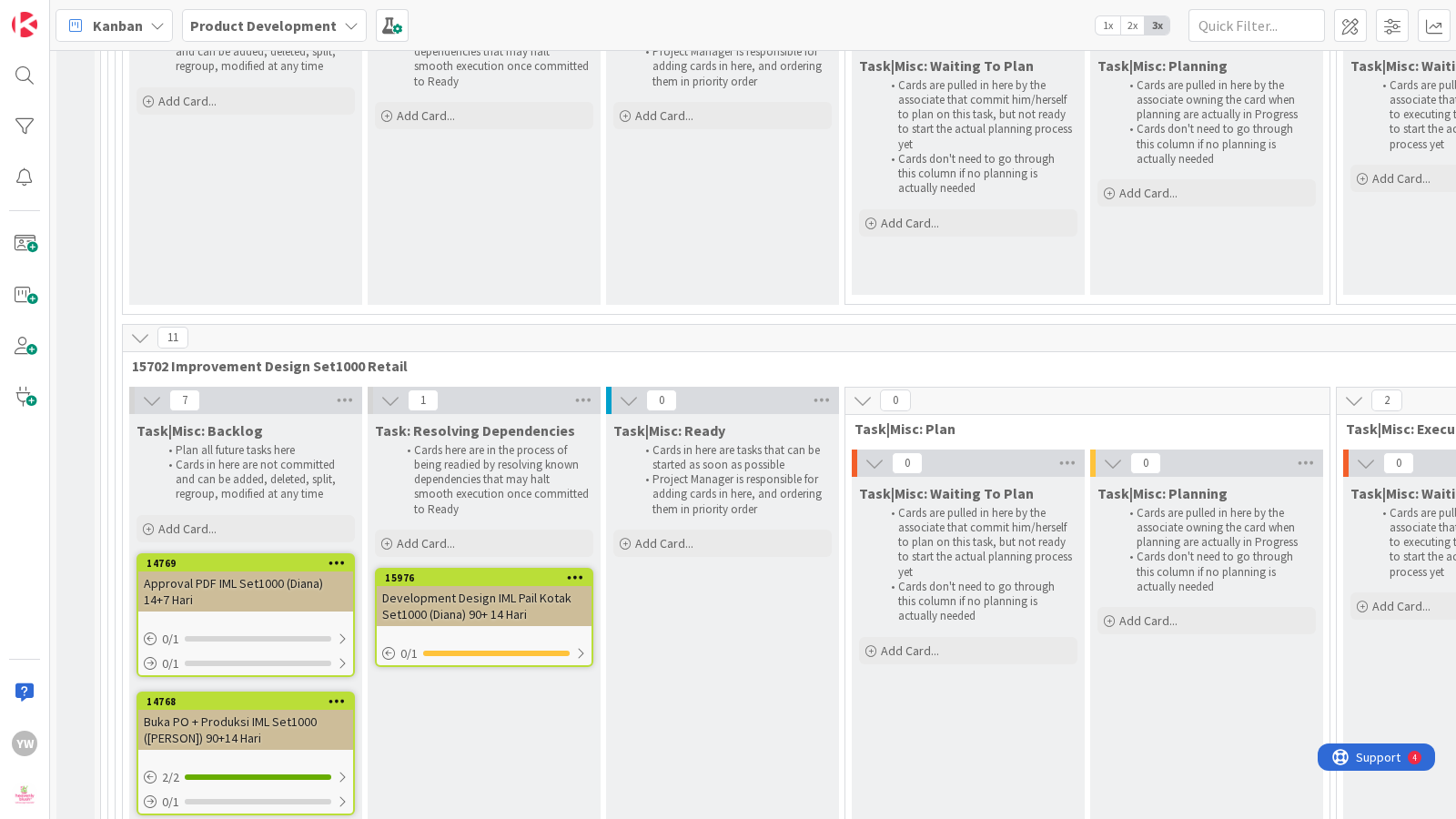 drag, startPoint x: 842, startPoint y: 537, endPoint x: 730, endPoint y: 587, distance: 122.65398 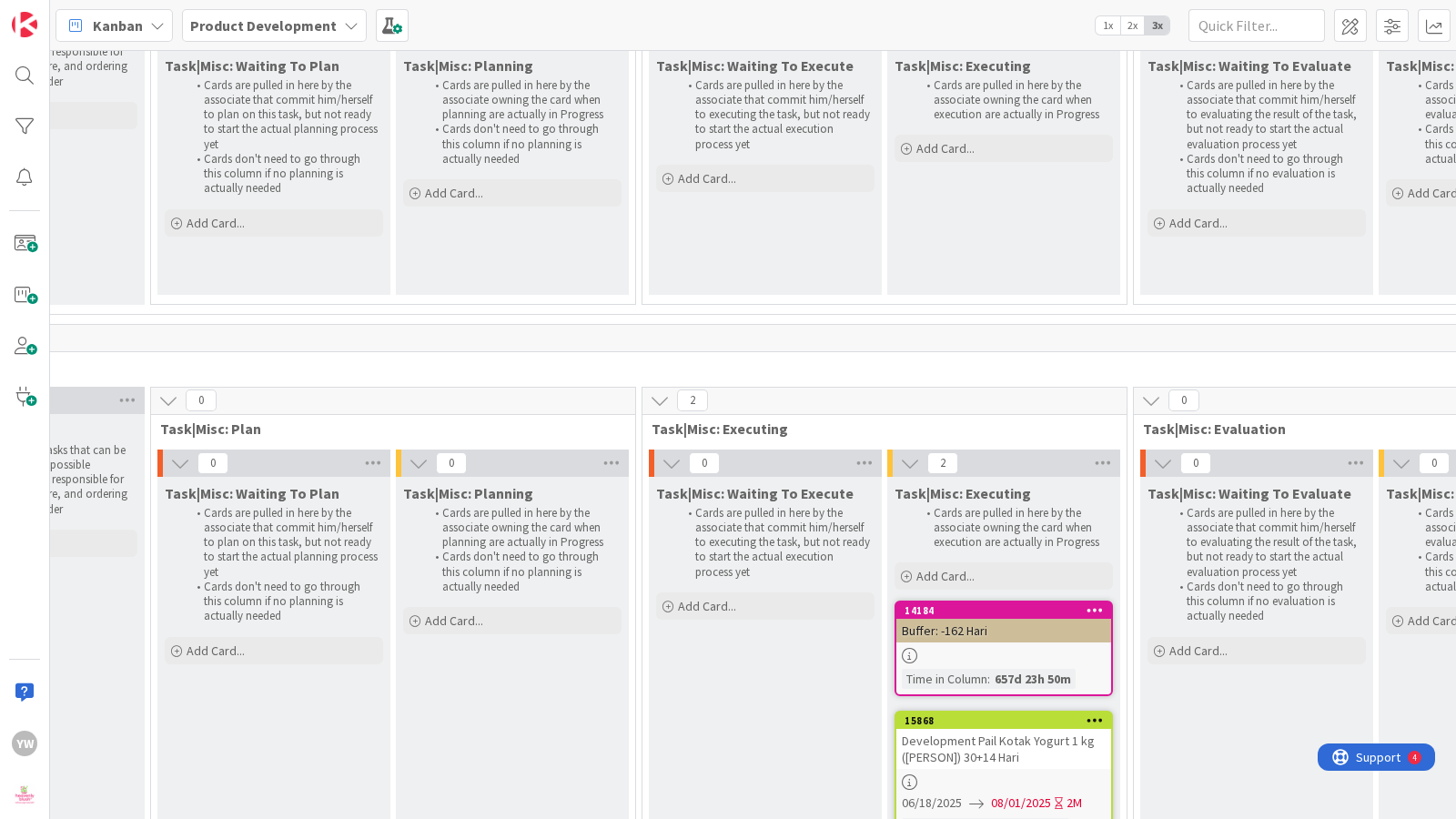 scroll, scrollTop: 12794, scrollLeft: 736, axis: both 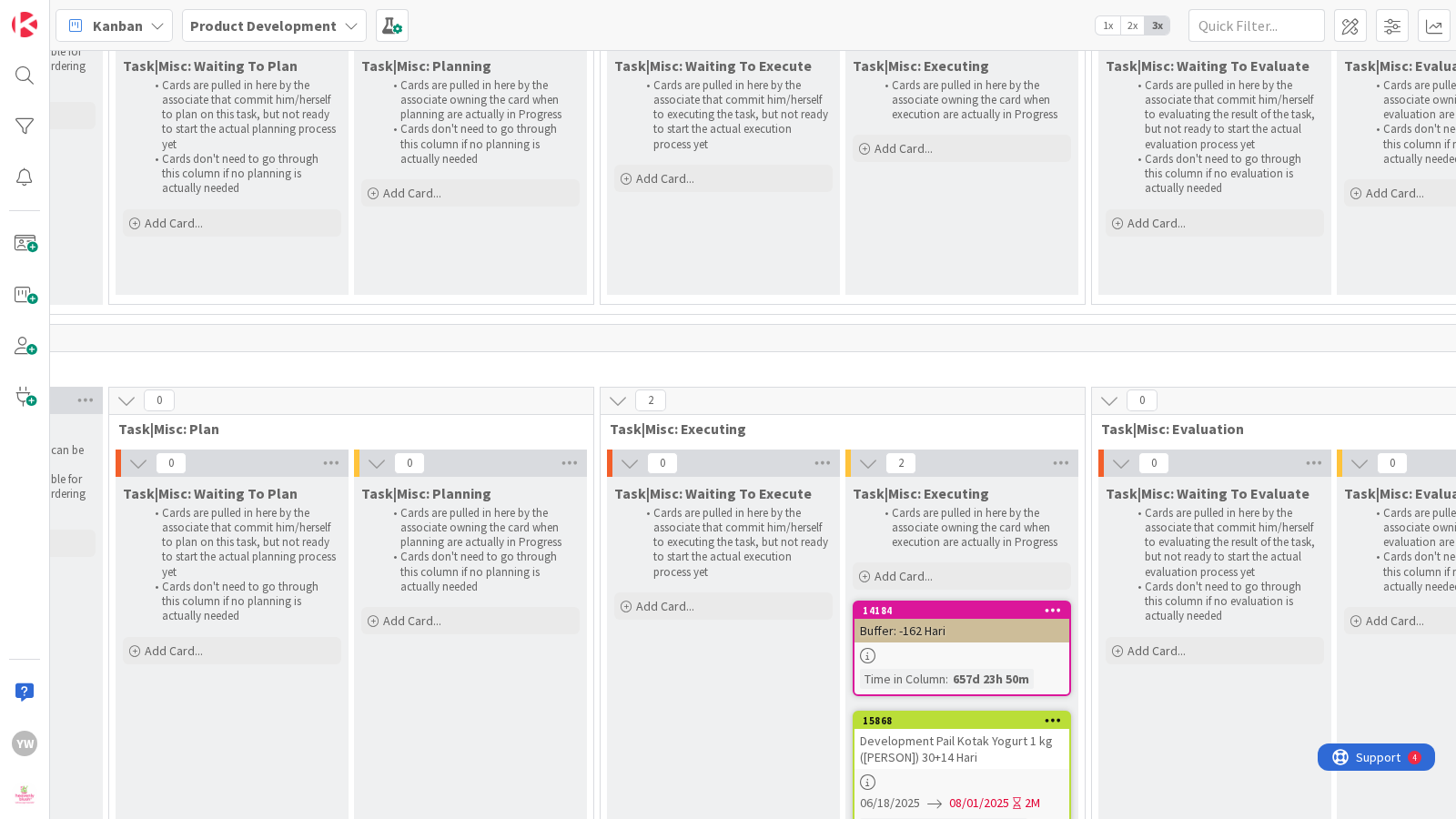 click on "Development Pail Kotak Yogurt 1 kg ([PERSON]) 30+14 Hari" at bounding box center [962, 749] 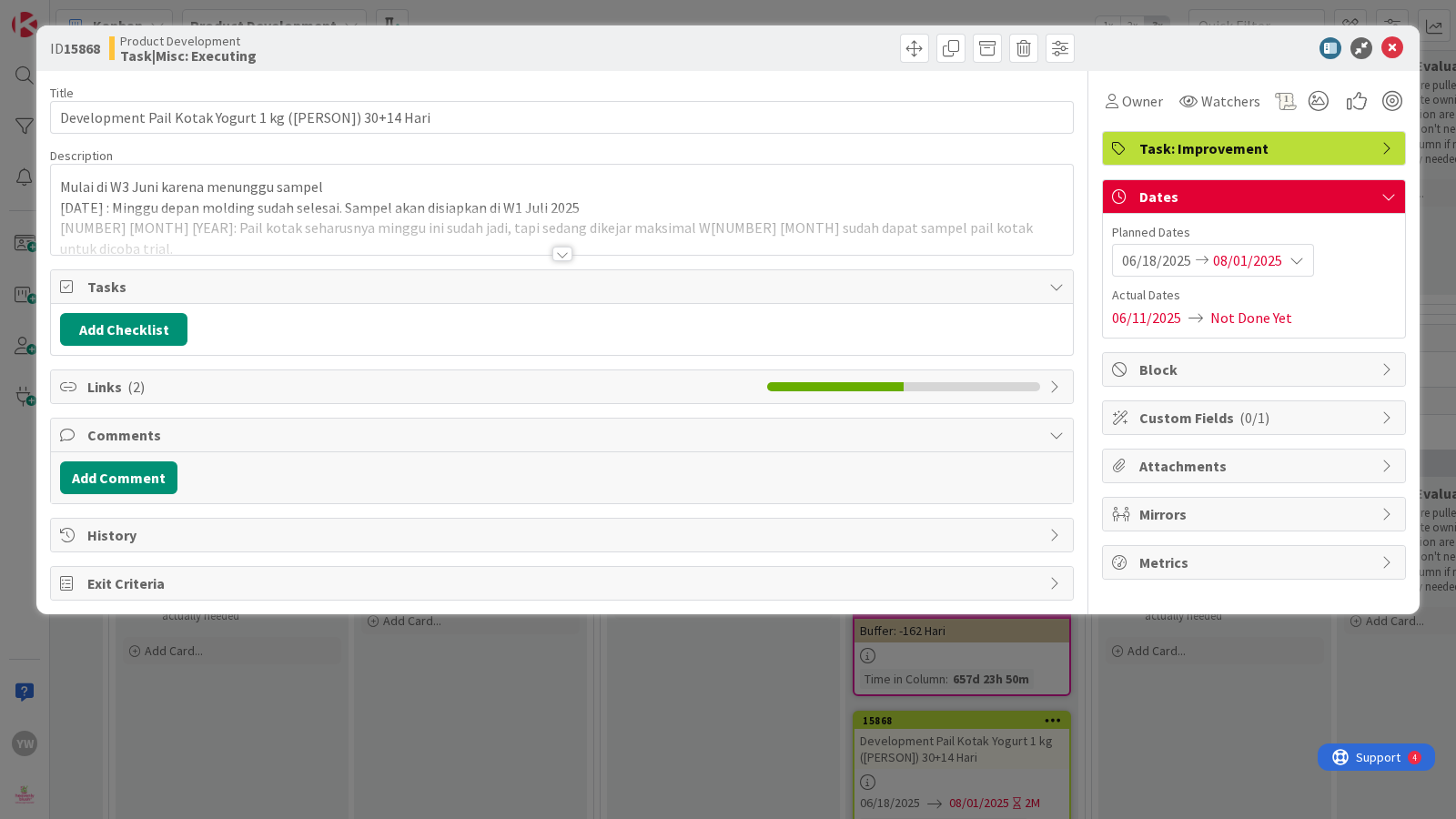 scroll, scrollTop: 0, scrollLeft: 0, axis: both 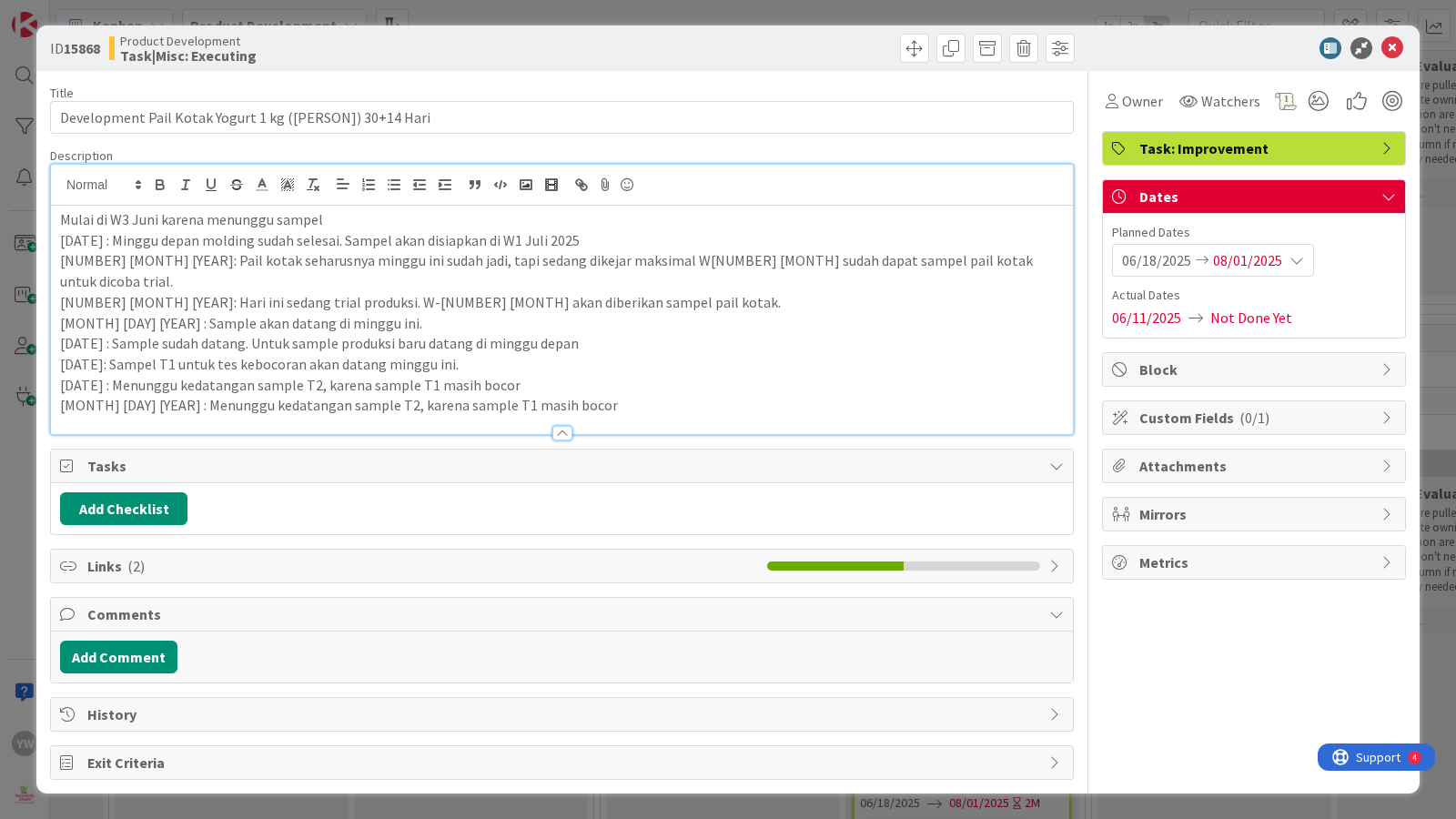 click on "[MONTH] [DAY] [YEAR] : Menunggu kedatangan sample T2, karena sample T1 masih bocor" at bounding box center [561, 405] 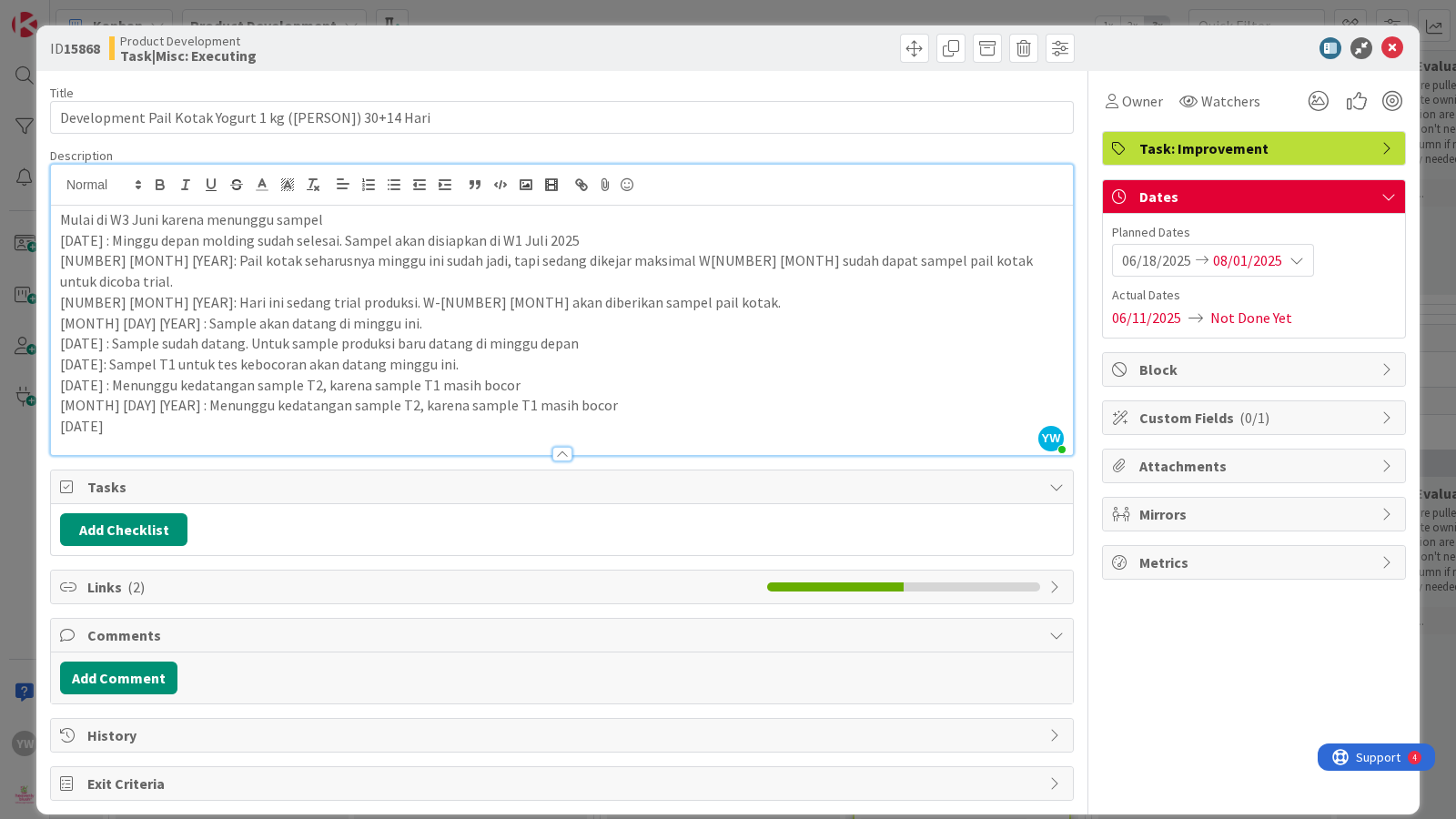 click on "[DATE]" at bounding box center [561, 426] 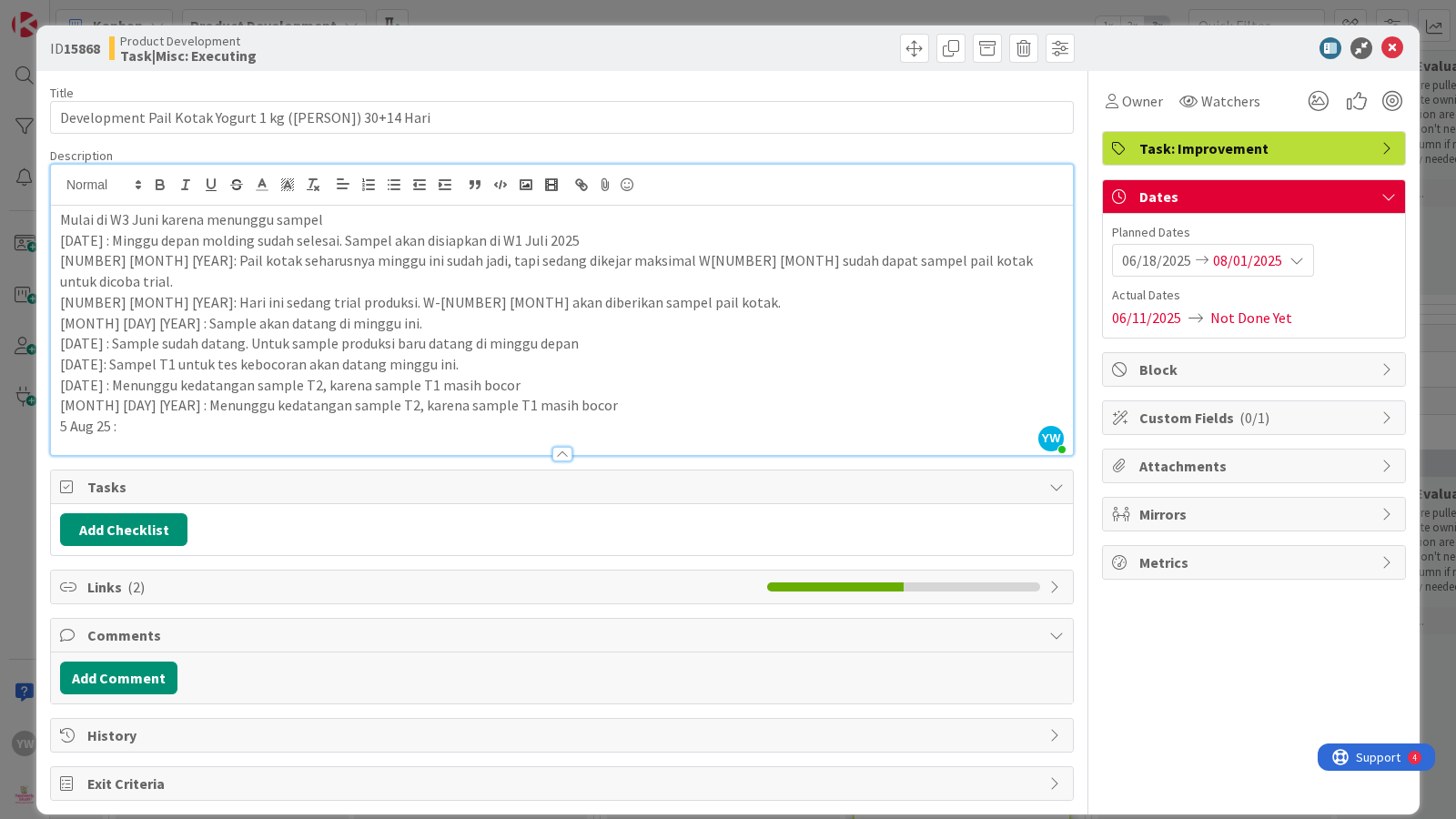 click on "5 Aug 25 :" at bounding box center [561, 426] 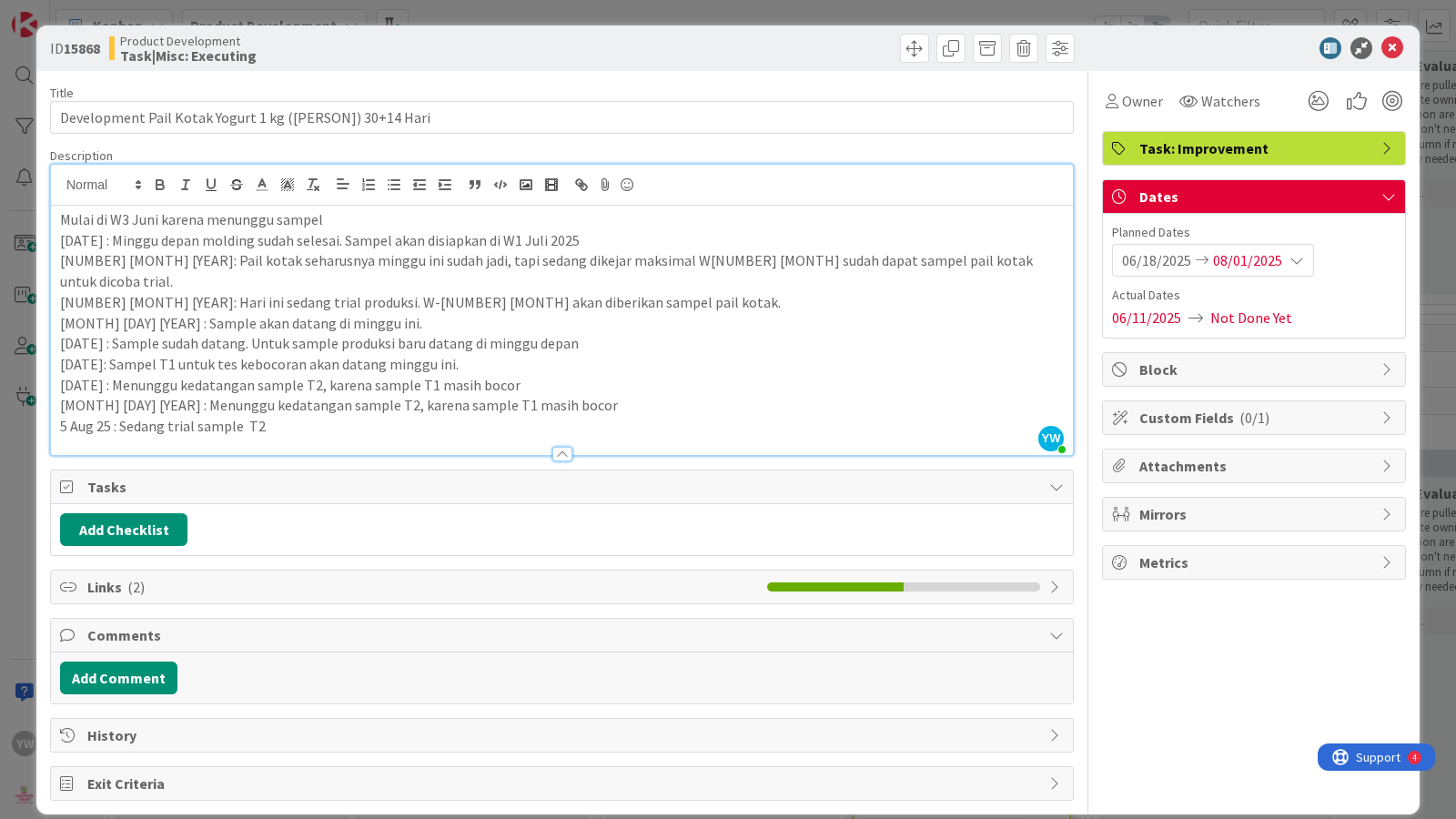 click on "ID  15868 Product Development Task|Misc: Executing Title 53 / 128 Development Pail Kotak Yogurt 1 kg ([LAST]) 30+14 Hari Description YW   [FIRST] [LAST] just joined Mulai di W3 Juni karena menunggu sampel [DATE] : Minggu depan molding sudah selesai. Sampel akan disiapkan di W1 Juli 2025 [DATE]: Pail kotak seharusnya minggu ini sudah jadi, tapi sedang dikejar maksimal W1 Juli sudah dapat sampel pail kotak untuk dicoba trial. [DATE]: Hari ini sedang trial produksi. W-1 Juli akan diberikan sampel pail kotak. [DATE] : Sample akan datang di minggu ini. [DATE] : Sample sudah datang. Untuk sample produksi baru datang di minggu depan [DATE]: Sampel T1 untuk tes kebocoran akan datang minggu ini. [DATE] : Menunggu kedatangan sample T2, karena sample T1 masih bocor [DATE] : Menunggu kedatangan sample T2, karena sample T1 masih bocor [DATE] : Sedang trial sample  T2 Owner Watchers Task: Improvement Tasks Add Checklist Links ( 2 ) Comments Add Comment History Exit Criteria Owner Watchers Dates ( )" at bounding box center (728, 410) 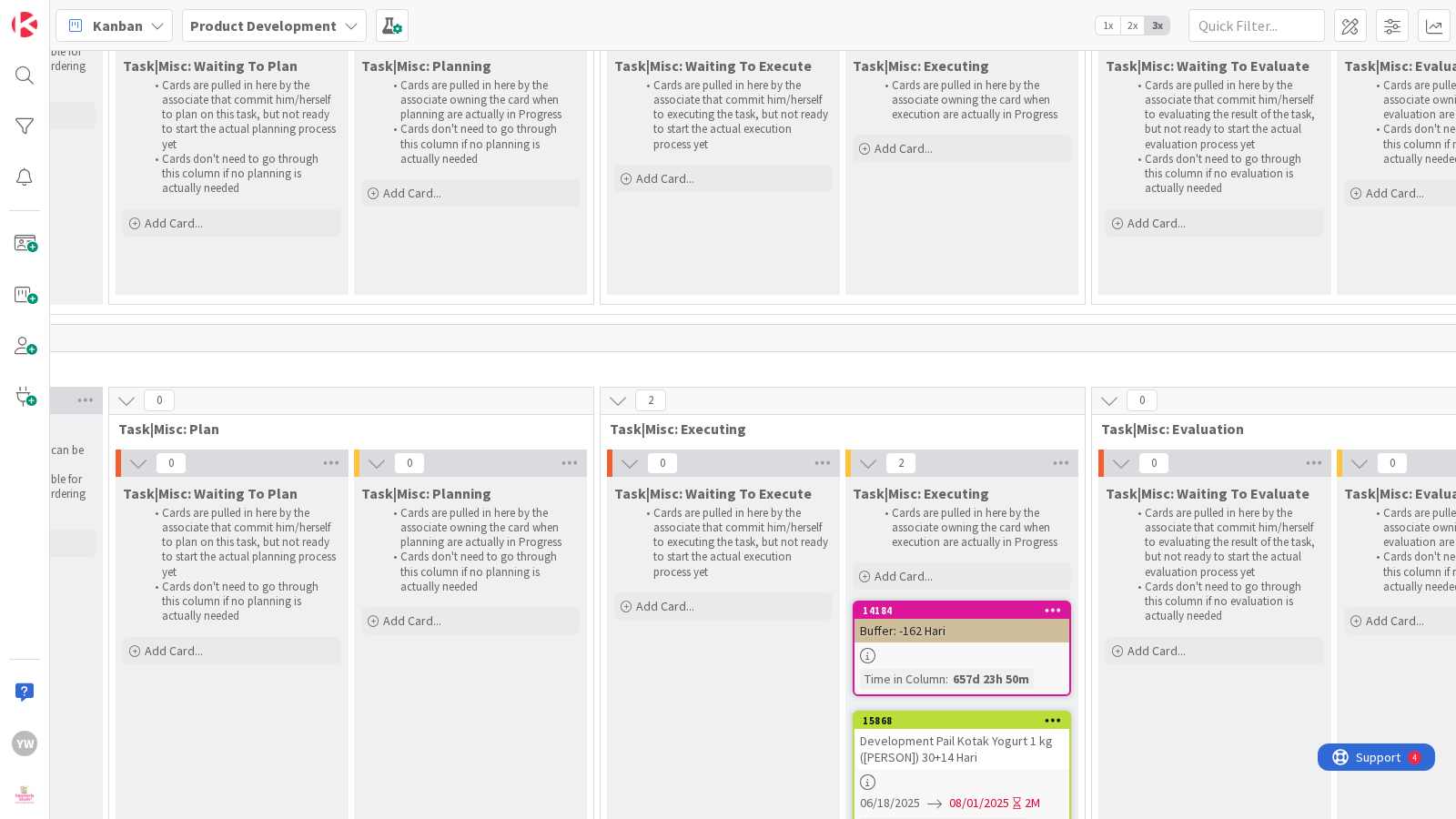 scroll, scrollTop: 0, scrollLeft: 0, axis: both 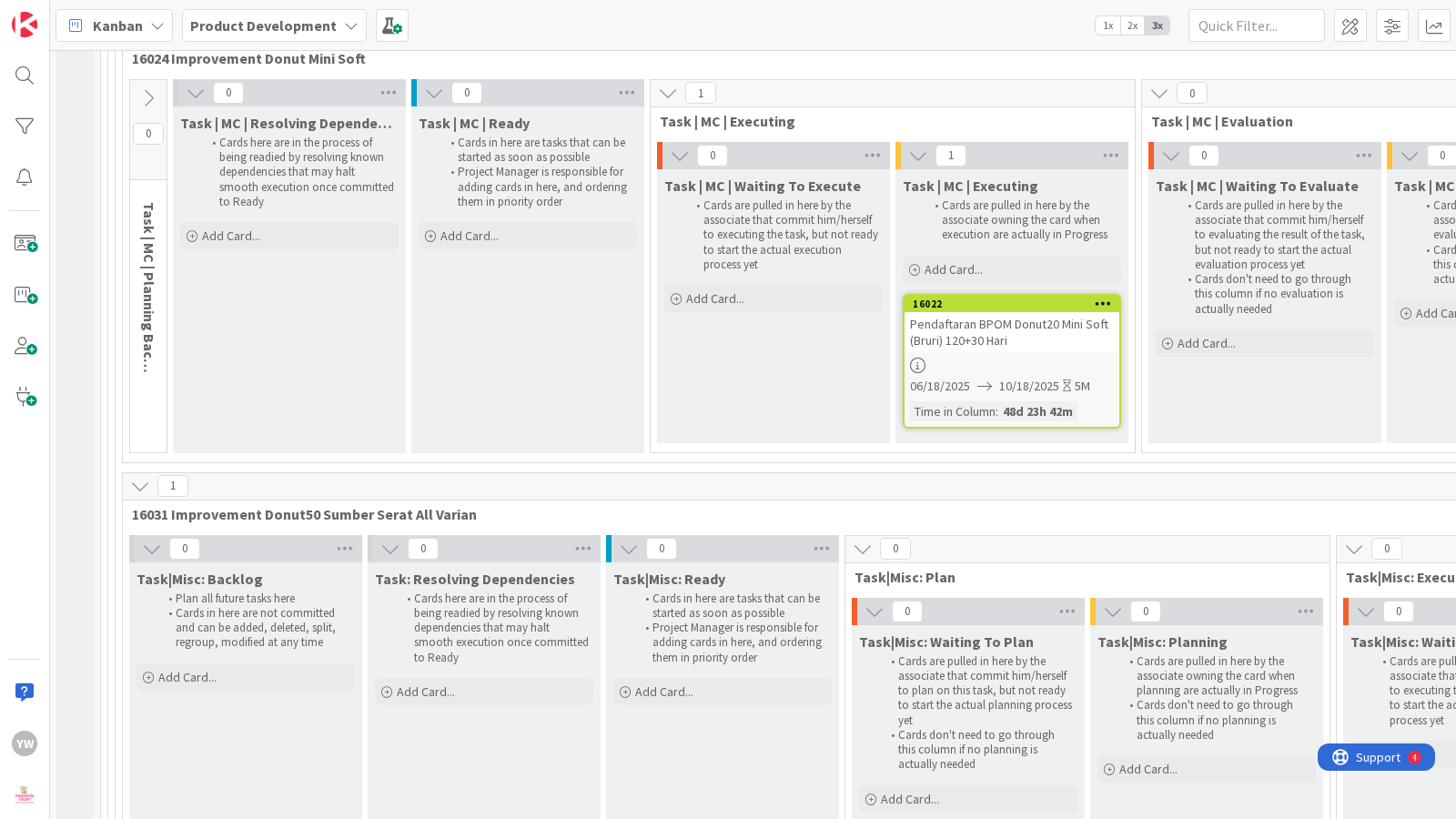 click on "Task|Misc: Ready Cards in here are tasks that can be started as soon as possible Project Manager is responsible for adding cards in here, and ordering them in priority order Add Card..." at bounding box center (723, 722) 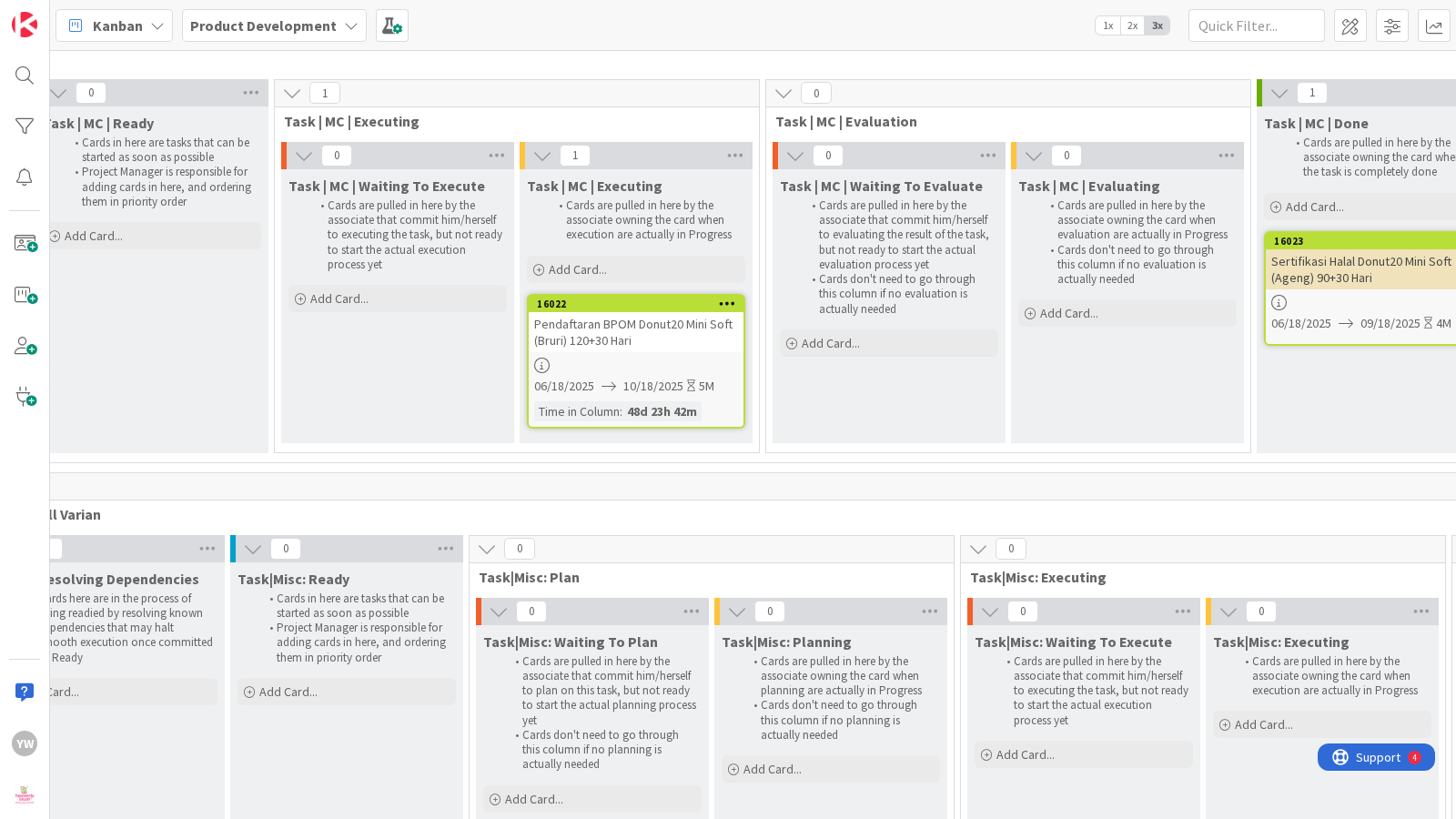 scroll, scrollTop: 23023, scrollLeft: 0, axis: vertical 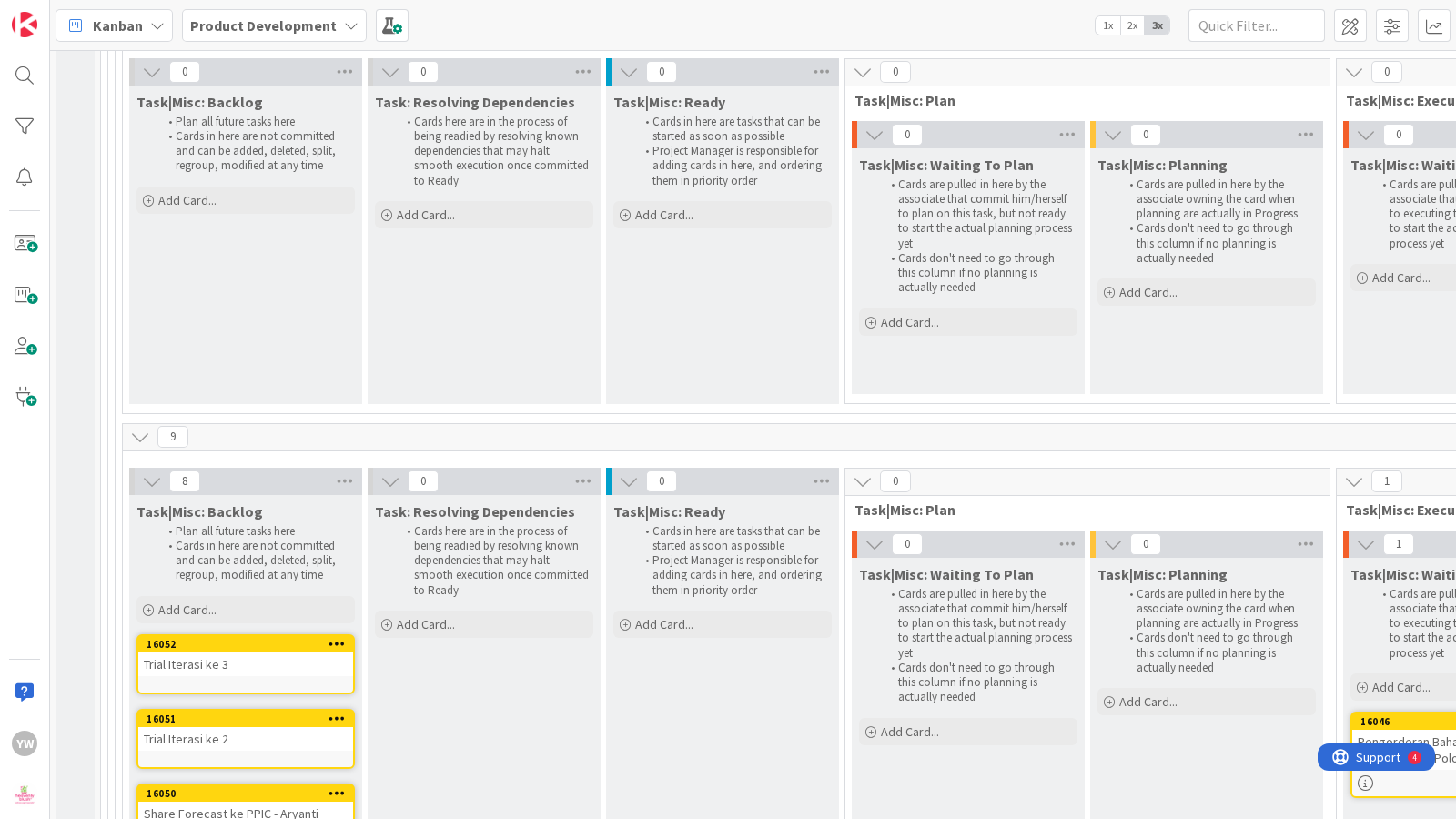 click on "Task: Resolving Dependencies Cards here are in the process of being readied by resolving known dependencies that may halt smooth execution once committed to Ready Add Card..." at bounding box center [484, 895] 